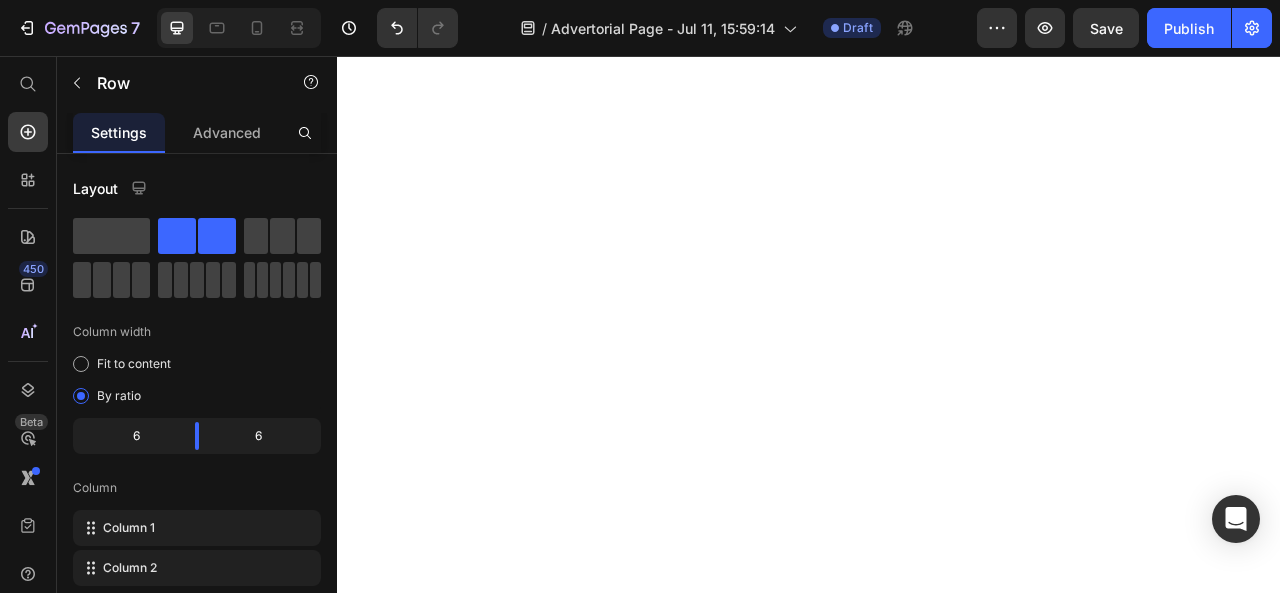 scroll, scrollTop: 0, scrollLeft: 0, axis: both 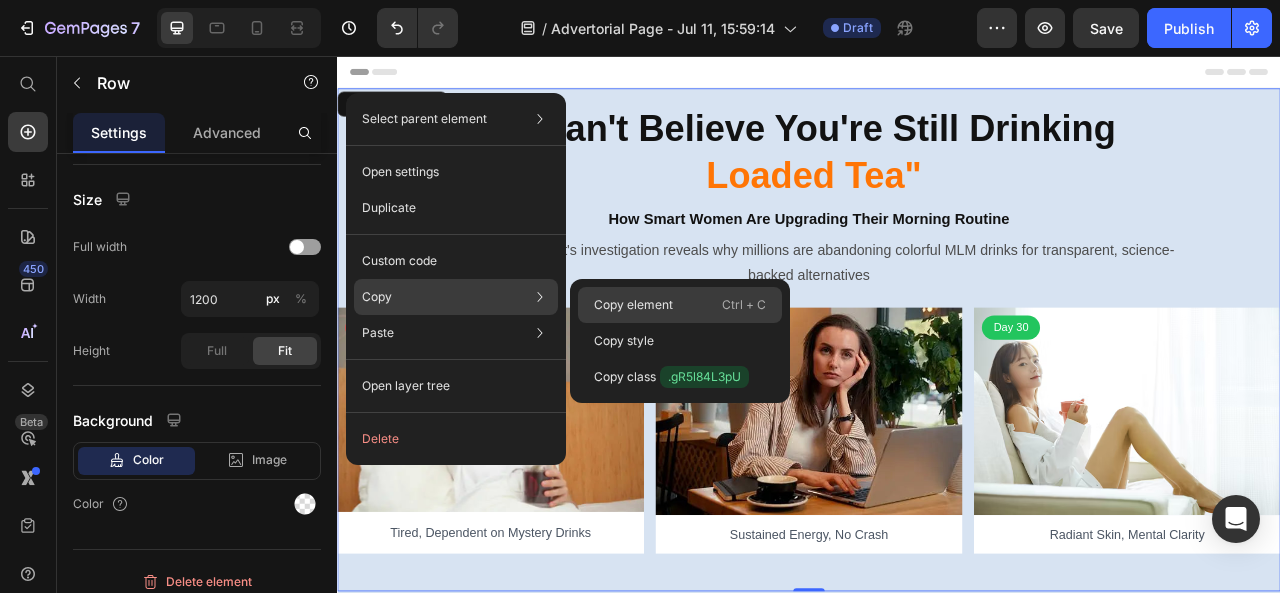 click on "Copy element" at bounding box center [633, 305] 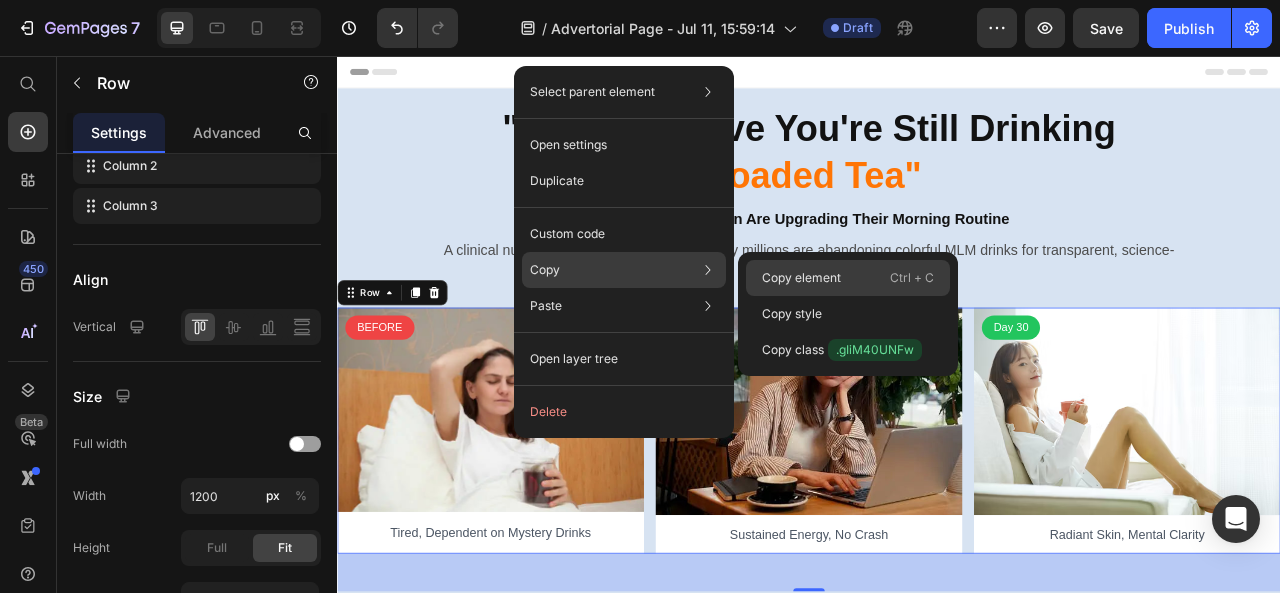 click on "Copy element" at bounding box center (801, 278) 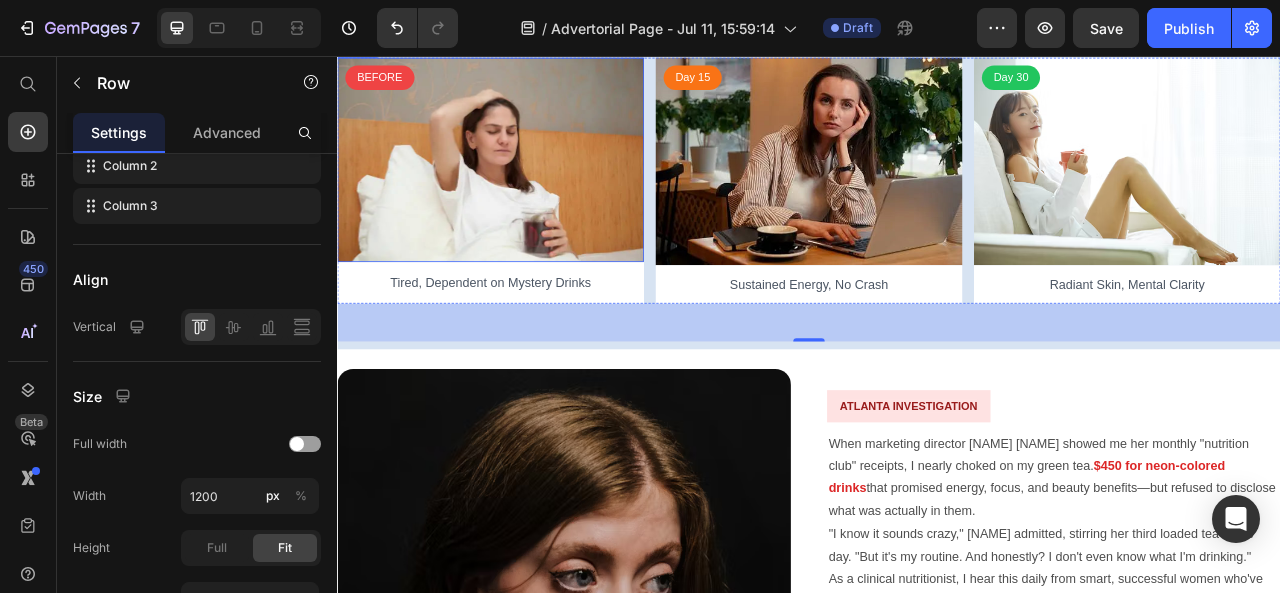 scroll, scrollTop: 280, scrollLeft: 0, axis: vertical 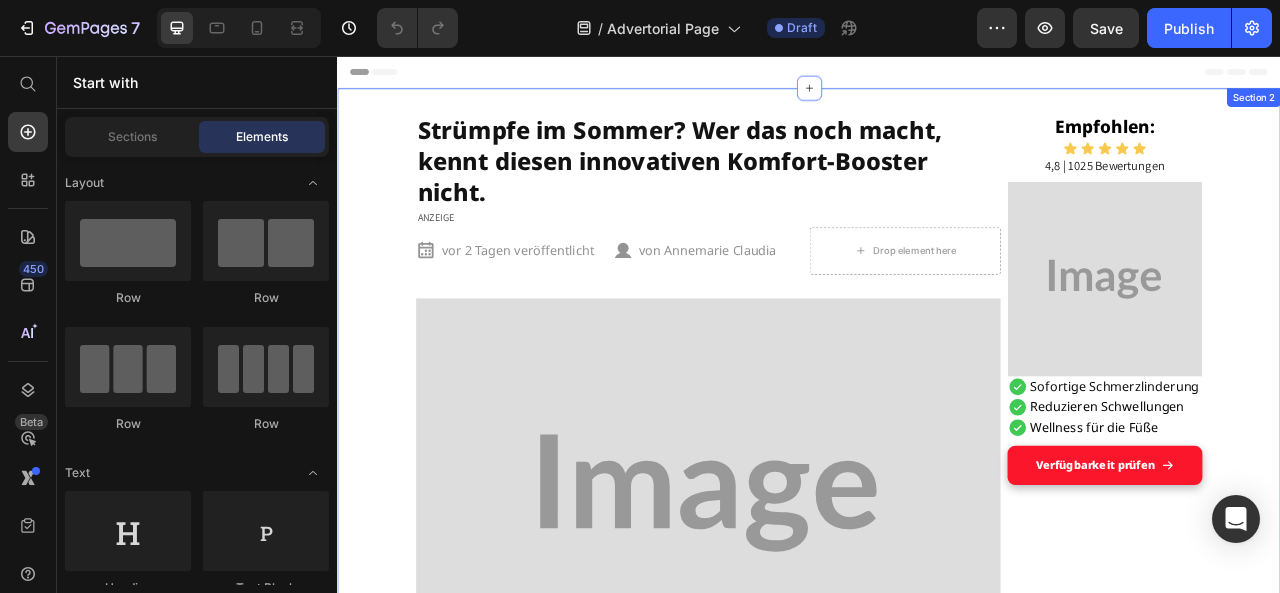 click on "Strümpfe im Sommer? Wer das noch macht, kennt diesen innovativen Komfort-Booster nicht. Heading ANZEIGE Text Block
vor 2 Tagen veröffentlicht Item List
von [NAME] [LAST] Item List
Drop element here Row Image Beine wie Blei, Schuhe, die drücken, und abends Knöchel wie aufgepumpt – kommt dir das bekannt vor?   Gerade im Sommer ist das für viele Alltag: Die Hitze lässt das Gewebe aufquellen, Wasser sammelt sich in den Beinen, nichts passt mehr, nichts fühlt sich mehr gut an. Beinfreie Kleidung? Eine Mutprobe!   Und als ob das nicht reicht, kommt dann noch der gutgemeinte Rat: „Probier’s doch mit Kompressionsstrümpfen.   Doch was, wenn es eine Lösung gäbe, die niemand sieht, die nicht stört – und die wirkt, während du schläfst?   Genau das entdecken gerade immer mehr Menschen – und machen daraus den vielleicht angenehmsten Lifehack dieses Sommers! Text Block 👉  Jetzt entdecken  – Schnell sein lohnt sich! Text Block Heading Image" at bounding box center [937, 5013] 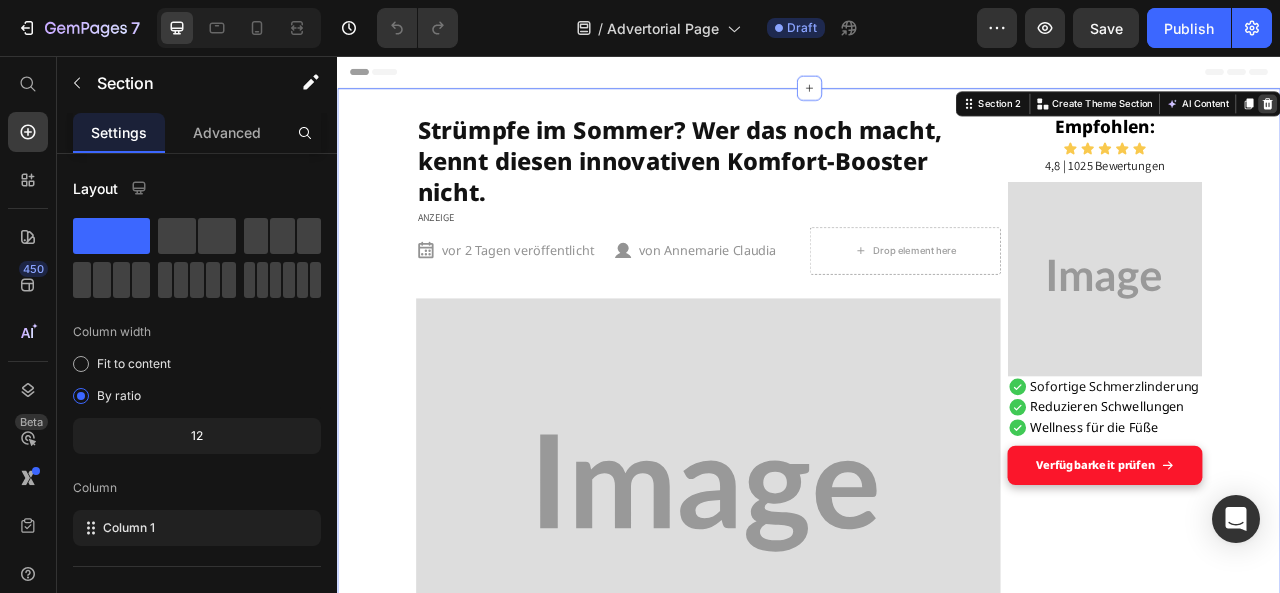 click 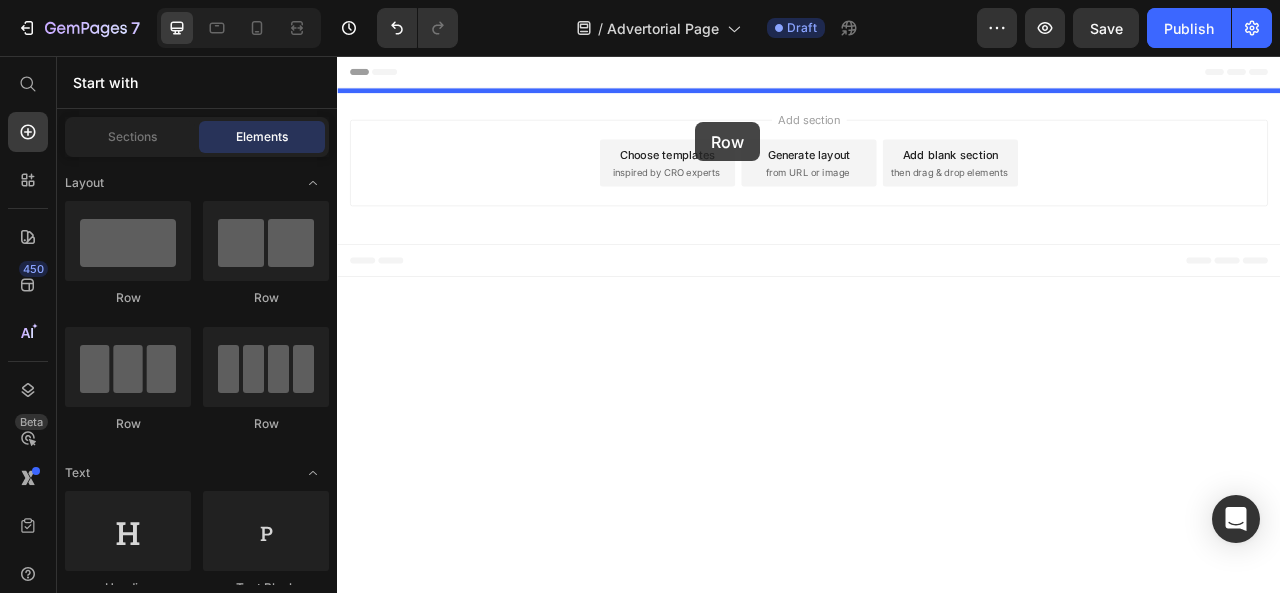 drag, startPoint x: 481, startPoint y: 296, endPoint x: 793, endPoint y: 140, distance: 348.8266 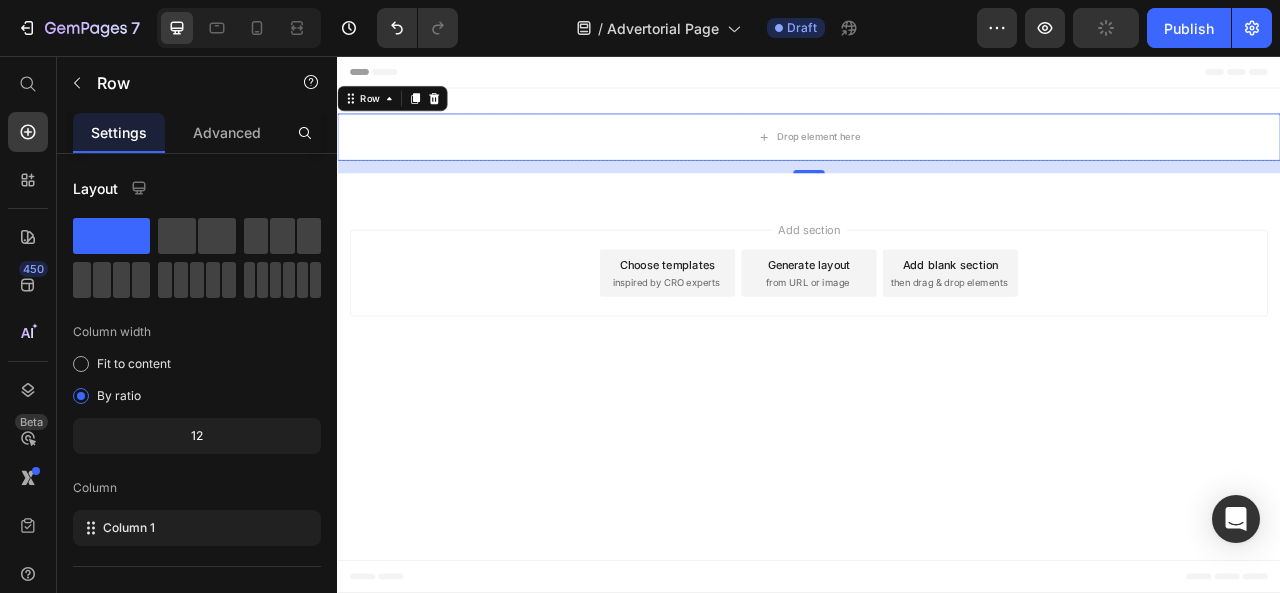 click on "450 Beta" at bounding box center [28, 324] 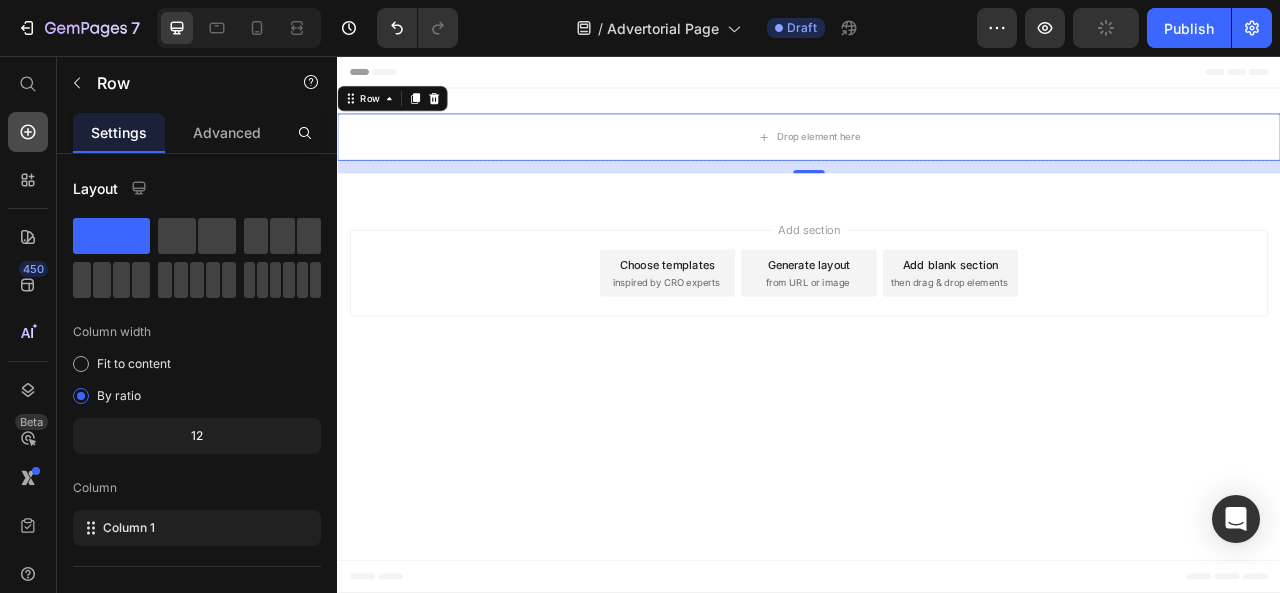click 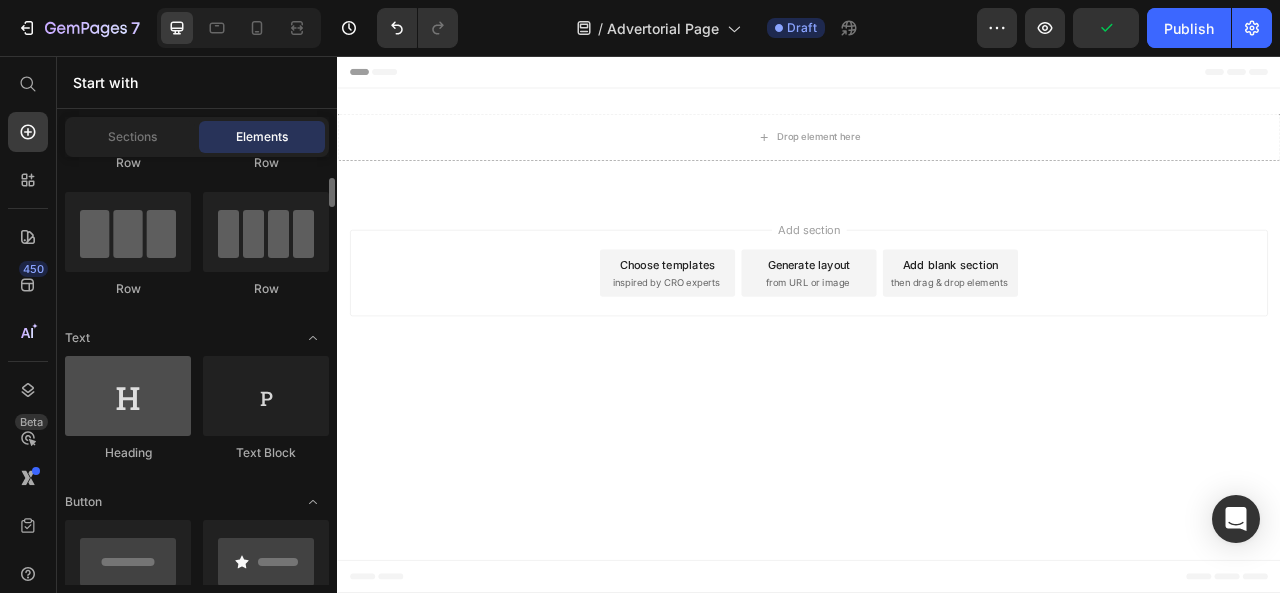 scroll, scrollTop: 146, scrollLeft: 0, axis: vertical 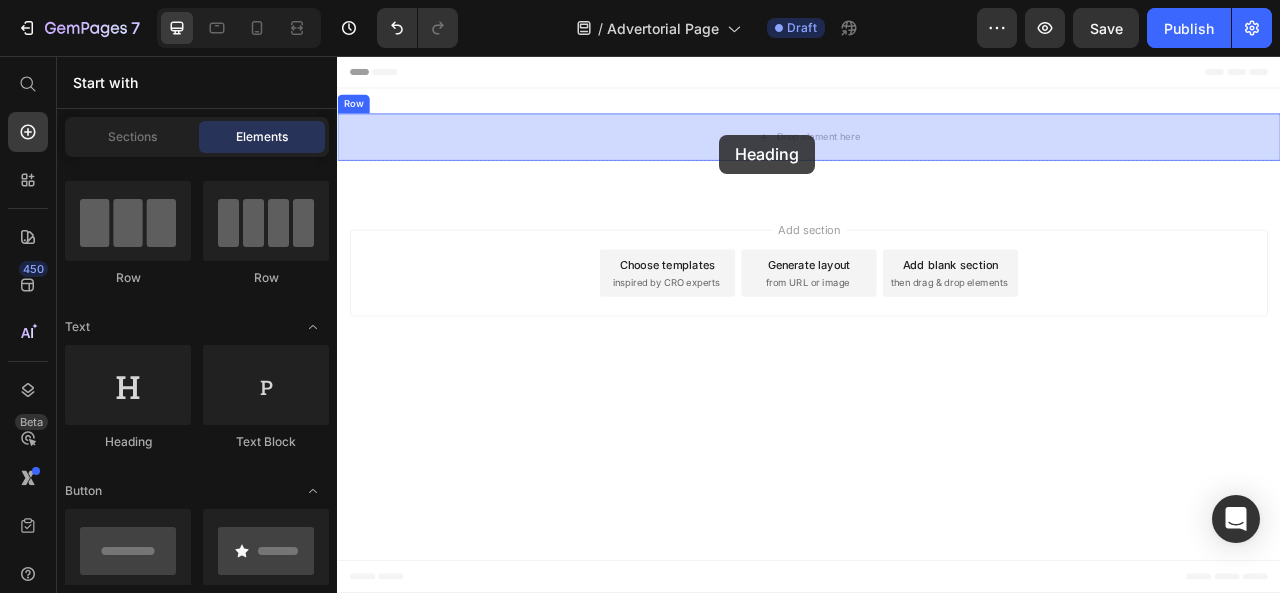 drag, startPoint x: 472, startPoint y: 452, endPoint x: 822, endPoint y: 156, distance: 458.38412 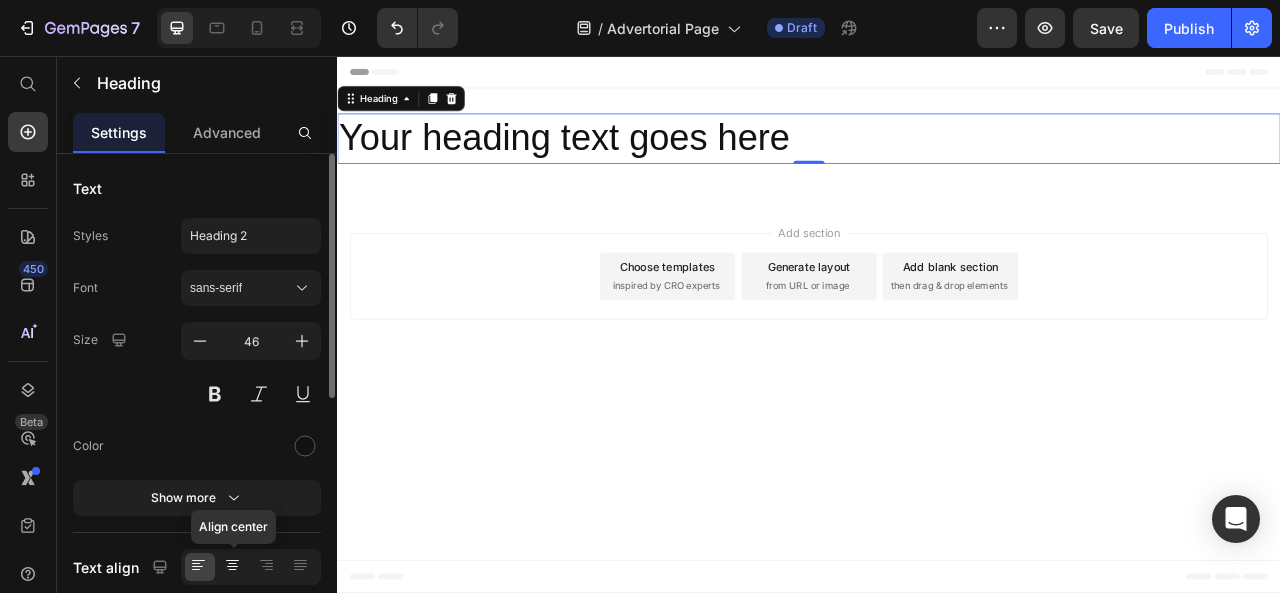 click 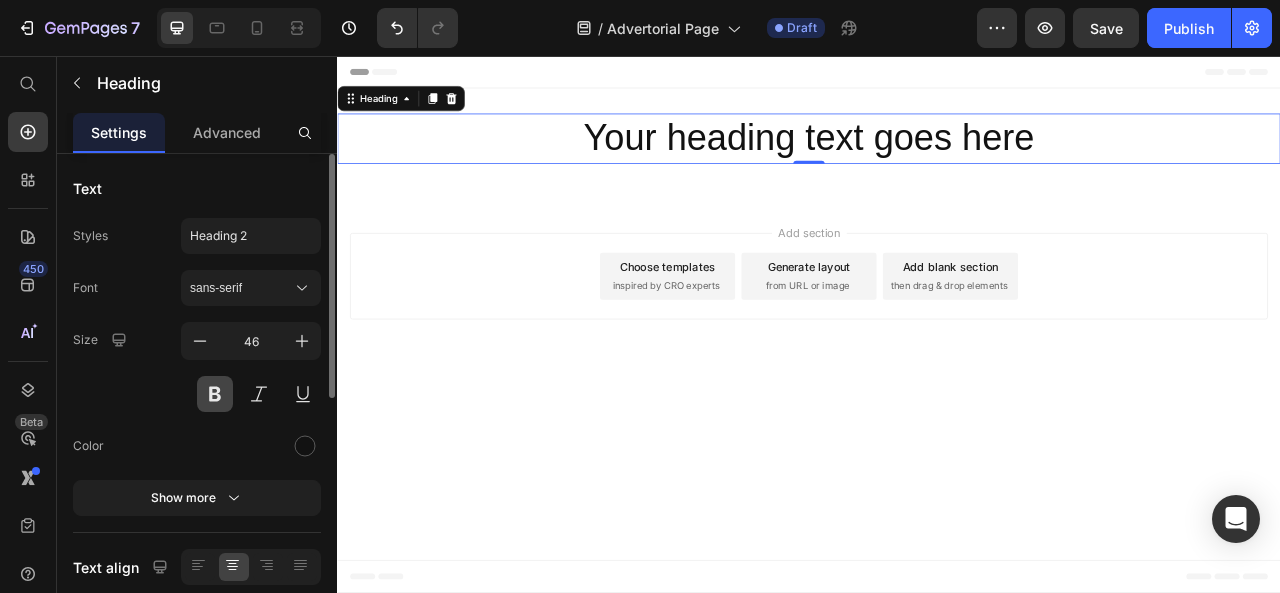 click at bounding box center (215, 394) 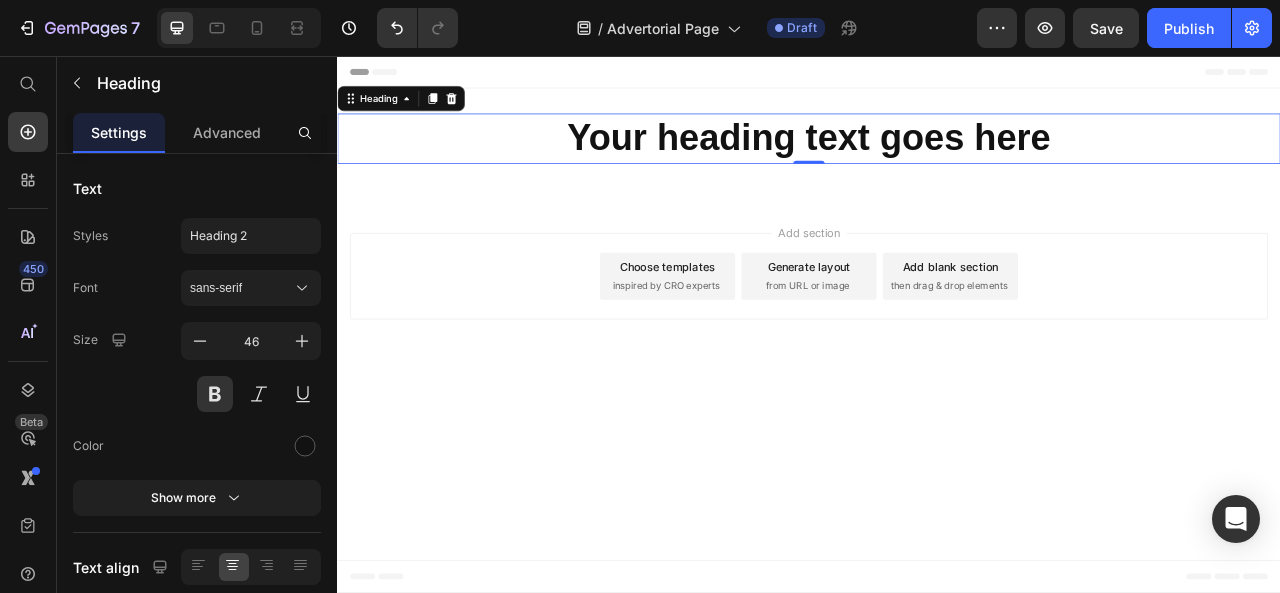 type 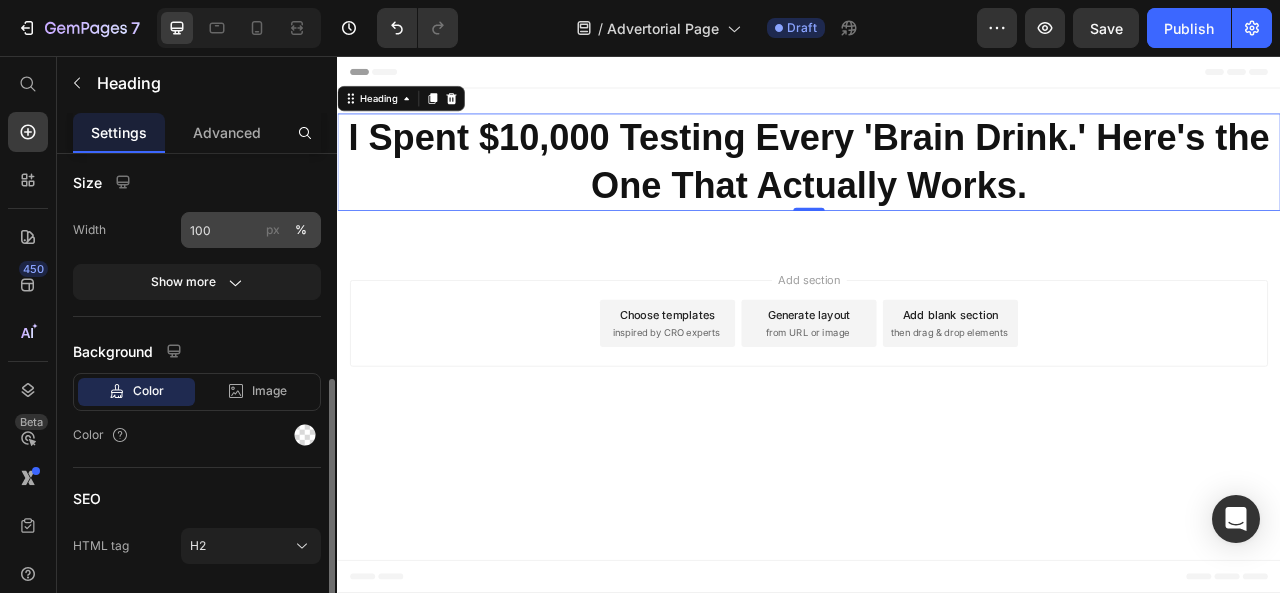scroll, scrollTop: 455, scrollLeft: 0, axis: vertical 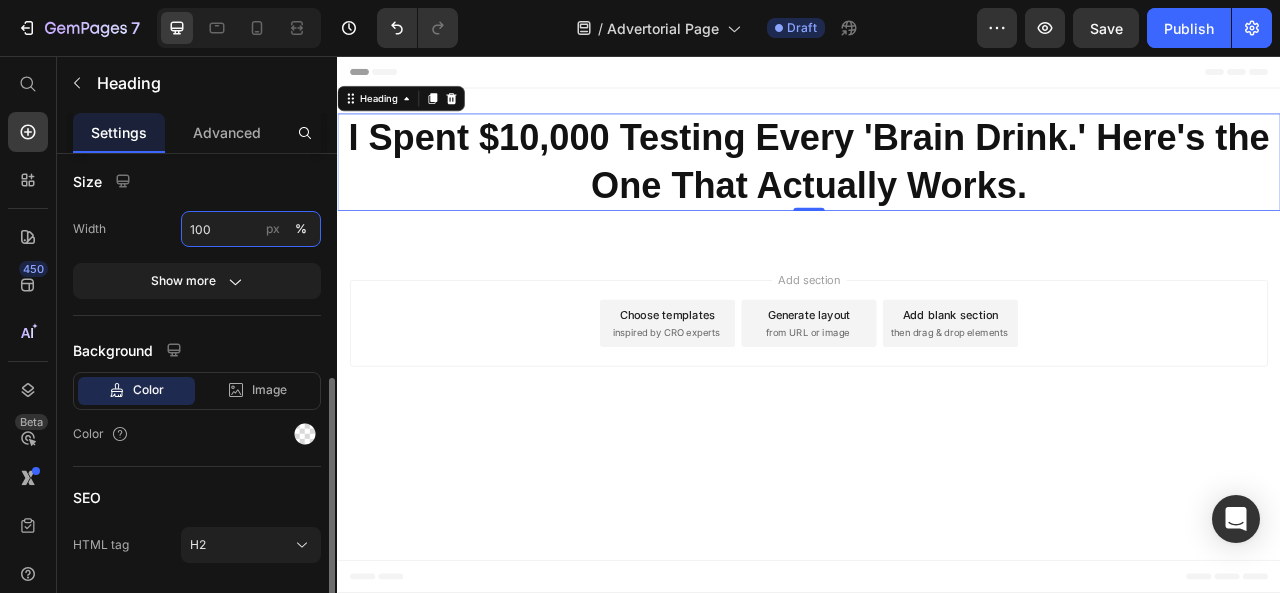 click on "100" at bounding box center [251, 229] 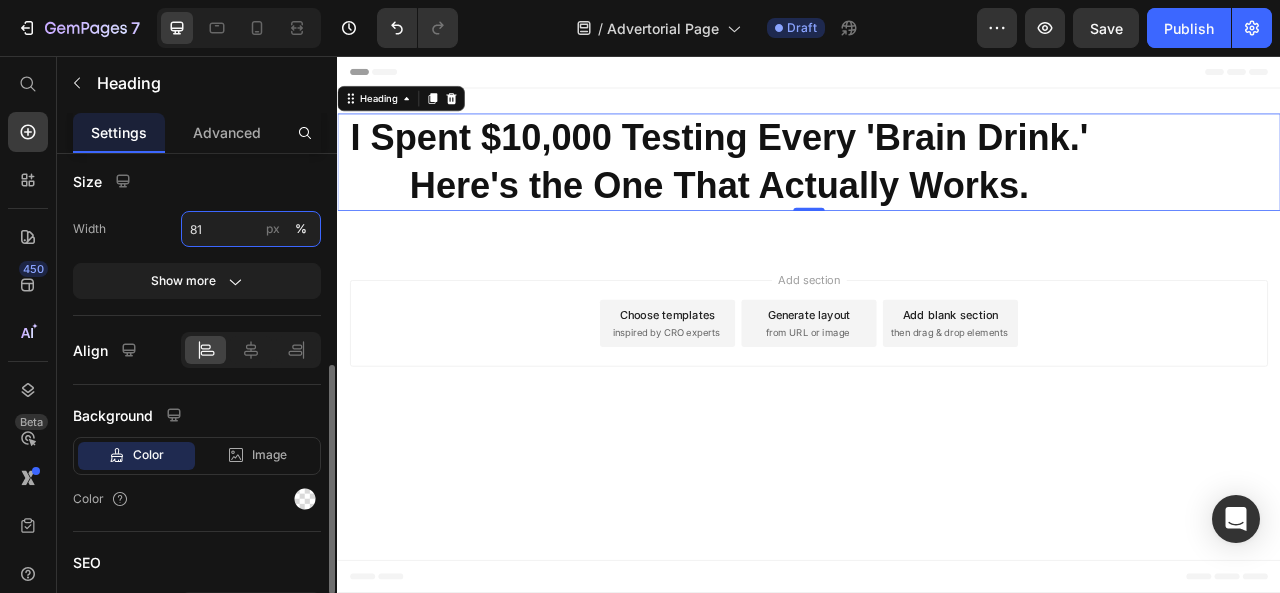 type on "80" 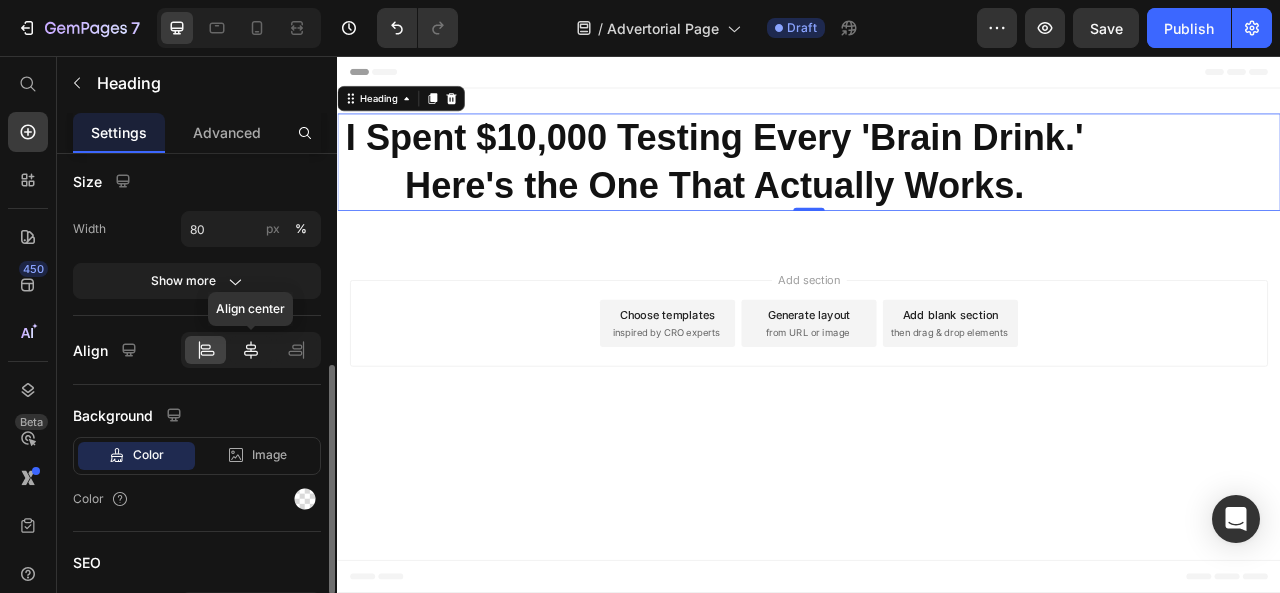 click 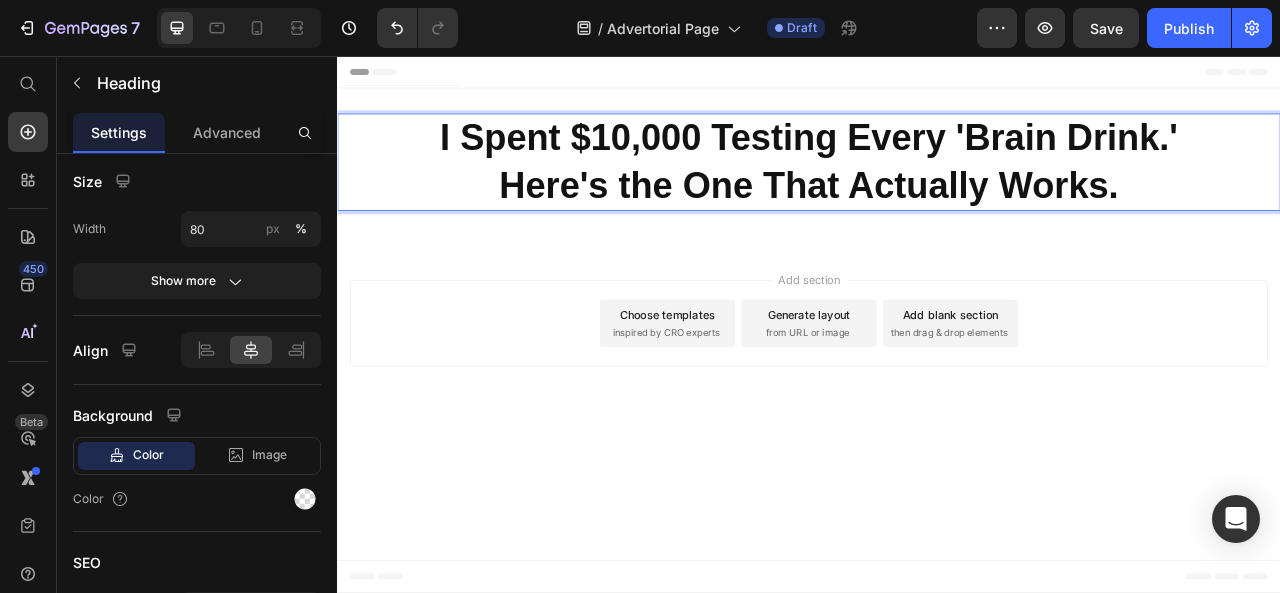 click on "I Spent $10,000 Testing Every 'Brain Drink.' Here's the One That Actually Works." at bounding box center (937, 190) 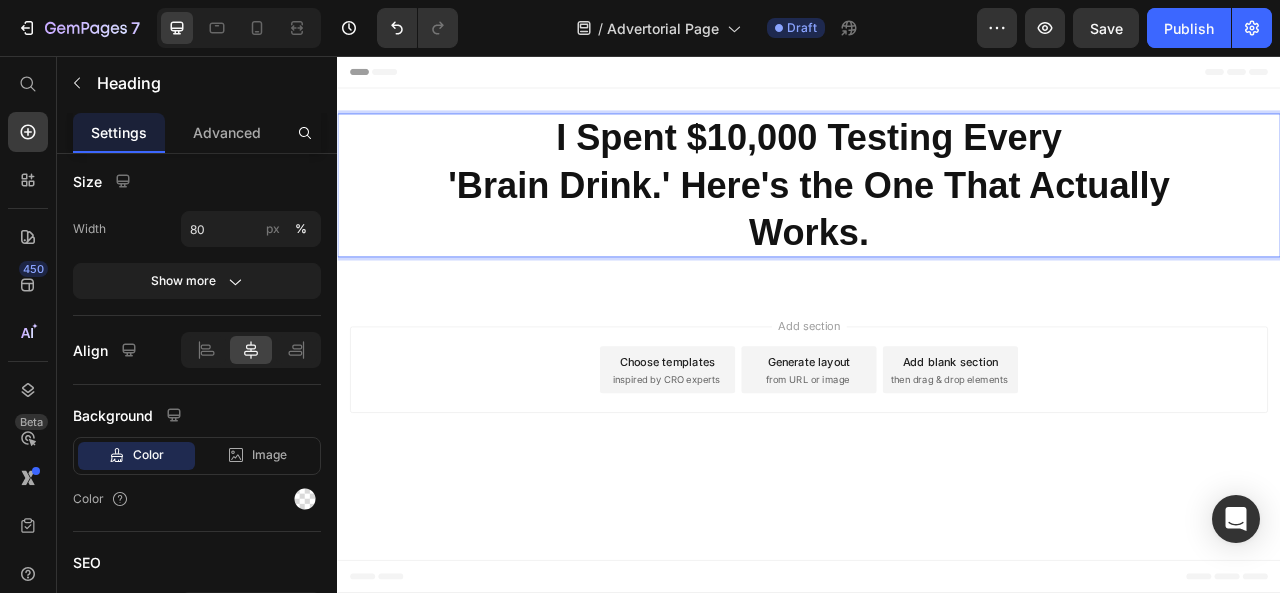 click on "'Brain Drink.' Here's the One That Actually Works." at bounding box center [937, 250] 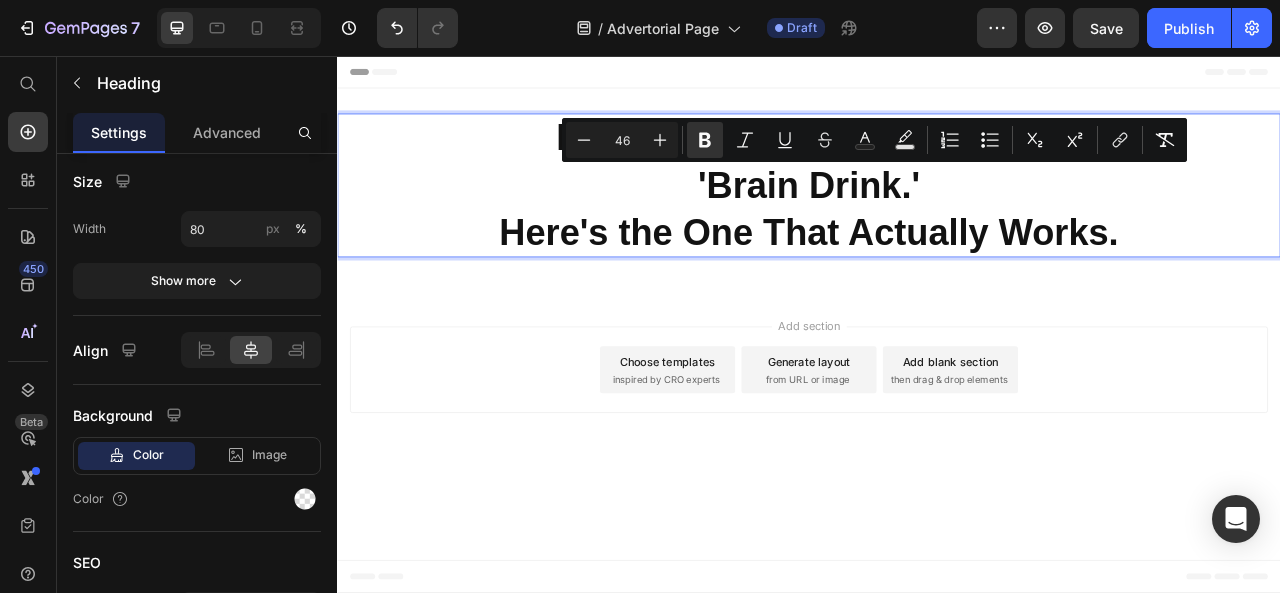 drag, startPoint x: 1083, startPoint y: 215, endPoint x: 771, endPoint y: 220, distance: 312.04007 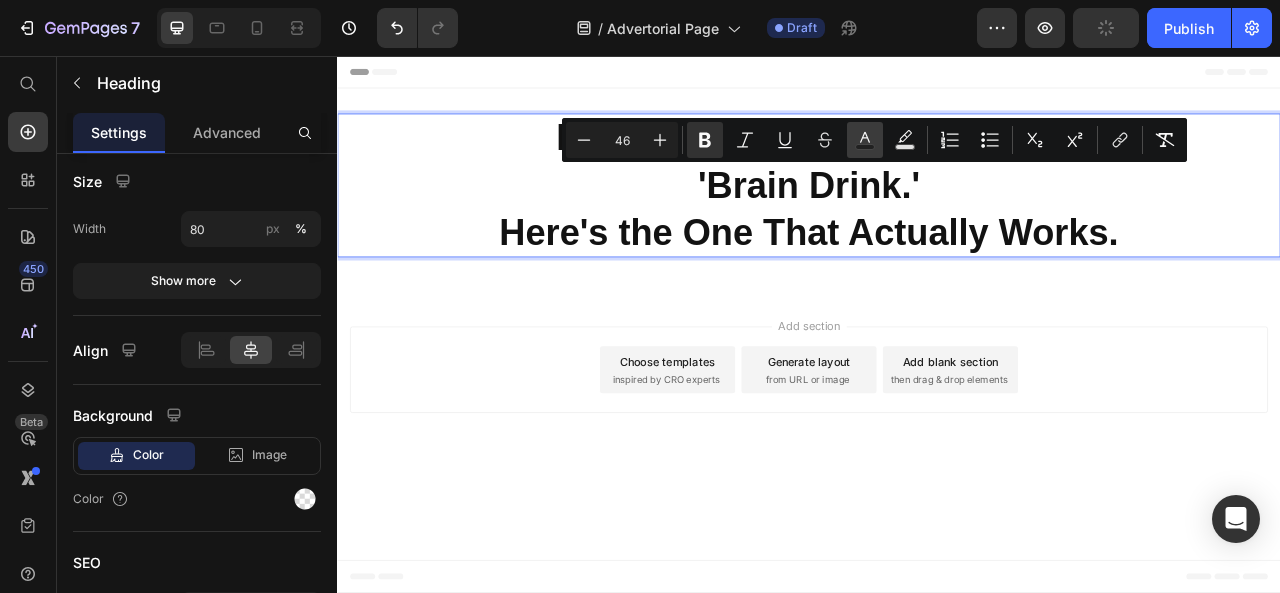 click 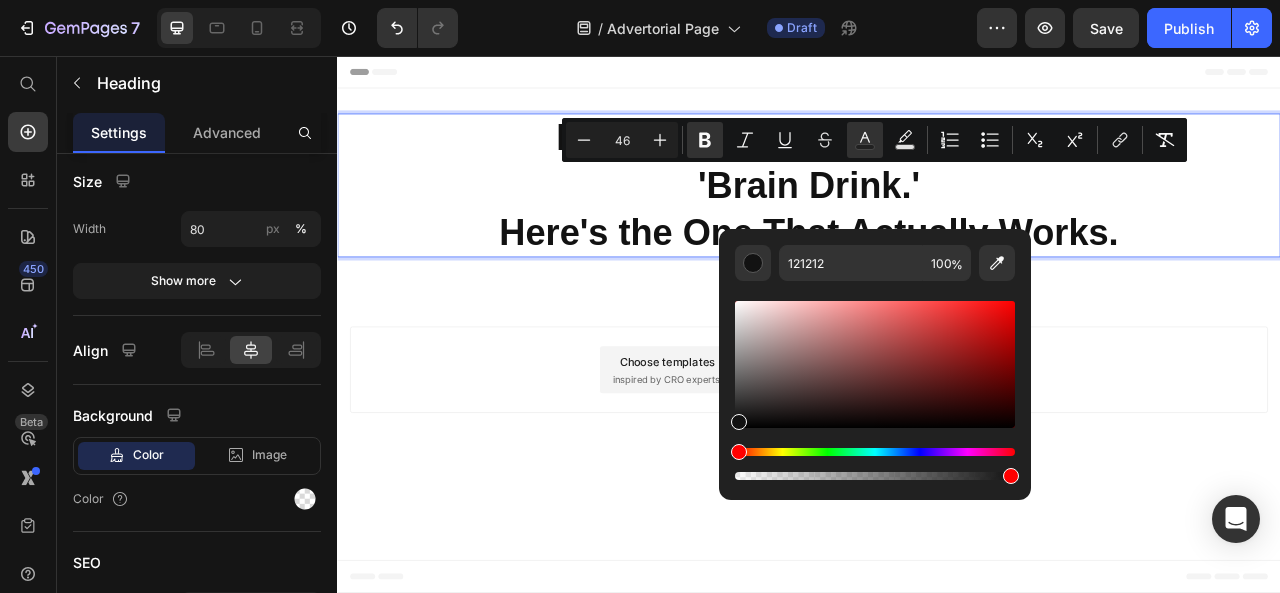 click at bounding box center (875, 452) 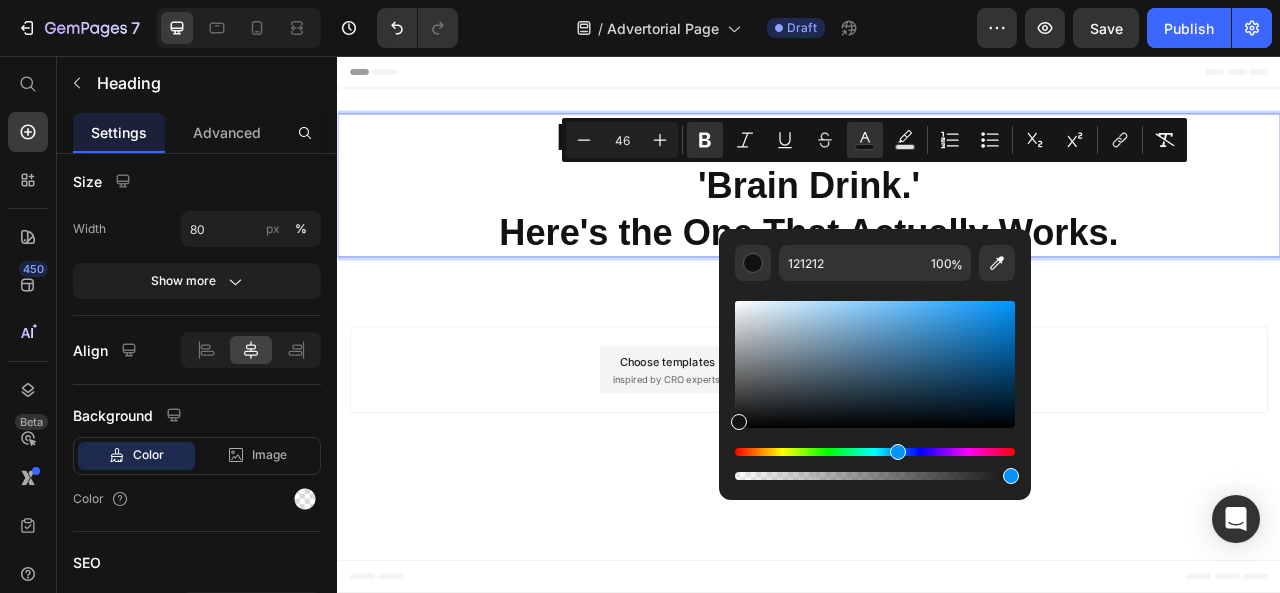 drag, startPoint x: 734, startPoint y: 450, endPoint x: 895, endPoint y: 452, distance: 161.01242 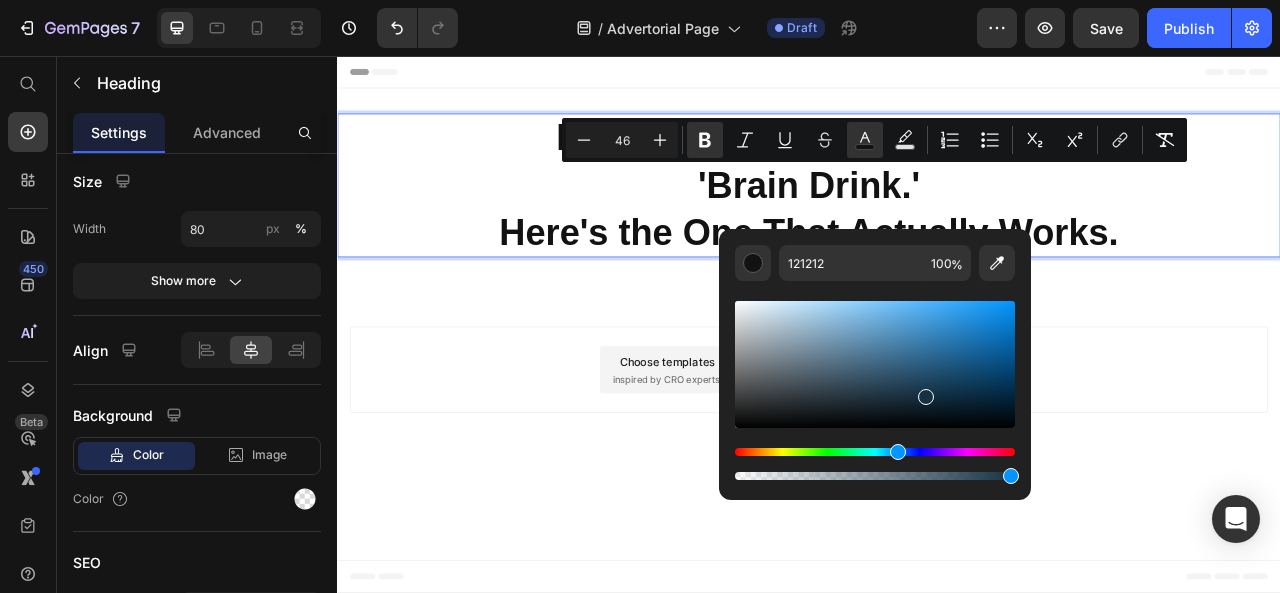 drag, startPoint x: 738, startPoint y: 420, endPoint x: 924, endPoint y: 394, distance: 187.80841 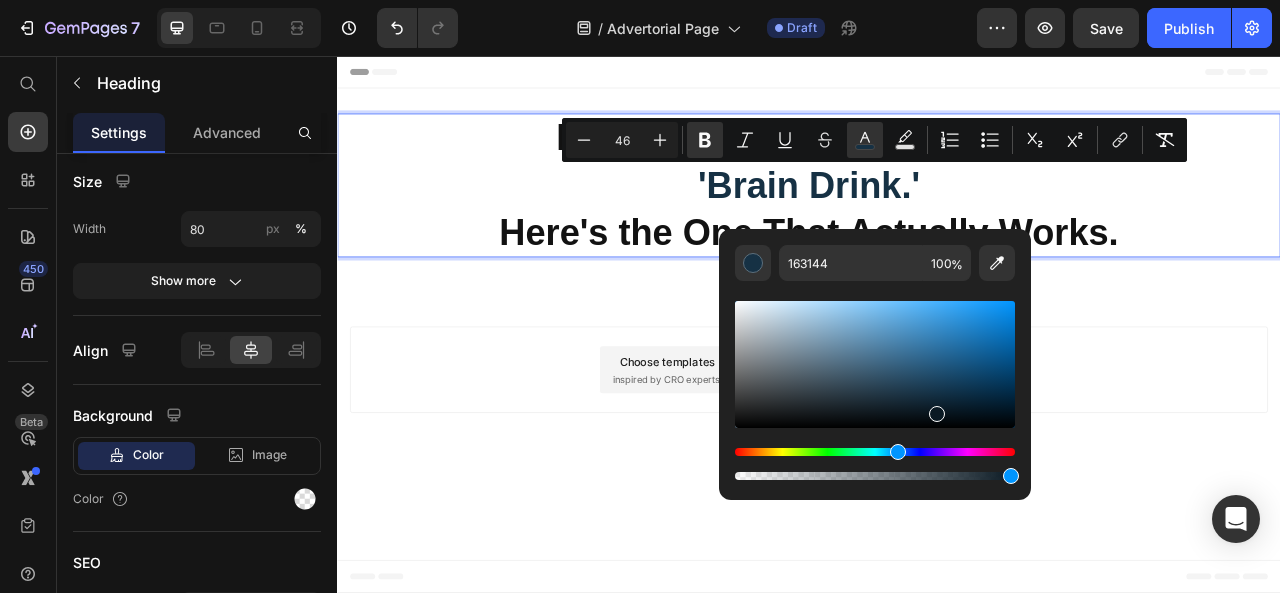 drag, startPoint x: 924, startPoint y: 394, endPoint x: 935, endPoint y: 408, distance: 17.804493 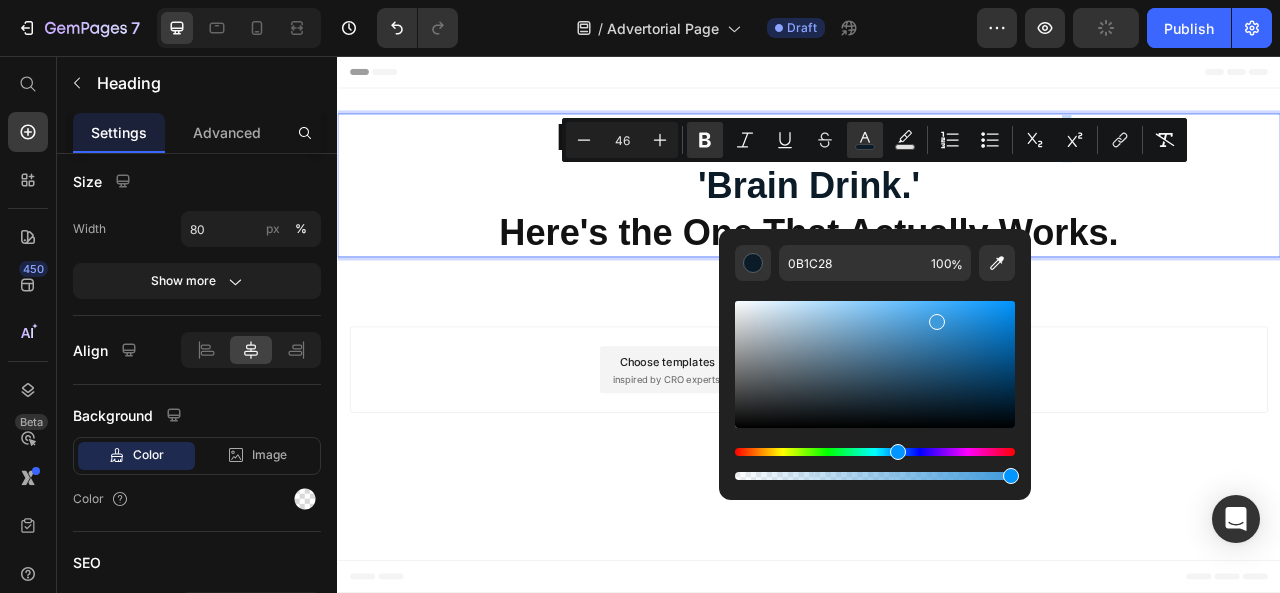 drag, startPoint x: 935, startPoint y: 408, endPoint x: 935, endPoint y: 319, distance: 89 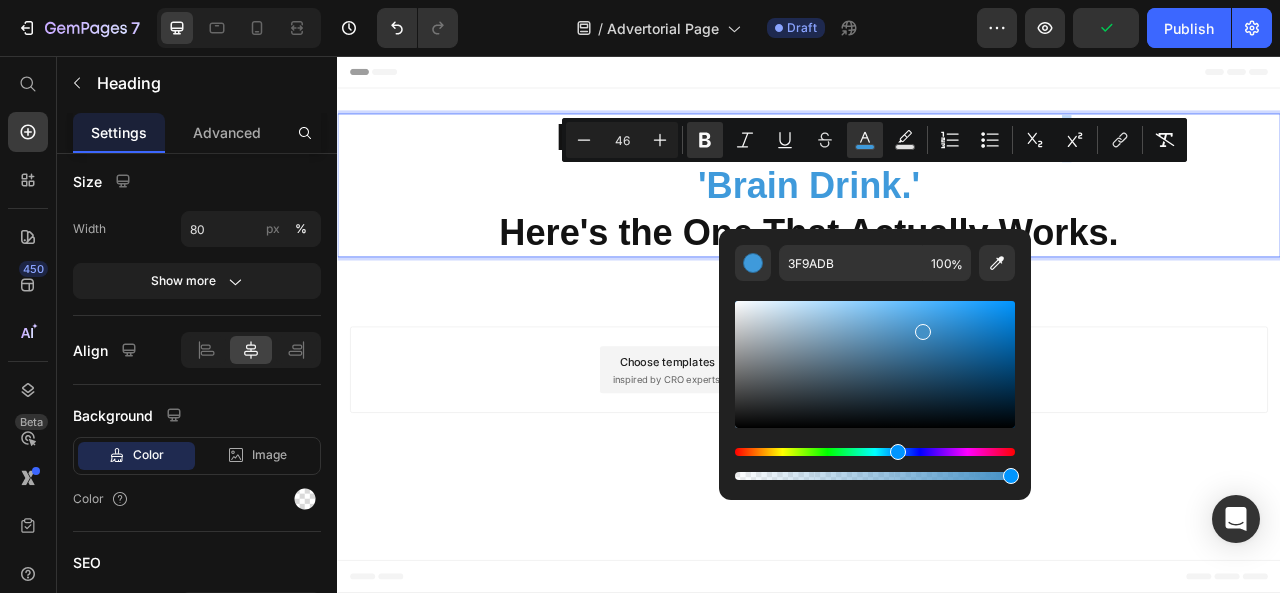 drag, startPoint x: 935, startPoint y: 319, endPoint x: 919, endPoint y: 331, distance: 20 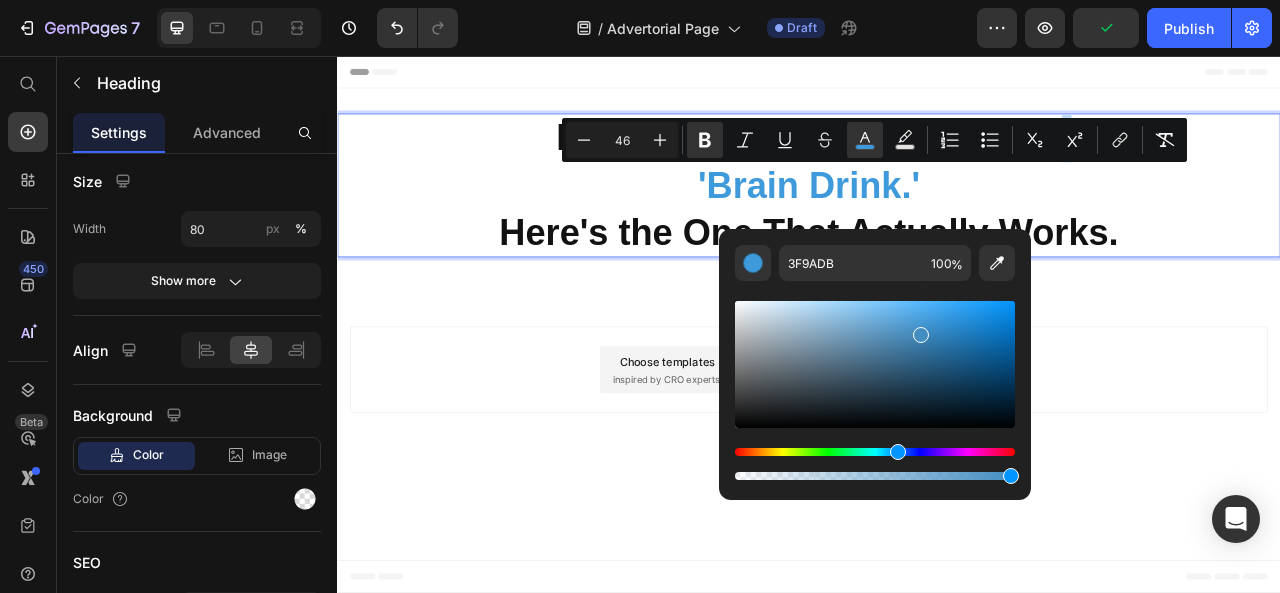 type on "438DC1" 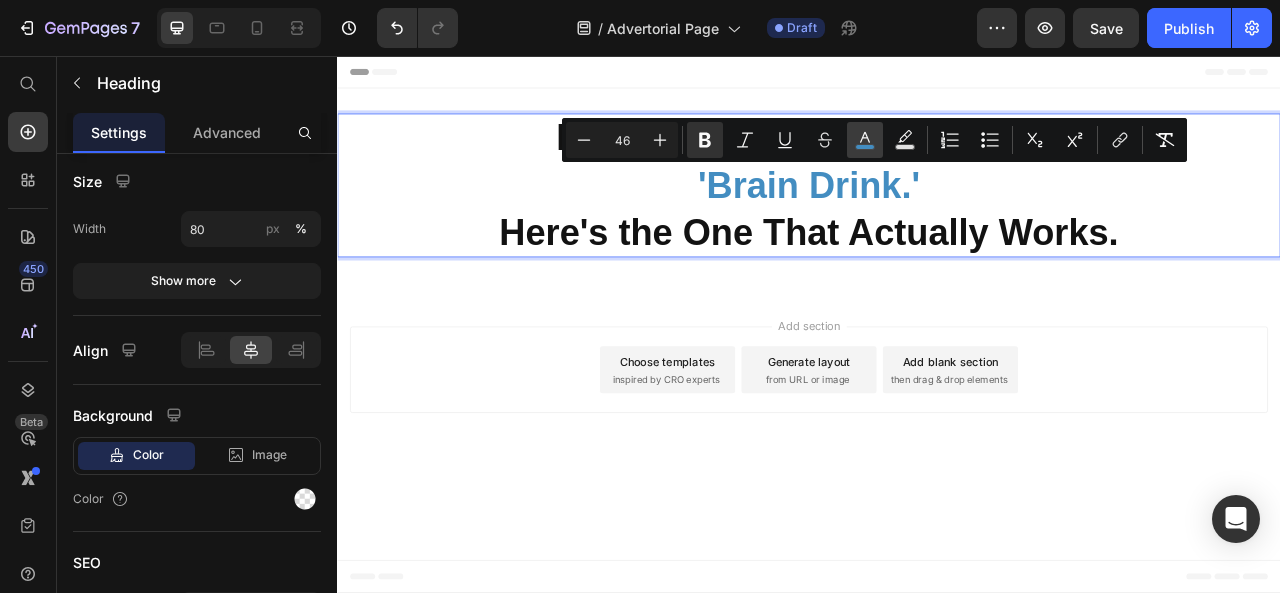 click 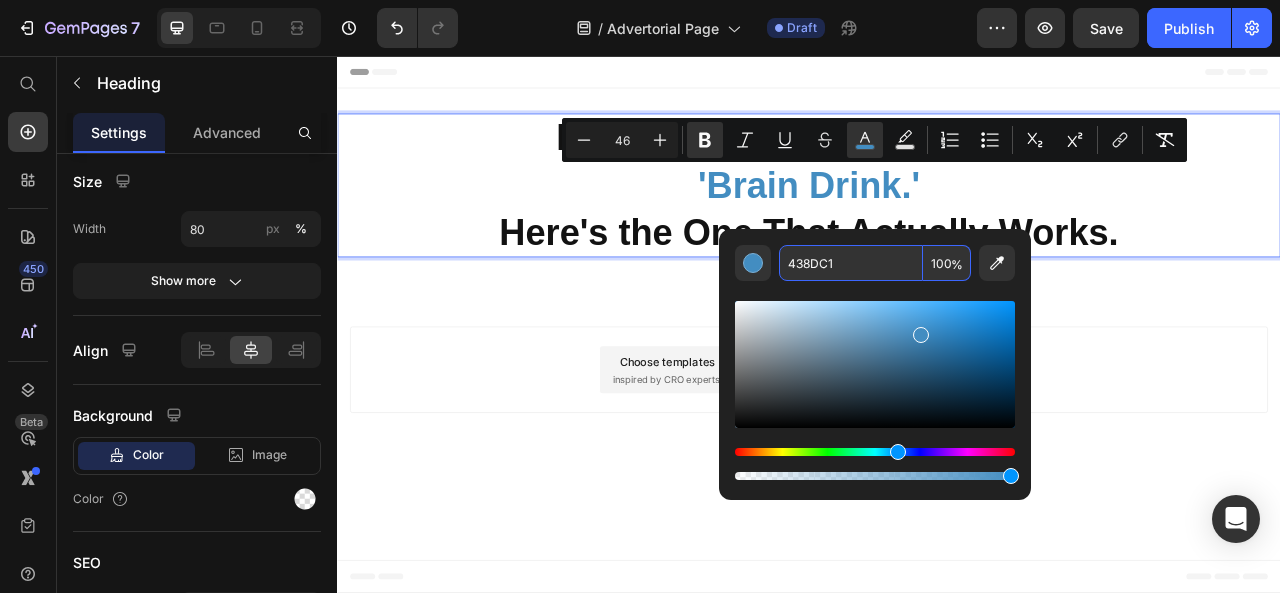 click on "438DC1" at bounding box center (851, 263) 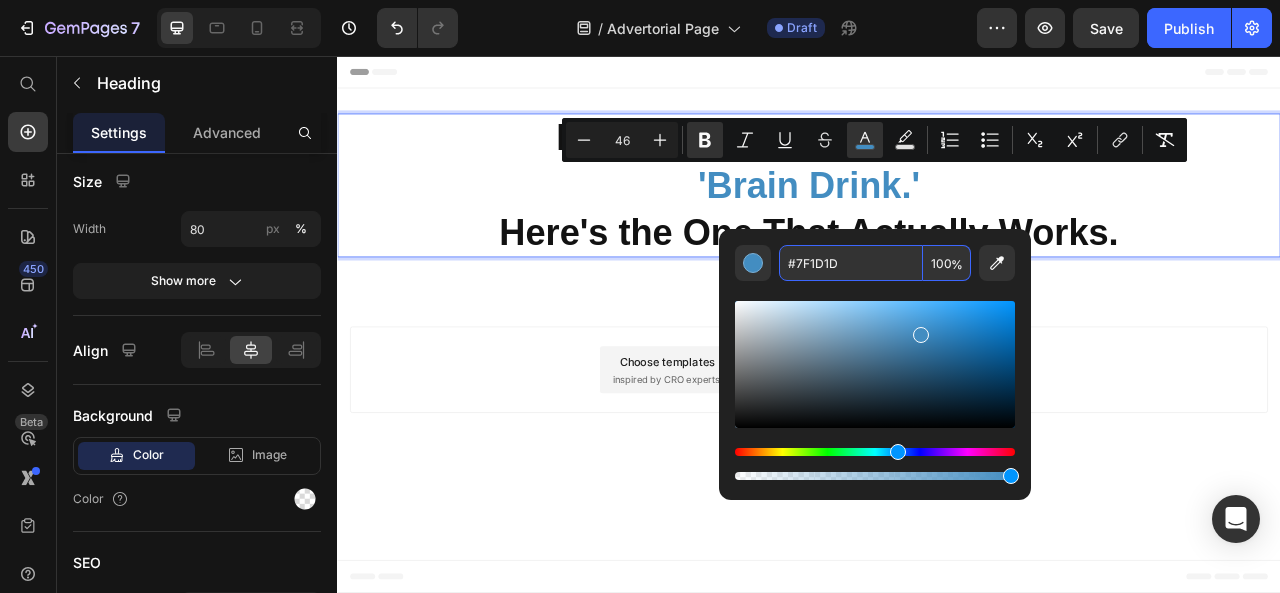 type on "7F1D1D" 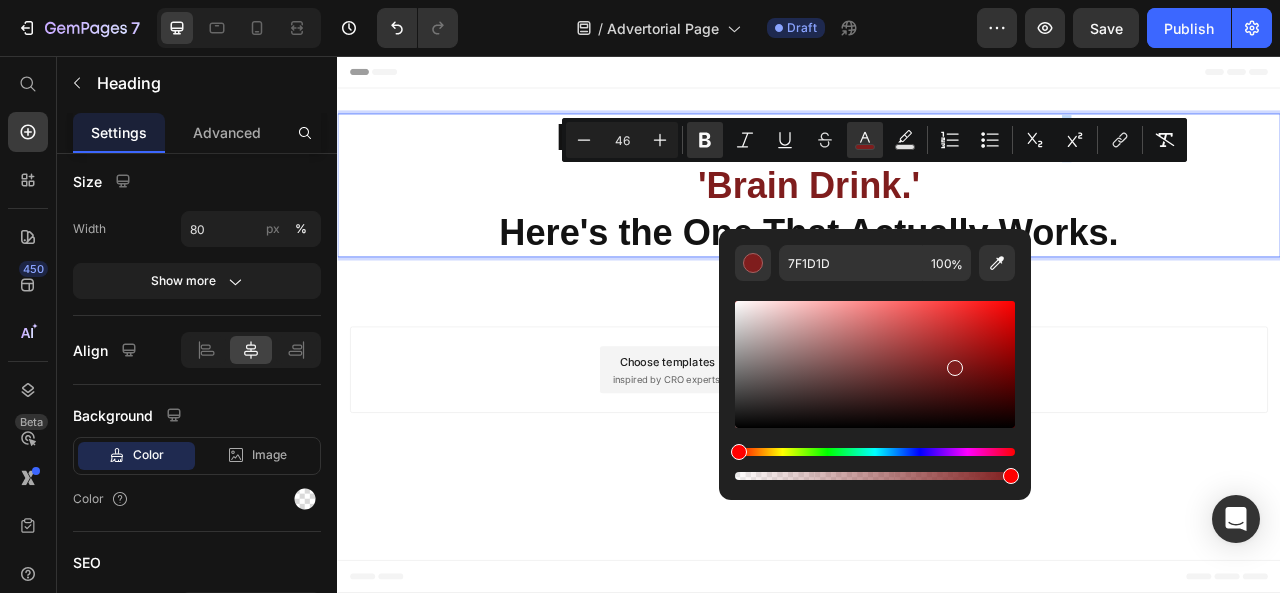click on "Add section Choose templates inspired by CRO experts Generate layout from URL or image Add blank section then drag & drop elements" at bounding box center [937, 455] 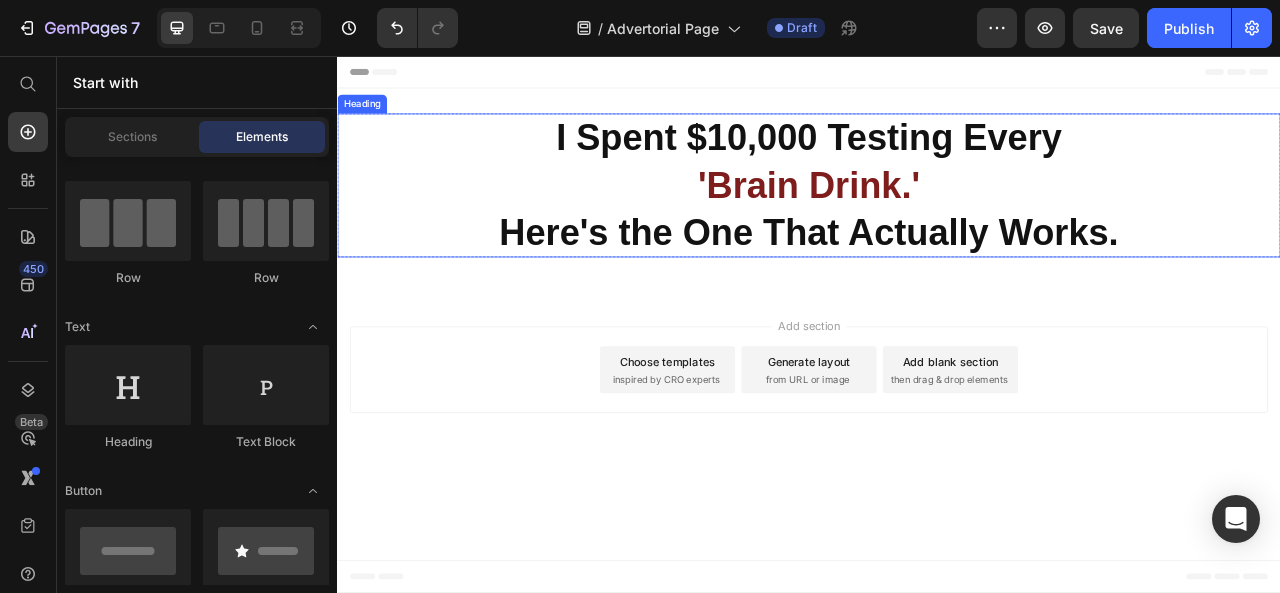 click on "⁠⁠⁠⁠⁠⁠⁠ I Spent $10,000 Testing Every  'Brain Drink.'  Here's the One That Actually Works." at bounding box center (937, 220) 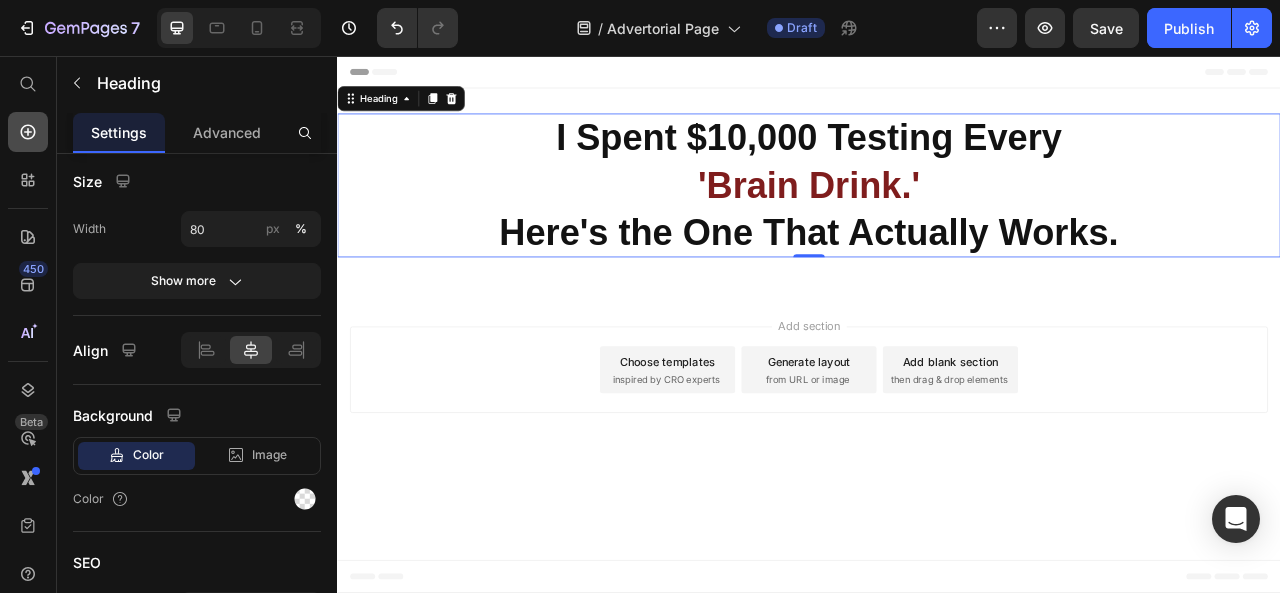 click 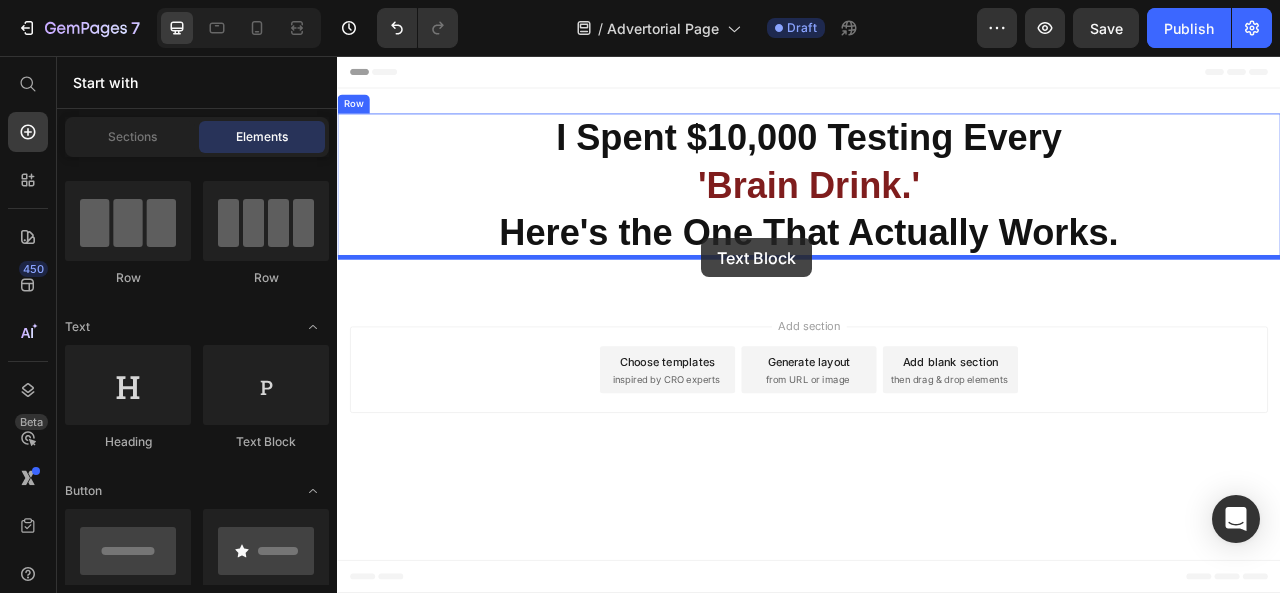 drag, startPoint x: 572, startPoint y: 452, endPoint x: 800, endPoint y: 288, distance: 280.85583 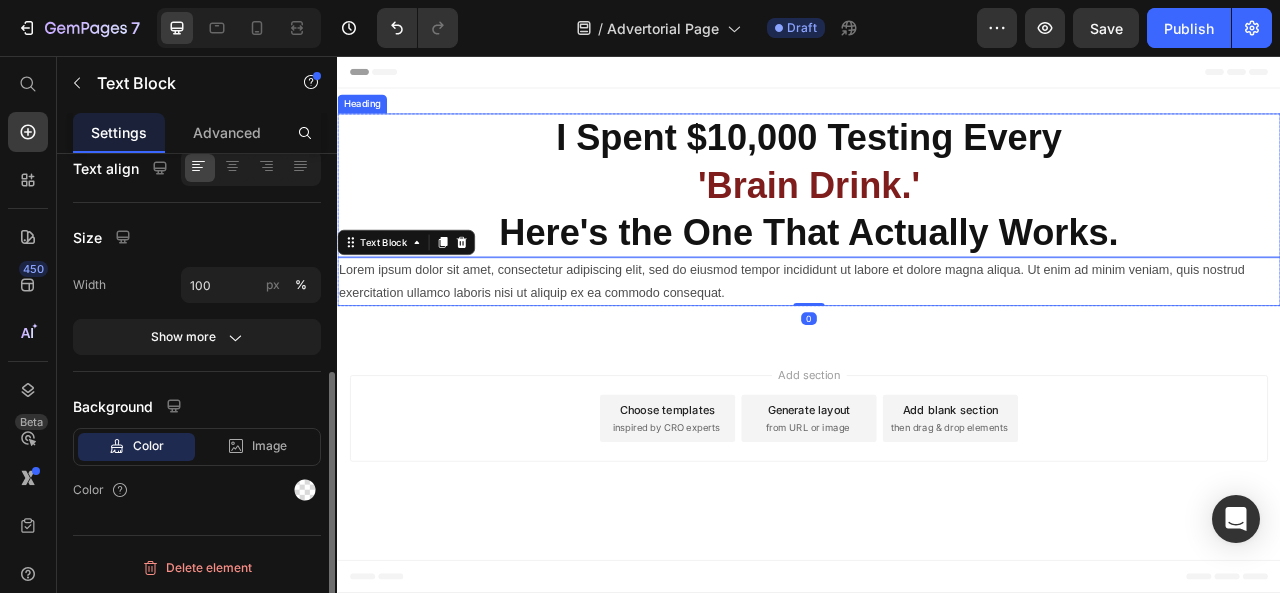 scroll, scrollTop: 0, scrollLeft: 0, axis: both 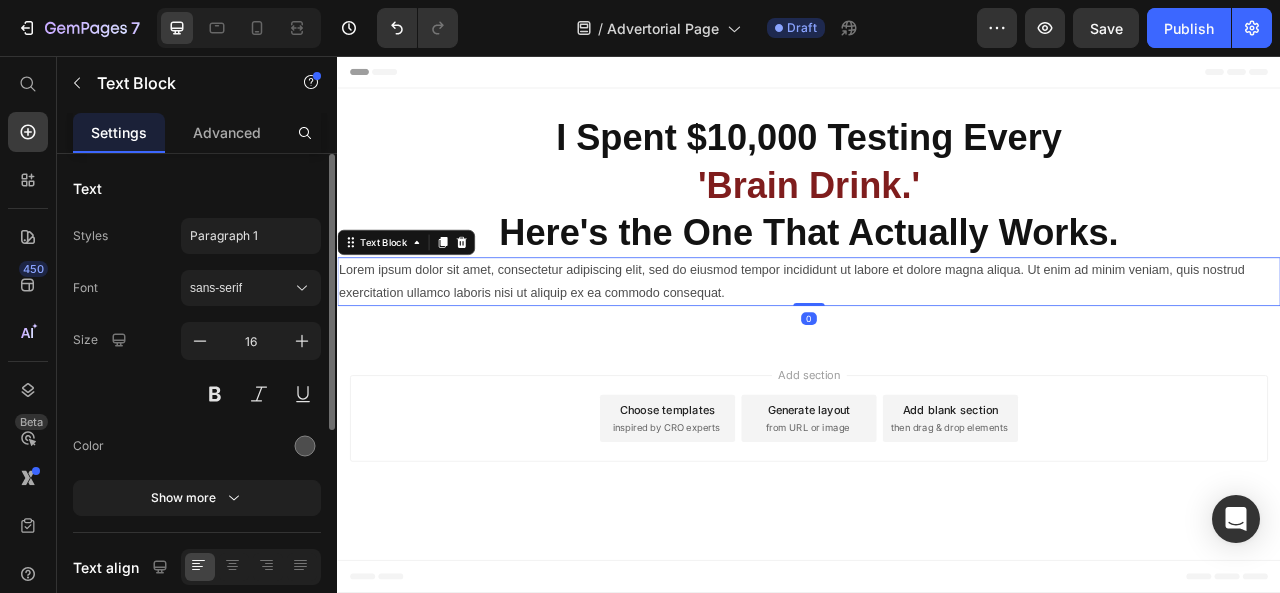 click on "Lorem ipsum dolor sit amet, consectetur adipiscing elit, sed do eiusmod tempor incididunt ut labore et dolore magna aliqua. Ut enim ad minim veniam, quis nostrud exercitation ullamco laboris nisi ut aliquip ex ea commodo consequat." at bounding box center [937, 343] 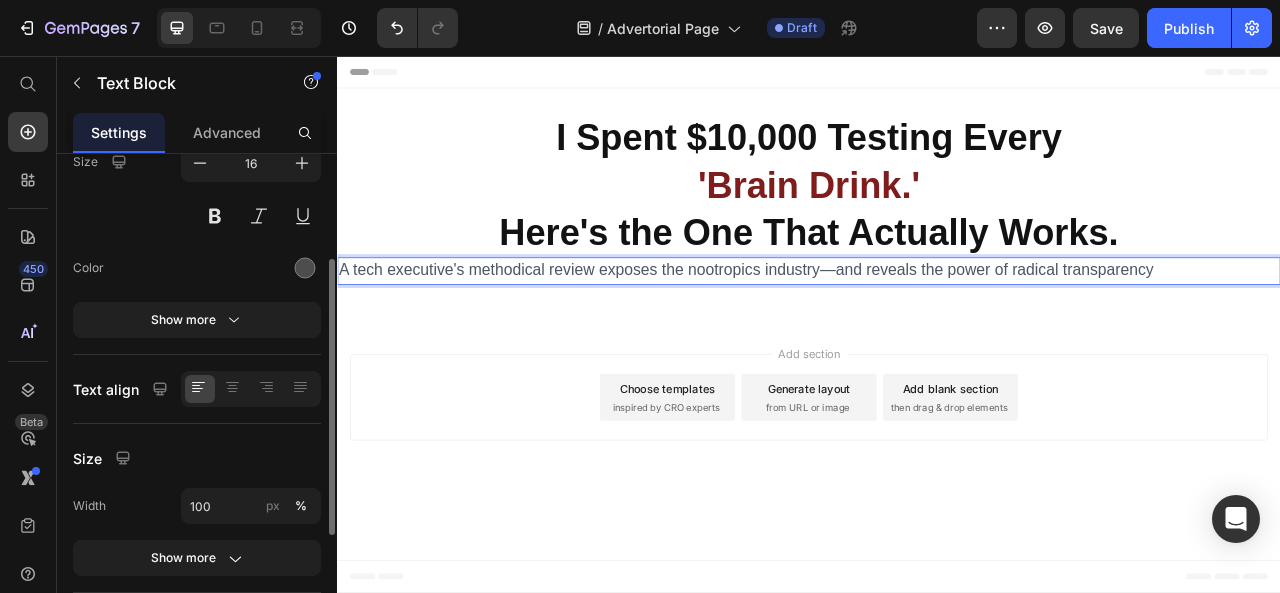 scroll, scrollTop: 182, scrollLeft: 0, axis: vertical 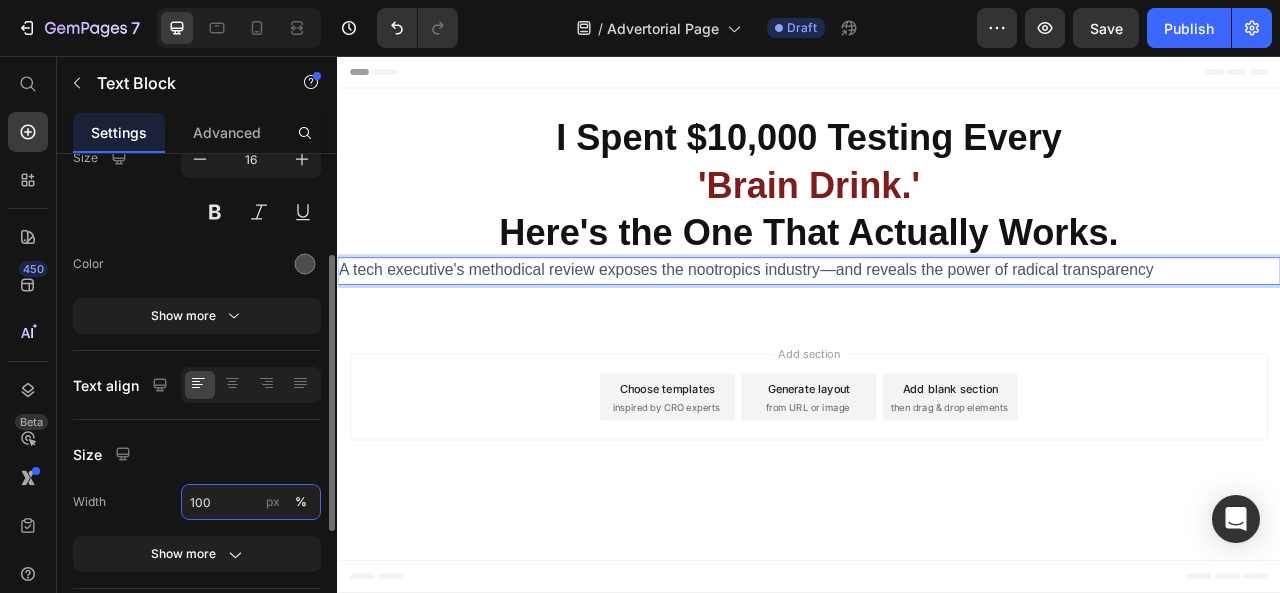 click on "100" at bounding box center [251, 502] 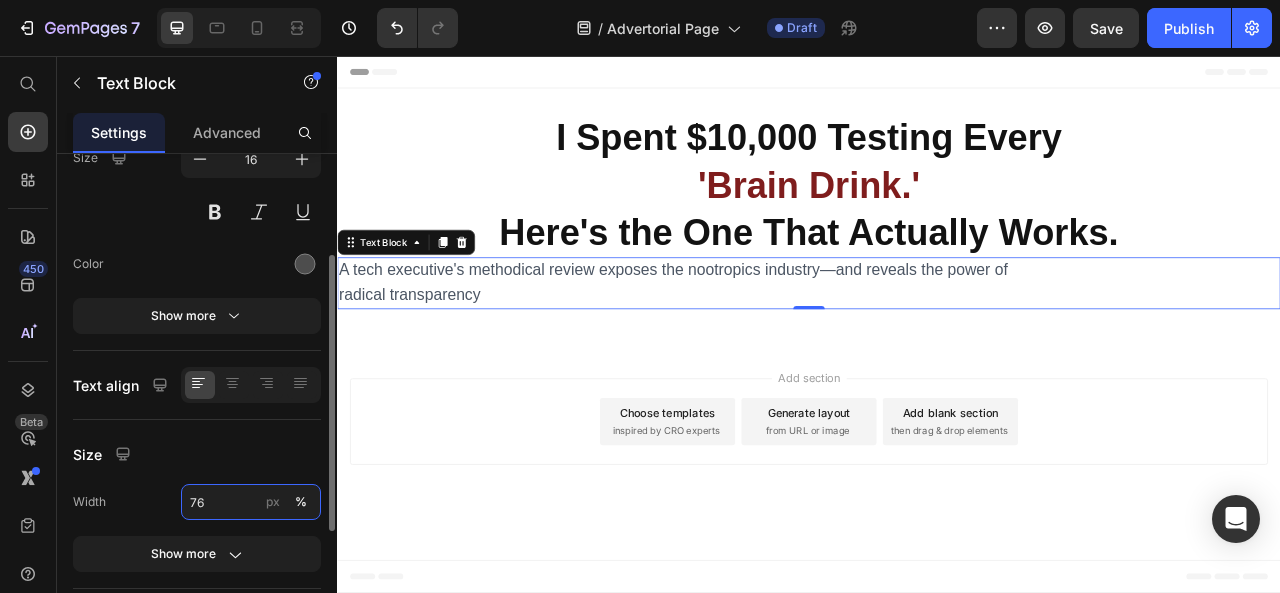 type on "75" 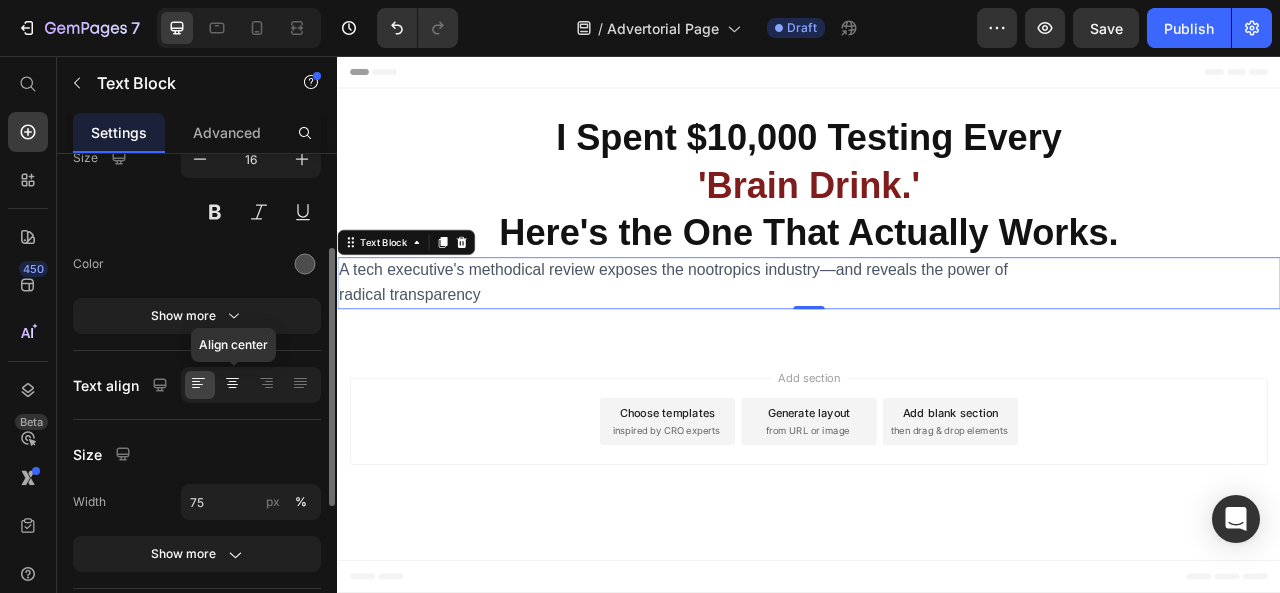 click 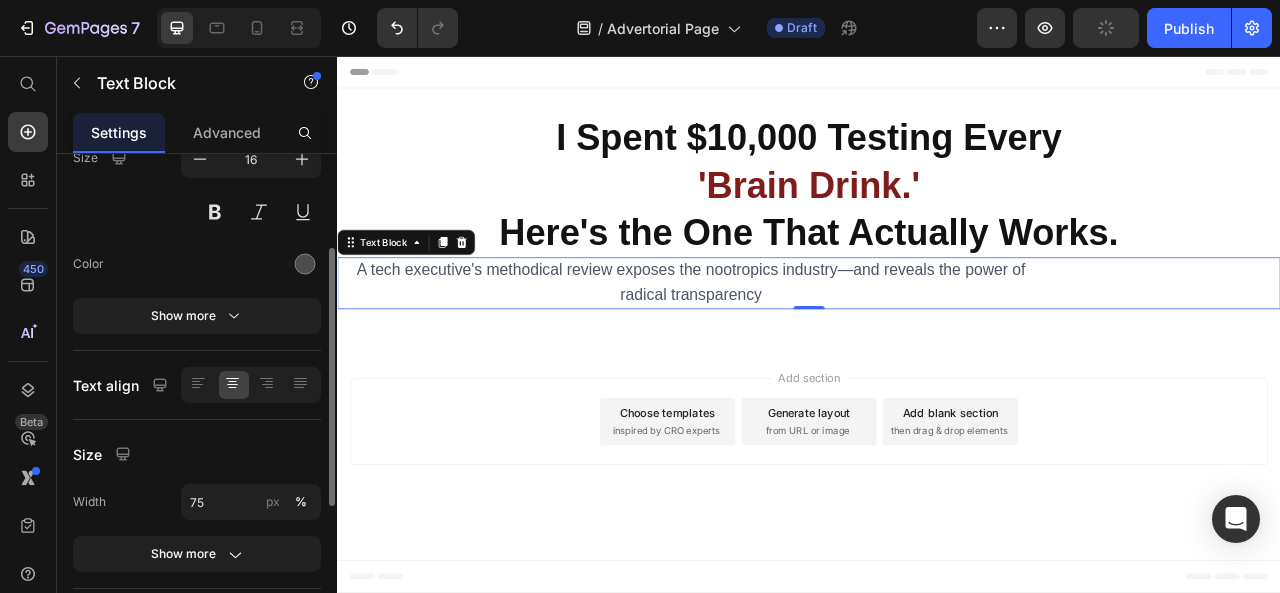 scroll, scrollTop: 460, scrollLeft: 0, axis: vertical 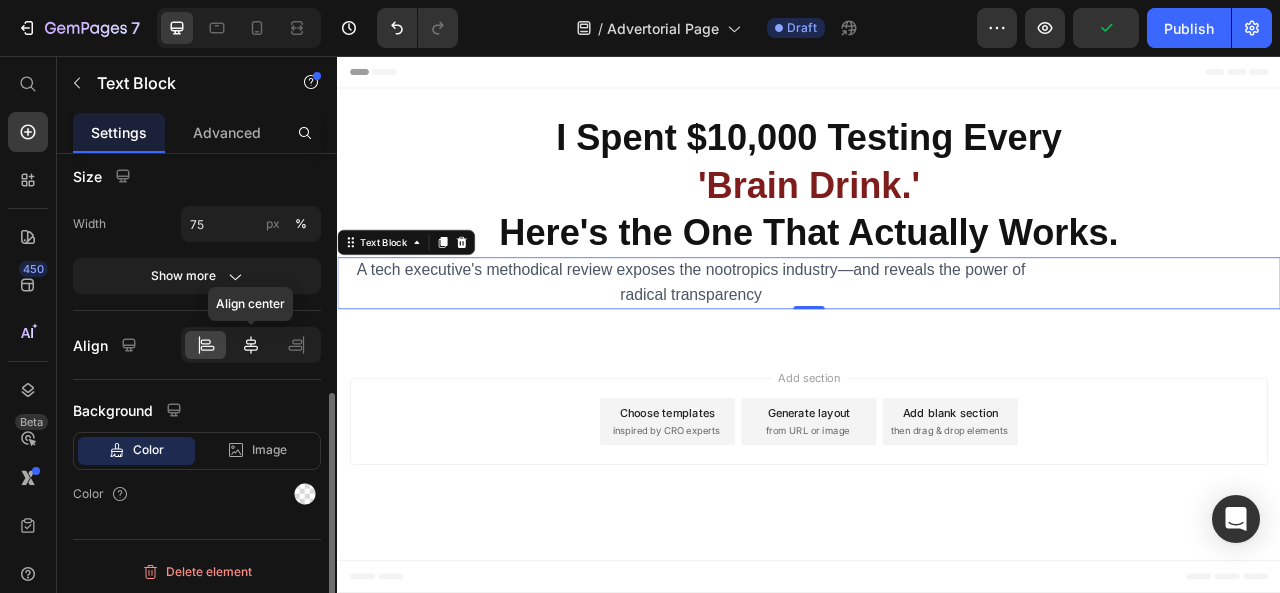 click 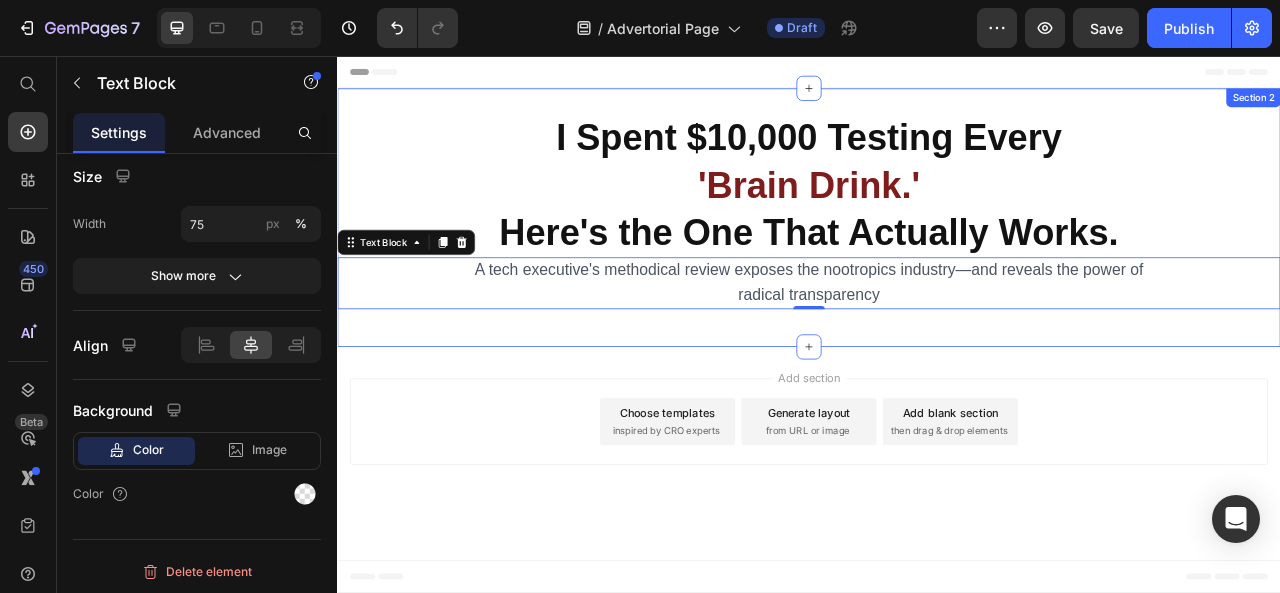 click on "⁠⁠⁠⁠⁠⁠⁠ I Spent $10,000 Testing Every  'Brain Drink.'  Here's the One That Actually Works. Heading A tech executive's methodical review exposes the nootropics industry—and reveals the power of radical transparency Text Block   0 Row Section 2" at bounding box center [937, 261] 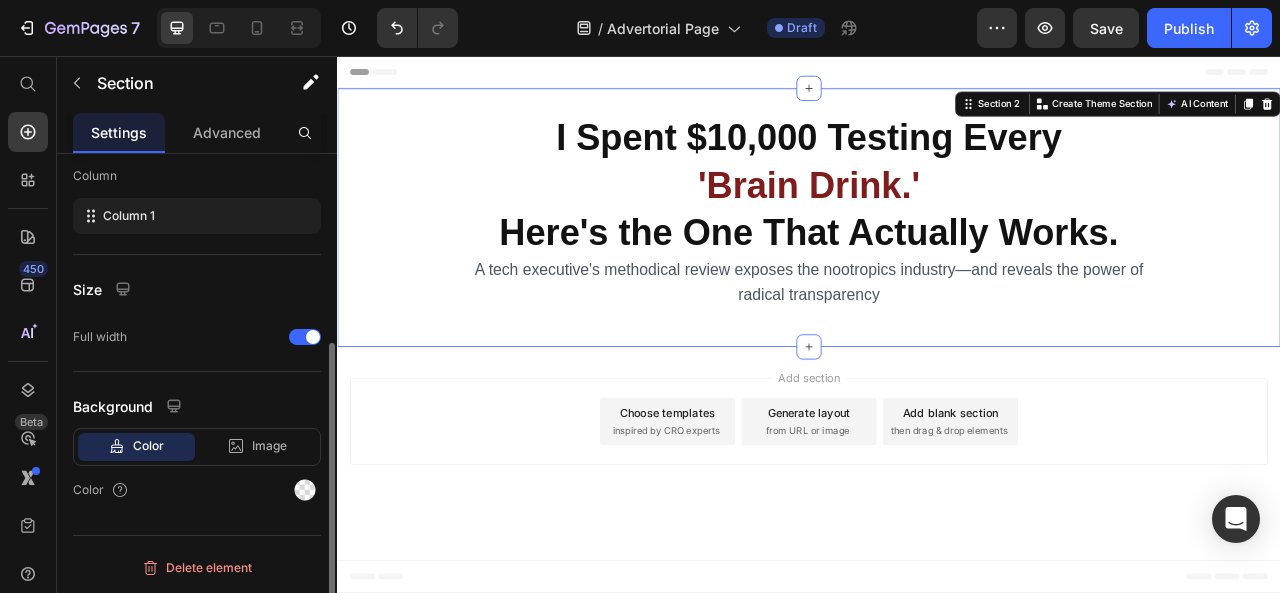 scroll, scrollTop: 0, scrollLeft: 0, axis: both 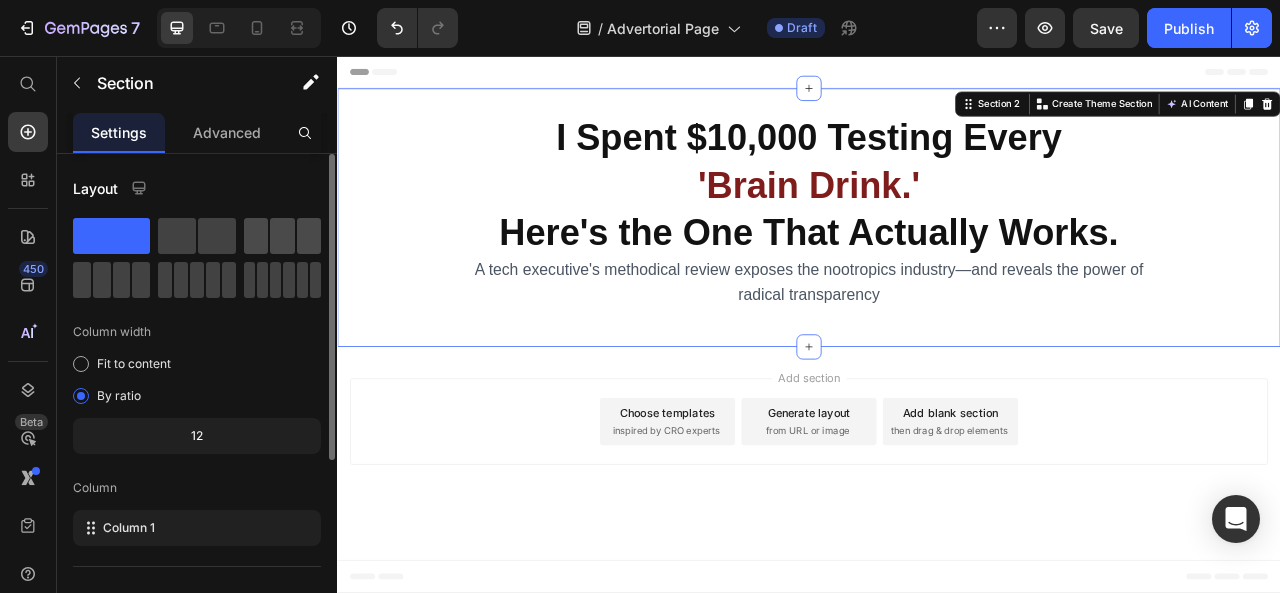 click 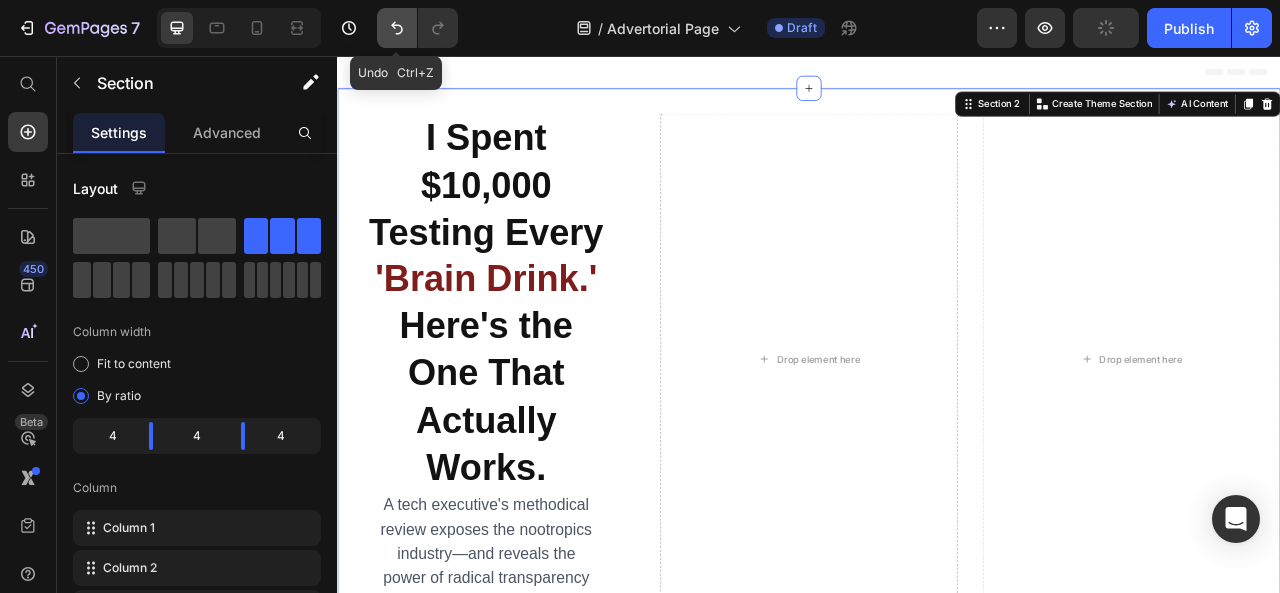 click 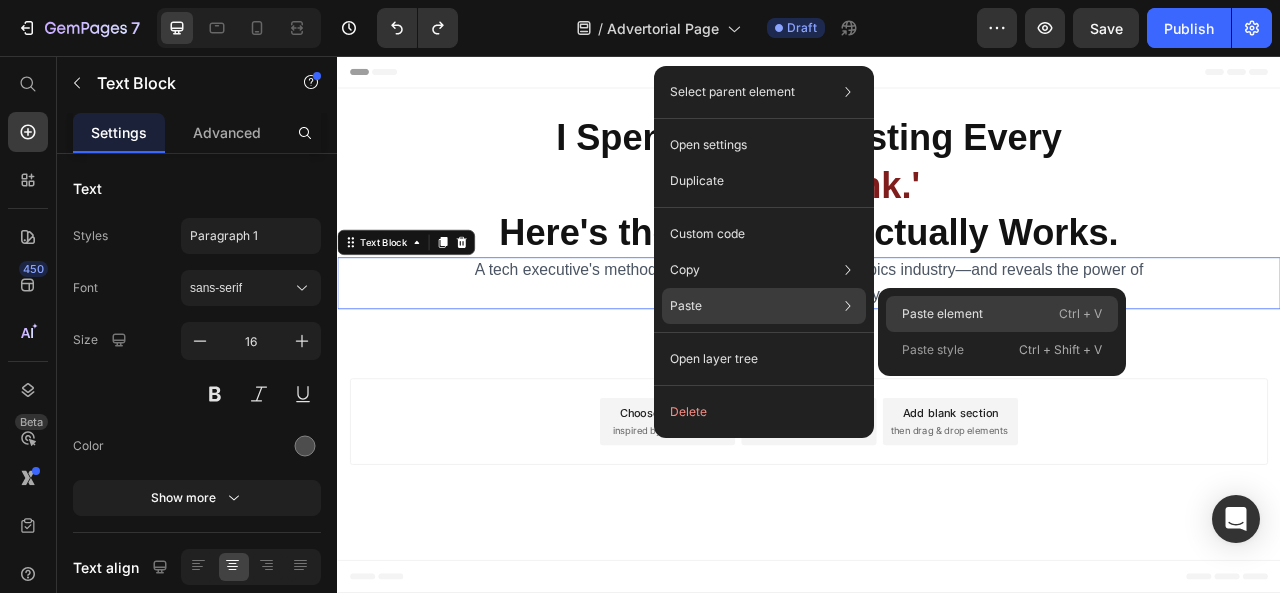 click on "Paste element" at bounding box center (942, 314) 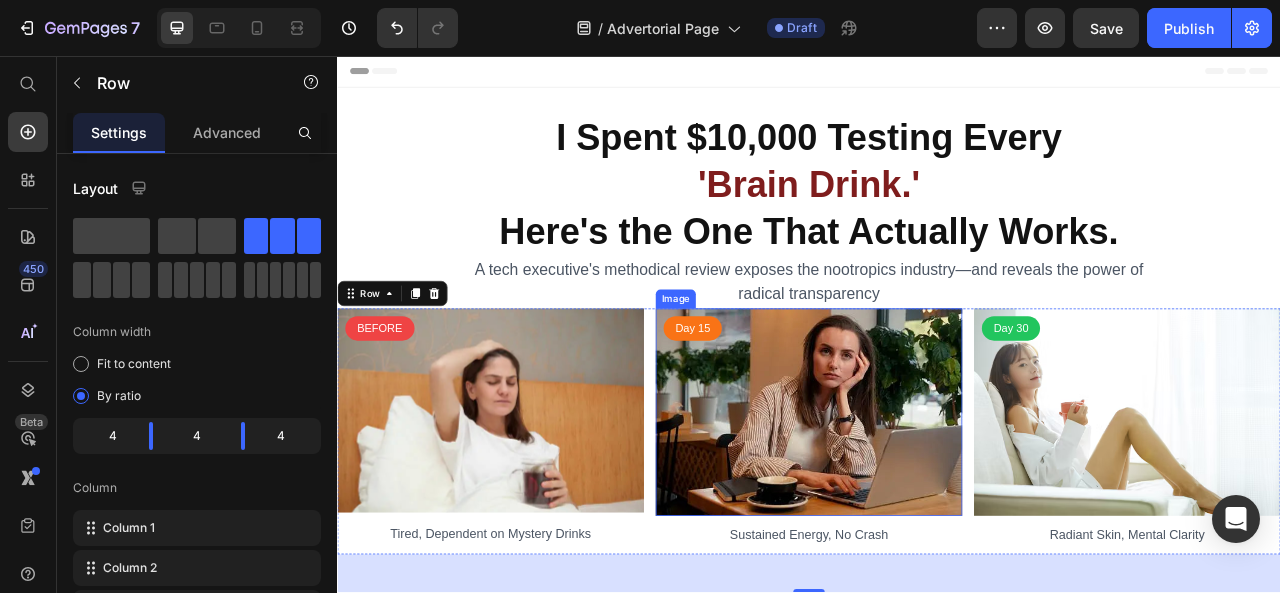 scroll, scrollTop: 0, scrollLeft: 0, axis: both 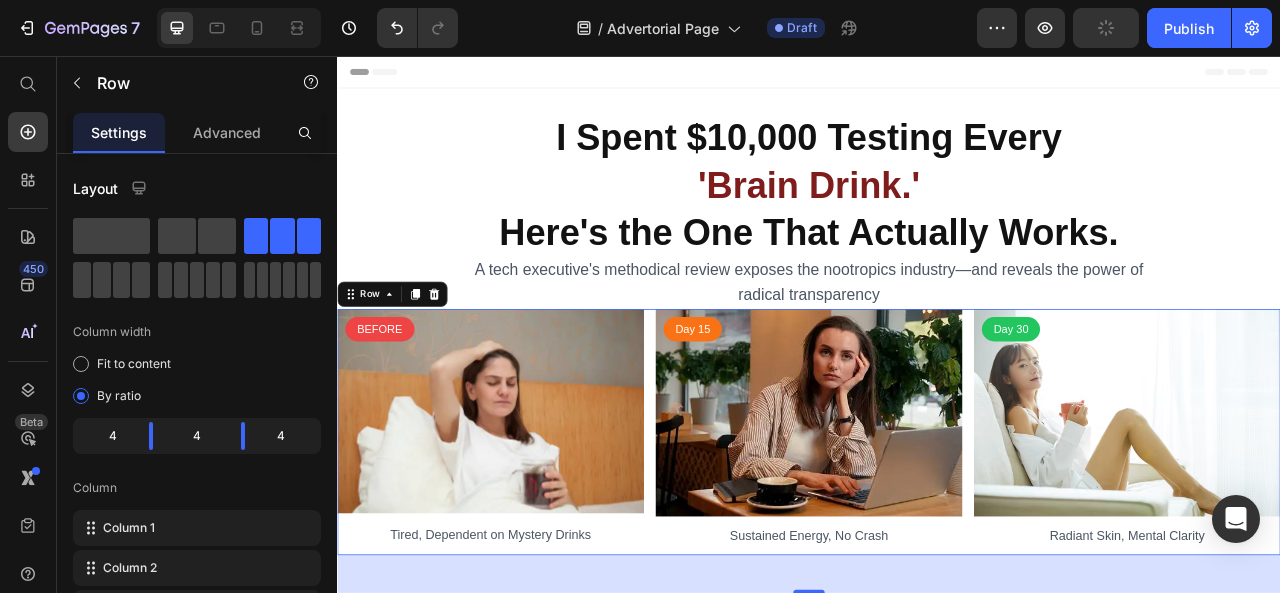 click on "BEFORE Custom Code Image Tired, Dependent on Mystery Drinks Text Block Day 15 Custom Code Image Sustained Energy, No Crash Text Block Day 30 Custom Code Image Radiant Skin, Mental Clarity Text Block Row   48" at bounding box center (937, 534) 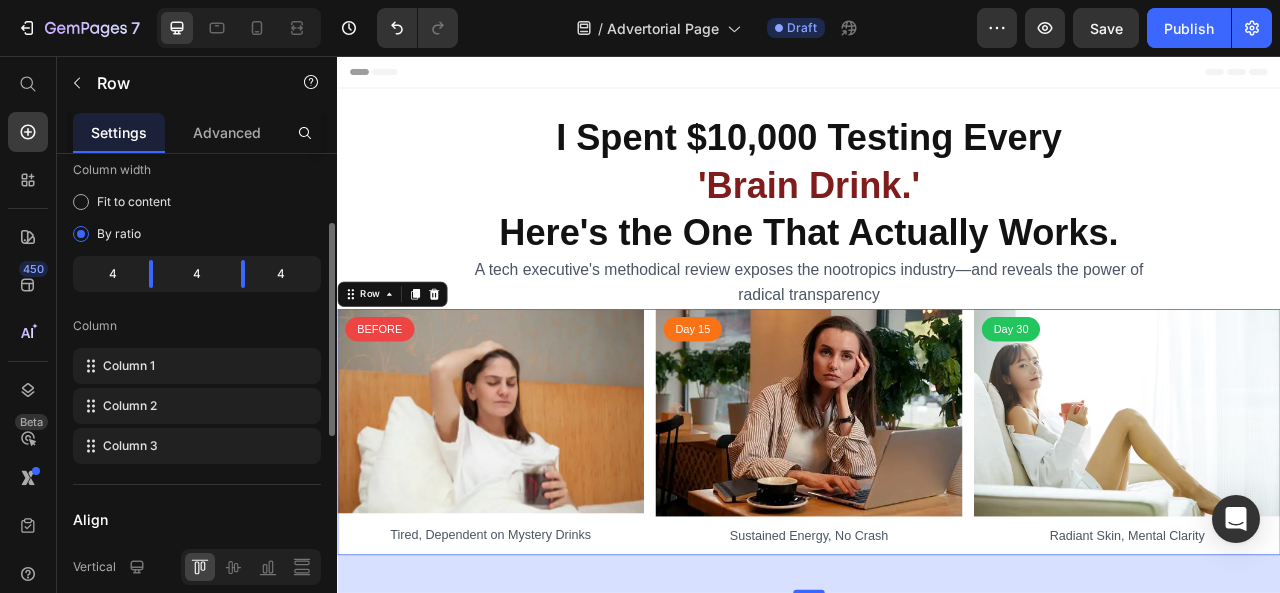 scroll, scrollTop: 84, scrollLeft: 0, axis: vertical 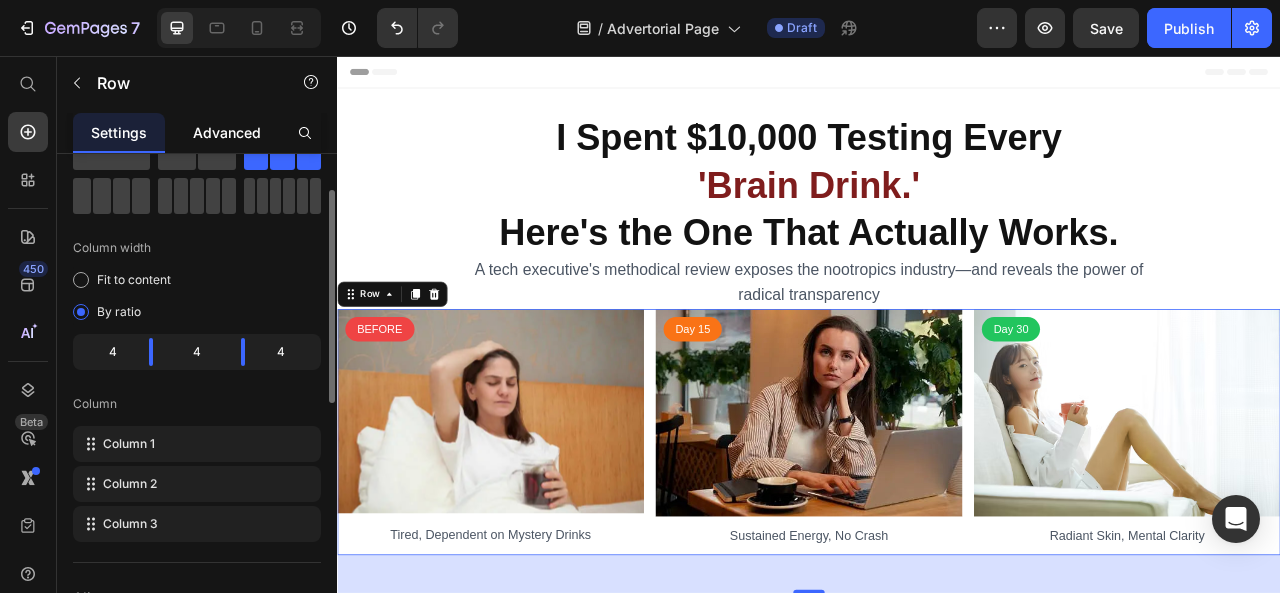 click on "Advanced" at bounding box center [227, 132] 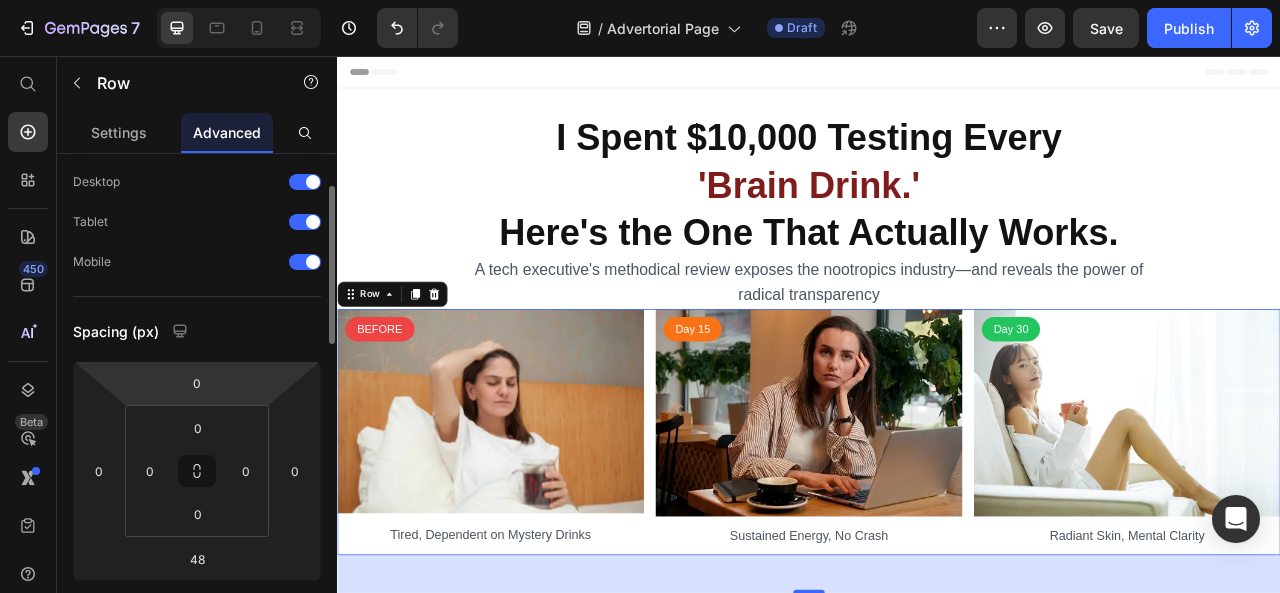 scroll, scrollTop: 66, scrollLeft: 0, axis: vertical 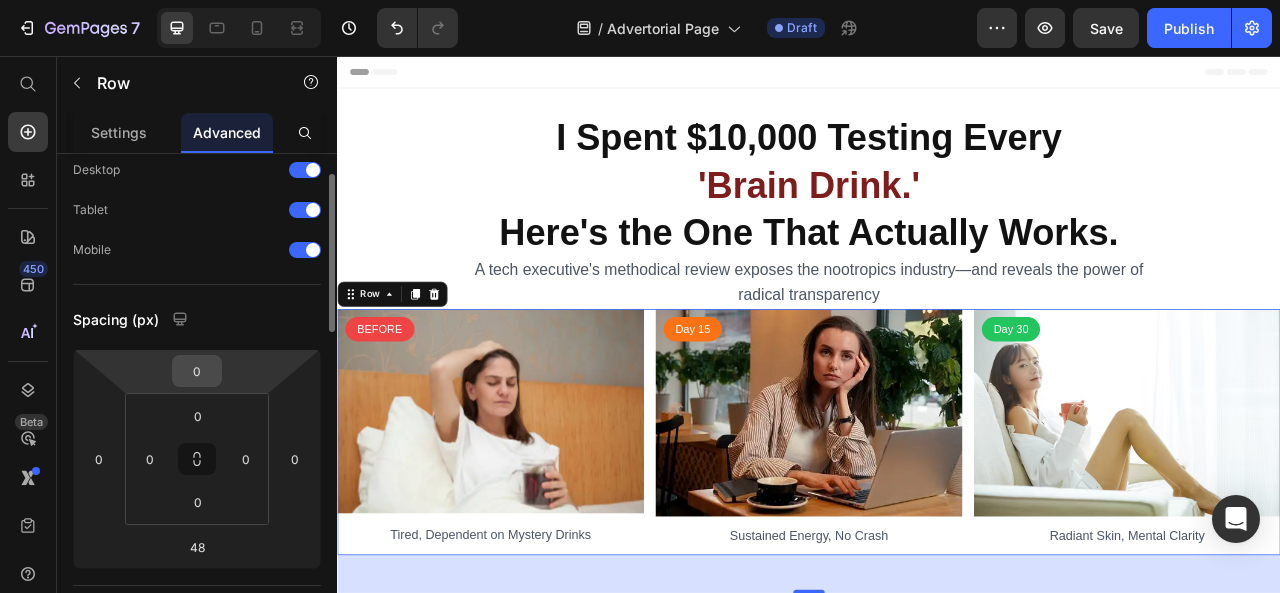 click on "0" at bounding box center (197, 371) 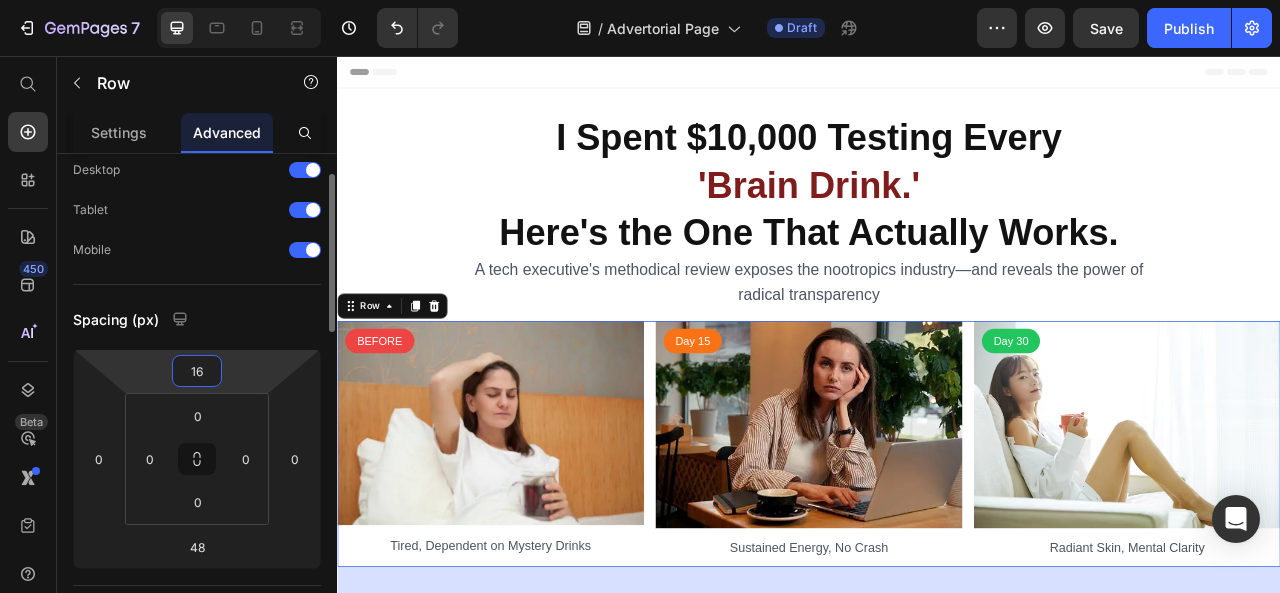 type on "17" 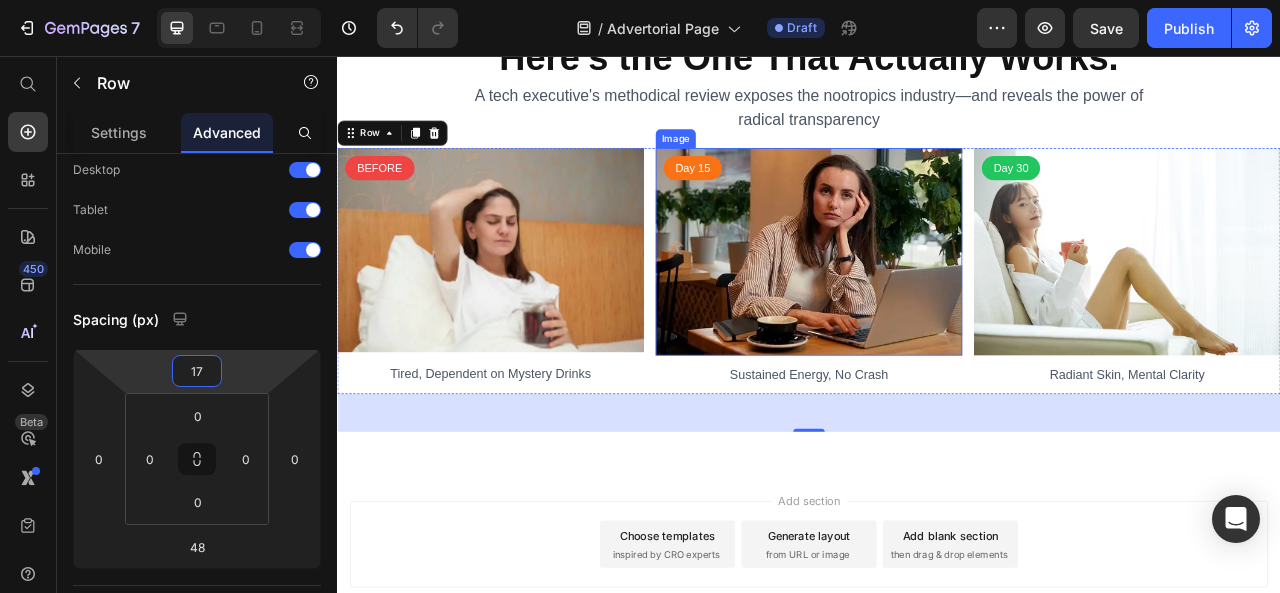 scroll, scrollTop: 227, scrollLeft: 0, axis: vertical 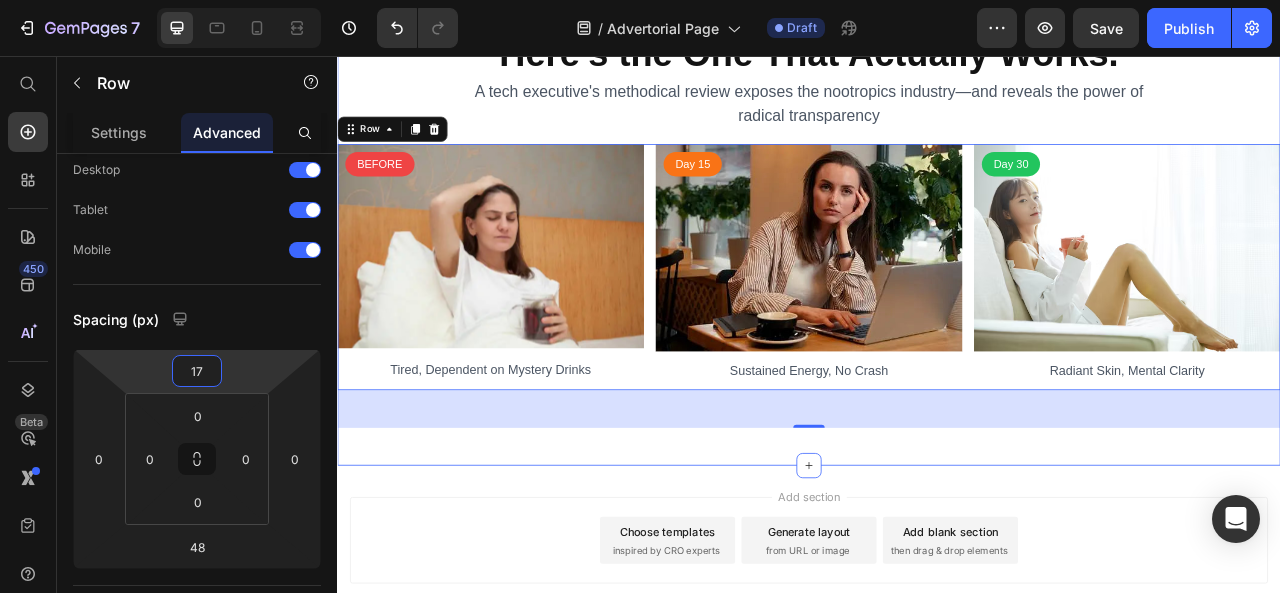 click on "⁠⁠⁠⁠⁠⁠⁠ I Spent $10,000 Testing Every  'Brain Drink.'  Here's the One That Actually Works. Heading A tech executive's methodical review exposes the nootropics industry—and reveals the power of radical transparency Text Block BEFORE Custom Code Image Tired, Dependent on Mystery Drinks Text Block Day 15 Custom Code Image Sustained Energy, No Crash Text Block Day 30 Custom Code Image Radiant Skin, Mental Clarity Text Block Row   48 Row" at bounding box center [937, 223] 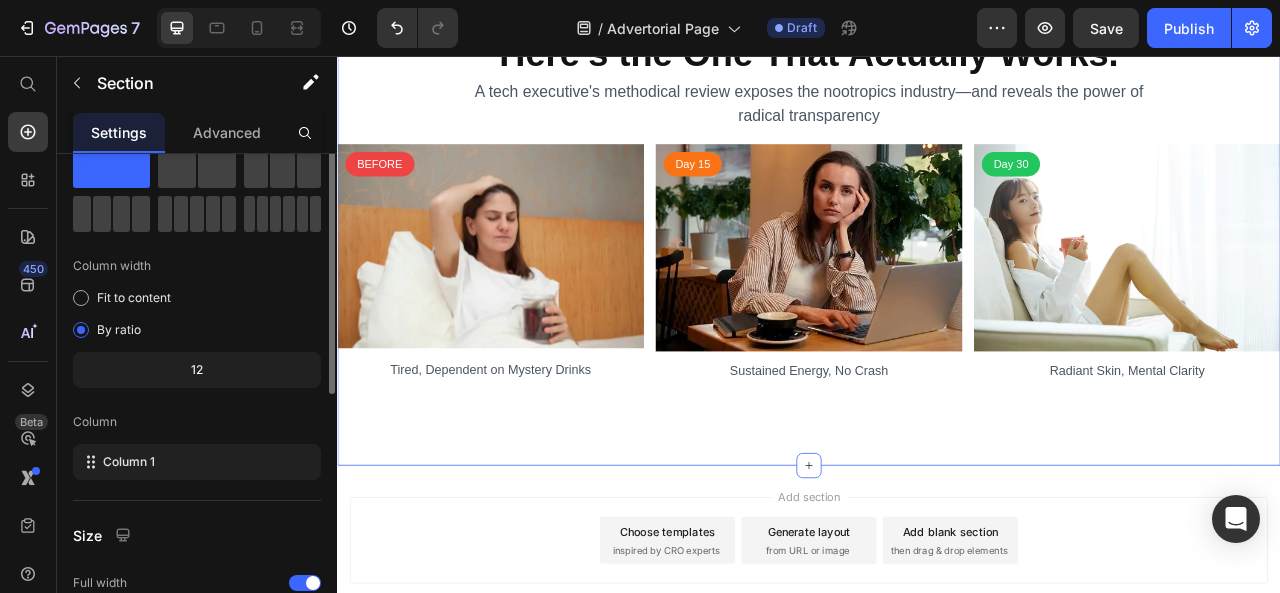 scroll, scrollTop: 0, scrollLeft: 0, axis: both 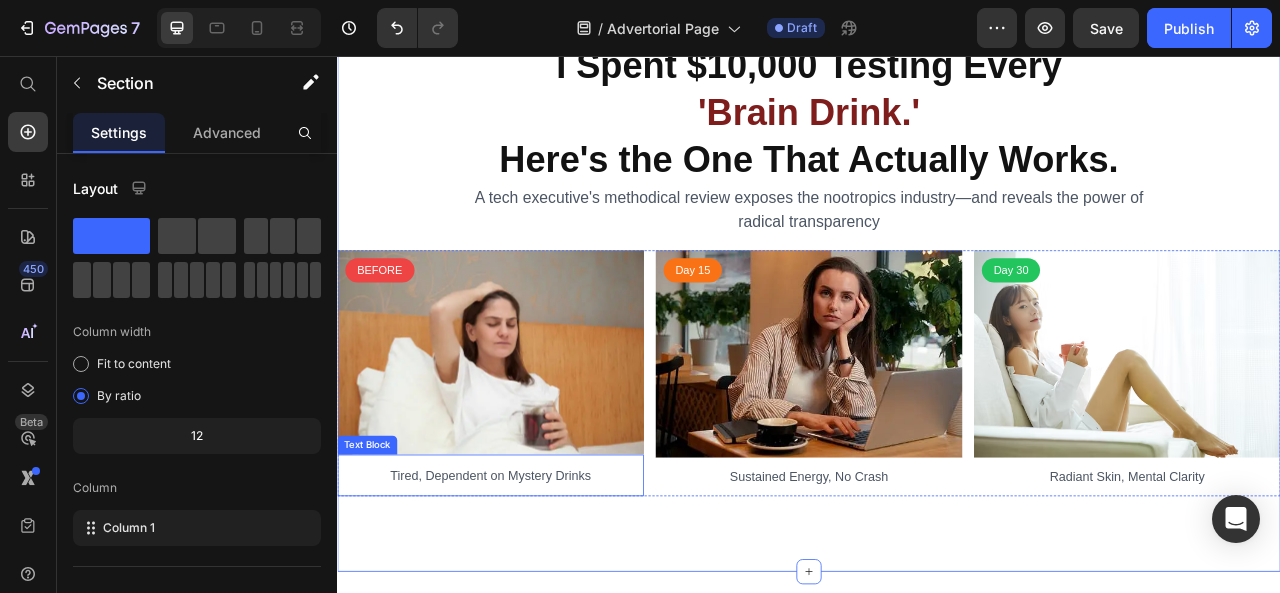 click on "Tired, Dependent on Mystery Drinks" at bounding box center [532, 589] 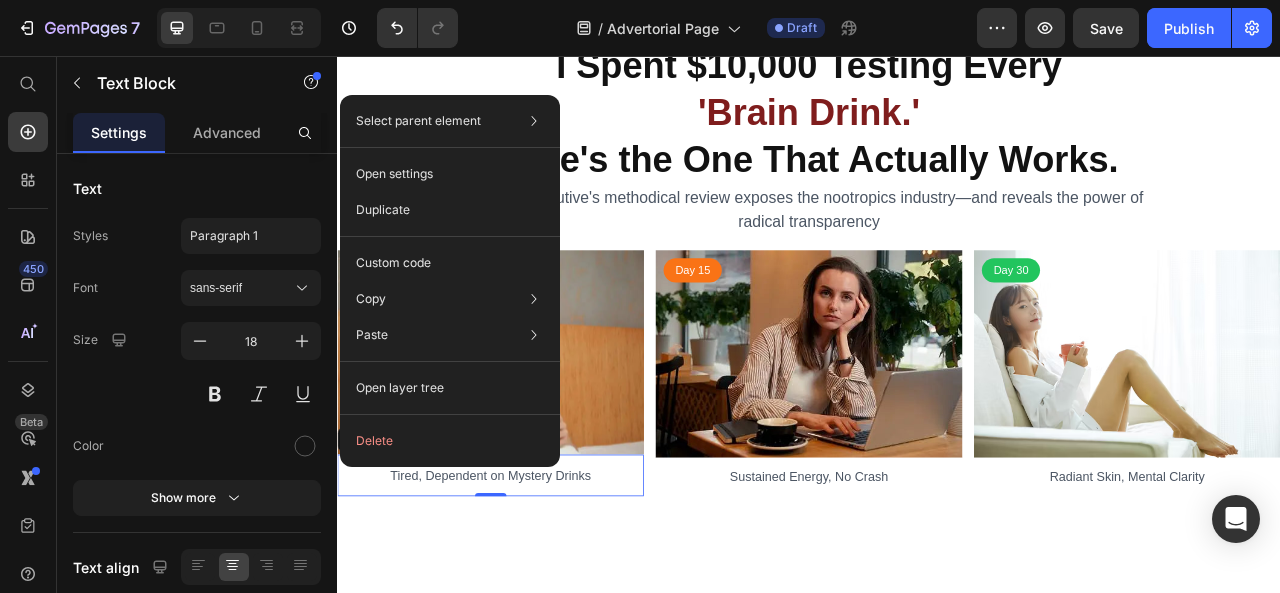 click on "Tired, Dependent on Mystery Drinks" at bounding box center [532, 589] 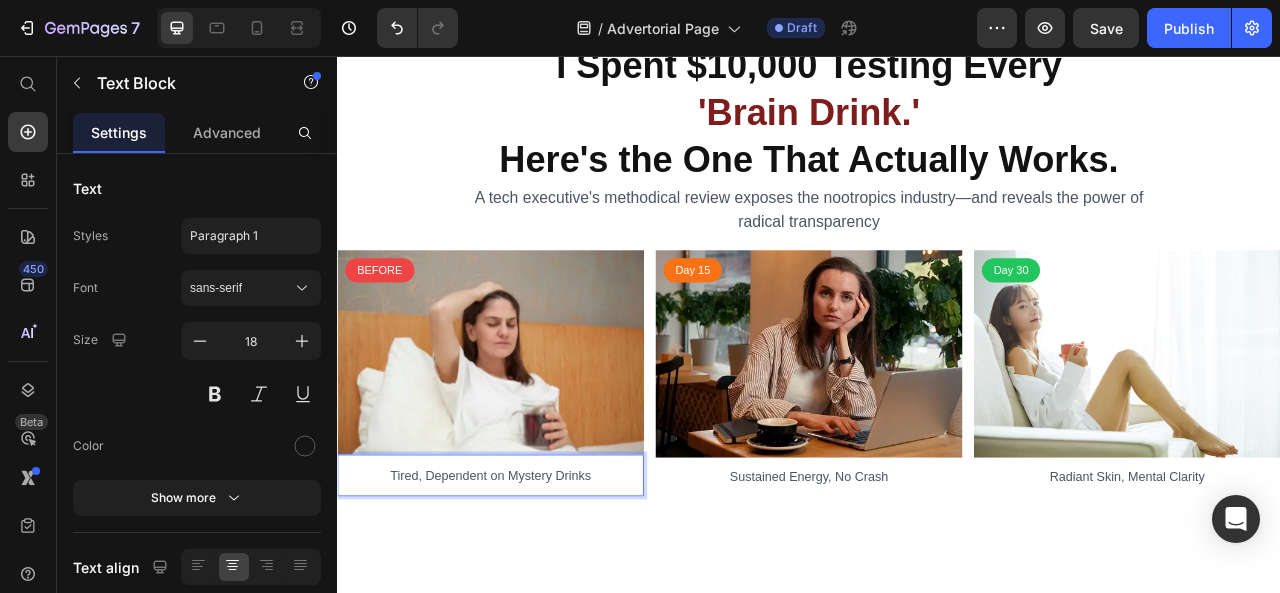 scroll, scrollTop: 53, scrollLeft: 0, axis: vertical 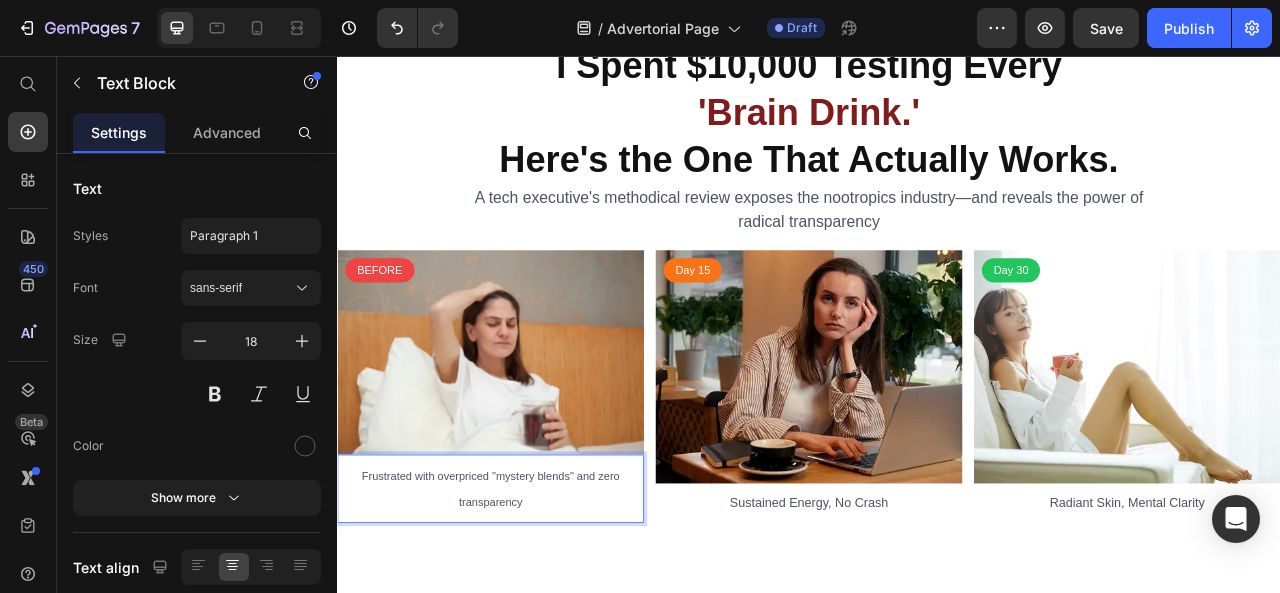 click on "Frustrated with overpriced "mystery blends" and zero transparency" at bounding box center (532, 606) 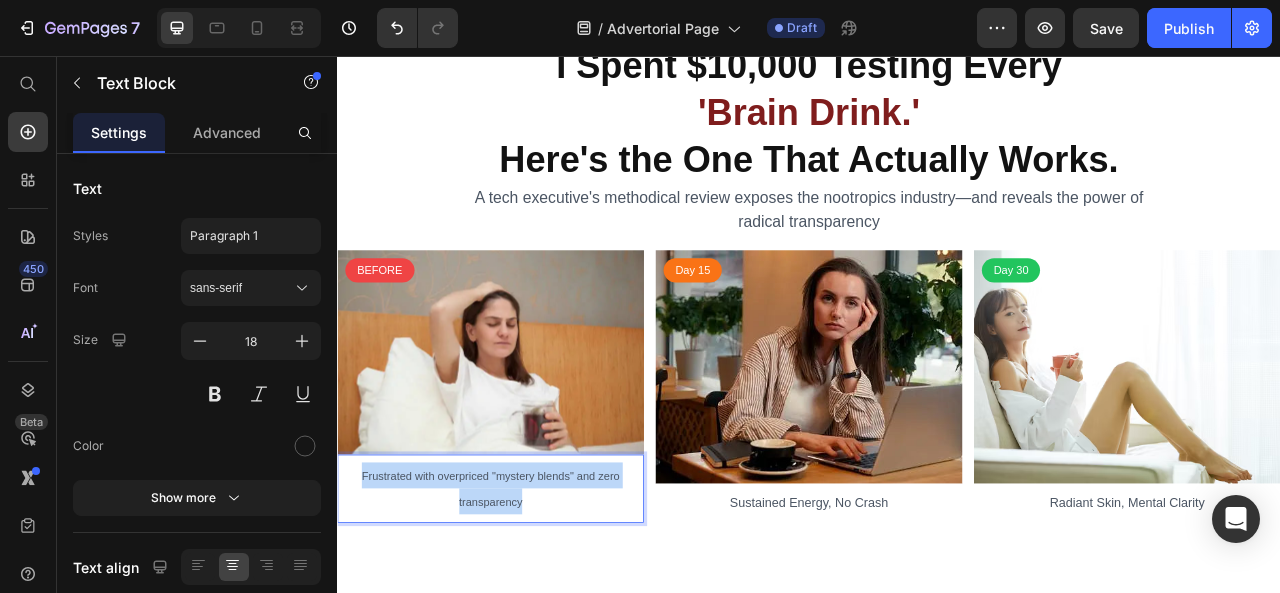 drag, startPoint x: 593, startPoint y: 606, endPoint x: 328, endPoint y: 562, distance: 268.628 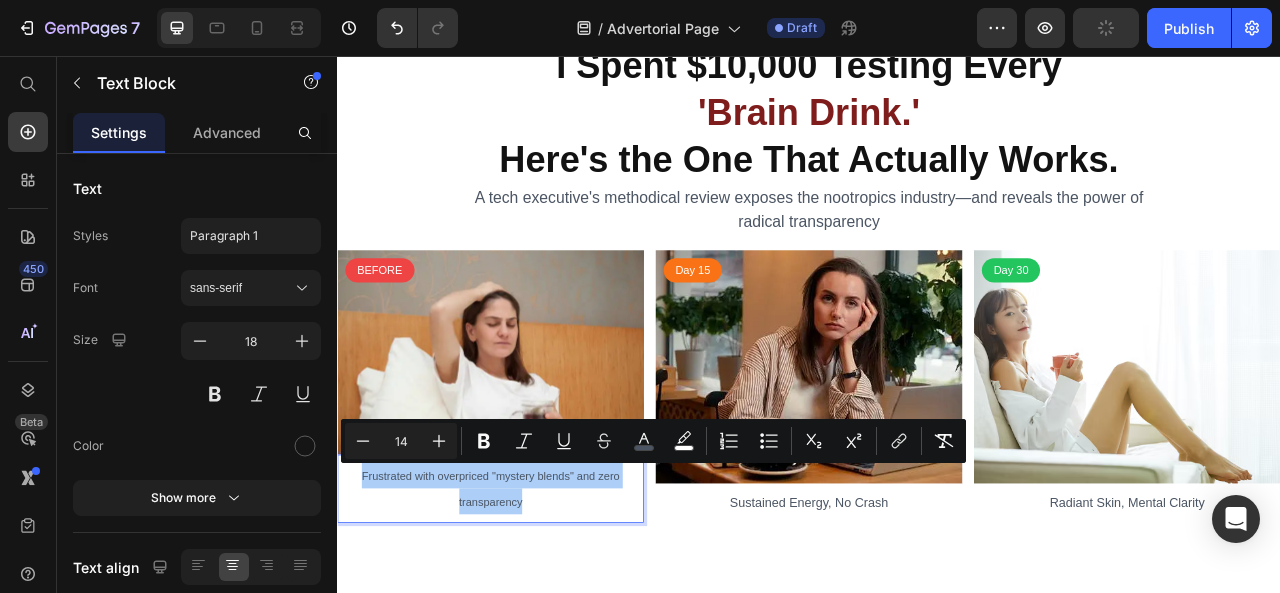 click on "14" at bounding box center (401, 441) 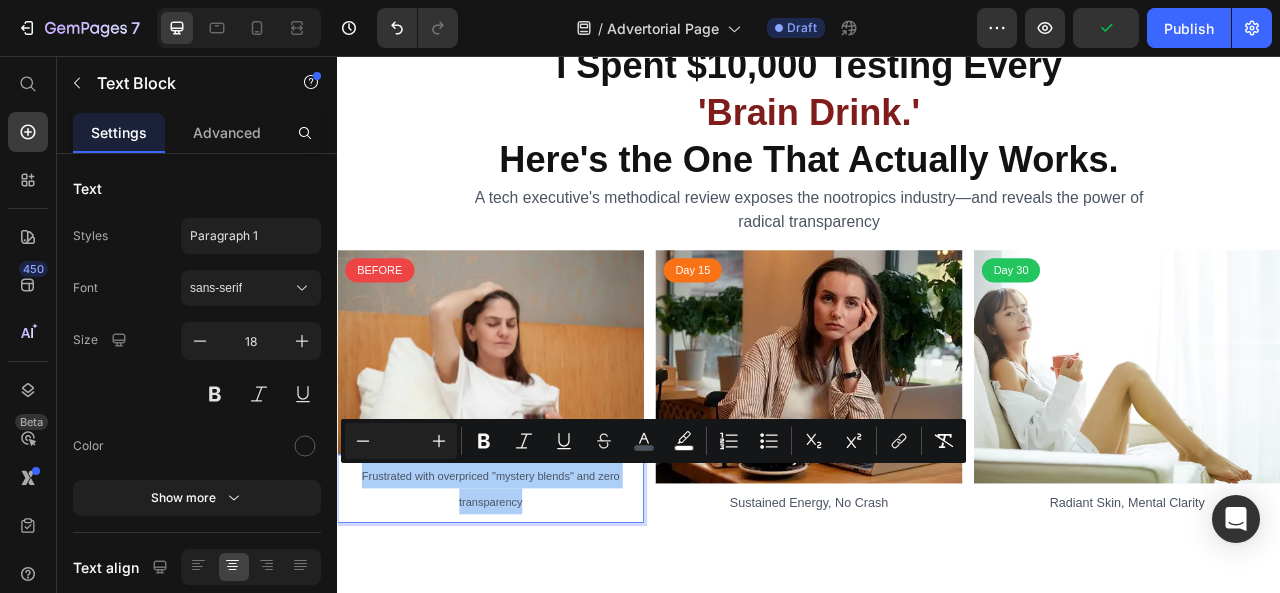 type 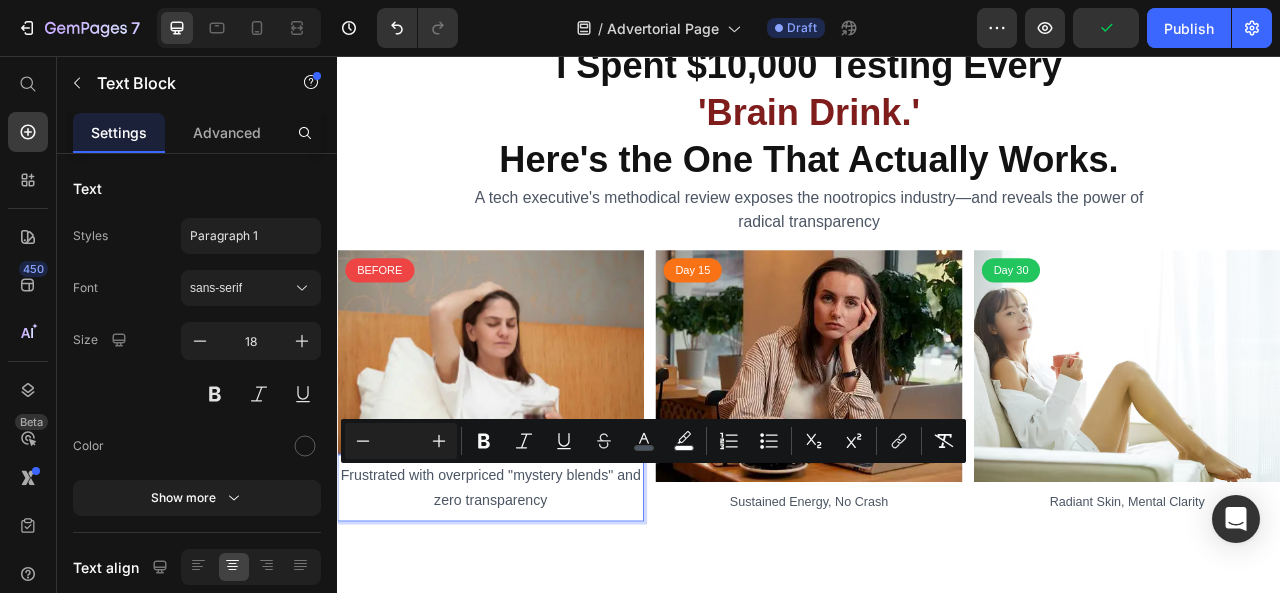 click on "Frustrated with overpriced "mystery blends" and zero transparency" at bounding box center (532, 605) 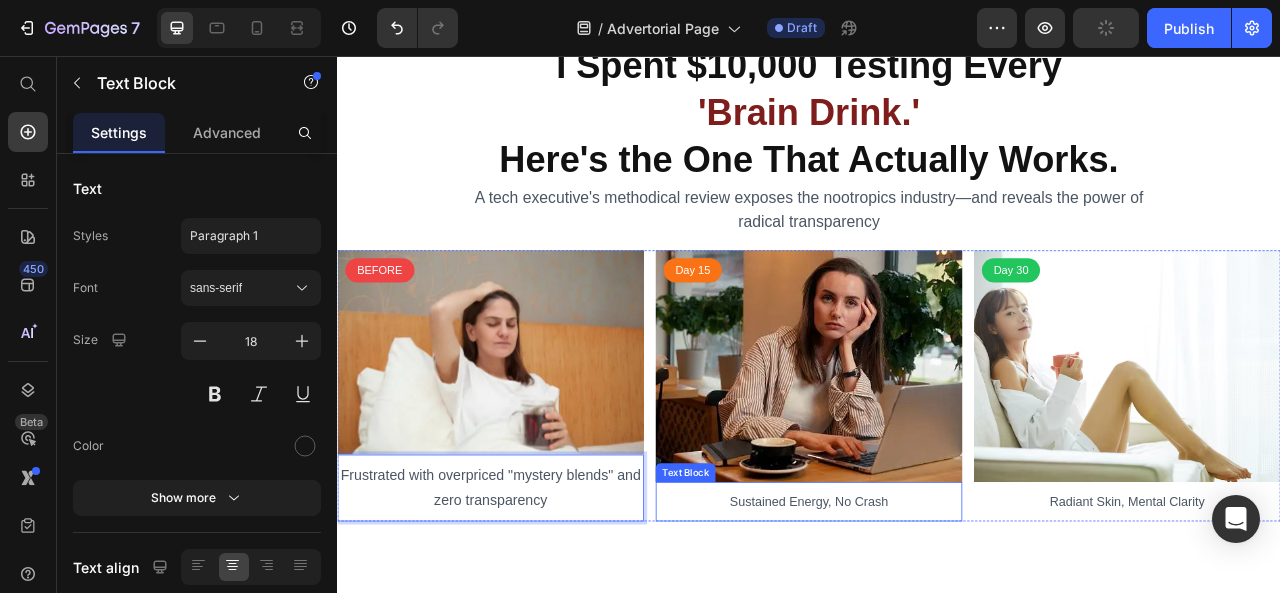 click on "Sustained Energy, No Crash" at bounding box center (937, 622) 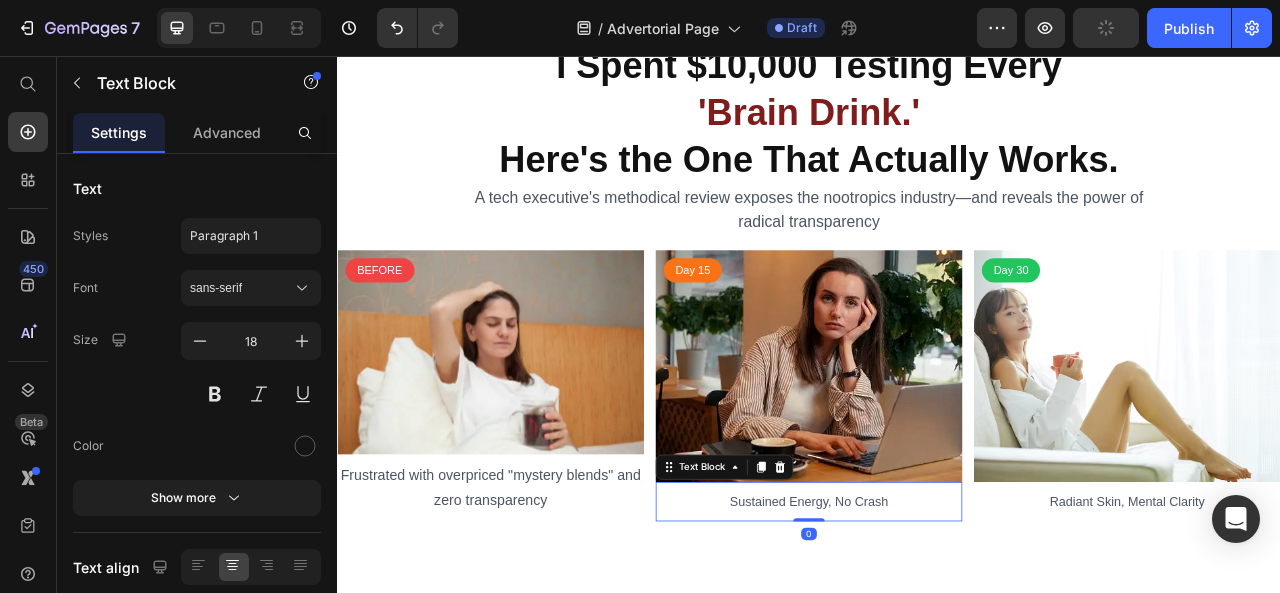 scroll, scrollTop: 0, scrollLeft: 0, axis: both 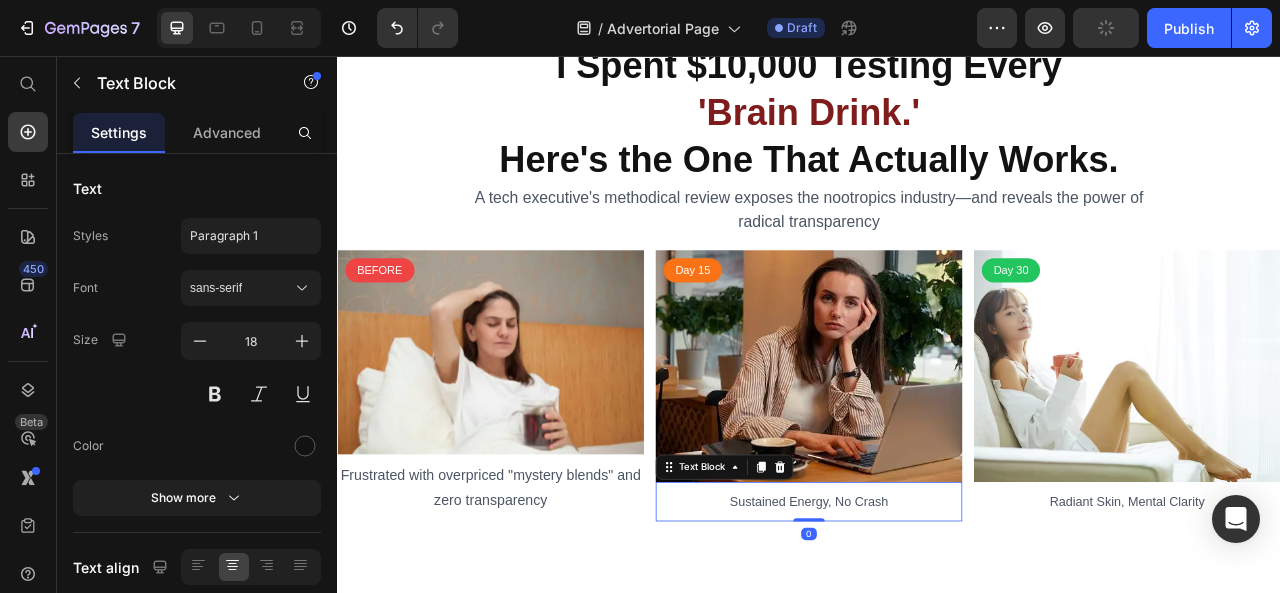 click on "Sustained Energy, No Crash" at bounding box center (937, 622) 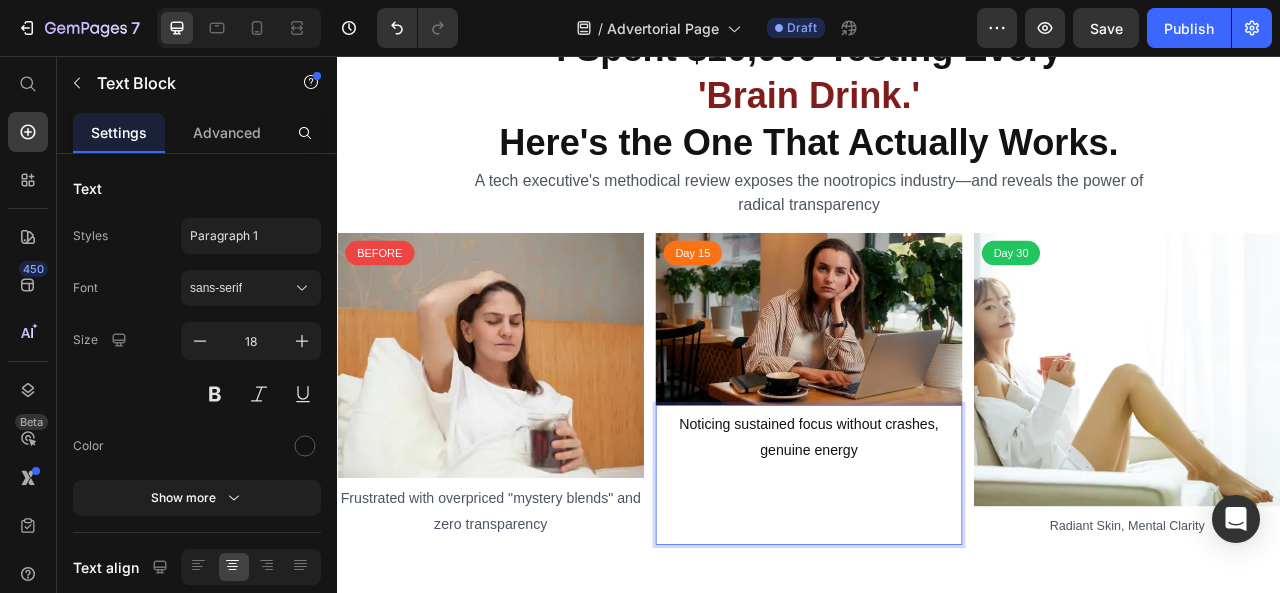 scroll, scrollTop: 120, scrollLeft: 0, axis: vertical 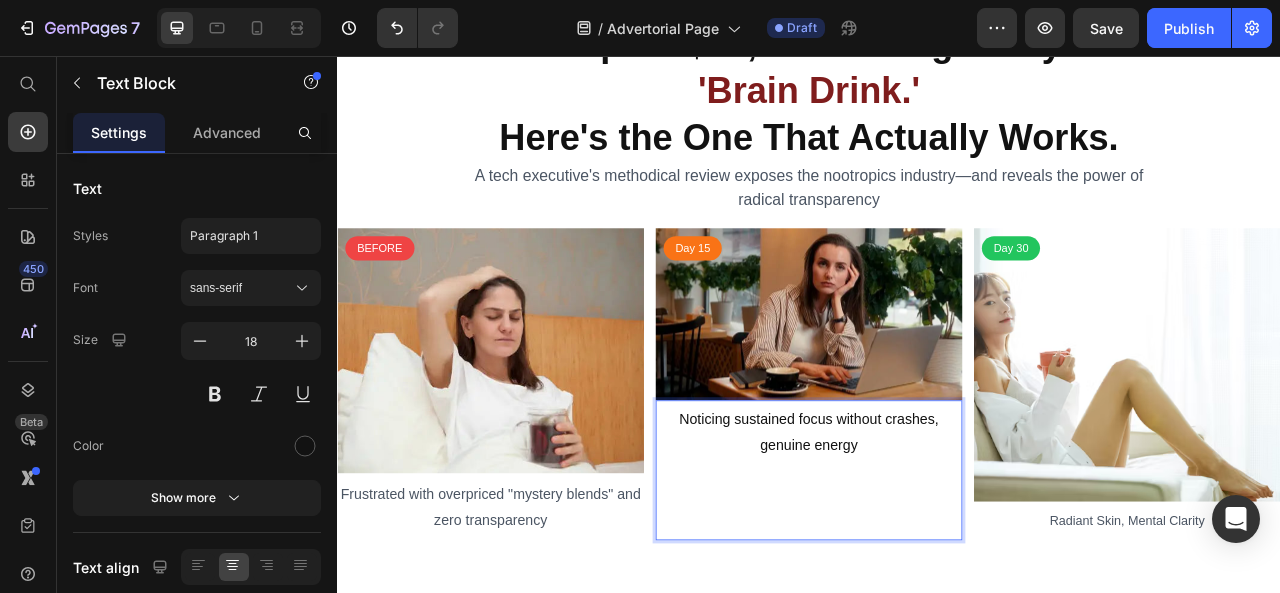 click at bounding box center [937, 631] 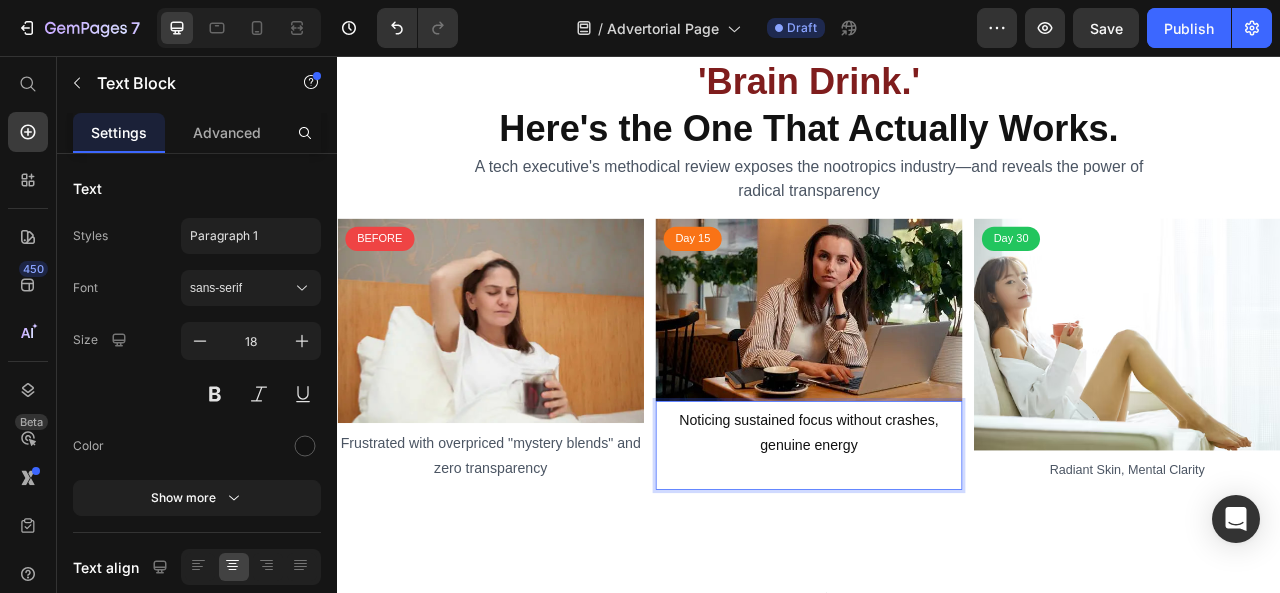 scroll, scrollTop: 164, scrollLeft: 0, axis: vertical 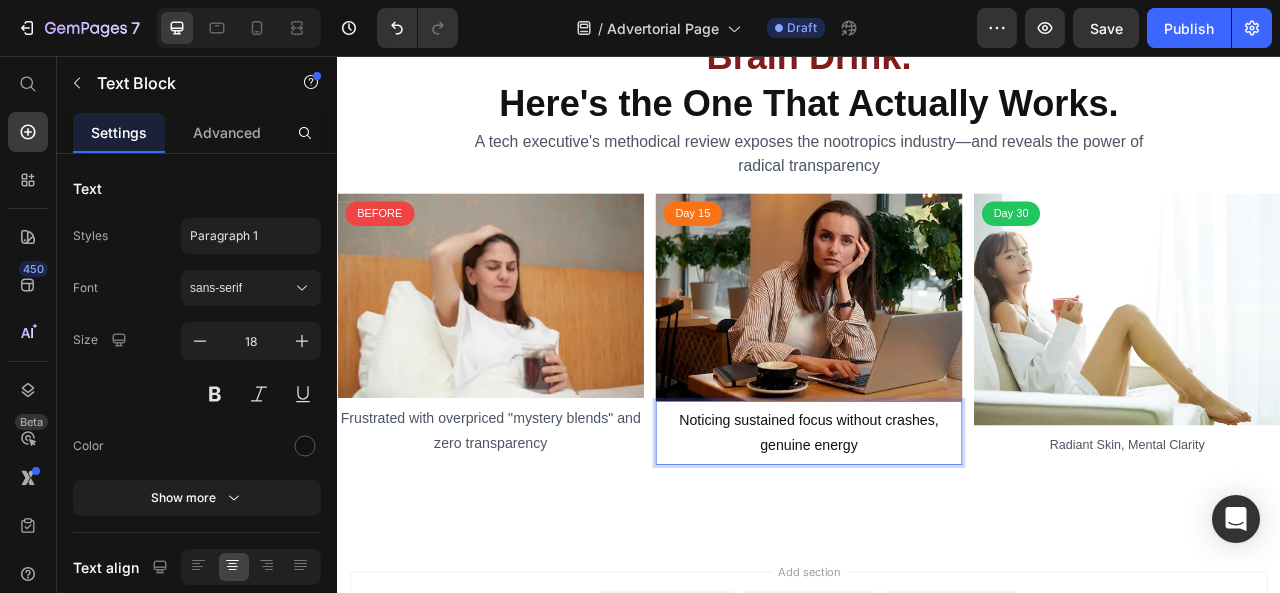 click on "Noticing sustained focus without crashes, genuine energy" at bounding box center [937, 535] 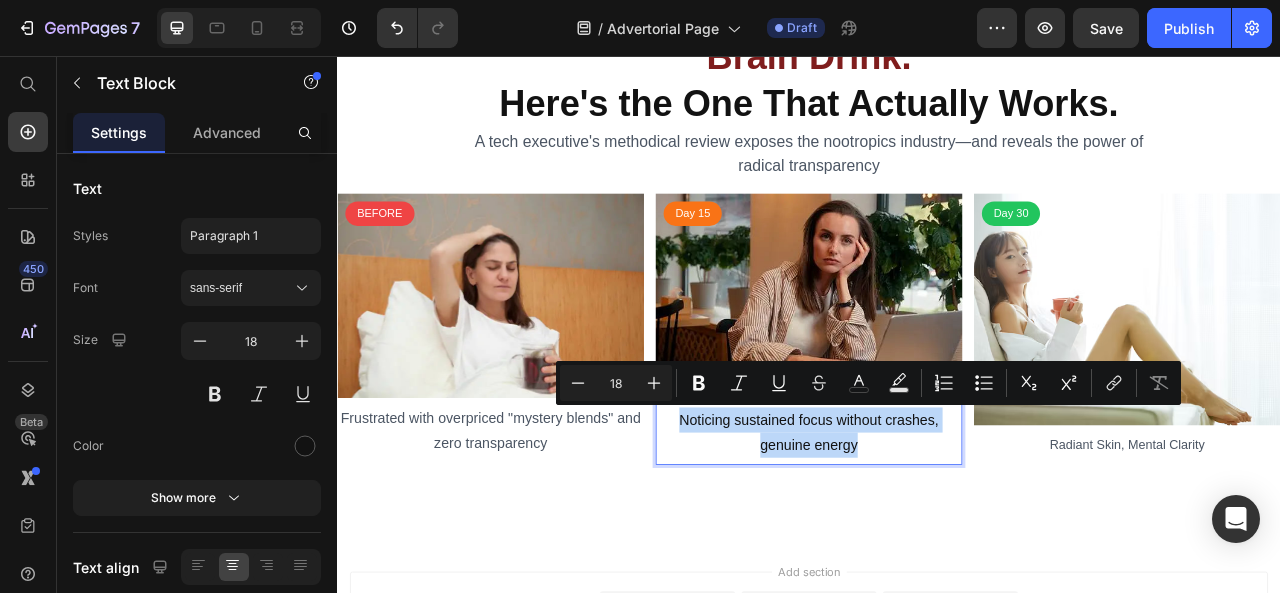 drag, startPoint x: 1010, startPoint y: 559, endPoint x: 762, endPoint y: 513, distance: 252.23006 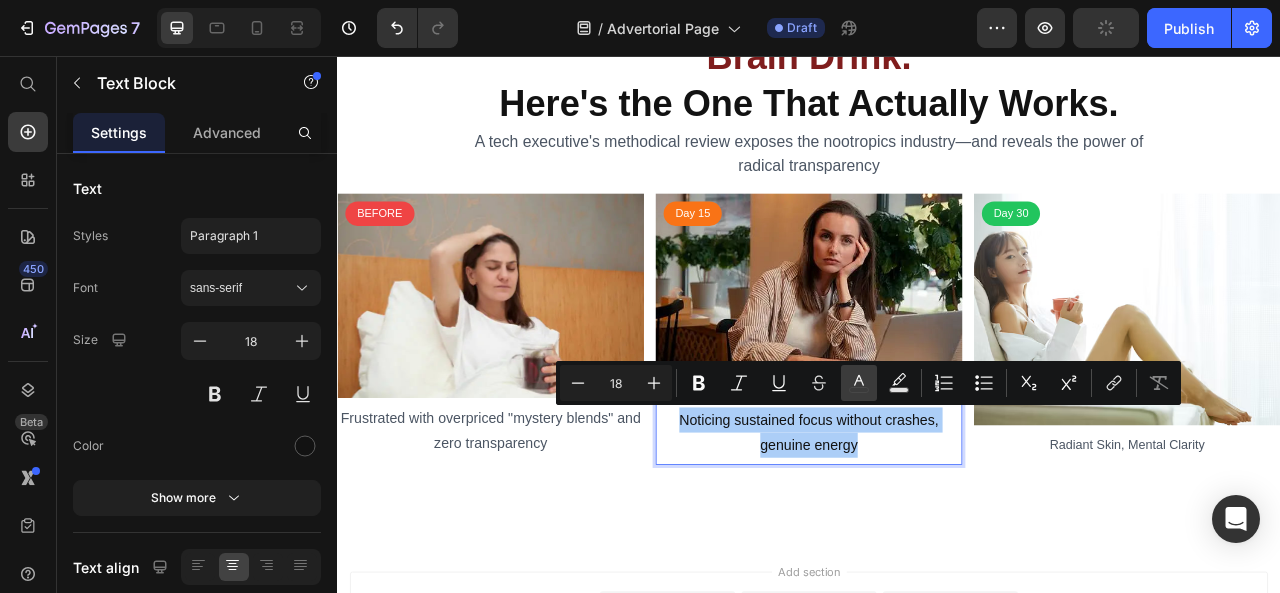 click 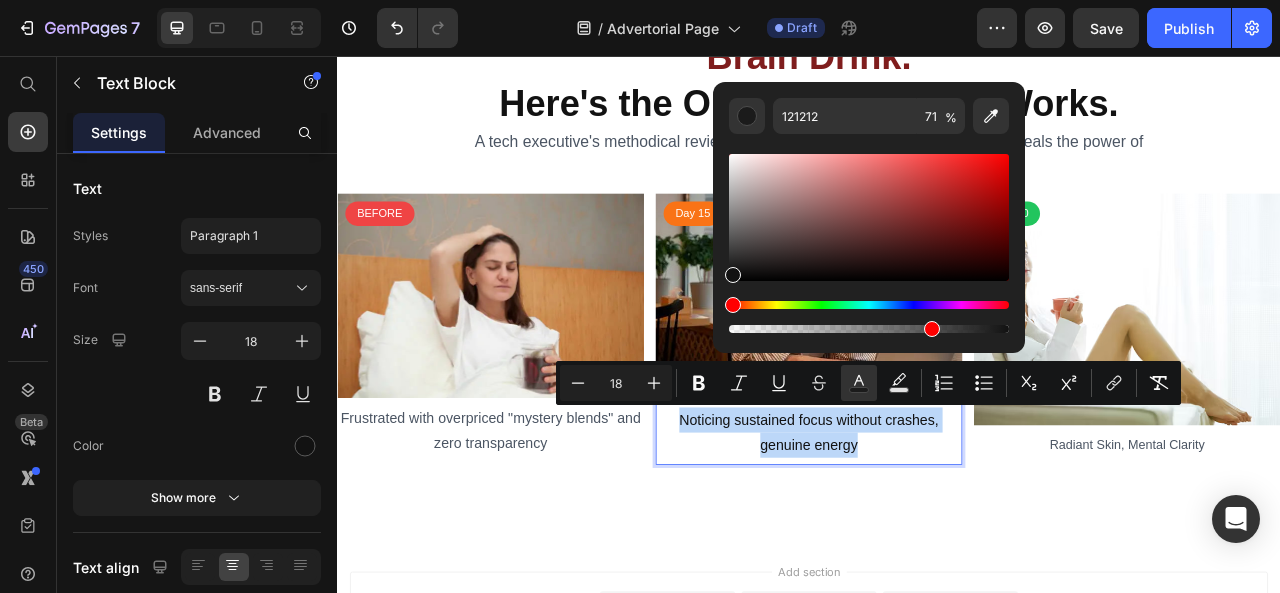 drag, startPoint x: 1002, startPoint y: 326, endPoint x: 930, endPoint y: 326, distance: 72 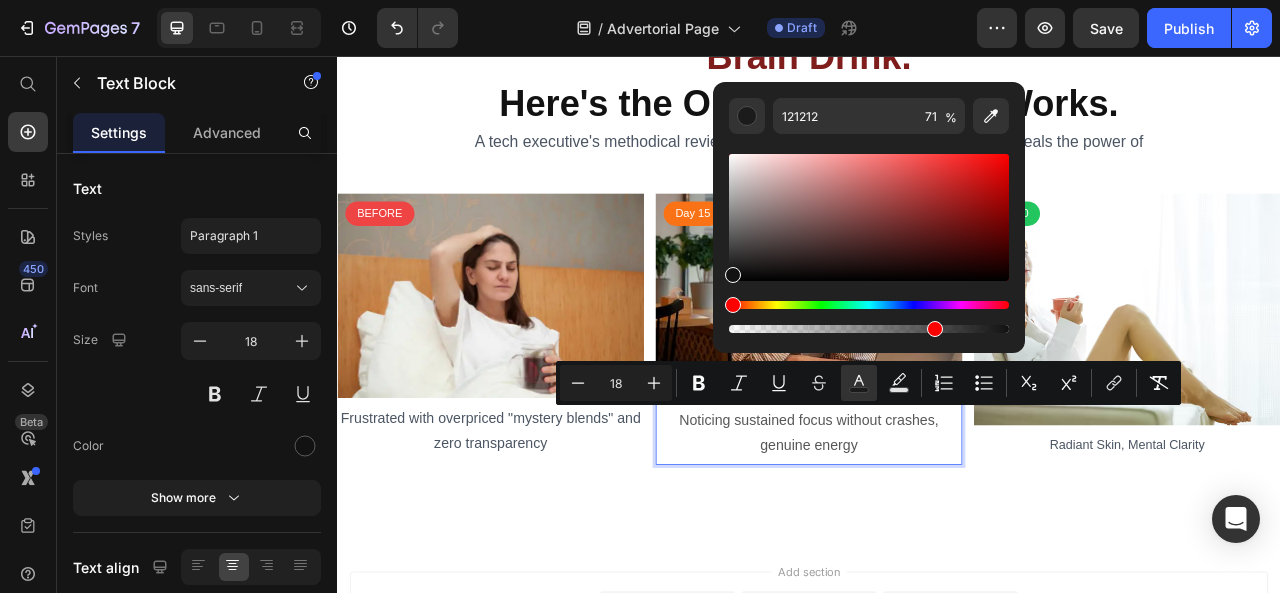 type on "72" 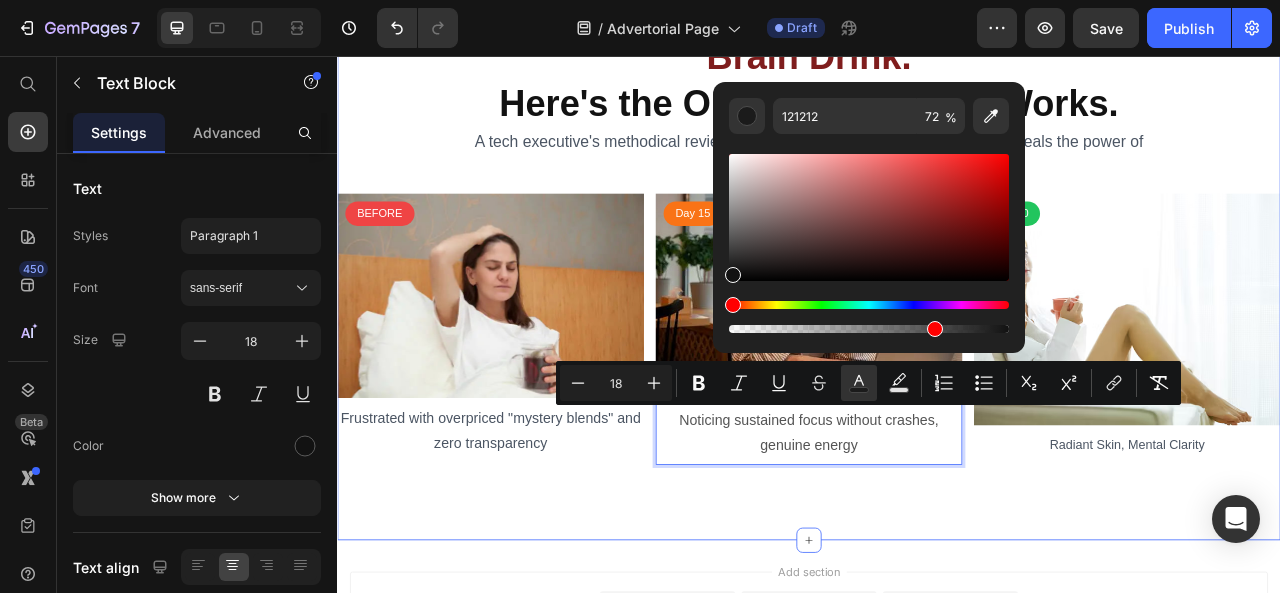 click on "⁠⁠⁠⁠⁠⁠⁠ I Spent $10,000 Testing Every  'Brain Drink.'  Here's the One That Actually Works. Heading A tech executive's methodical review exposes the nootropics industry—and reveals the power of radical transparency Text Block BEFORE Custom Code Image Frustrated with overpriced "mystery blends" and zero transparency Text Block Day 15 Custom Code Image Noticing sustained focus without crashes, genuine energy Text Block   0 Day 30 Custom Code Image Radiant Skin, Mental Clarity Text Block Row Row Section 2" at bounding box center (937, 302) 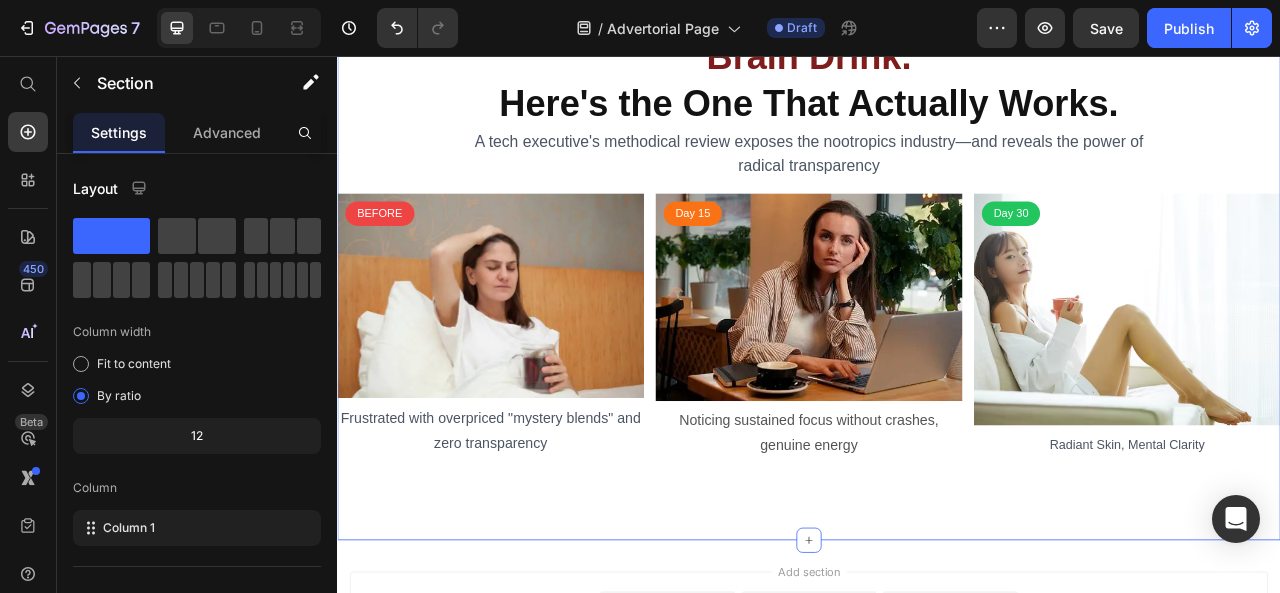 scroll, scrollTop: 0, scrollLeft: 0, axis: both 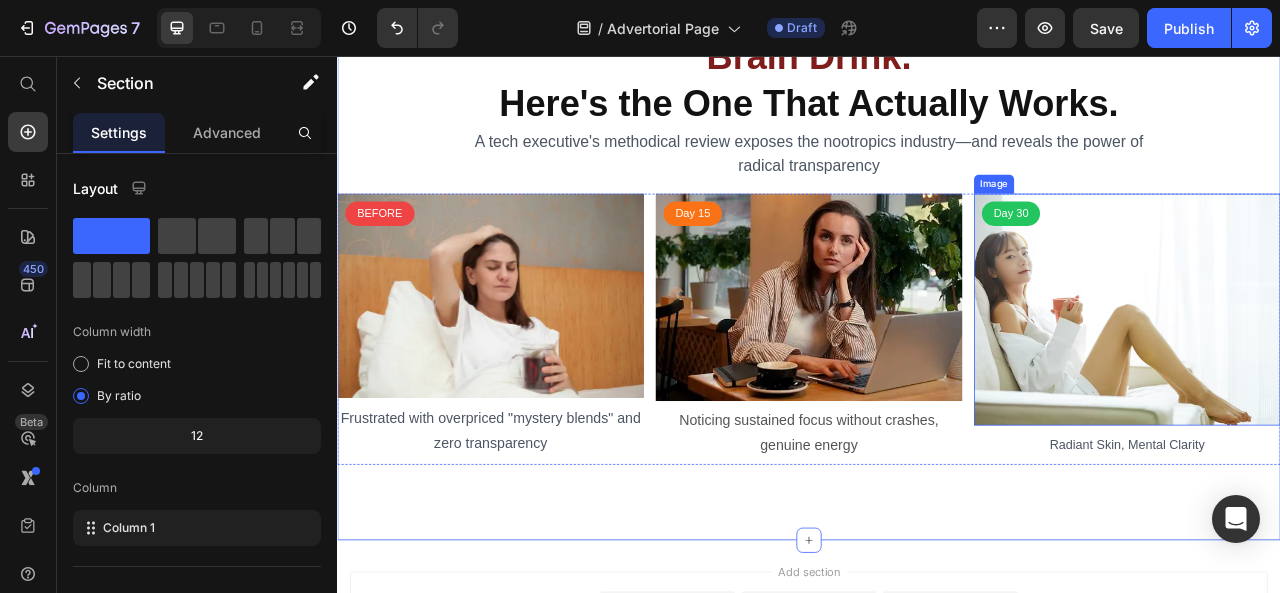 click at bounding box center (1342, 378) 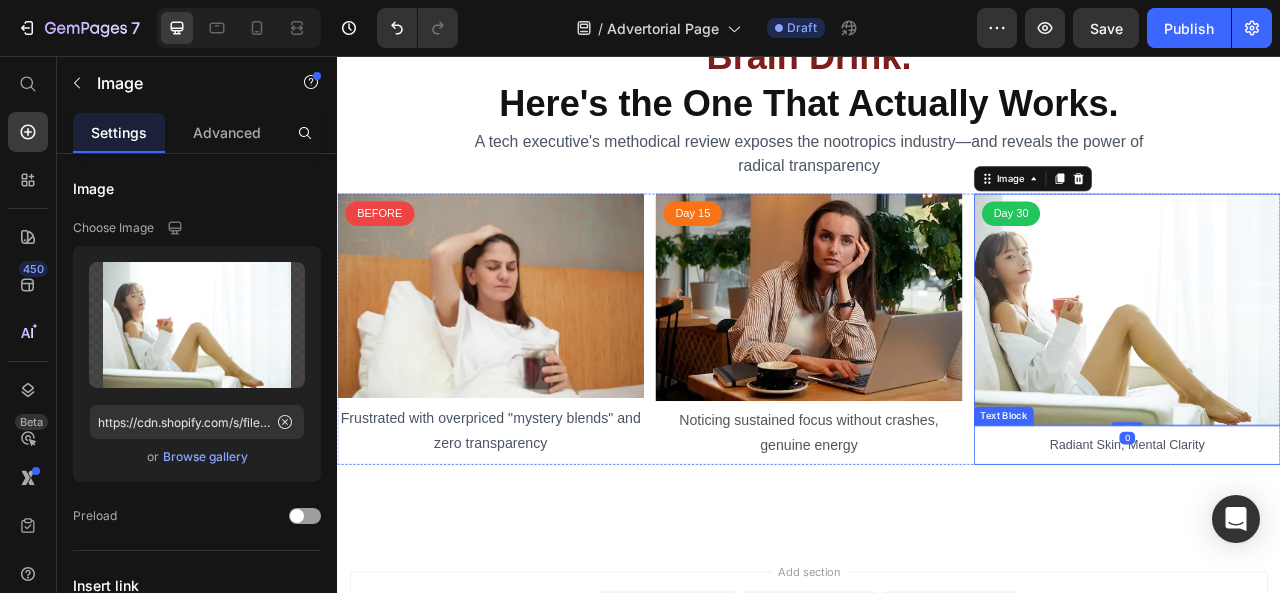 click on "Radiant Skin, Mental Clarity" at bounding box center (1341, 550) 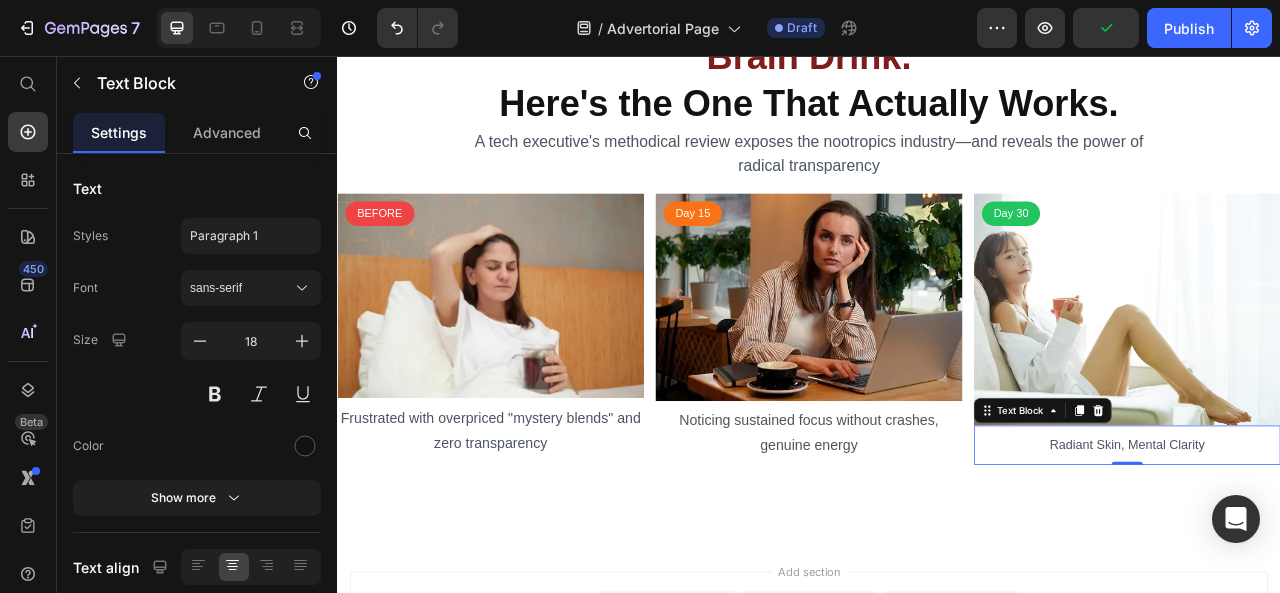 click on "Radiant Skin, Mental Clarity" at bounding box center (1341, 550) 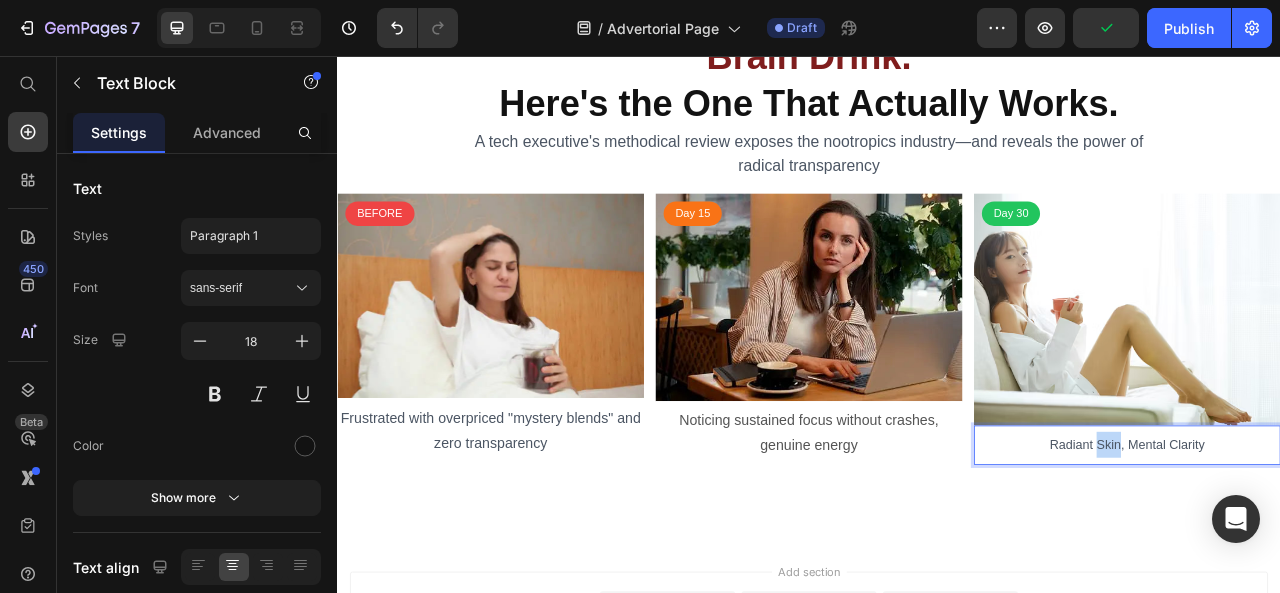 click on "Radiant Skin, Mental Clarity" at bounding box center (1341, 550) 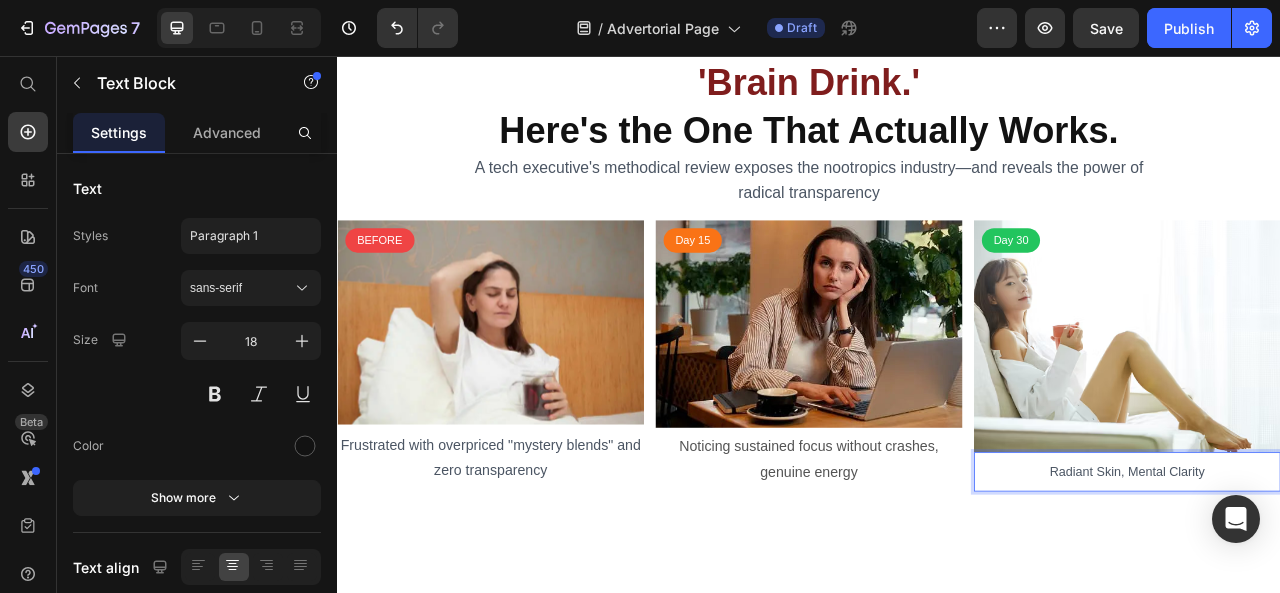 scroll, scrollTop: 14, scrollLeft: 0, axis: vertical 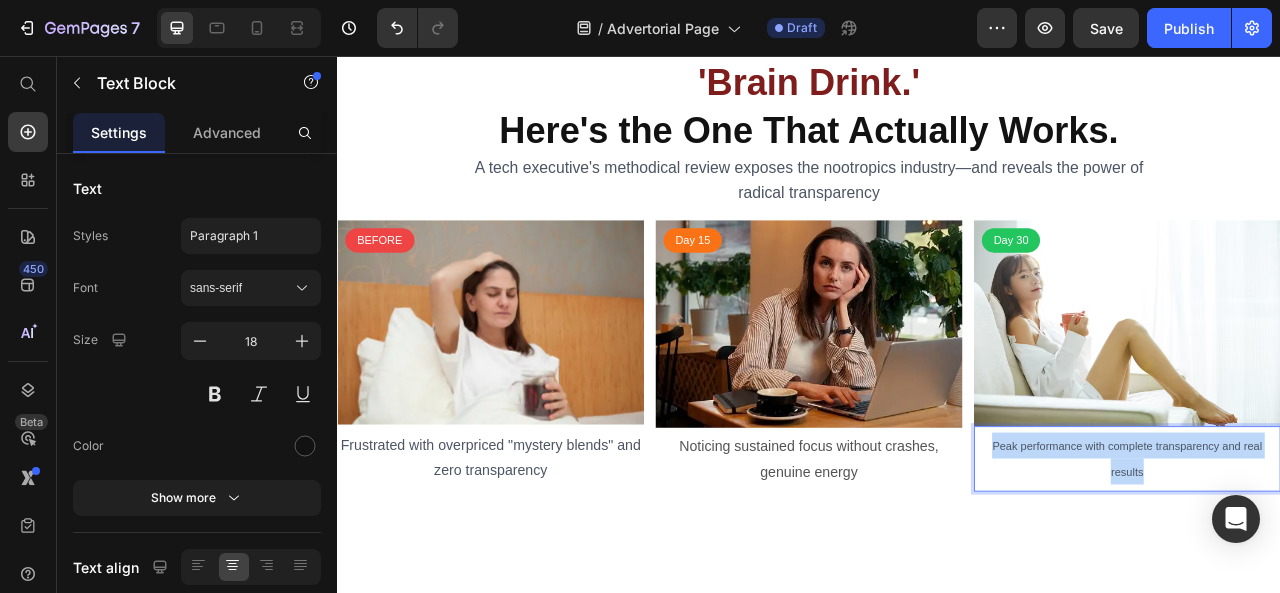 drag, startPoint x: 1372, startPoint y: 581, endPoint x: 1124, endPoint y: 540, distance: 251.36627 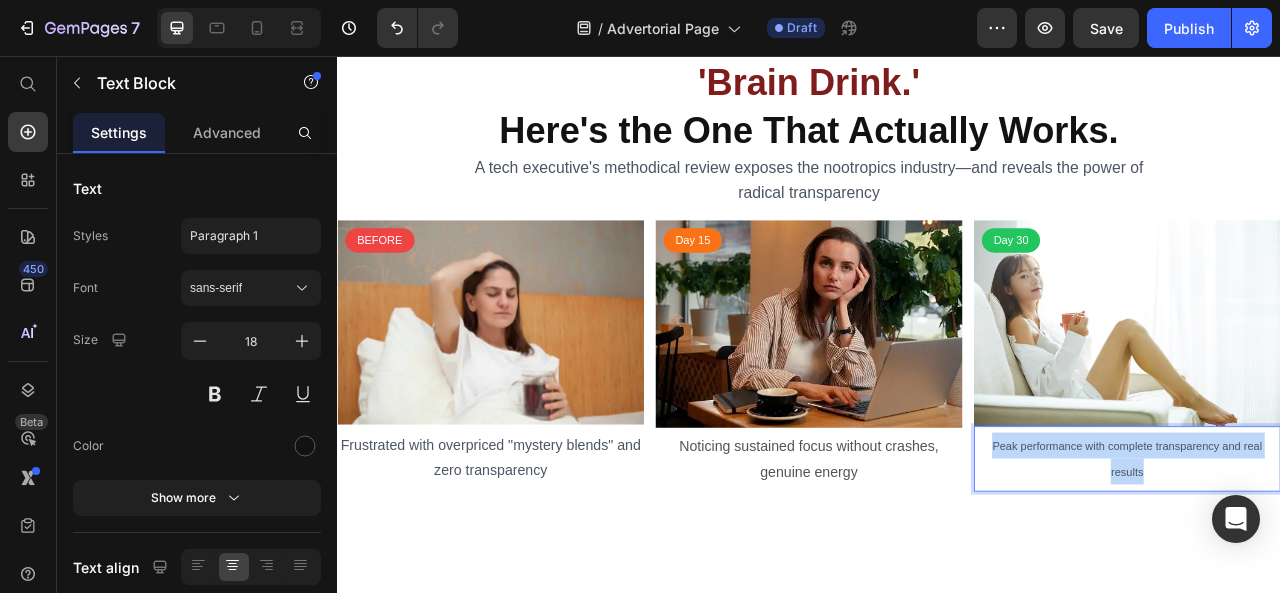 click on "BEFORE Custom Code Image Frustrated with overpriced "mystery blends" and zero transparency Text Block Day 15 Custom Code Image Noticing sustained focus without crashes, genuine energy Text Block Day 30 Custom Code Image Peak performance with complete transparency and real results Text Block   0 Row" at bounding box center [937, 437] 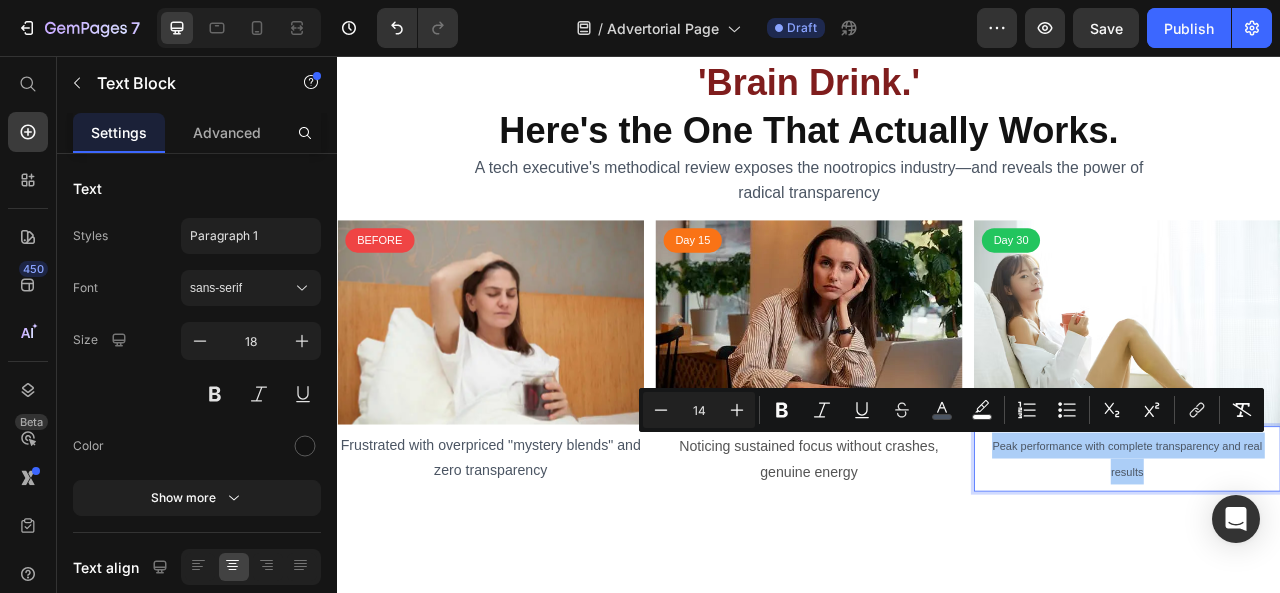 click on "14" at bounding box center [699, 410] 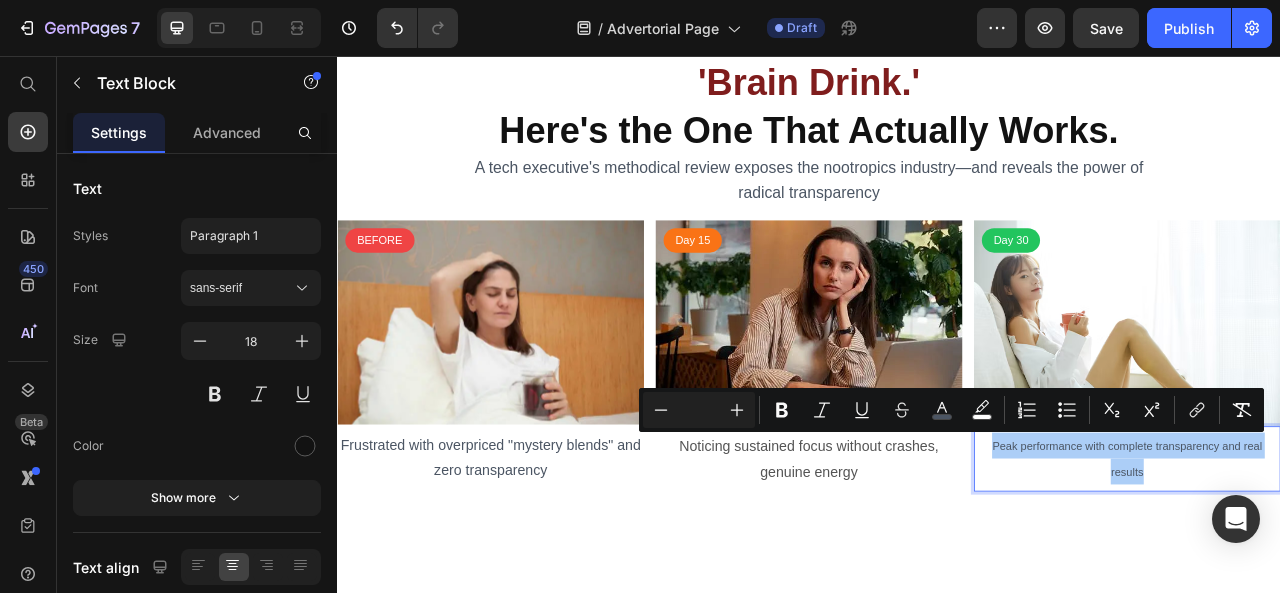type 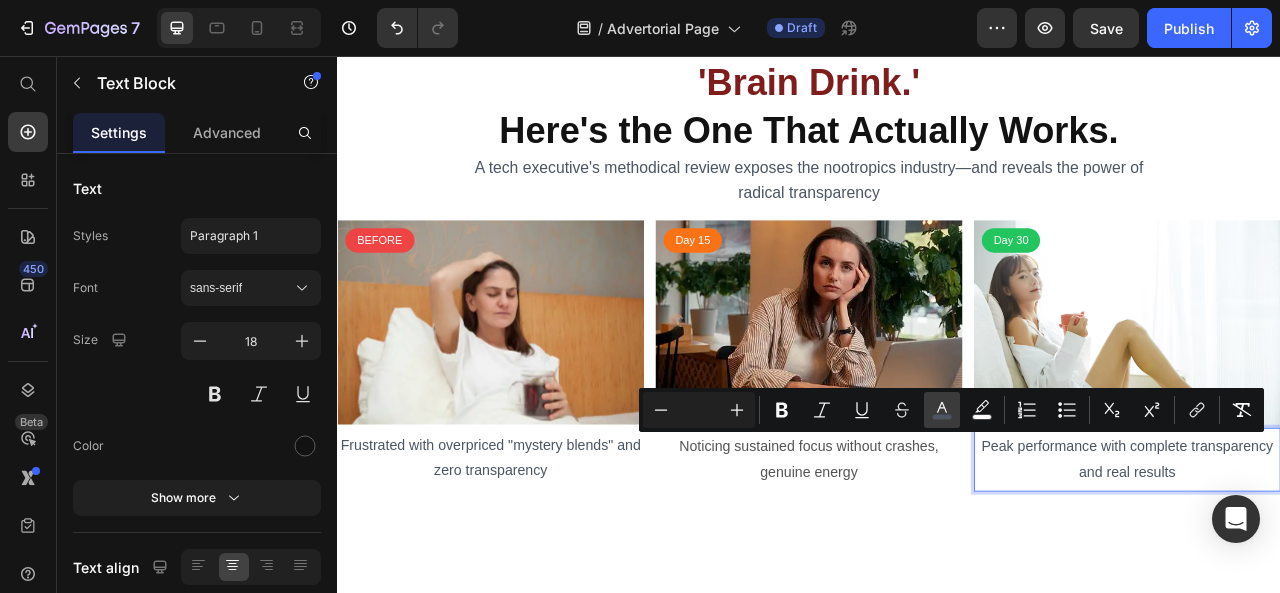 click 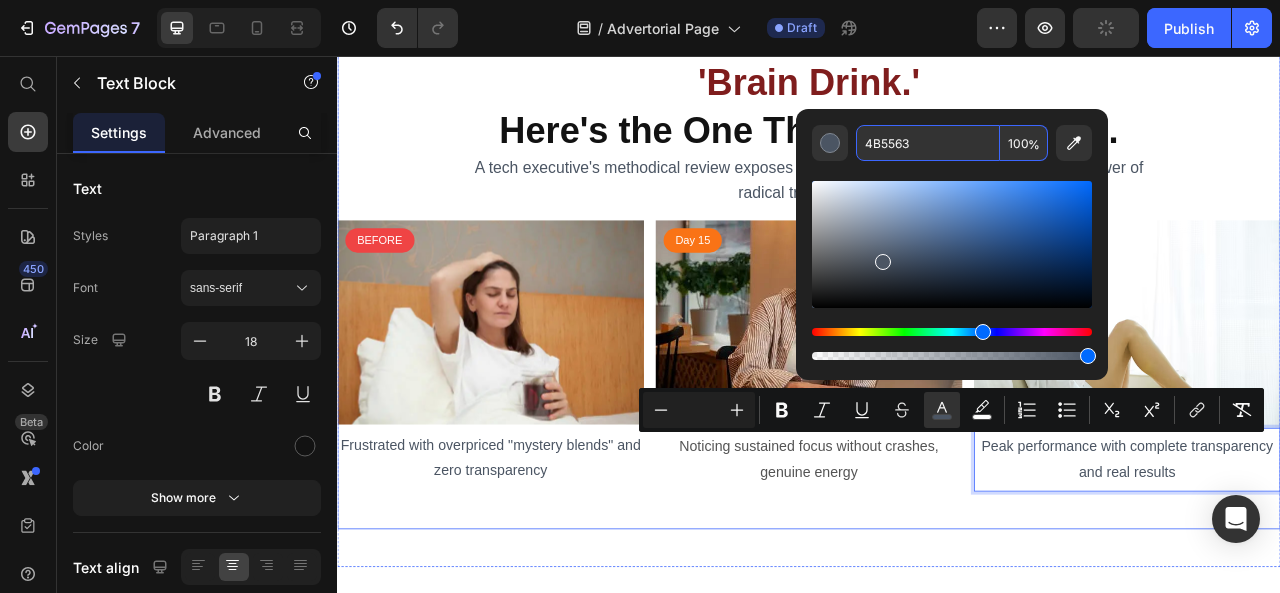 click on "⁠⁠⁠⁠⁠⁠⁠ I Spent $10,000 Testing Every  'Brain Drink.'  Here's the One That Actually Works. Heading A tech executive's methodical review exposes the nootropics industry—and reveals the power of radical transparency Text Block BEFORE Custom Code Image Frustrated with overpriced "mystery blends" and zero transparency Text Block Day 15 Custom Code Image Noticing sustained focus without crashes, genuine energy Text Block Day 30 Custom Code Image Peak performance with complete transparency and real results Text Block   0 Row" at bounding box center [937, 328] 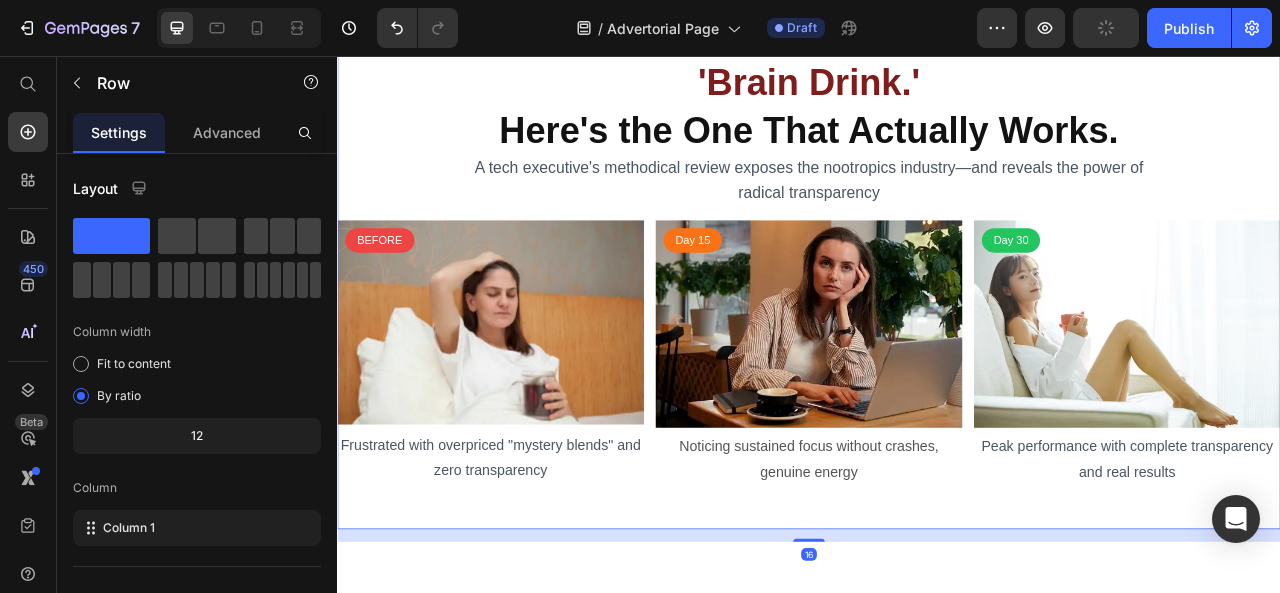scroll, scrollTop: 0, scrollLeft: 0, axis: both 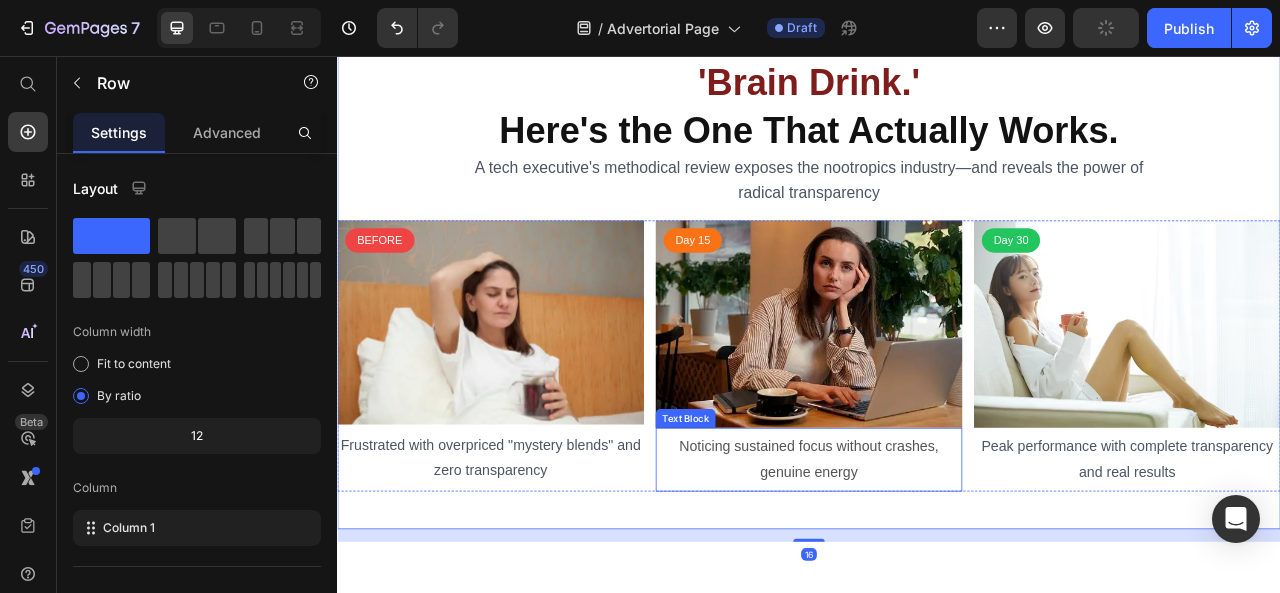 click on "Noticing sustained focus without crashes, genuine energy" at bounding box center [937, 569] 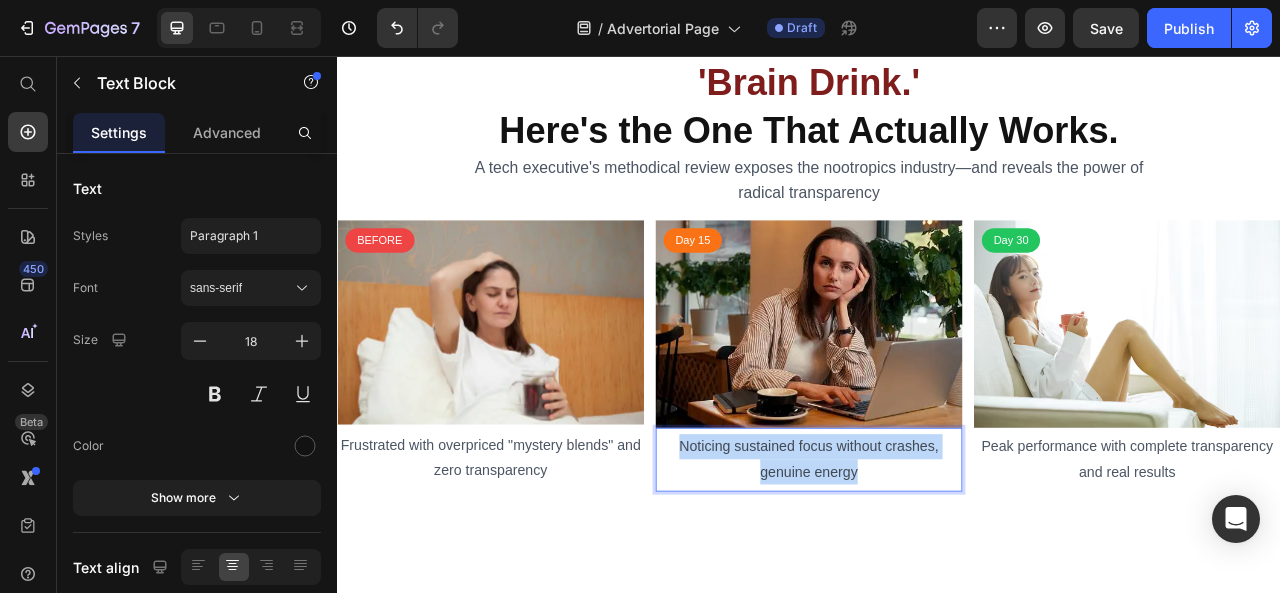 drag, startPoint x: 988, startPoint y: 574, endPoint x: 759, endPoint y: 545, distance: 230.82893 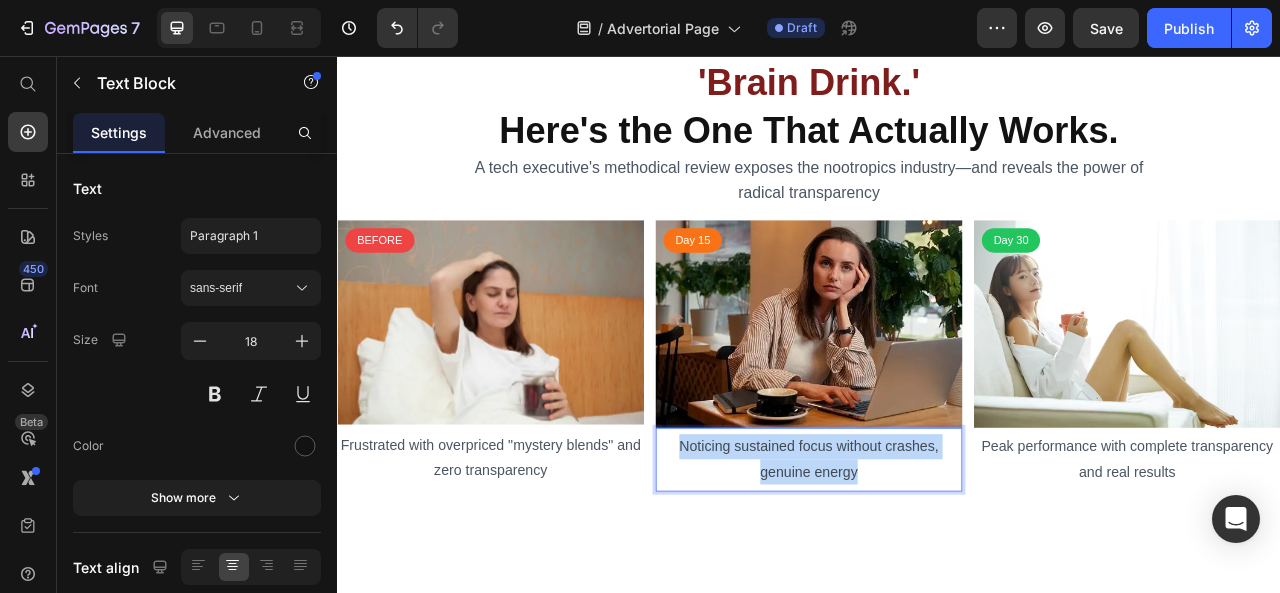 click on "Noticing sustained focus without crashes, genuine energy" at bounding box center (937, 569) 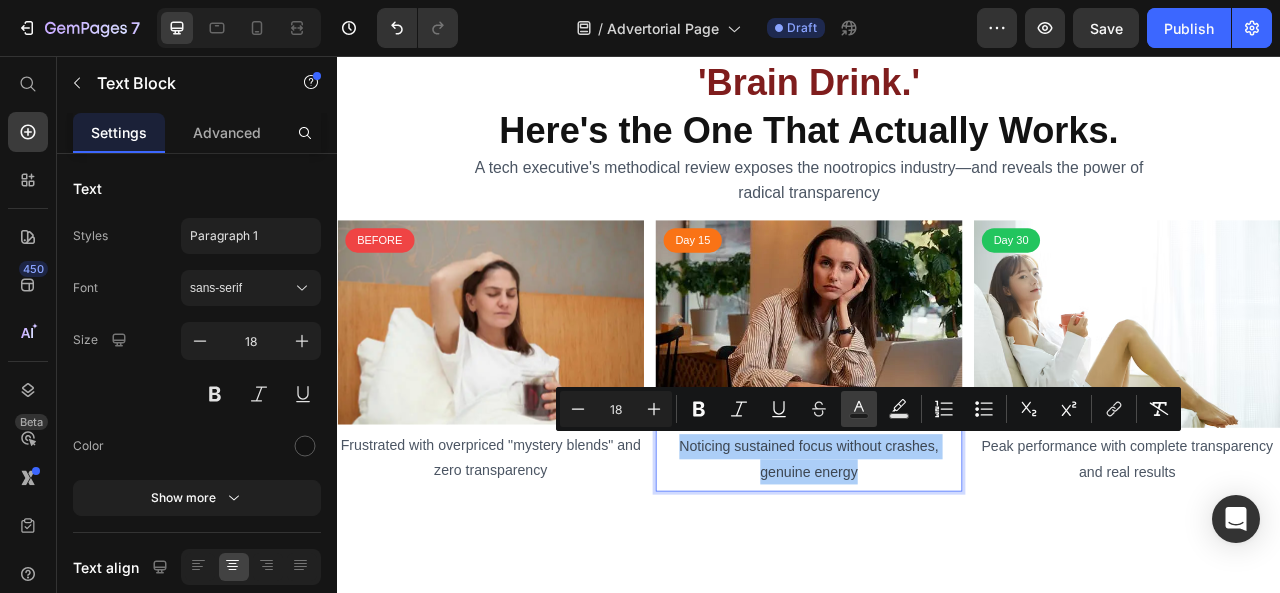 click 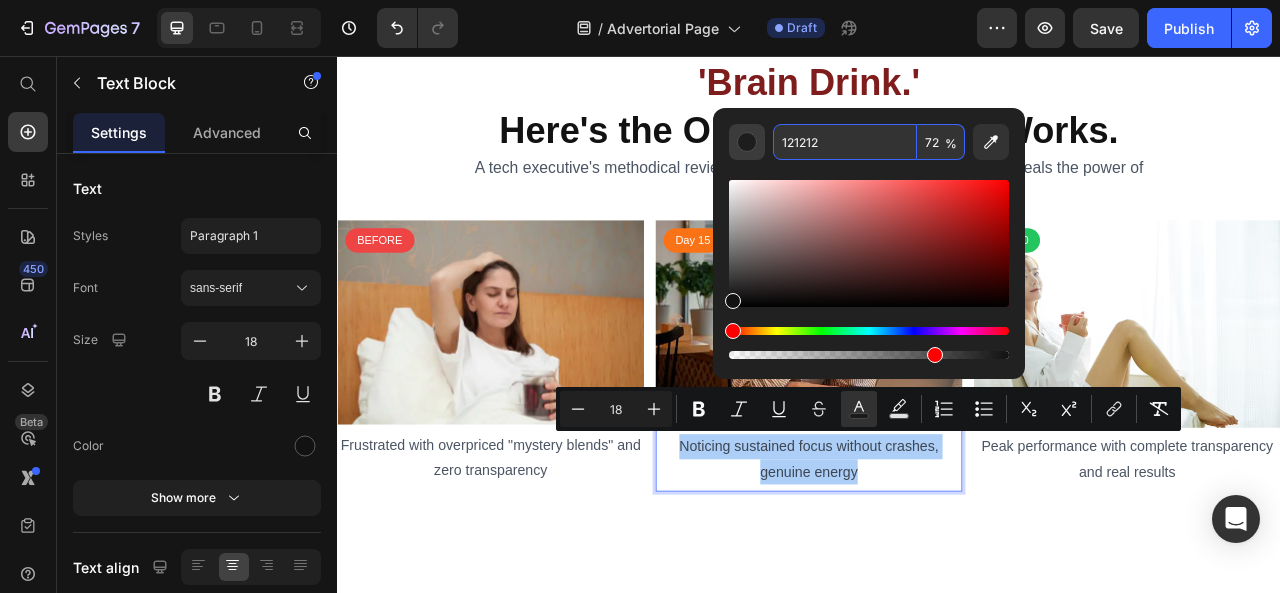 paste on "4B5563" 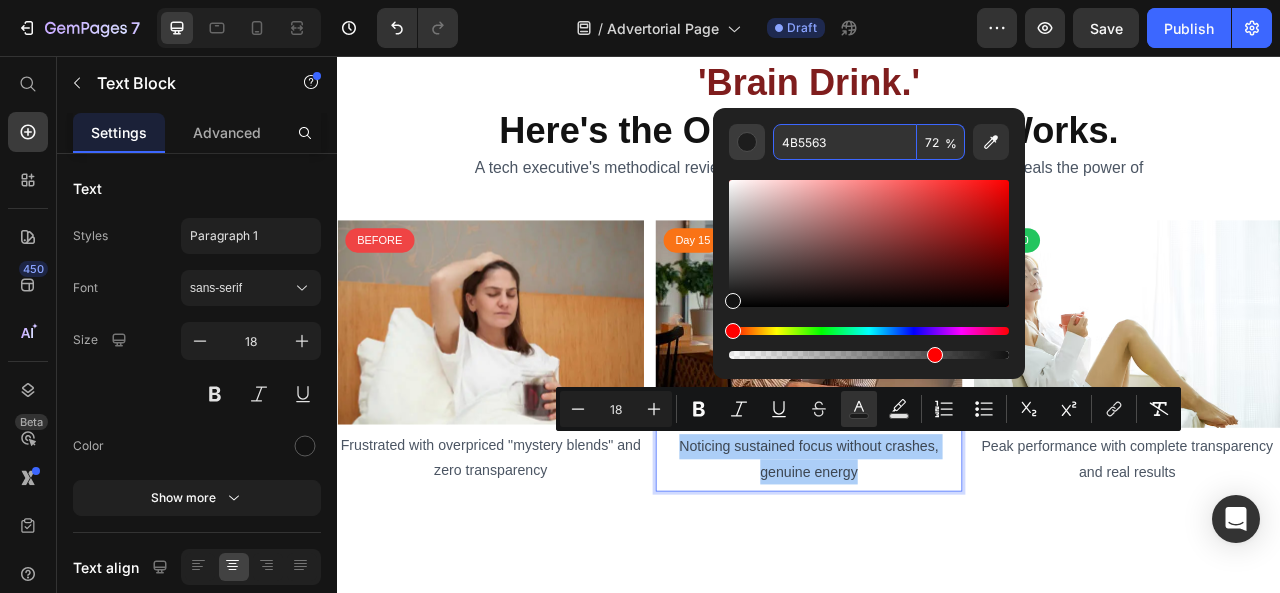 type on "4B5563" 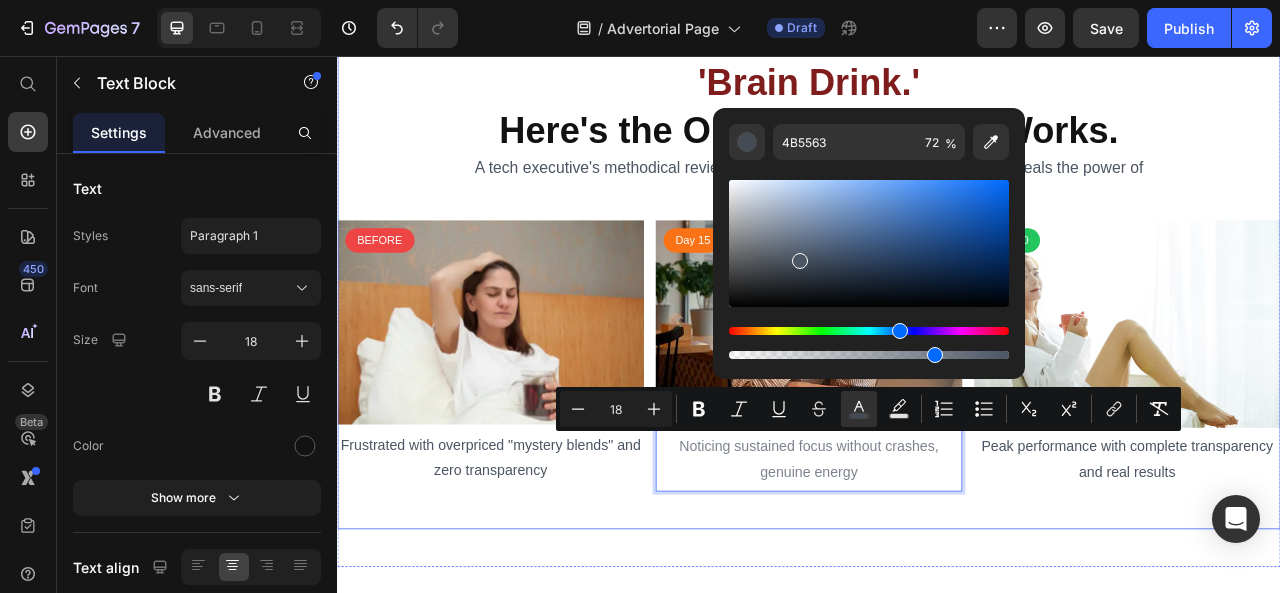 click on "⁠⁠⁠⁠⁠⁠⁠ I Spent $10,000 Testing Every  'Brain Drink.'  Here's the One That Actually Works. Heading A tech executive's methodical review exposes the nootropics industry—and reveals the power of radical transparency Text Block BEFORE Custom Code Image Frustrated with overpriced "mystery blends" and zero transparency Text Block Day 15 Custom Code Image Noticing sustained focus without crashes, genuine energy Text Block   0 Day 30 Custom Code Image Peak performance with complete transparency and real results Text Block Row" at bounding box center [937, 328] 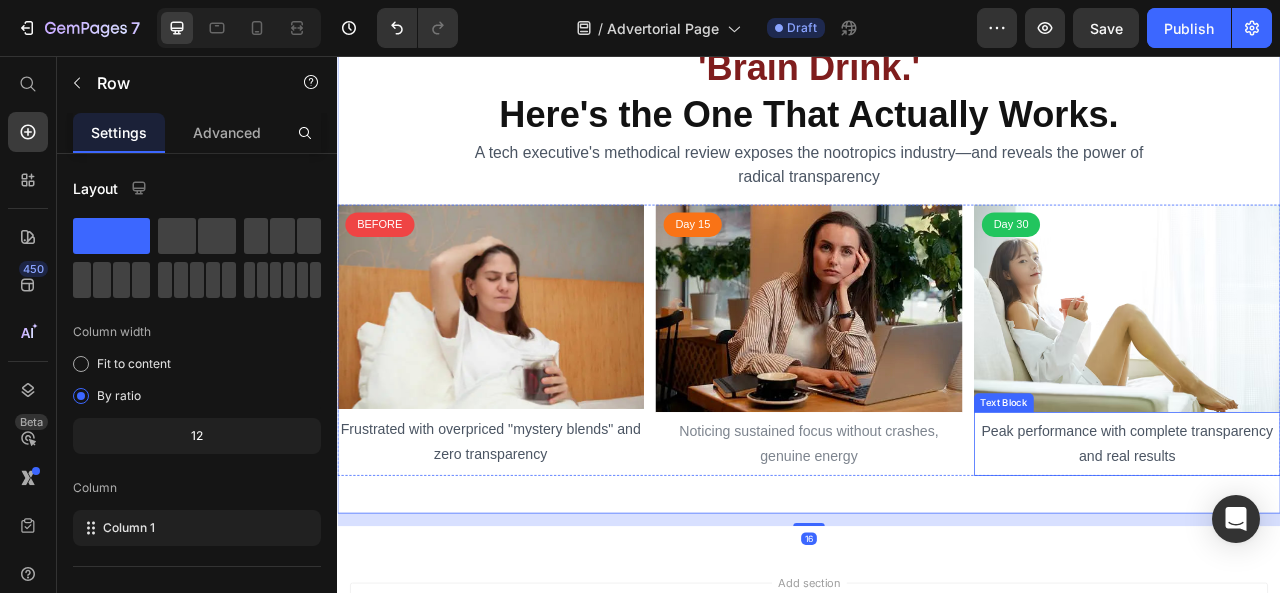 scroll, scrollTop: 150, scrollLeft: 0, axis: vertical 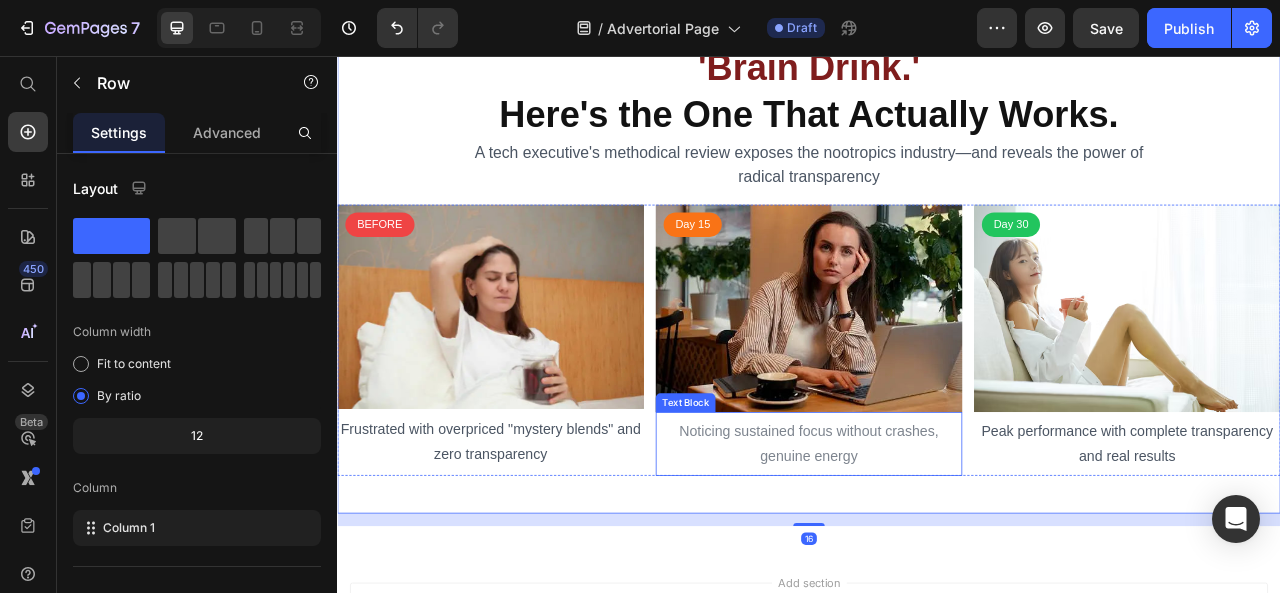 click on "Noticing sustained focus without crashes, genuine energy" at bounding box center [937, 549] 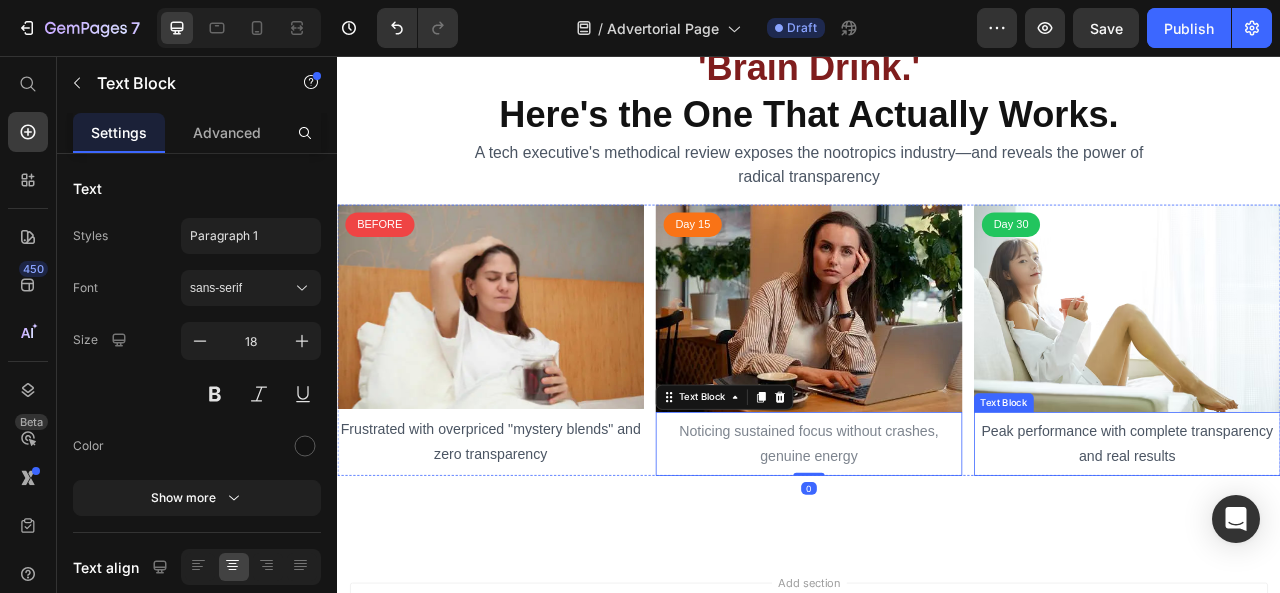 click on "Peak performance with complete transparency and real results" at bounding box center [1342, 549] 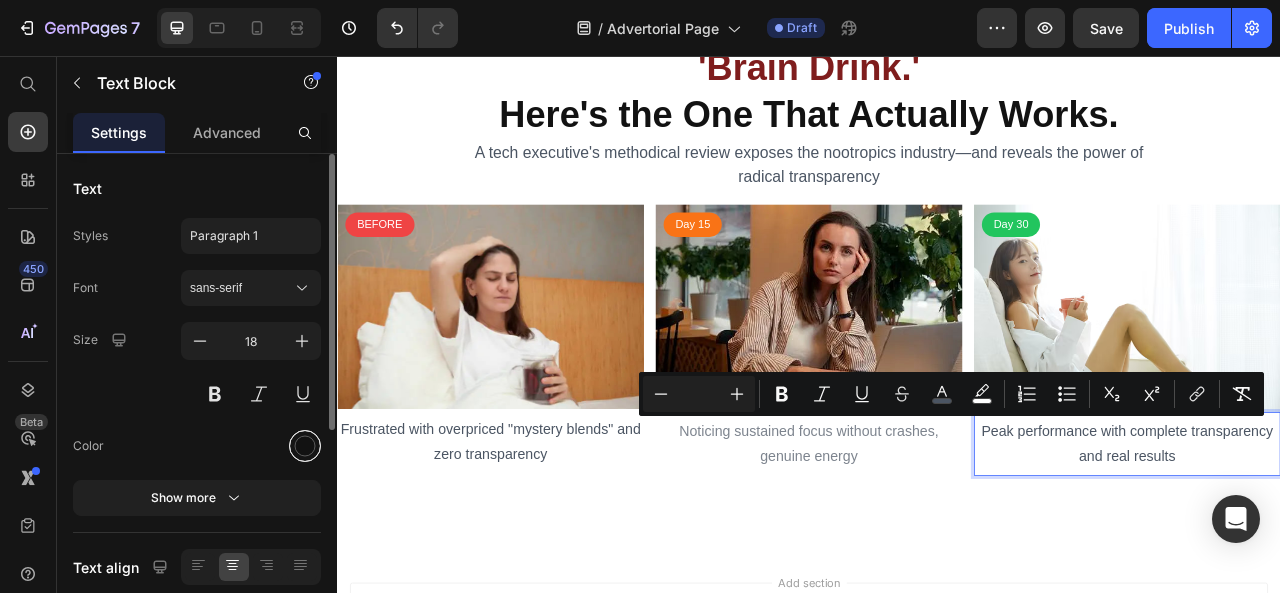 click at bounding box center [305, 446] 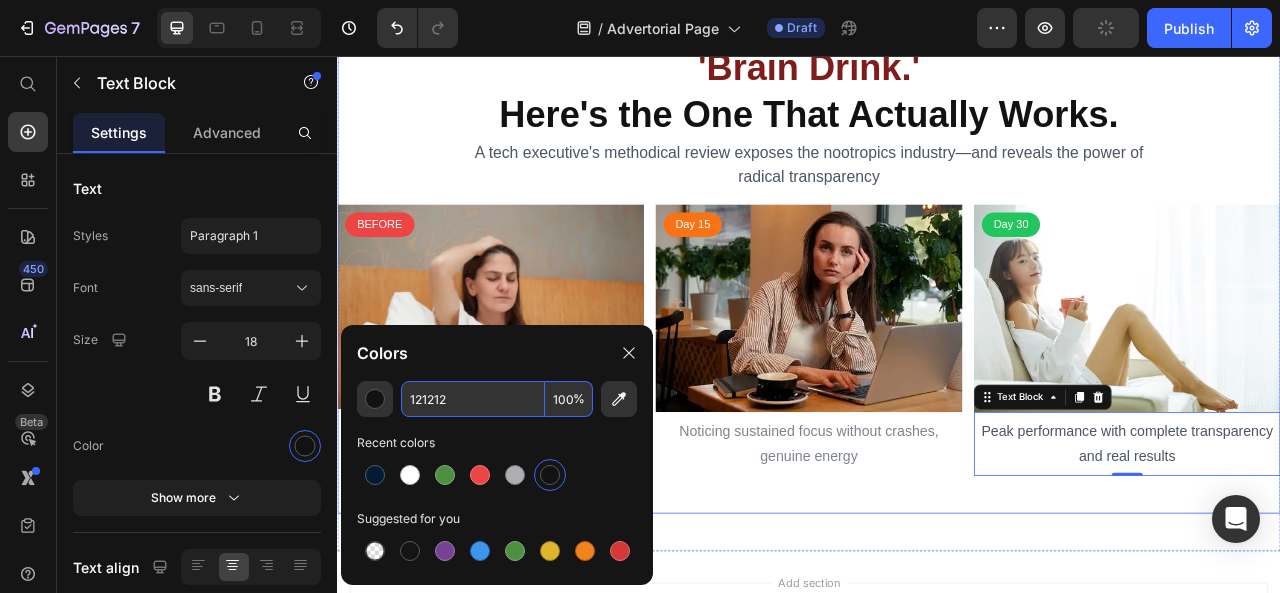 click on "⁠⁠⁠⁠⁠⁠⁠ I Spent $10,000 Testing Every  'Brain Drink.'  Here's the One That Actually Works. Heading A tech executive's methodical review exposes the nootropics industry—and reveals the power of radical transparency Text Block BEFORE Custom Code Image Frustrated with overpriced "mystery blends" and zero transparency Text Block Day 15 Custom Code Image Noticing sustained focus without crashes, genuine energy Text Block Day 30 Custom Code Image Peak performance with complete transparency and real results Text Block   0 Row Row" at bounding box center (937, 316) 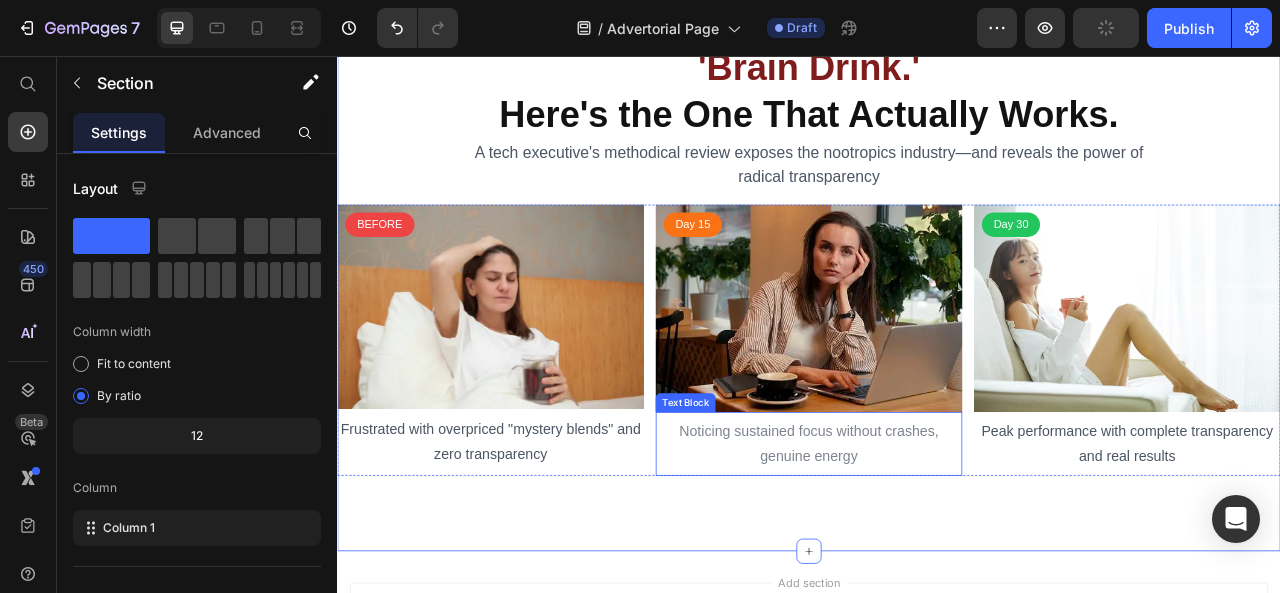 click on "Noticing sustained focus without crashes, genuine energy" at bounding box center (937, 549) 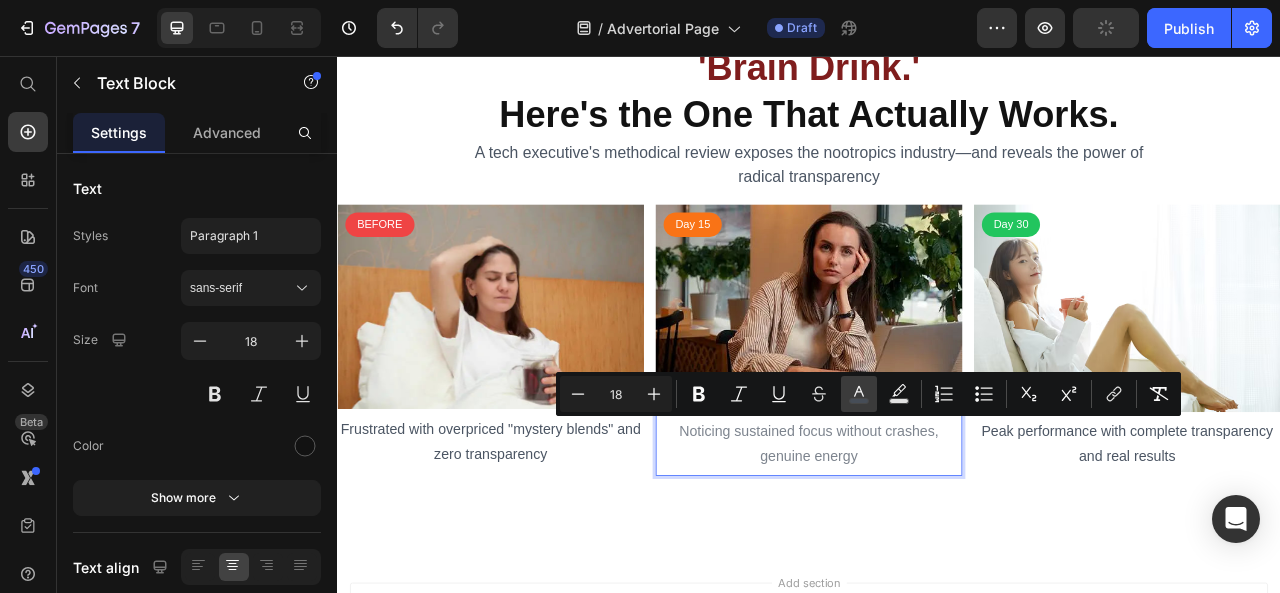 click on "color" at bounding box center [859, 394] 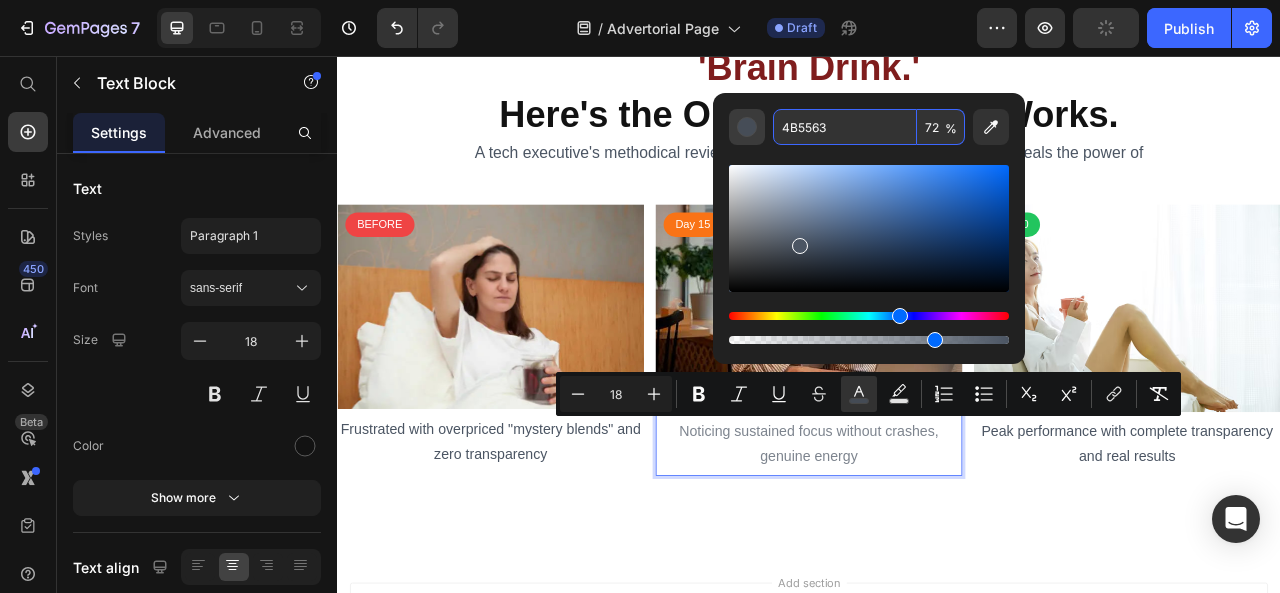 paste on "121212" 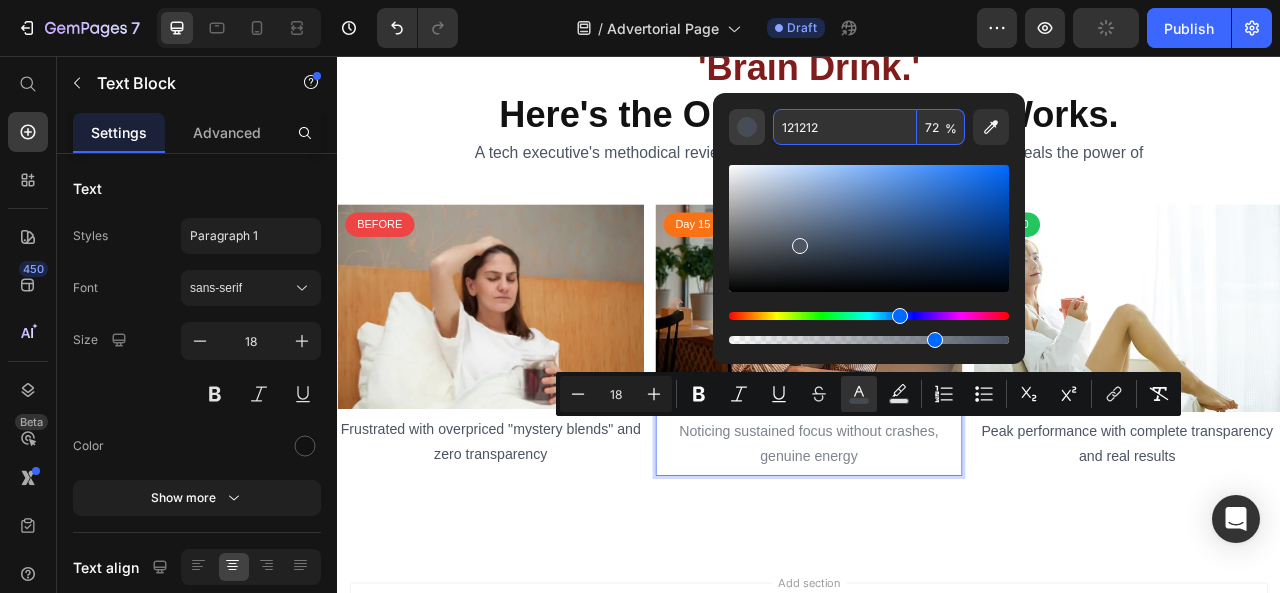 type on "121212" 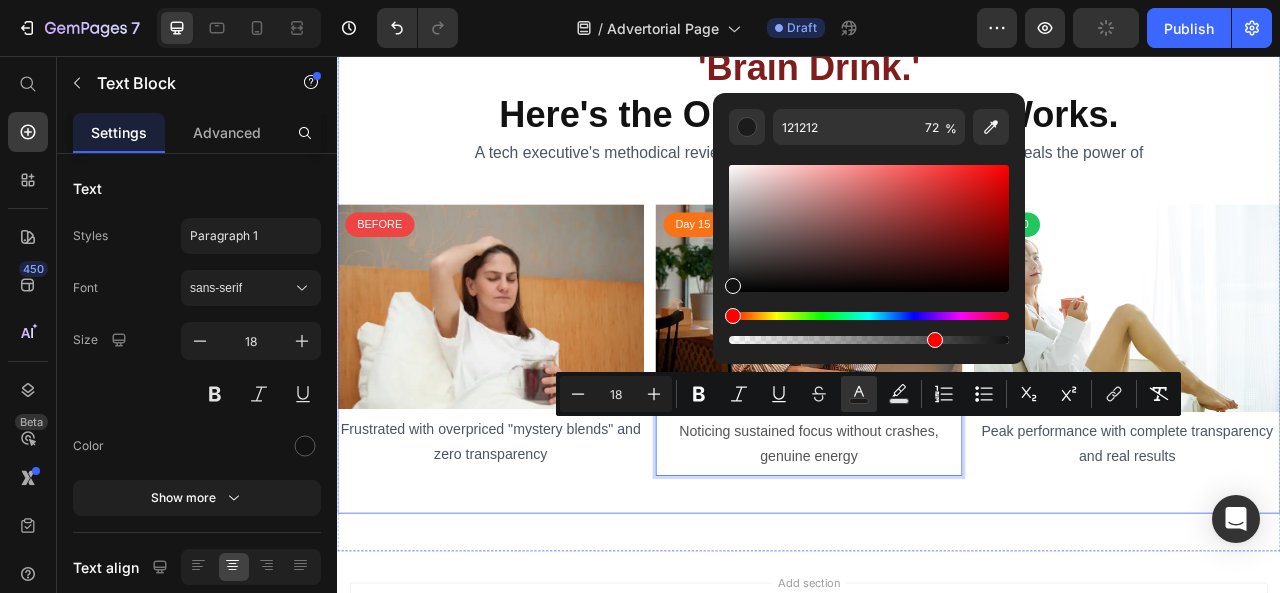 click on "⁠⁠⁠⁠⁠⁠⁠ I Spent $10,000 Testing Every  'Brain Drink.'  Here's the One That Actually Works. Heading A tech executive's methodical review exposes the nootropics industry—and reveals the power of radical transparency Text Block BEFORE Custom Code Image Frustrated with overpriced "mystery blends" and zero transparency Text Block Day 15 Custom Code Image Noticing sustained focus without crashes, genuine energy Text Block   0 Day 30 Custom Code Image Peak performance with complete transparency and real results Text Block Row" at bounding box center (937, 308) 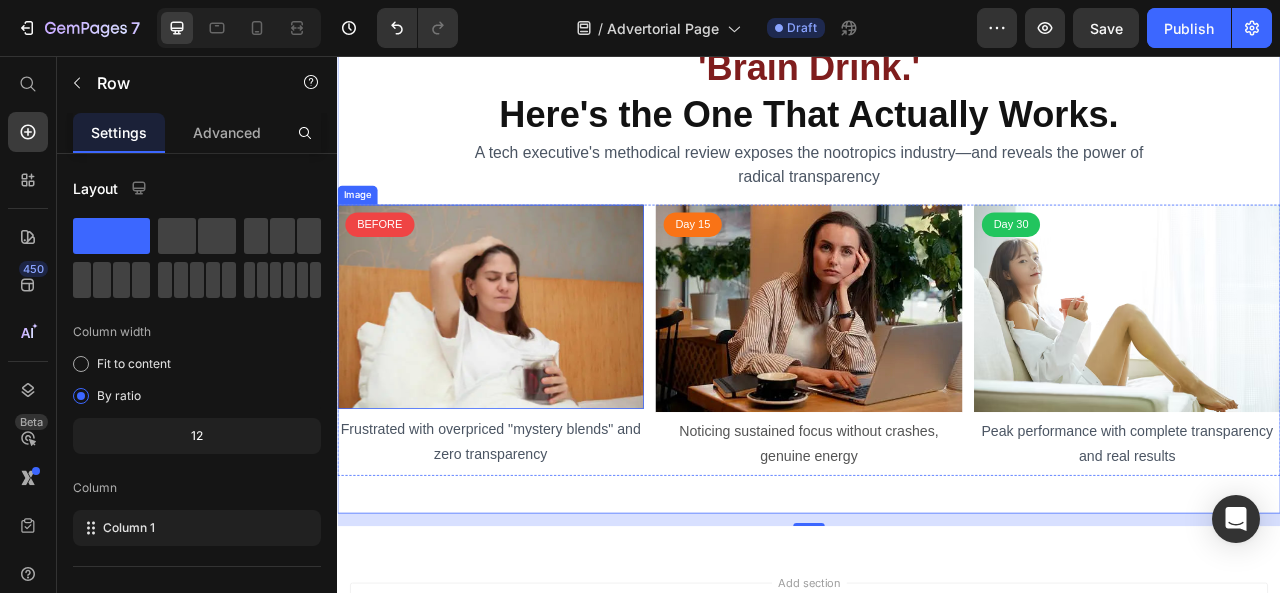 click at bounding box center [532, 375] 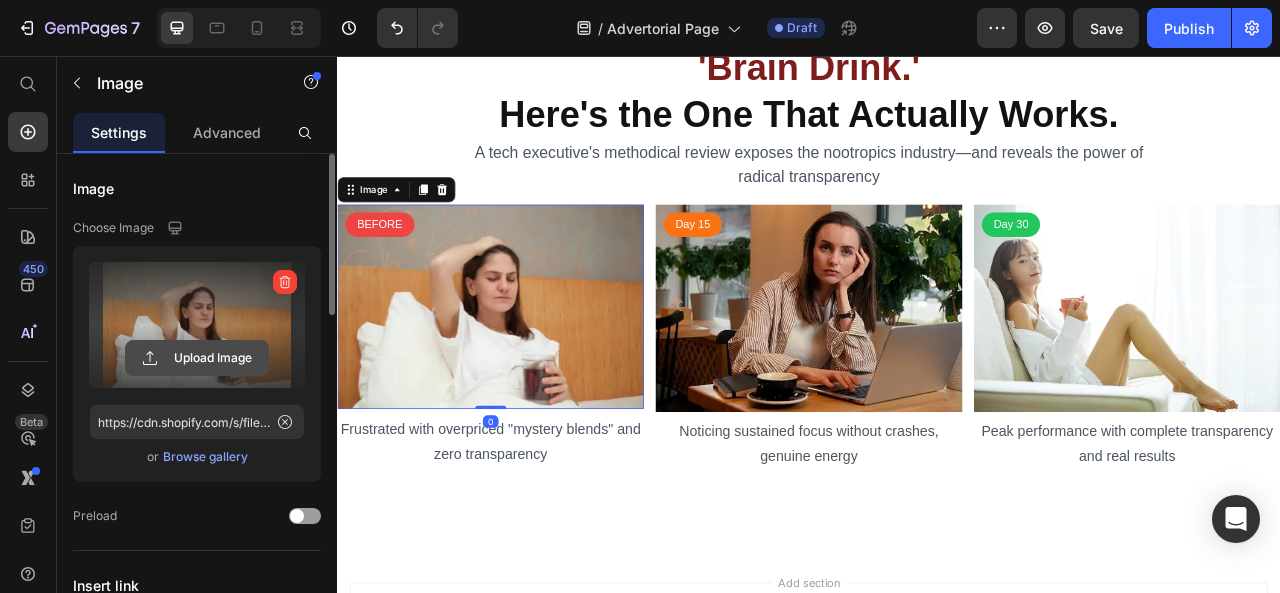 click 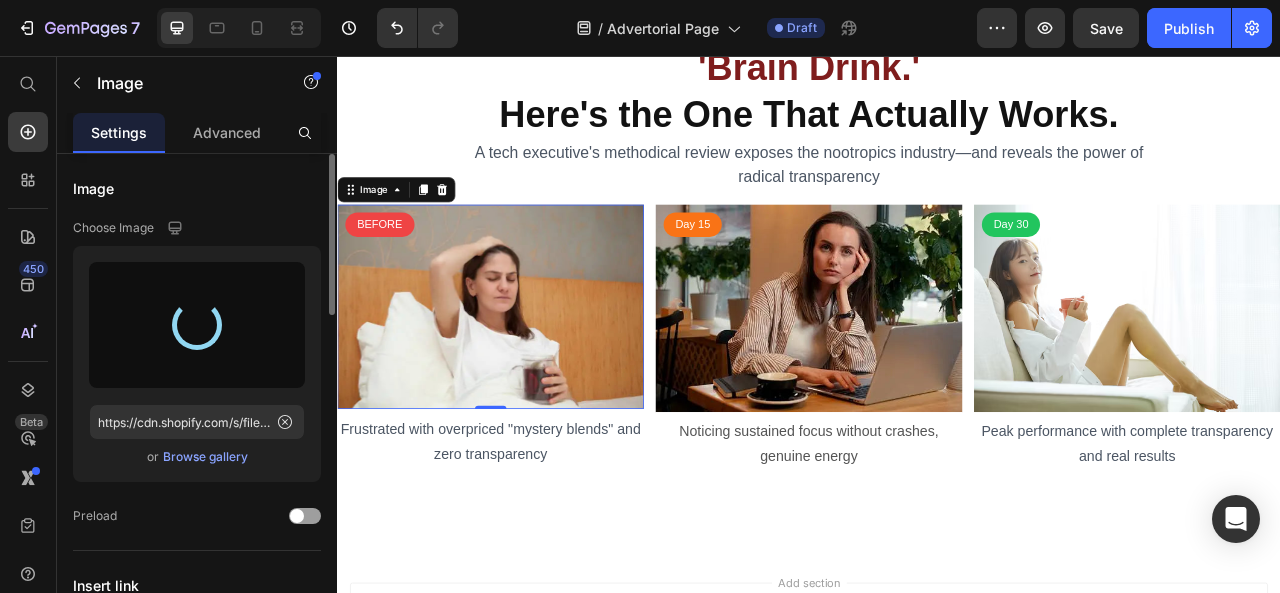 type on "https://cdn.shopify.com/s/files/1/0664/3751/3285/files/gempages_574935882583245668-51840b28-c11b-4206-bb2a-26d92dcd84b7.webp" 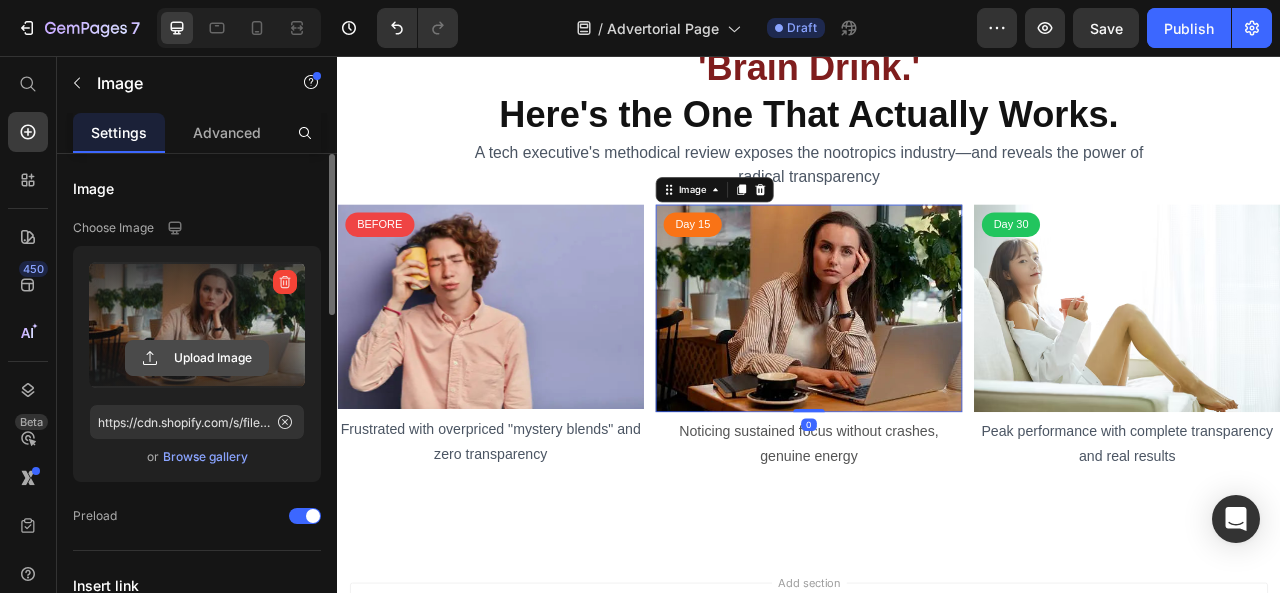 click 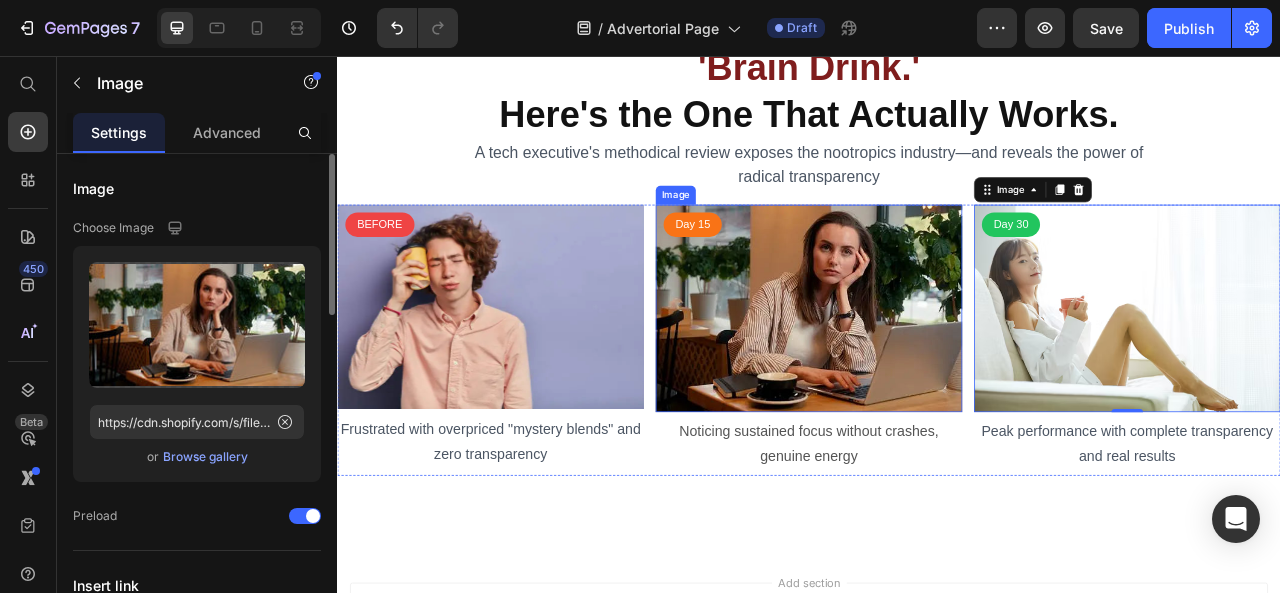 click at bounding box center [937, 377] 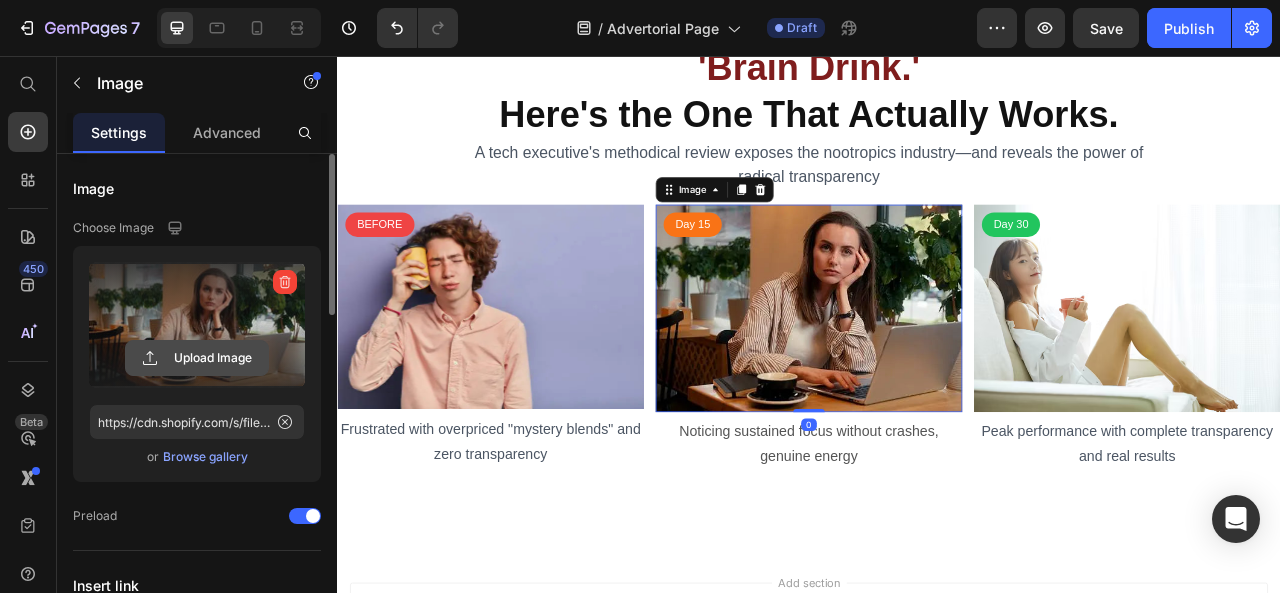 click 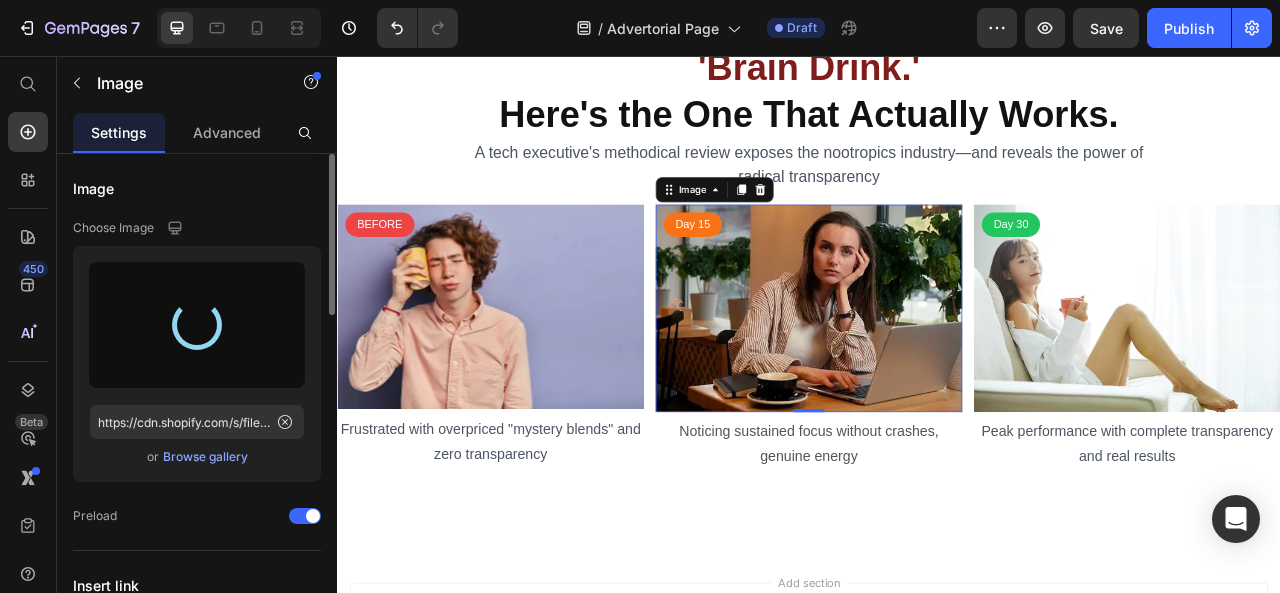 type on "https://cdn.shopify.com/s/files/1/0664/3751/3285/files/gempages_574935882583245668-1d29600b-d39f-46cc-b842-6a1612994924.webp" 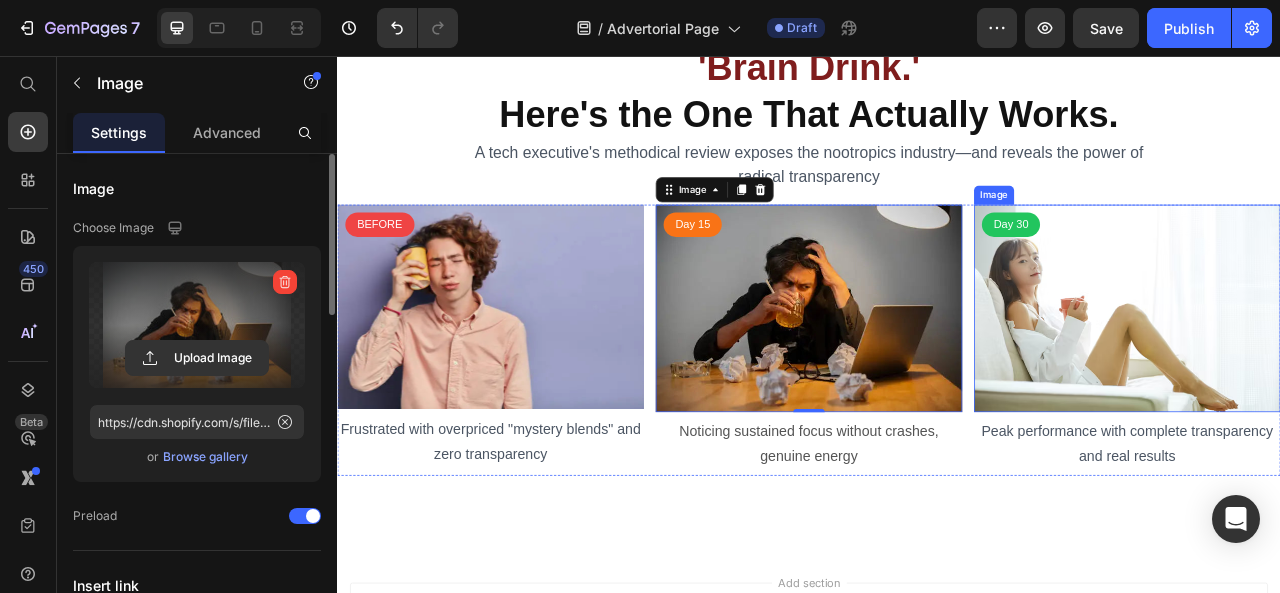 click at bounding box center [1342, 377] 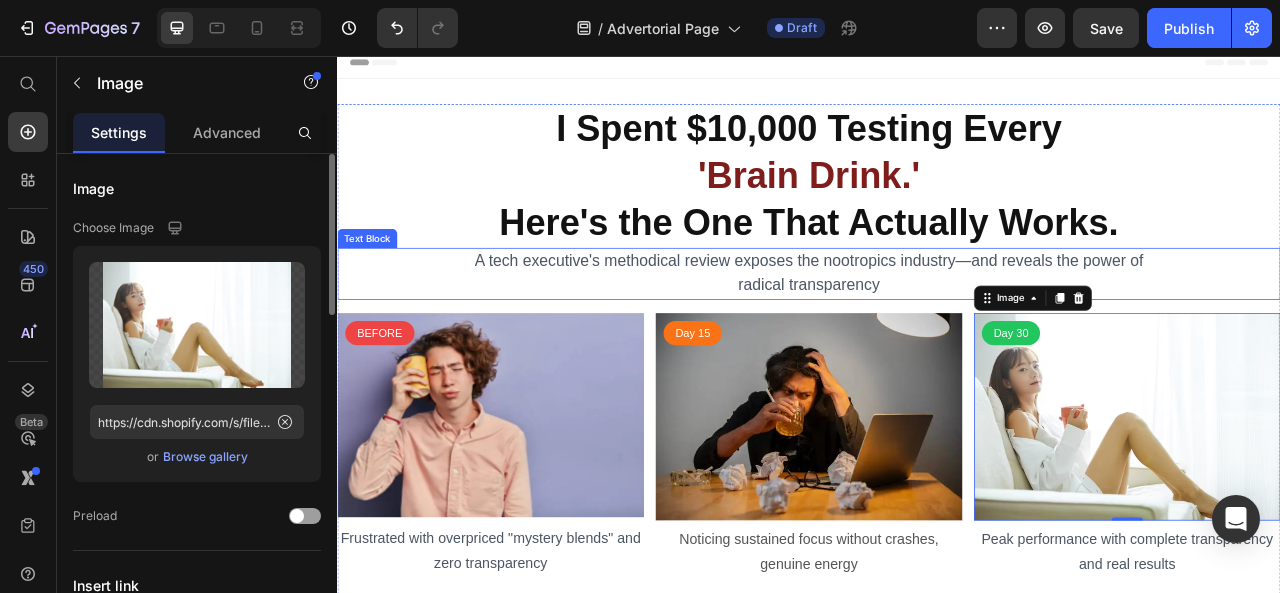 scroll, scrollTop: 0, scrollLeft: 0, axis: both 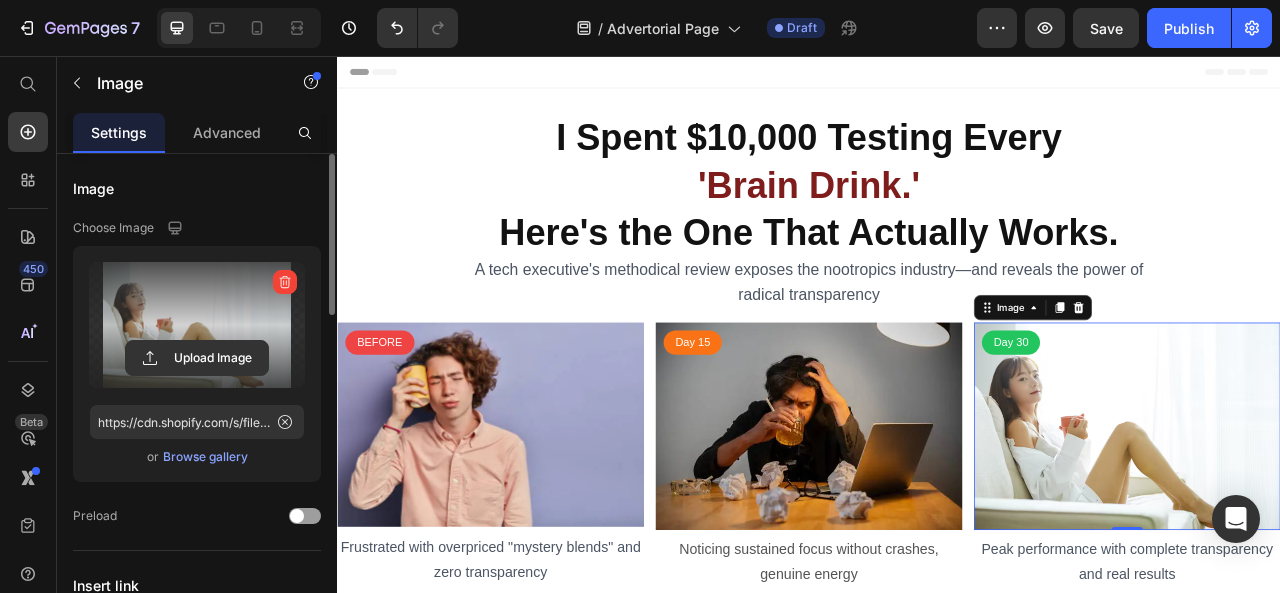 click at bounding box center [197, 325] 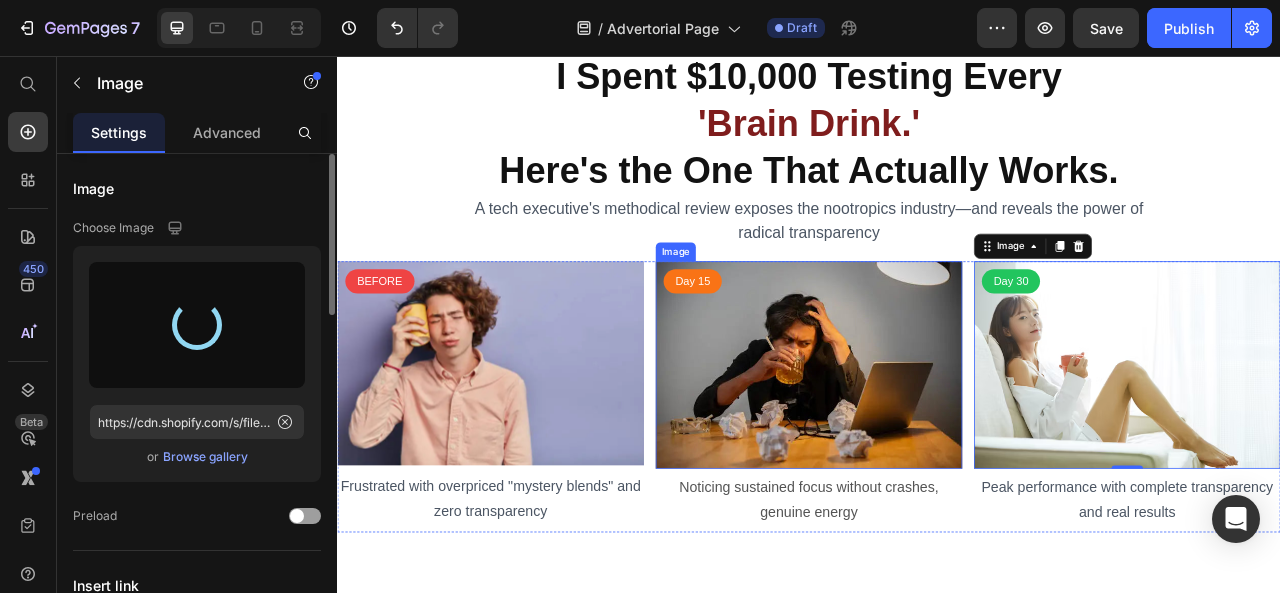 scroll, scrollTop: 88, scrollLeft: 0, axis: vertical 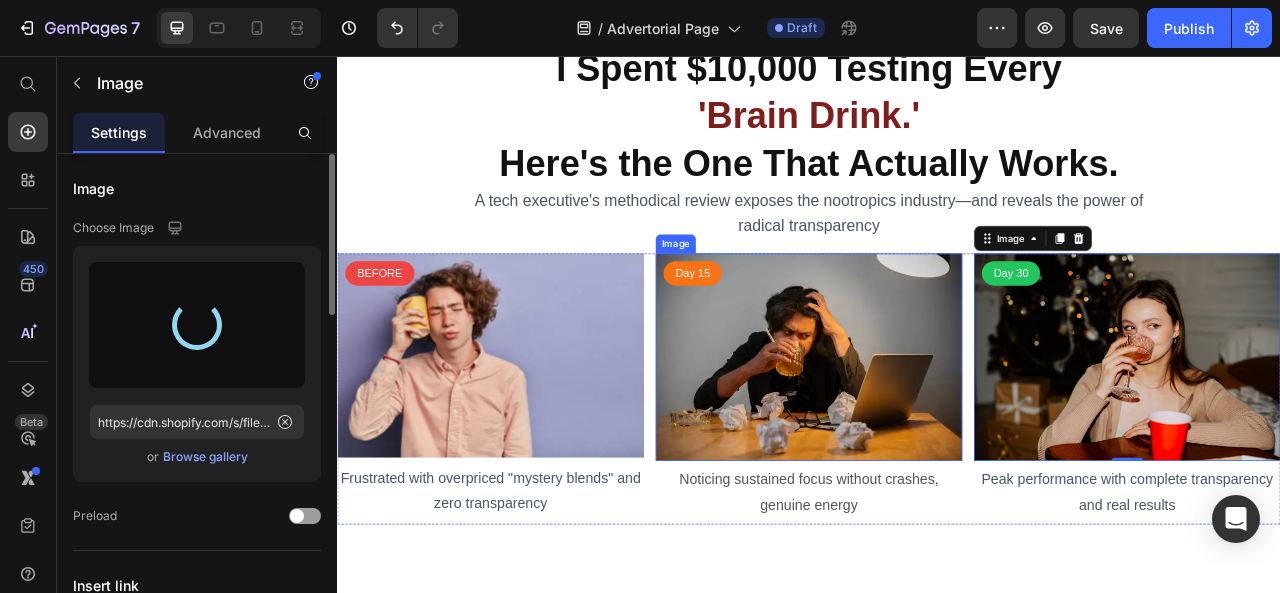 type on "https://cdn.shopify.com/s/files/1/0664/3751/3285/files/gempages_574935882583245668-c67e19ec-51fd-4ba0-a845-fde3486ef603.png" 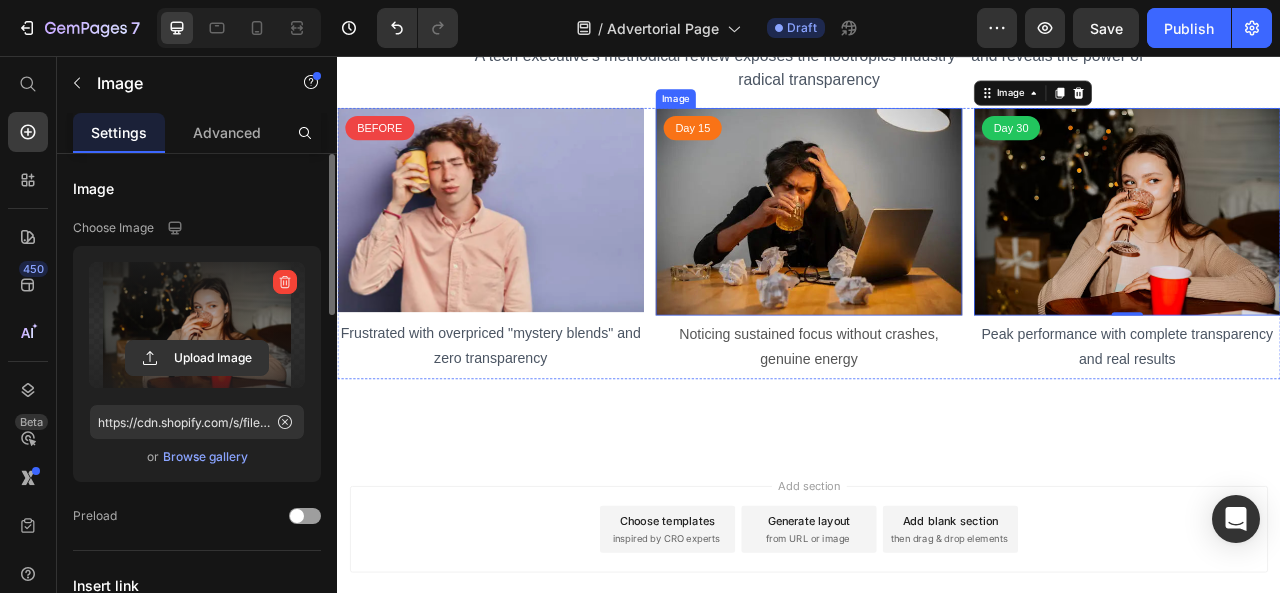 scroll, scrollTop: 274, scrollLeft: 0, axis: vertical 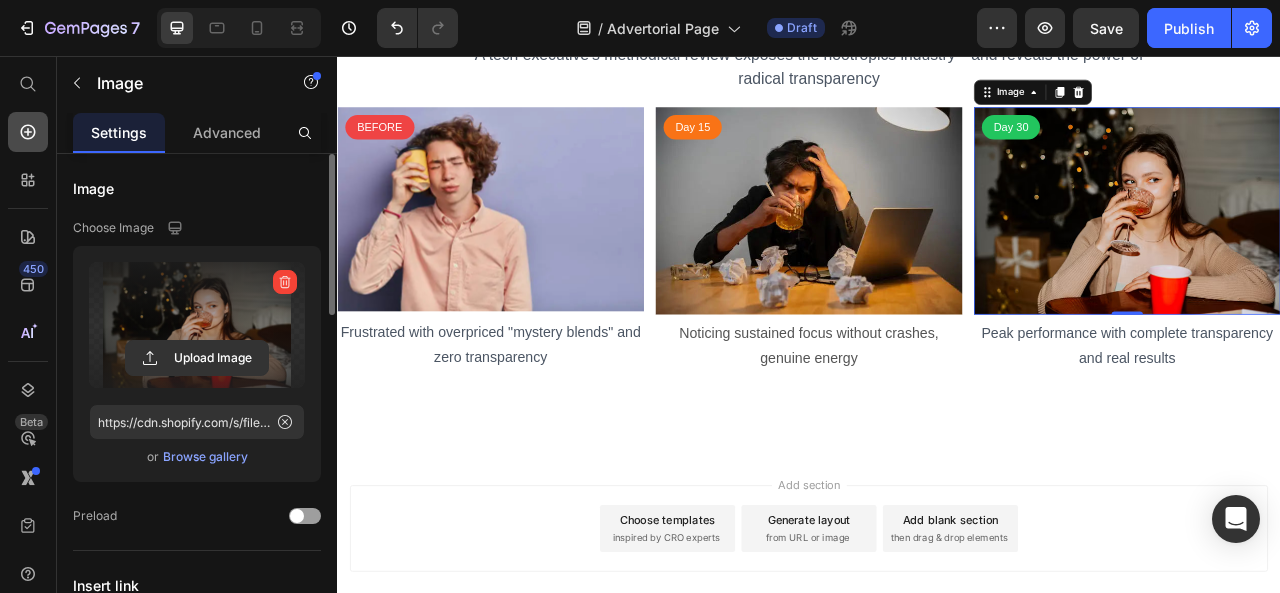 click 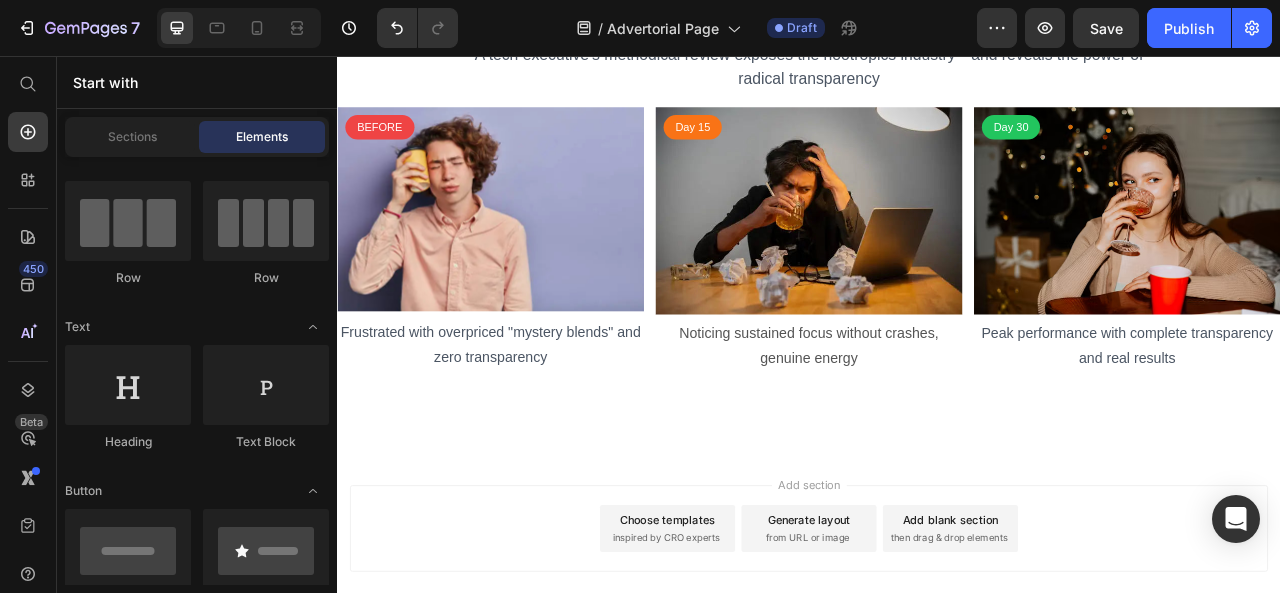 scroll, scrollTop: 0, scrollLeft: 0, axis: both 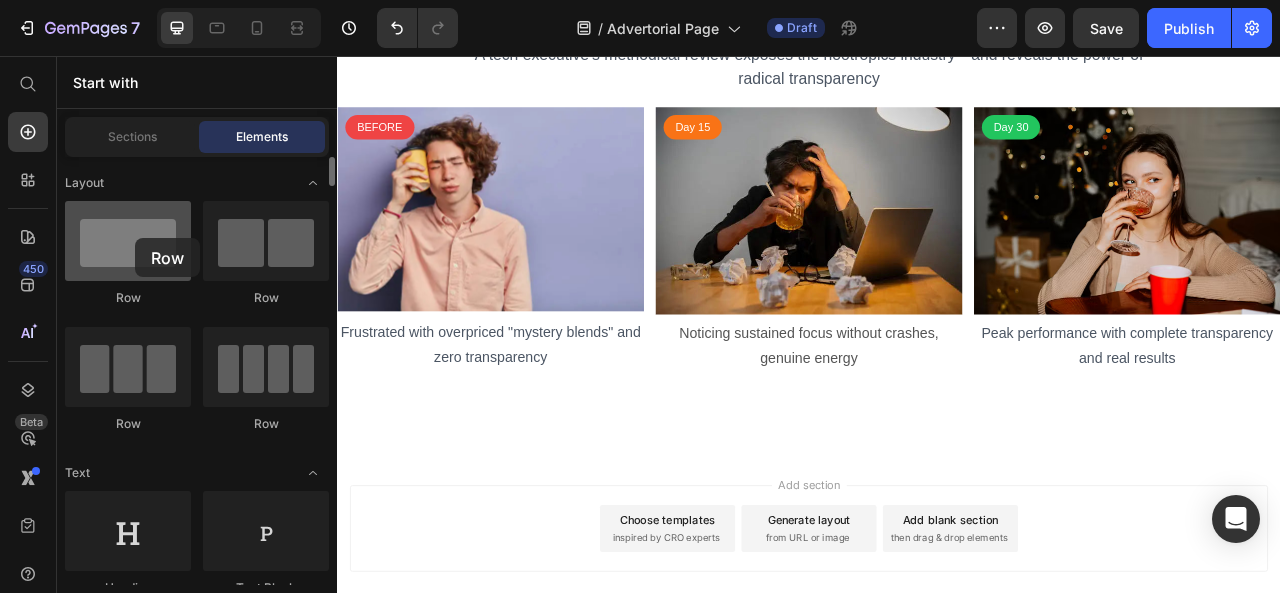 click at bounding box center (128, 241) 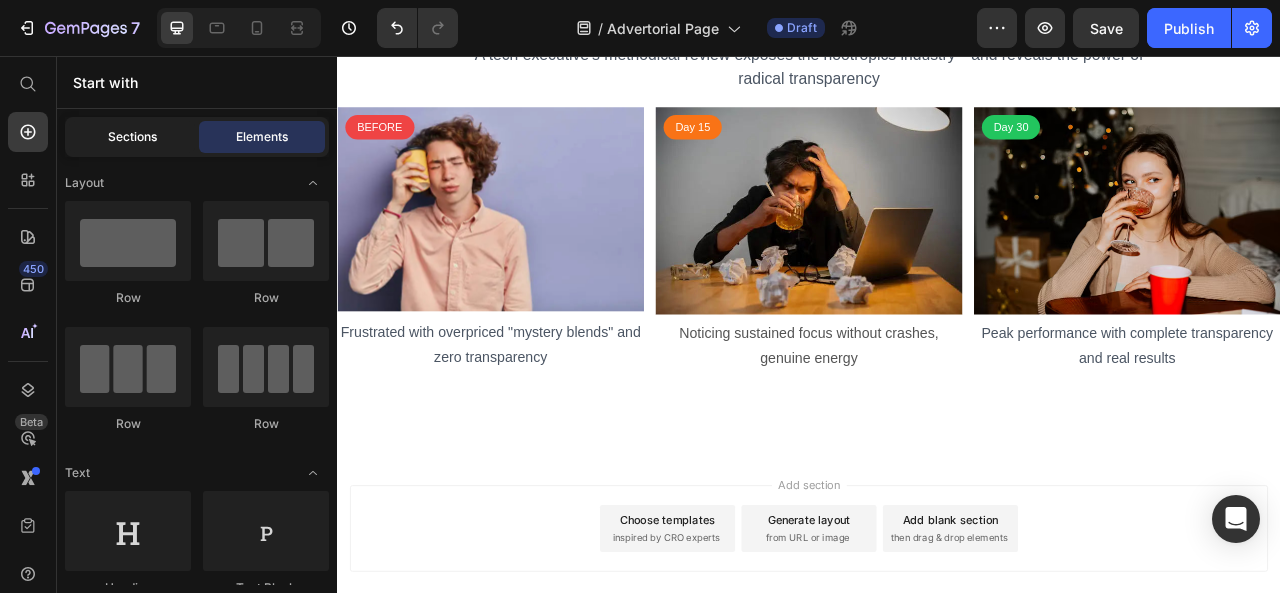 click on "Sections" at bounding box center [132, 137] 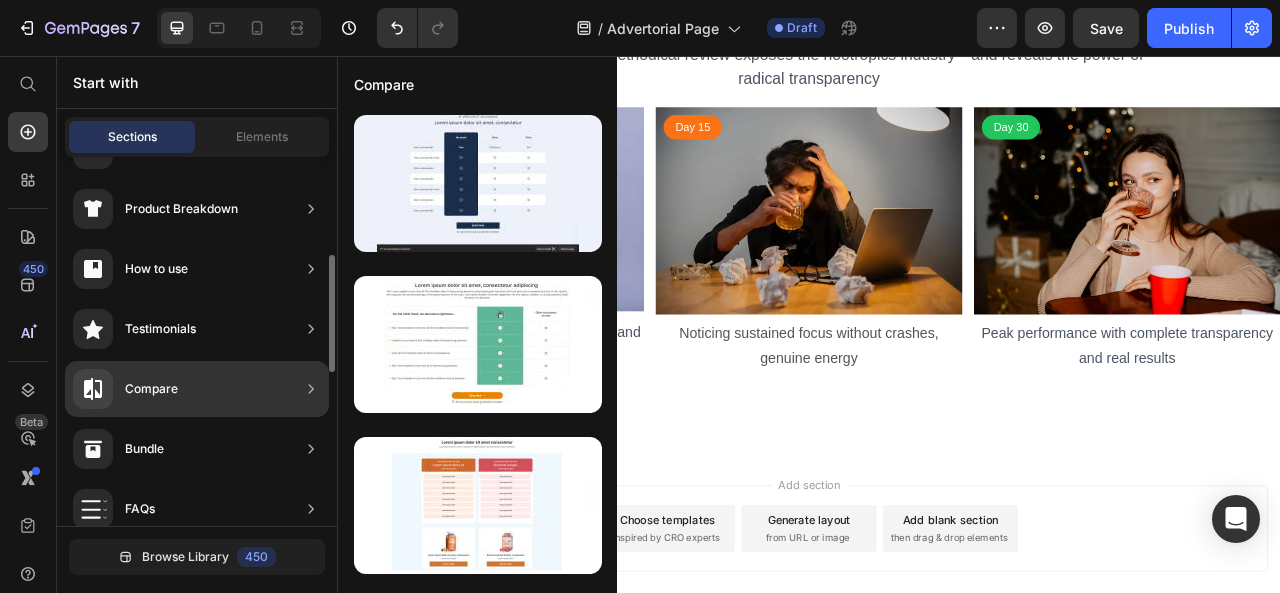 scroll, scrollTop: 296, scrollLeft: 0, axis: vertical 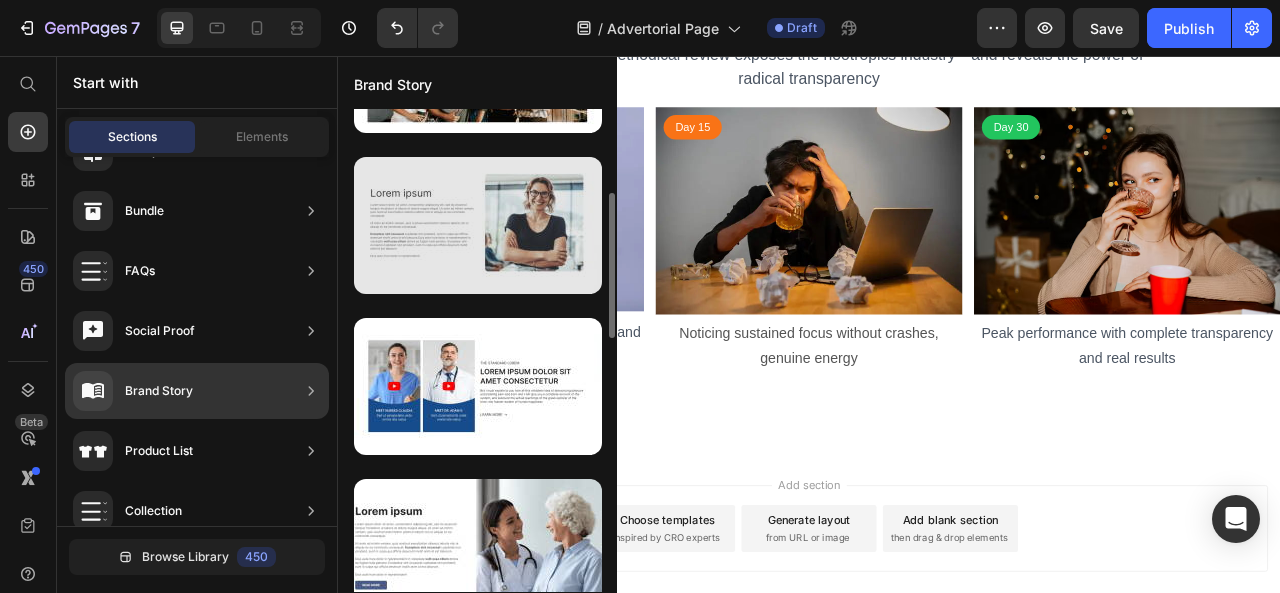click at bounding box center [478, 225] 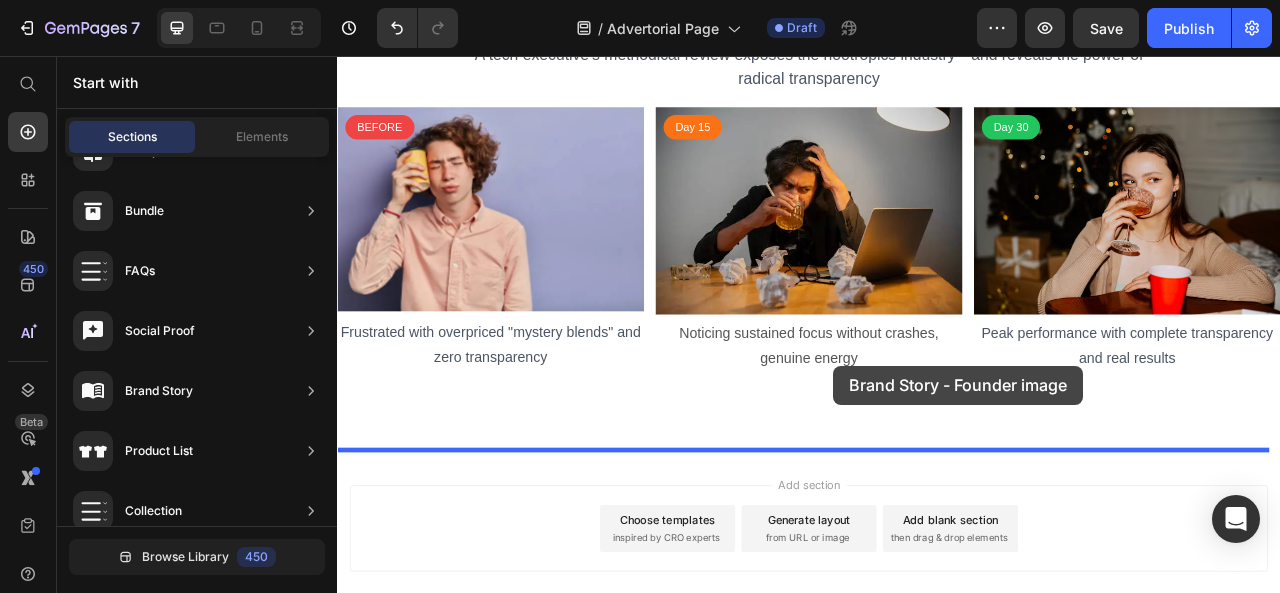 drag, startPoint x: 890, startPoint y: 269, endPoint x: 971, endPoint y: 470, distance: 216.70717 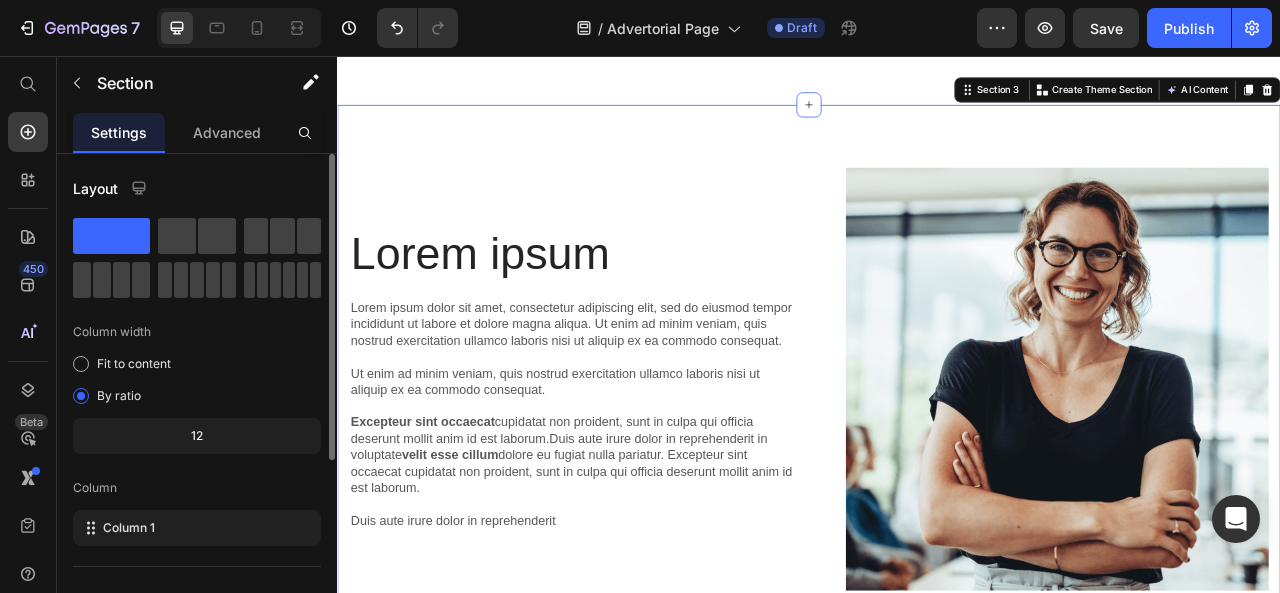 scroll, scrollTop: 716, scrollLeft: 0, axis: vertical 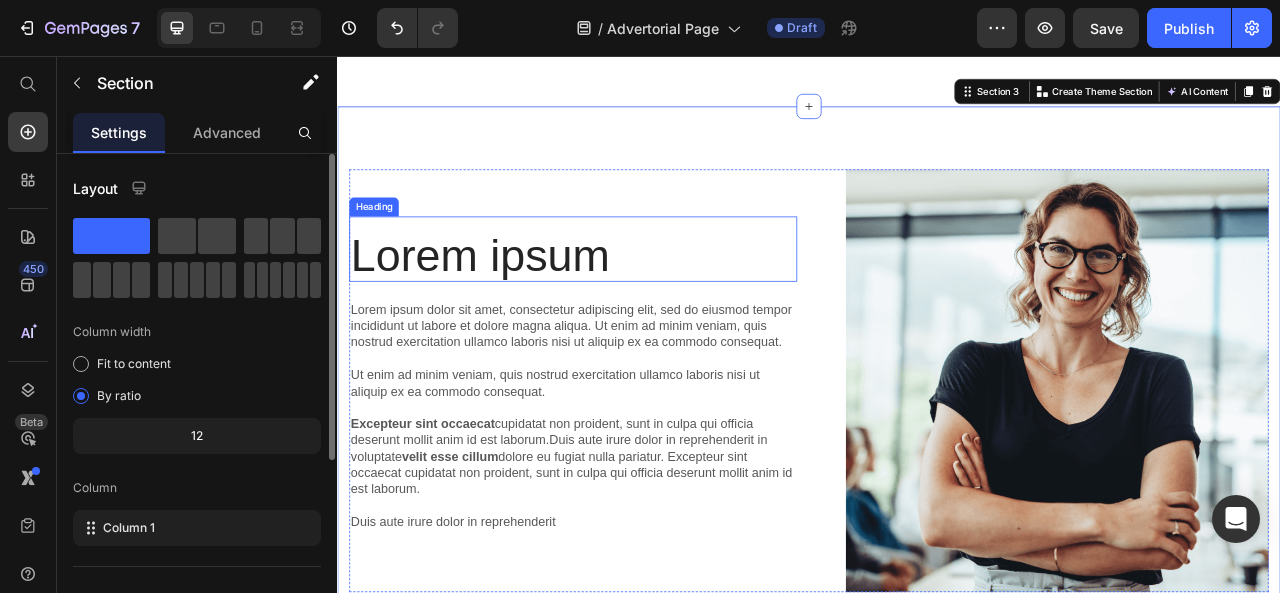 click on "Lorem ipsum" at bounding box center (637, 309) 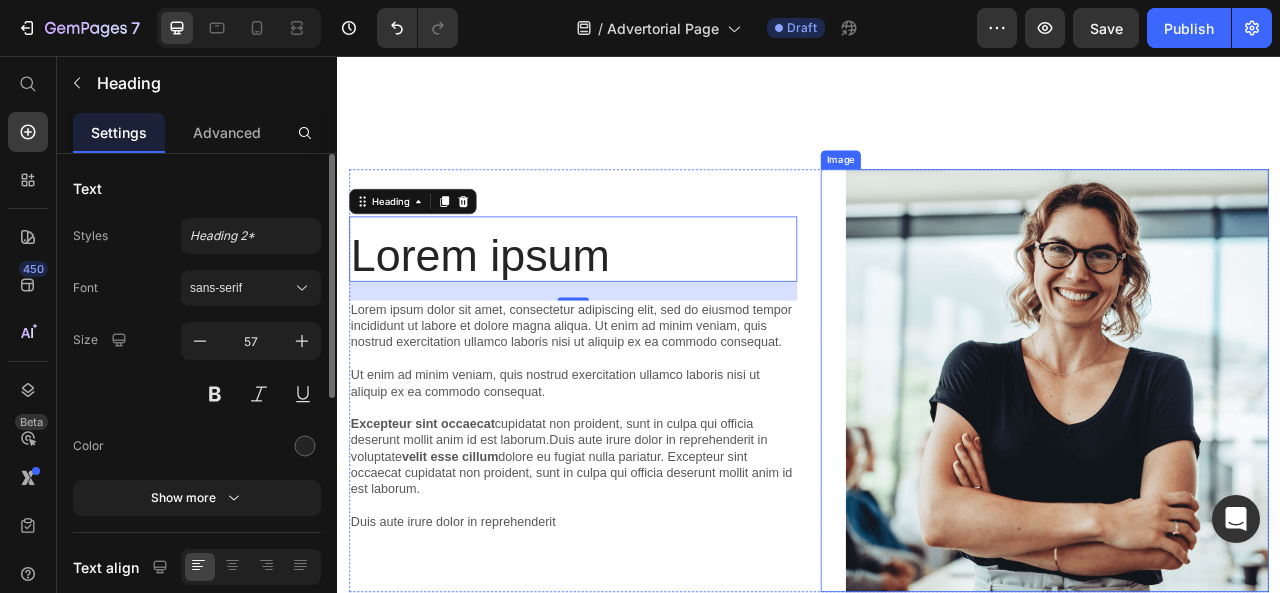click at bounding box center (1237, 469) 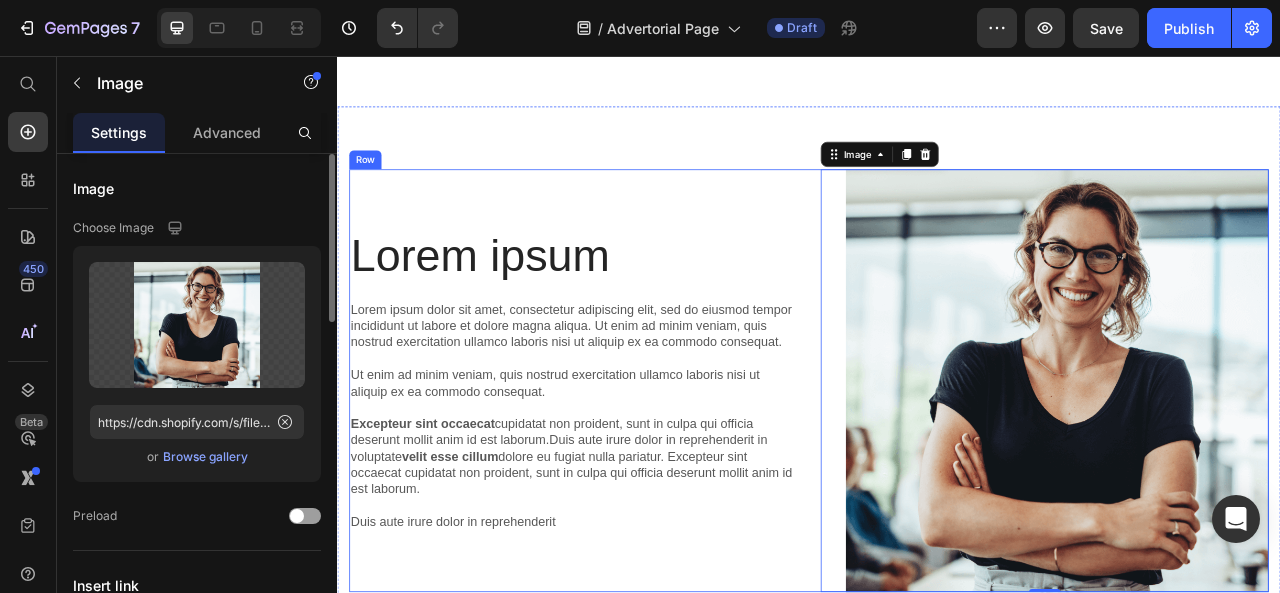 click on "Lorem ipsum Heading Lorem ipsum dolor sit amet, consectetur adipiscing elit, sed do eiusmod tempor incididunt ut labore et dolore magna aliqua. Ut enim ad minim veniam, quis nostrud exercitation ullamco laboris nisi ut aliquip ex ea commodo consequat. Ut enim ad minim veniam, quis nostrud exercitation ullamco laboris nisi ut aliquip ex ea commodo consequat. Excepteur sint occaecat  cupidatat non proident, sunt in culpa qui officia deserunt mollit anim id est laborum.Duis aute irure dolor in reprehenderit in voluptate  velit esse cillum  dolore eu fugiat nulla pariatur. Excepteur sint occaecat cupidatat non proident, sunt in culpa qui officia deserunt mollit anim id est laborum. Duis aute irure dolor in reprehenderit Text Block Image   0 Row" at bounding box center (937, 469) 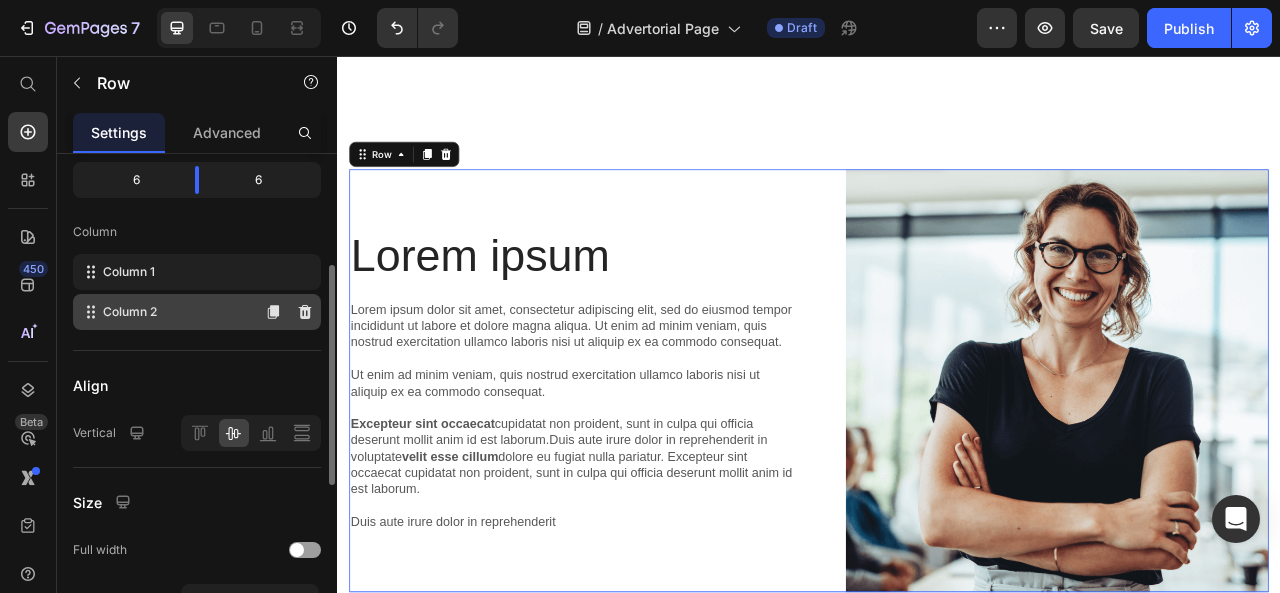 scroll, scrollTop: 254, scrollLeft: 0, axis: vertical 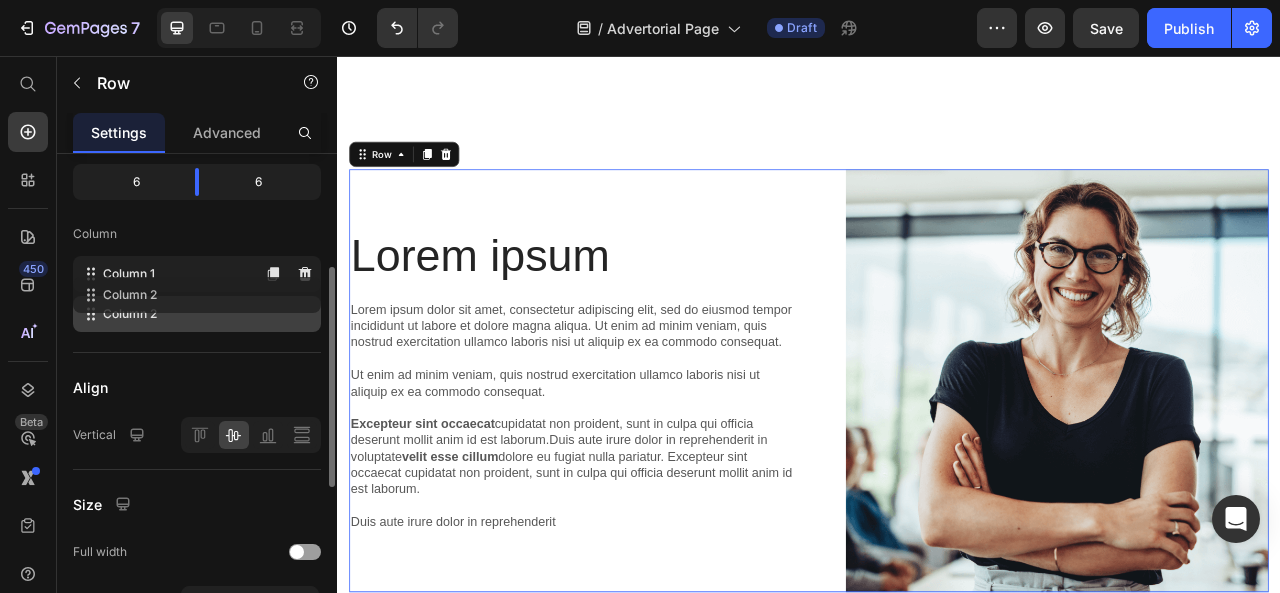 type 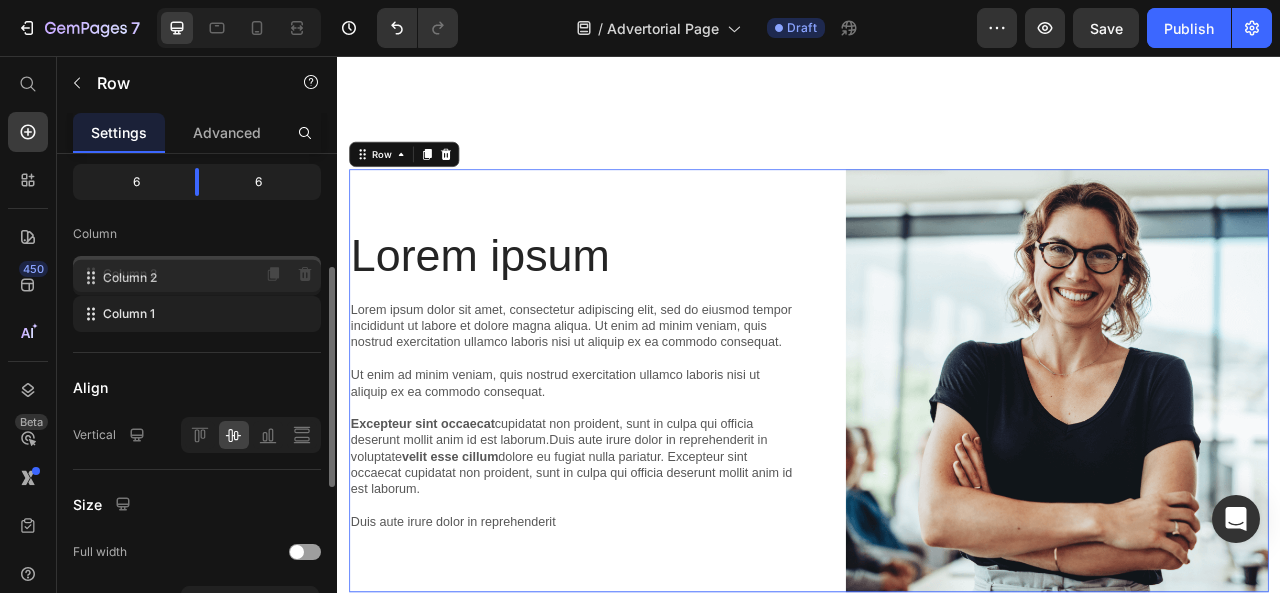 drag, startPoint x: 90, startPoint y: 313, endPoint x: 90, endPoint y: 274, distance: 39 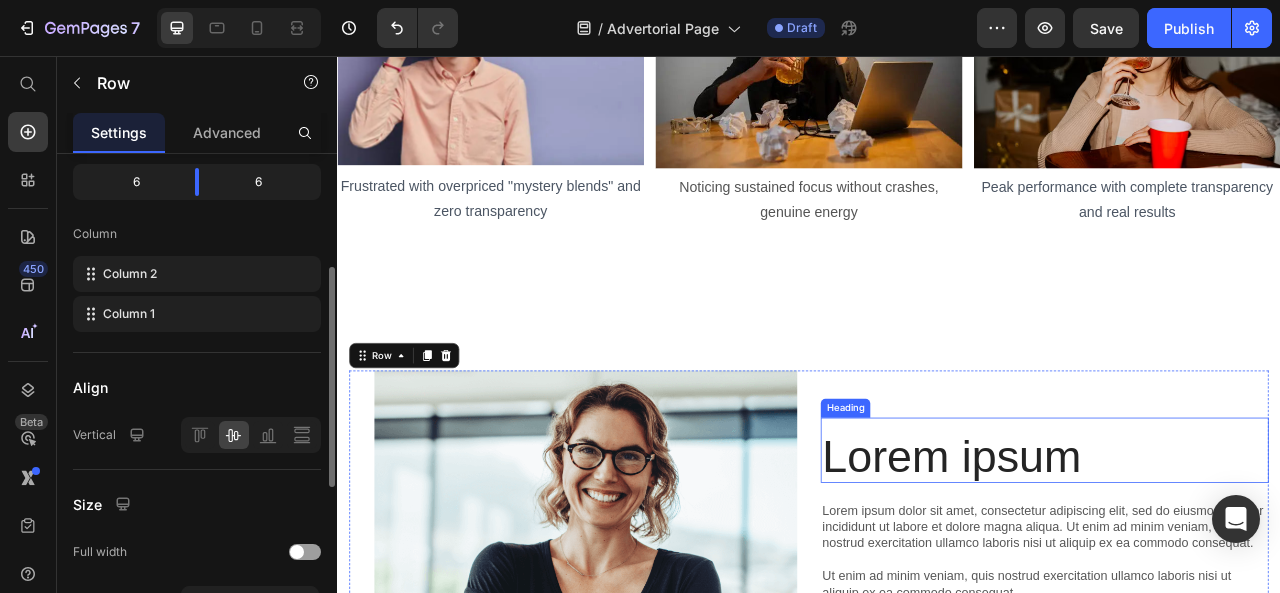 scroll, scrollTop: 462, scrollLeft: 0, axis: vertical 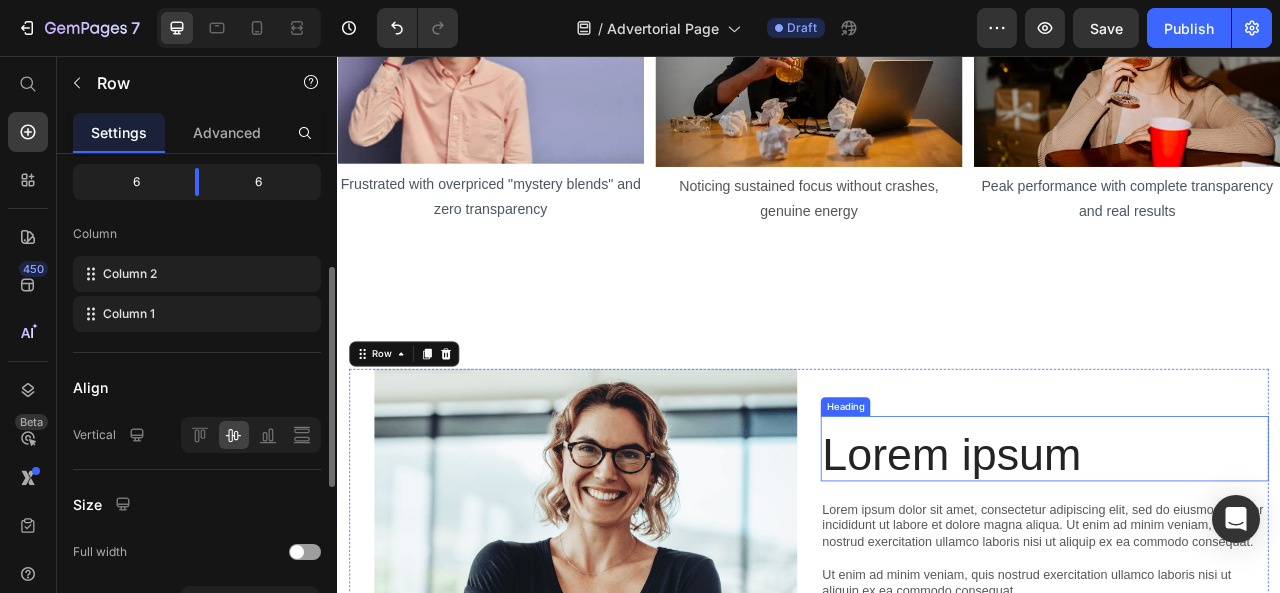 click on "Lorem ipsum" at bounding box center [1237, 563] 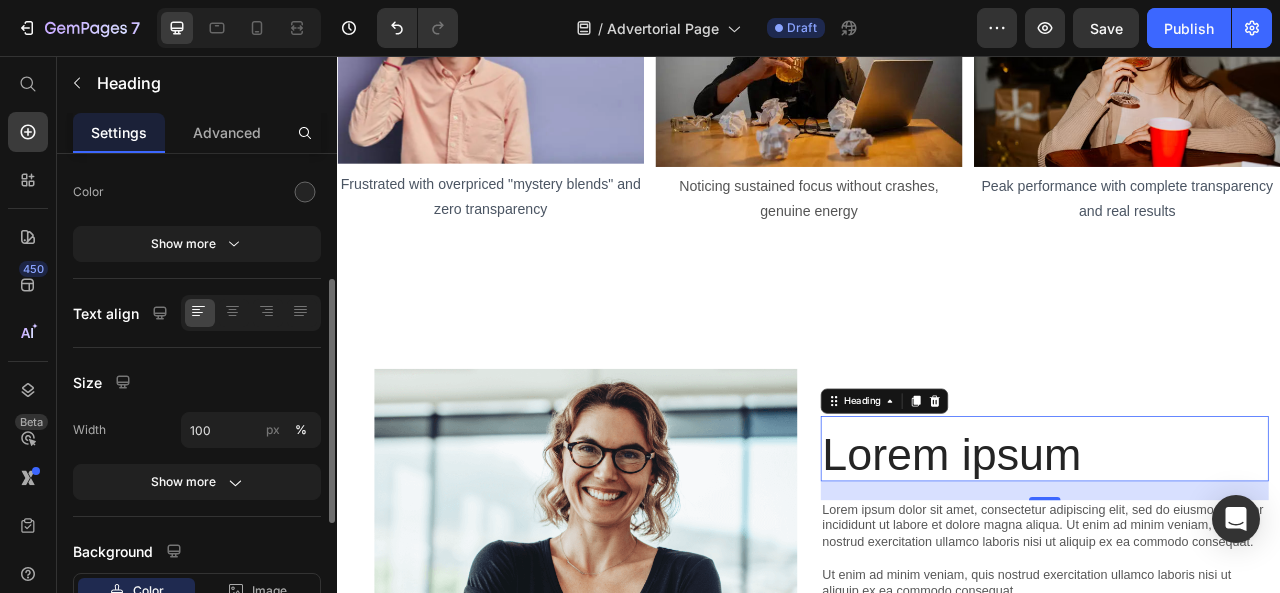 scroll, scrollTop: 0, scrollLeft: 0, axis: both 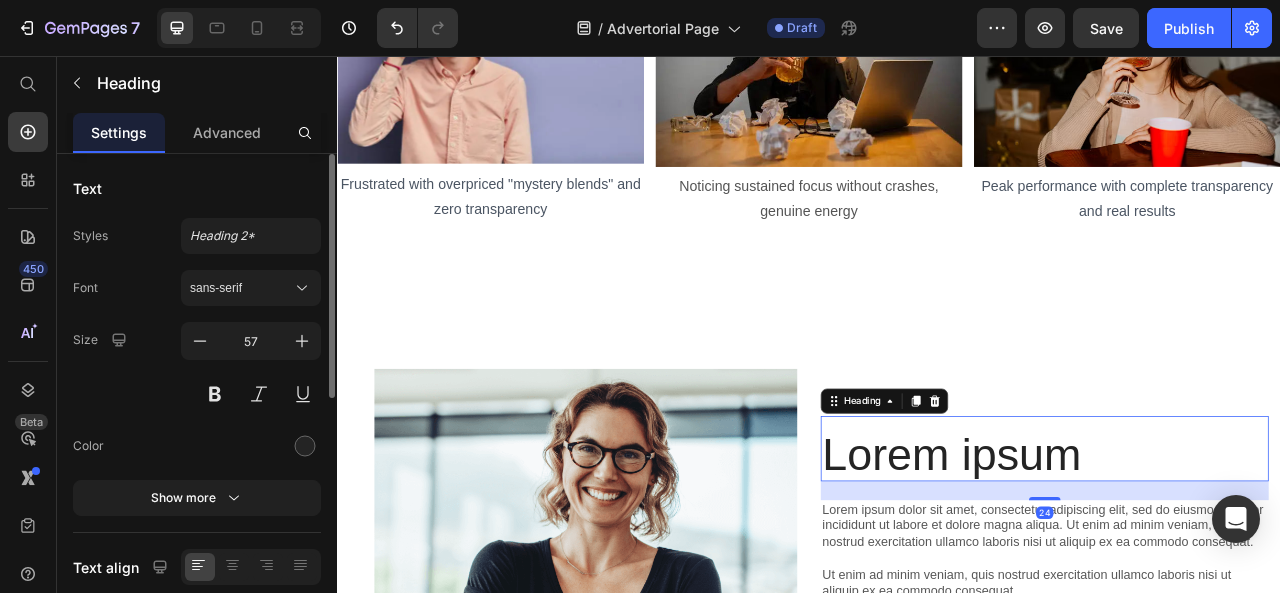 click on "Lorem ipsum" at bounding box center [1237, 563] 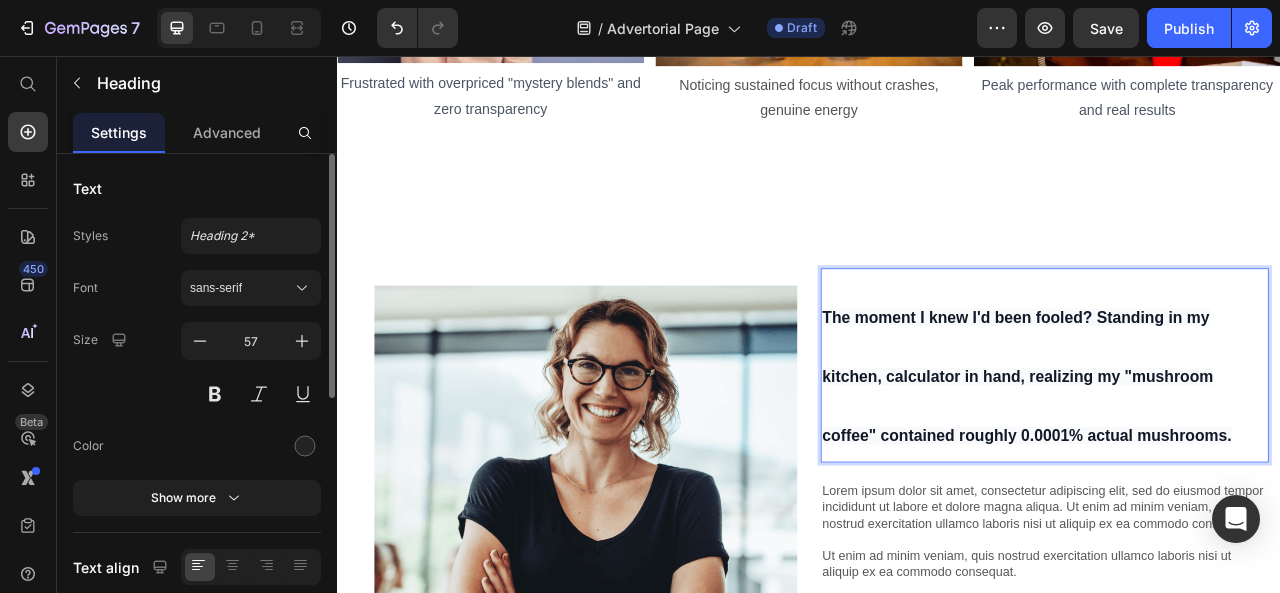 scroll, scrollTop: 592, scrollLeft: 0, axis: vertical 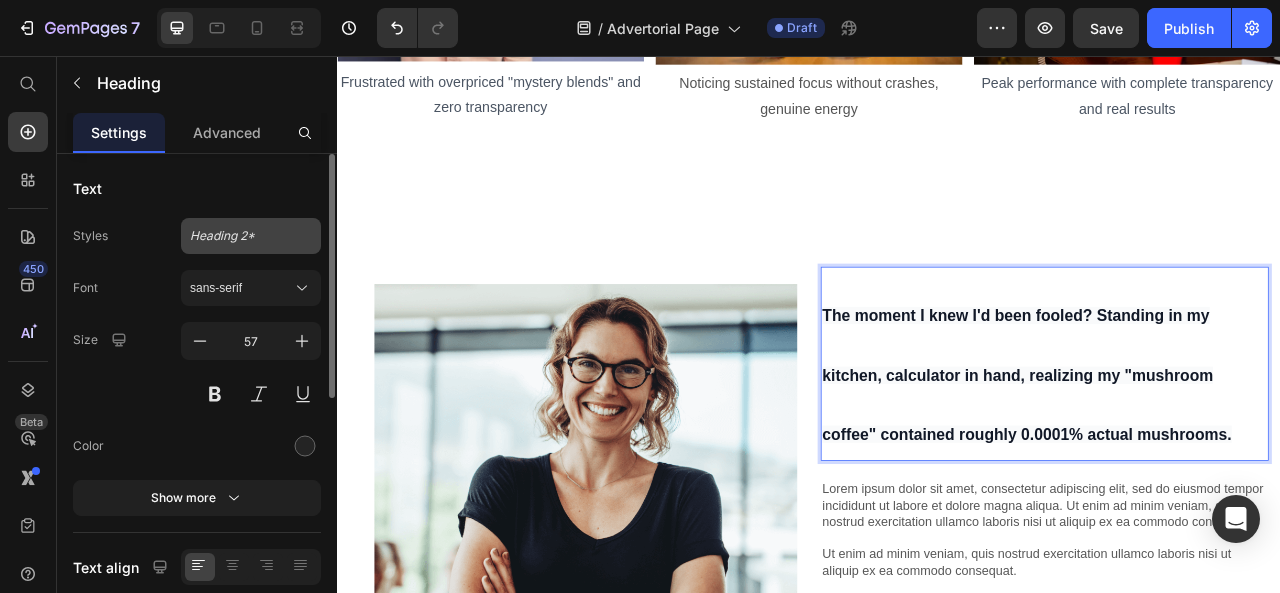 click on "Heading 2*" at bounding box center (239, 236) 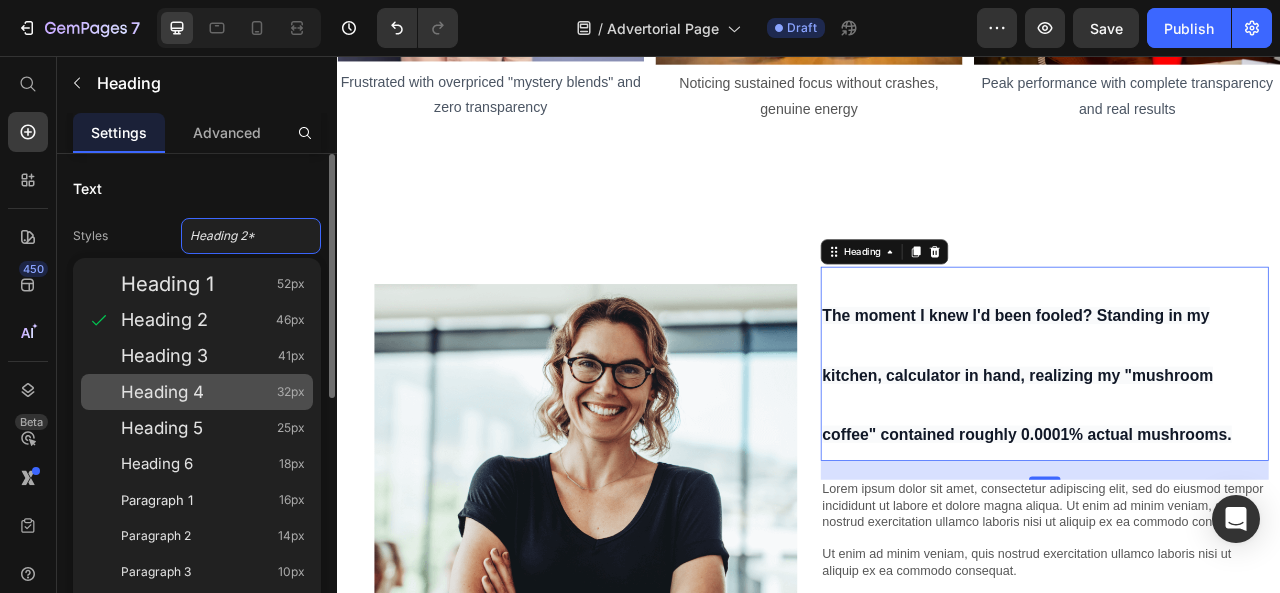 click on "Heading 4" at bounding box center [162, 392] 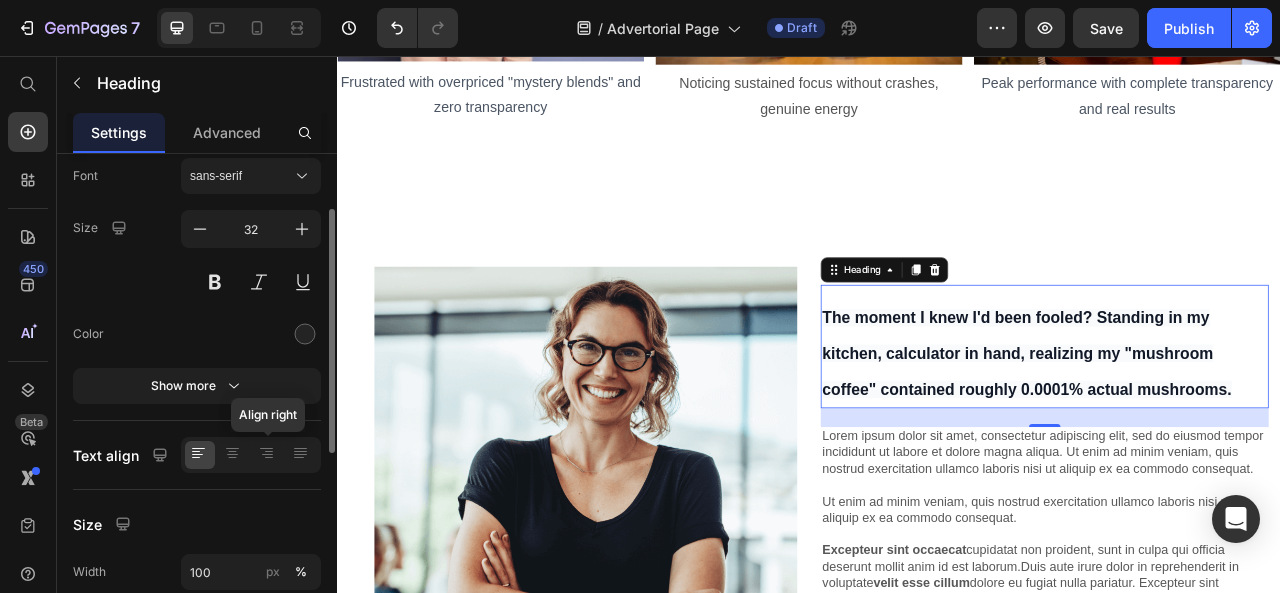 scroll, scrollTop: 113, scrollLeft: 0, axis: vertical 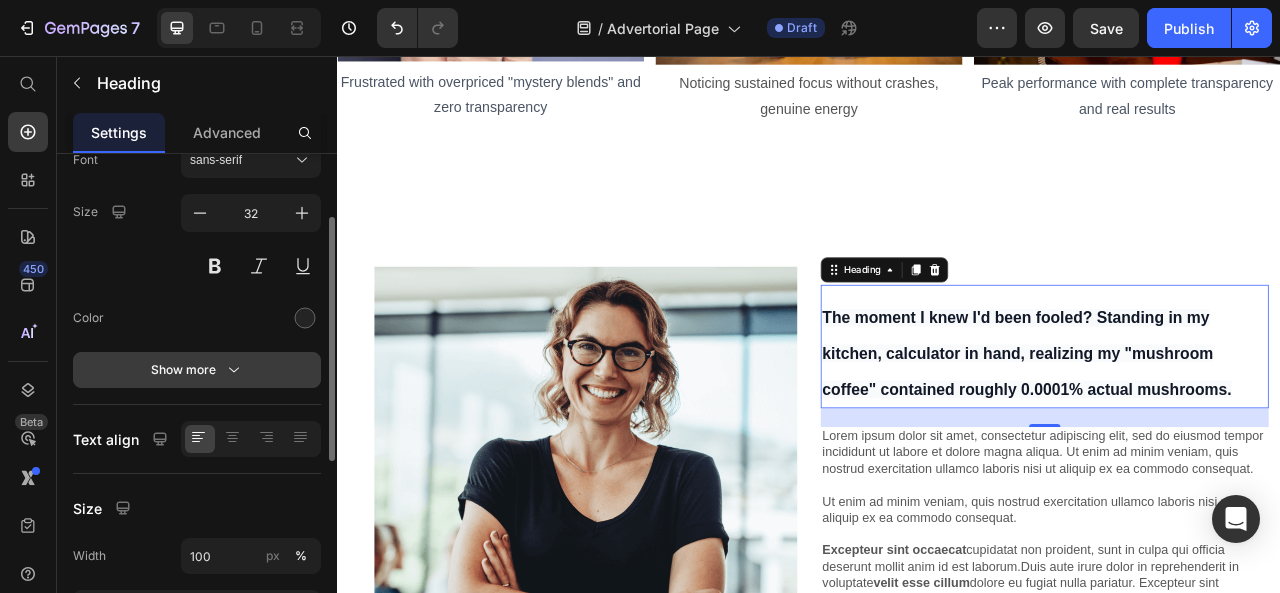 click 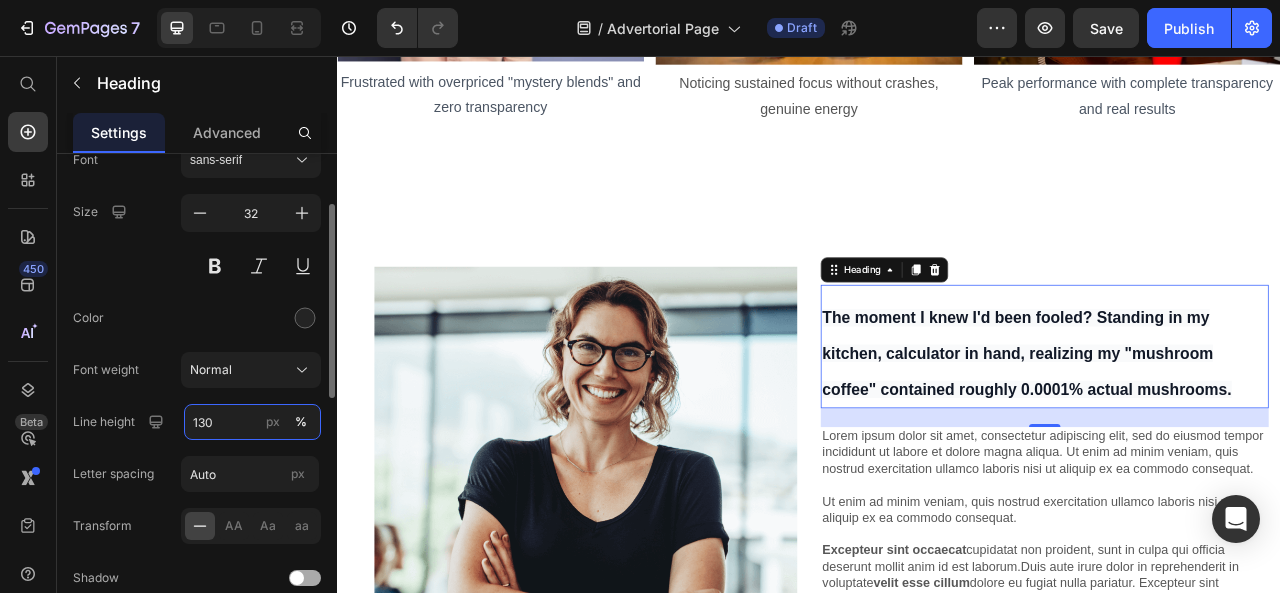 click on "130" at bounding box center [252, 422] 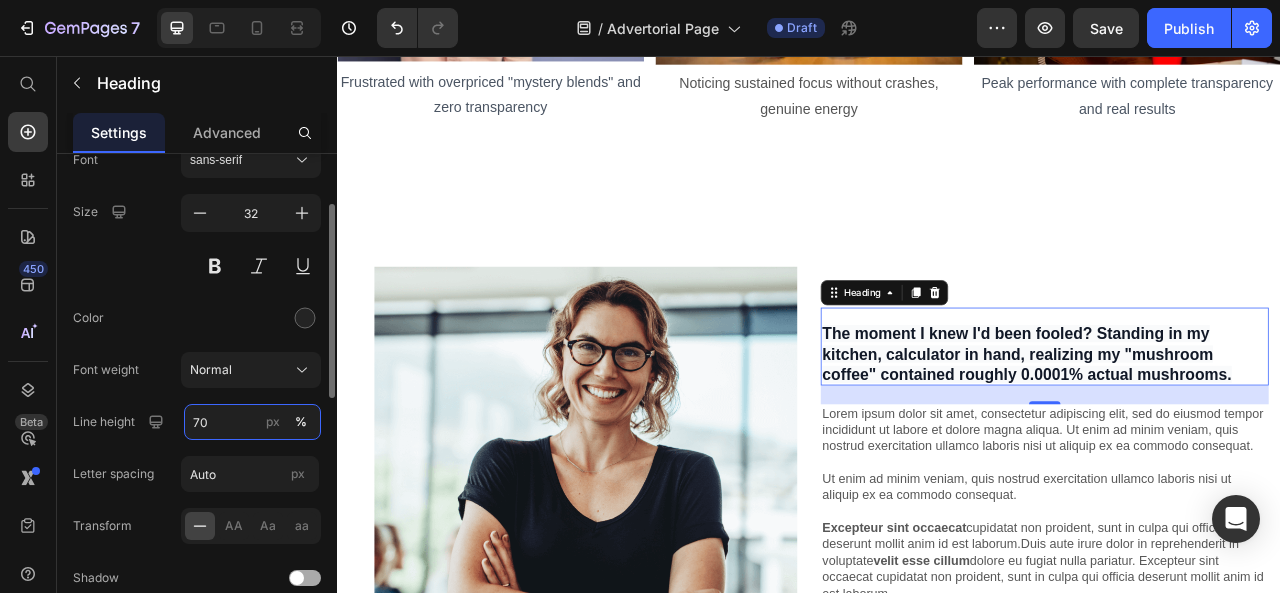 type on "71" 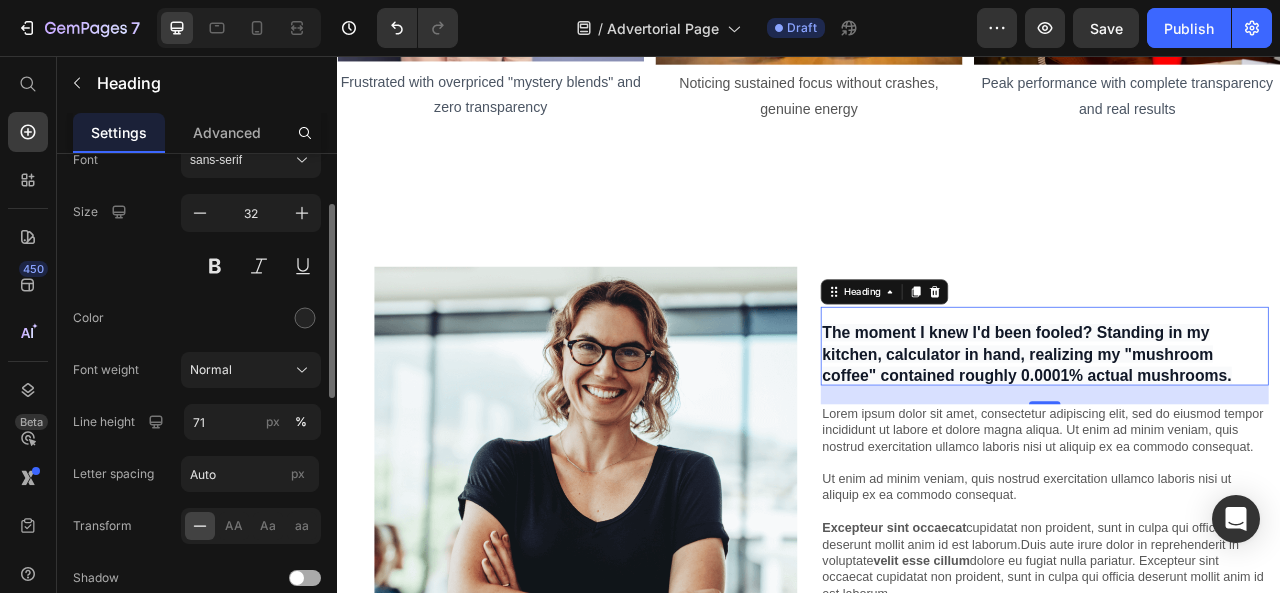click at bounding box center [251, 318] 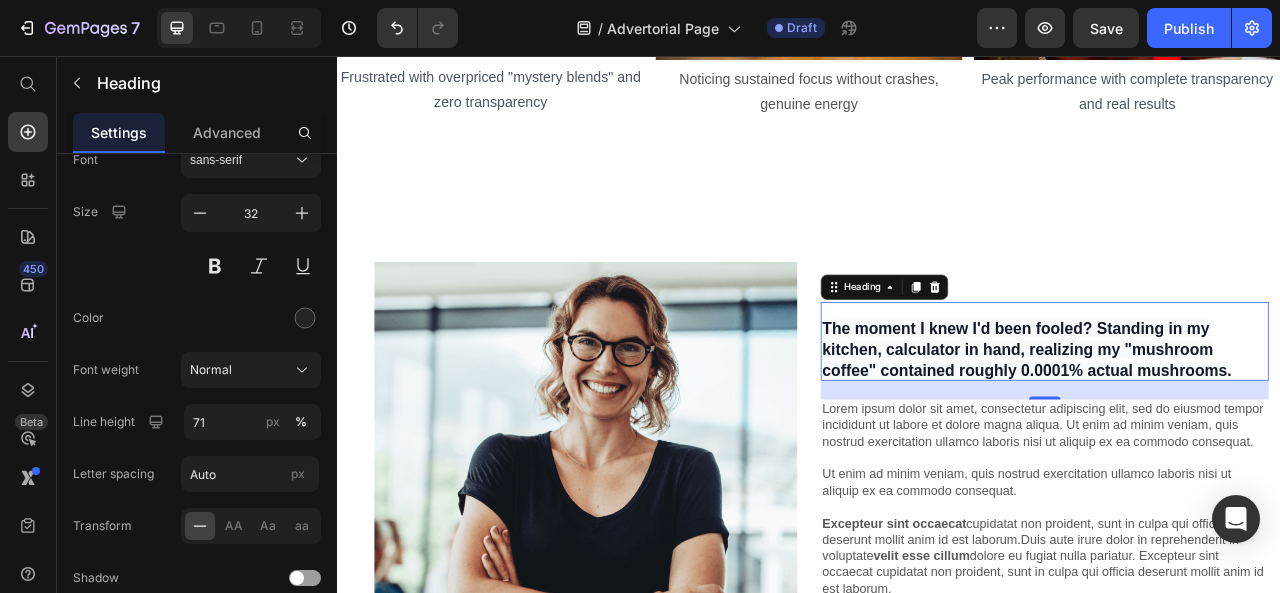 scroll, scrollTop: 598, scrollLeft: 0, axis: vertical 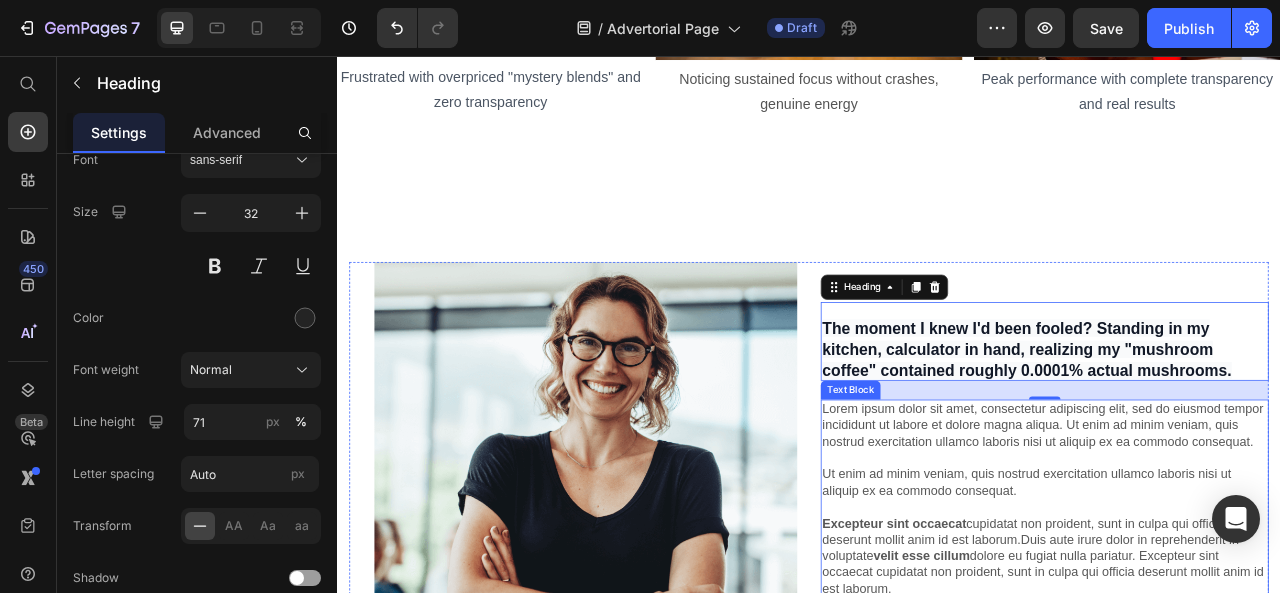 click on "Lorem ipsum dolor sit amet, consectetur adipiscing elit, sed do eiusmod tempor incididunt ut labore et dolore magna aliqua. Ut enim ad minim veniam, quis nostrud exercitation ullamco laboris nisi ut aliquip ex ea commodo consequat. Ut enim ad minim veniam, quis nostrud exercitation ullamco laboris nisi ut aliquip ex ea commodo consequat. Excepteur sint occaecat  cupidatat non proident, sunt in culpa qui officia deserunt mollit anim id est laborum.Duis aute irure dolor in reprehenderit in voluptate  velit esse cillum  dolore eu fugiat nulla pariatur. Excepteur sint occaecat cupidatat non proident, sunt in culpa qui officia deserunt mollit anim id est laborum. Duis aute irure dolor in reprehenderit" at bounding box center (1237, 640) 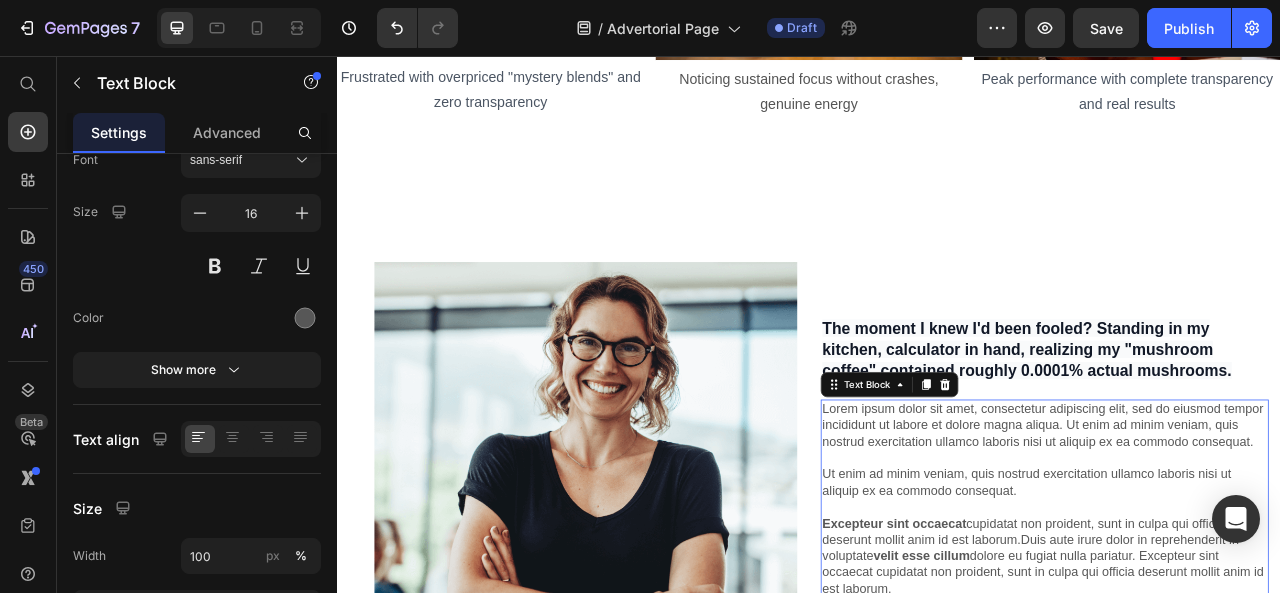 scroll, scrollTop: 0, scrollLeft: 0, axis: both 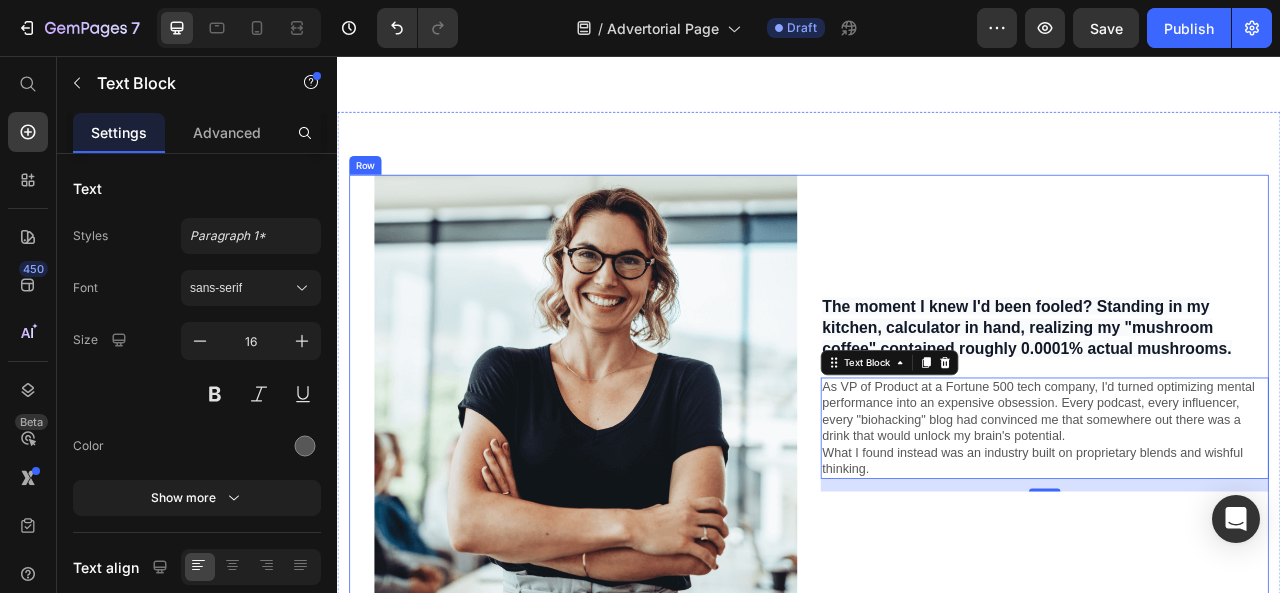 click on "⁠⁠⁠⁠⁠⁠⁠ The moment I knew I'd been fooled? Standing in my kitchen, calculator in hand, realizing my "mushroom coffee" contained roughly 0.0001% actual mushrooms. Heading As VP of Product at a Fortune 500 tech company, I'd turned optimizing mental performance into an expensive obsession. Every podcast, every influencer, every "biohacking" blog had convinced me that somewhere out there was a drink that would unlock my brain's potential. What I found instead was an industry built on proprietary blends and wishful thinking. Text Block   16" at bounding box center [1237, 476] 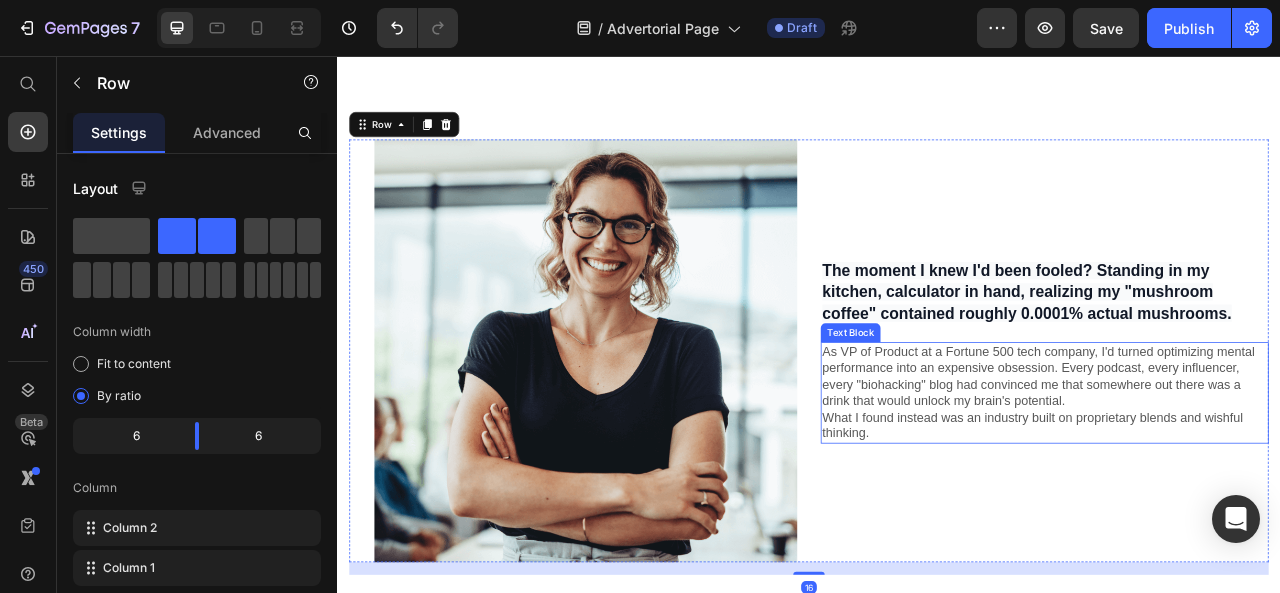 scroll, scrollTop: 759, scrollLeft: 0, axis: vertical 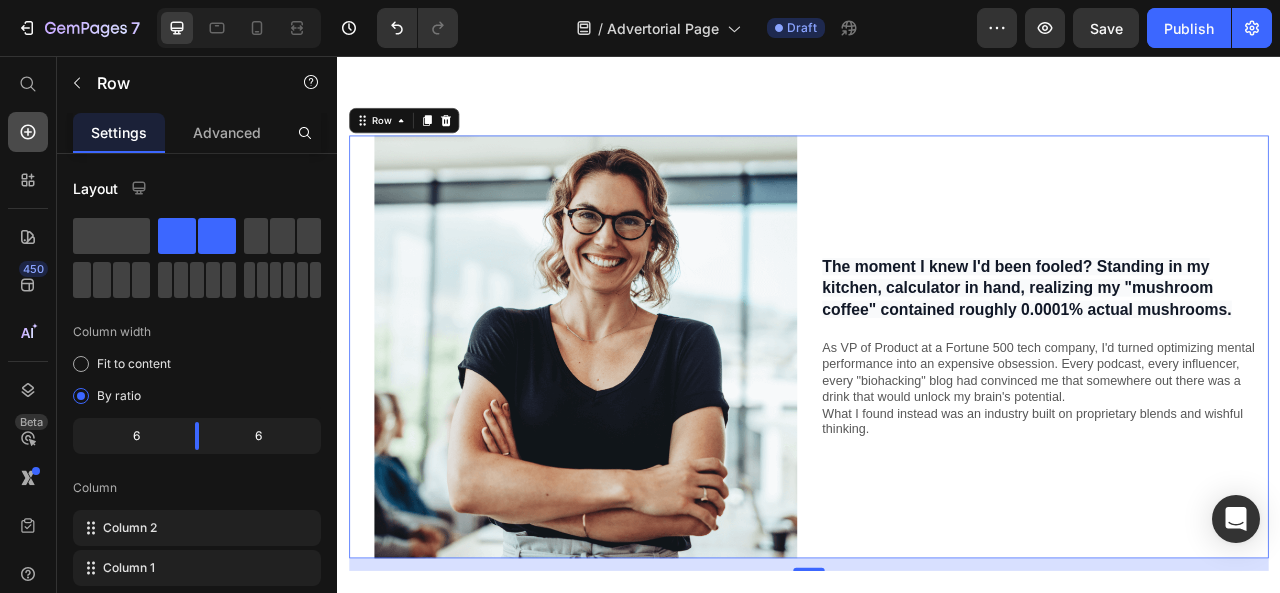 click 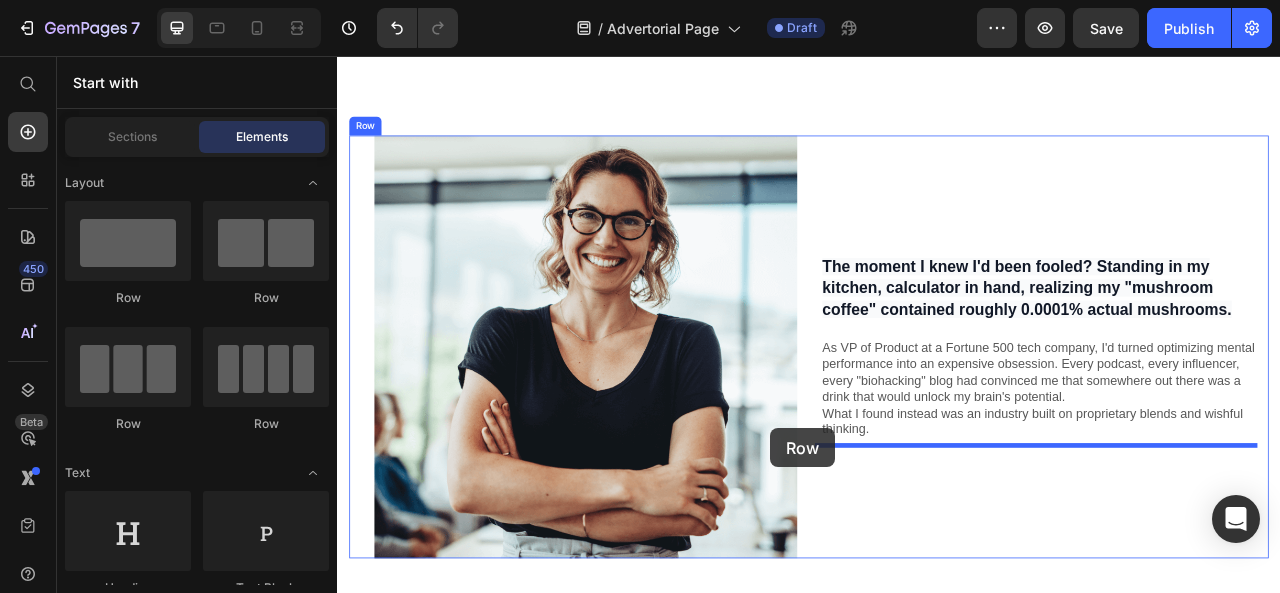 scroll, scrollTop: 780, scrollLeft: 0, axis: vertical 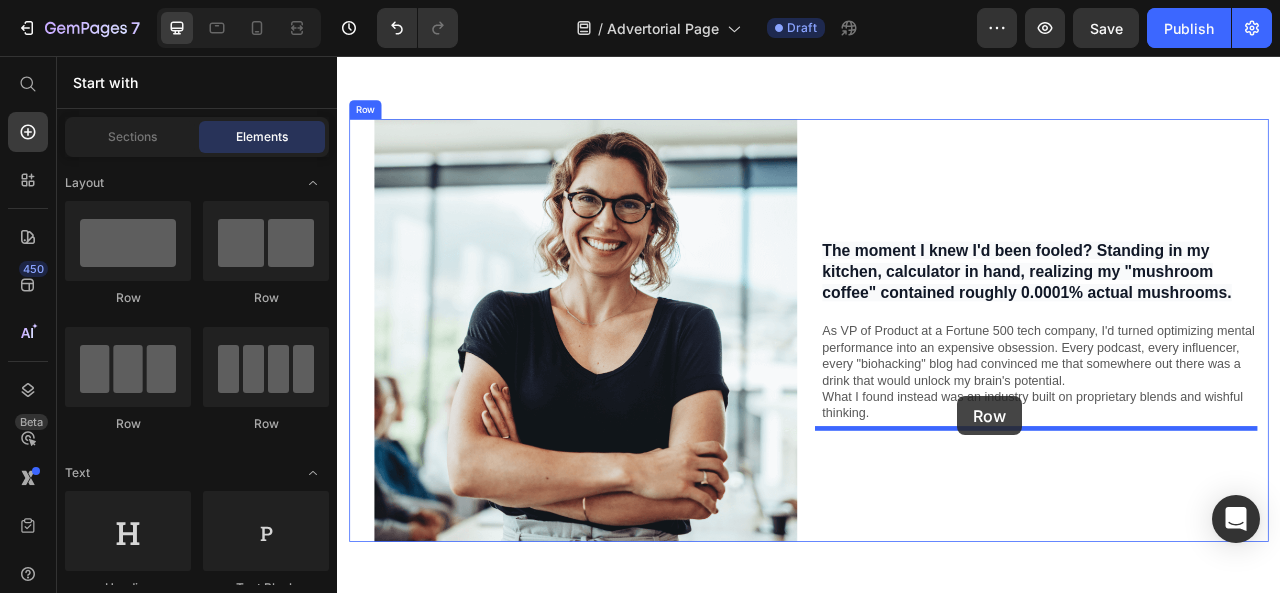 drag, startPoint x: 483, startPoint y: 291, endPoint x: 1124, endPoint y: 489, distance: 670.8837 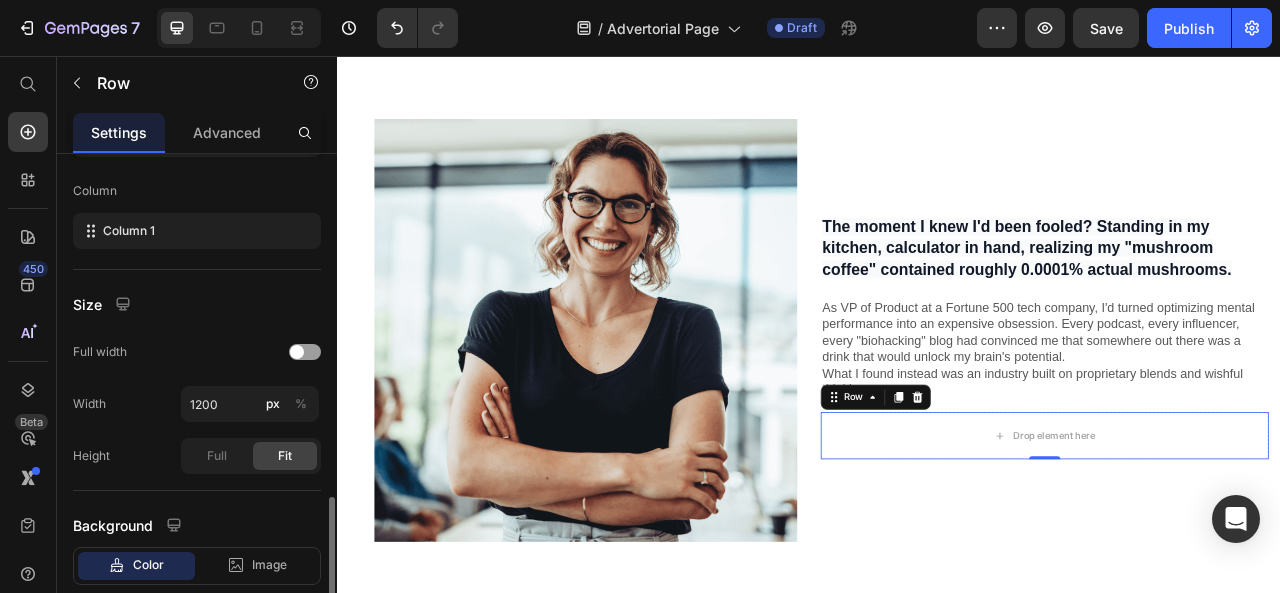 scroll, scrollTop: 414, scrollLeft: 0, axis: vertical 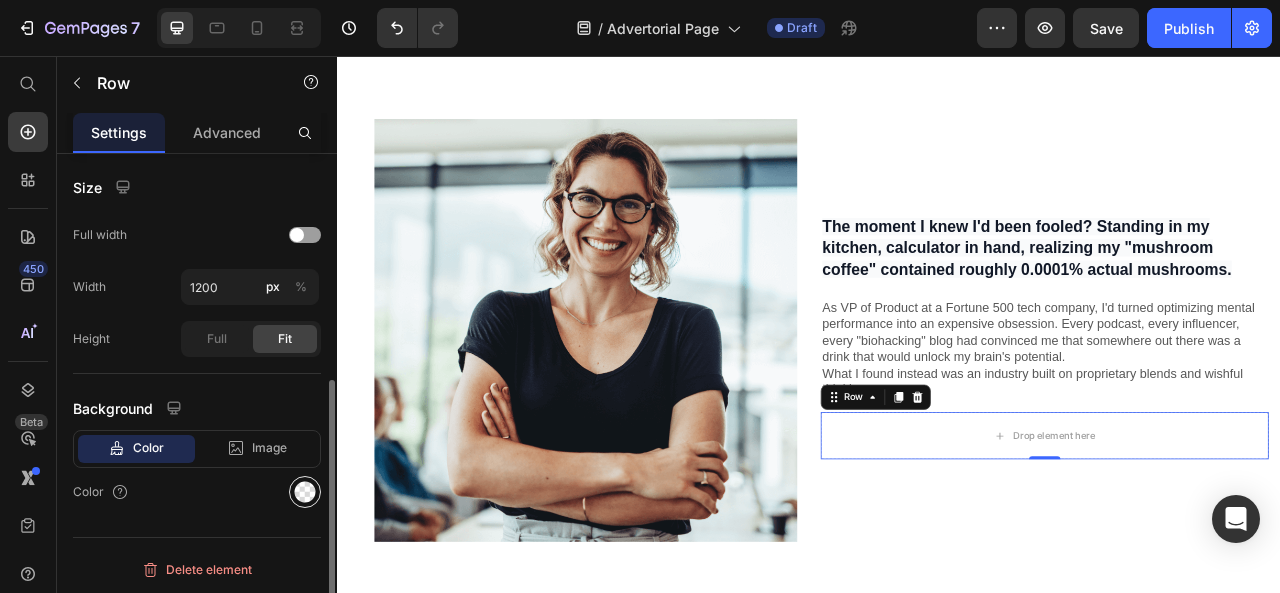 click at bounding box center [305, 492] 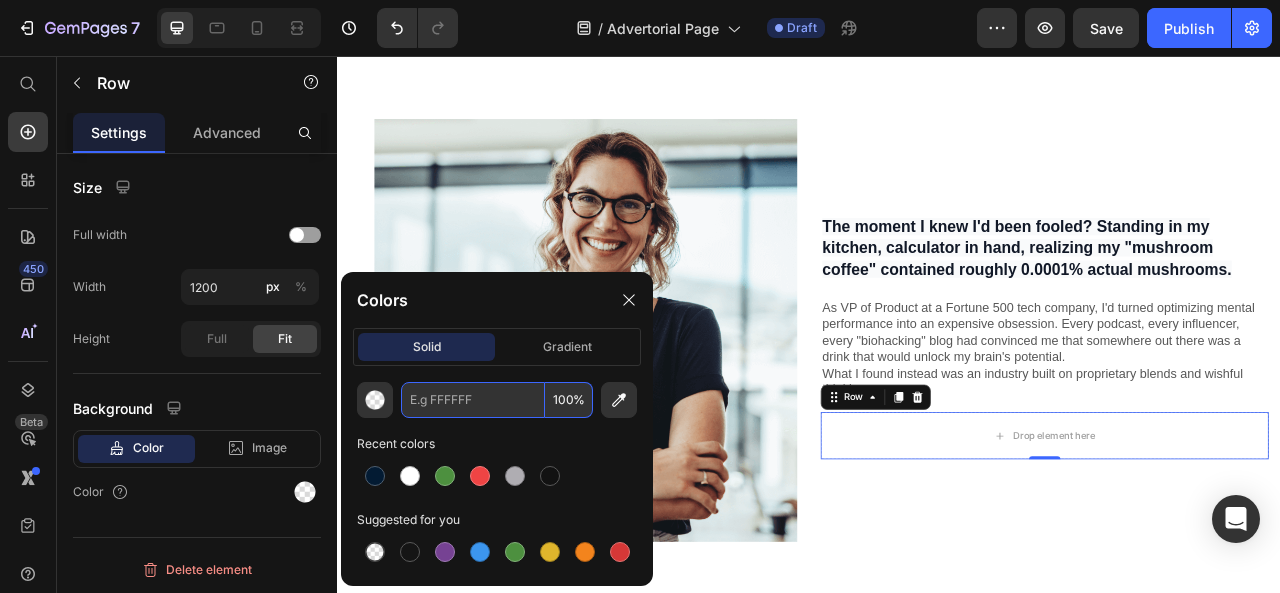 click at bounding box center [473, 400] 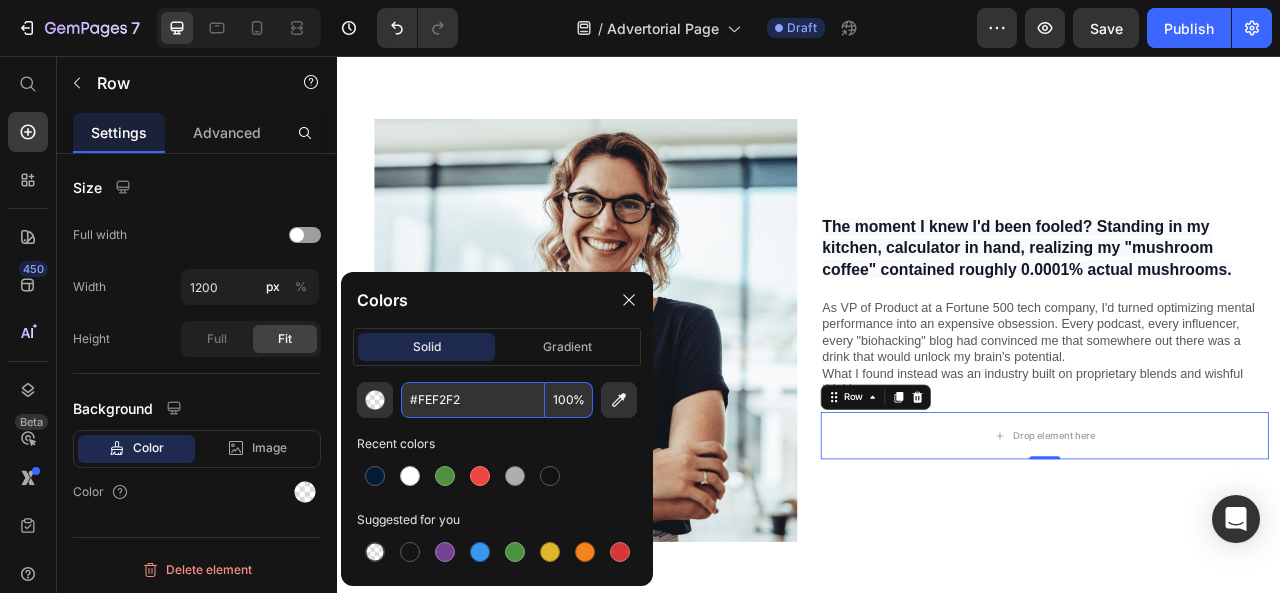 type on "FEF2F2" 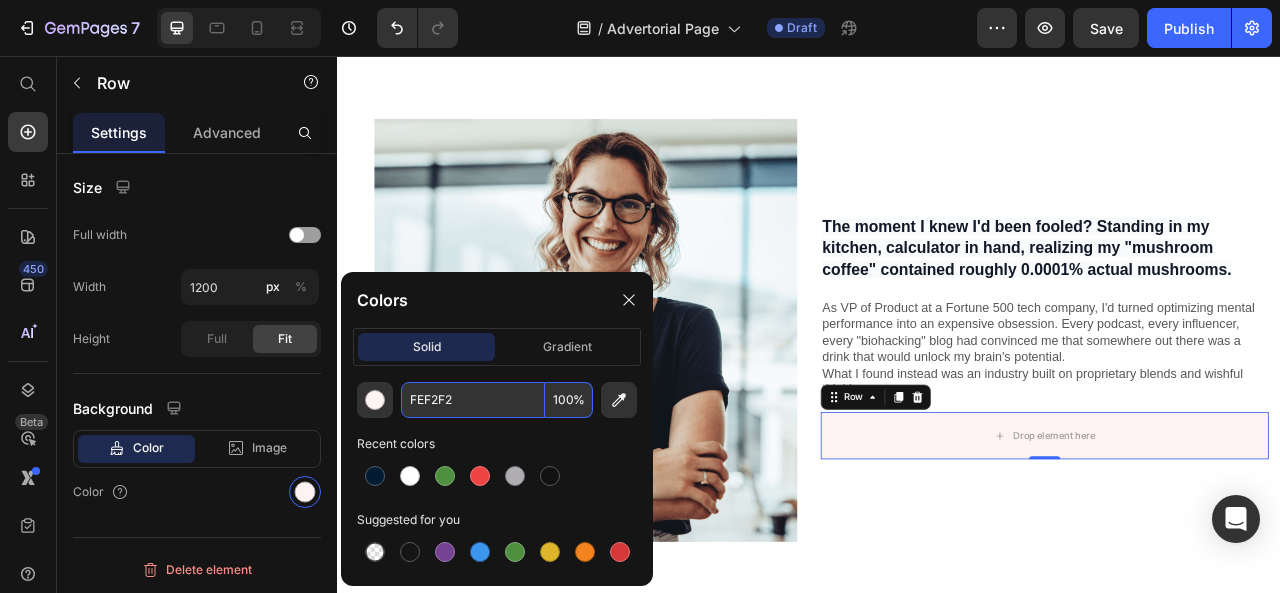 scroll, scrollTop: 414, scrollLeft: 0, axis: vertical 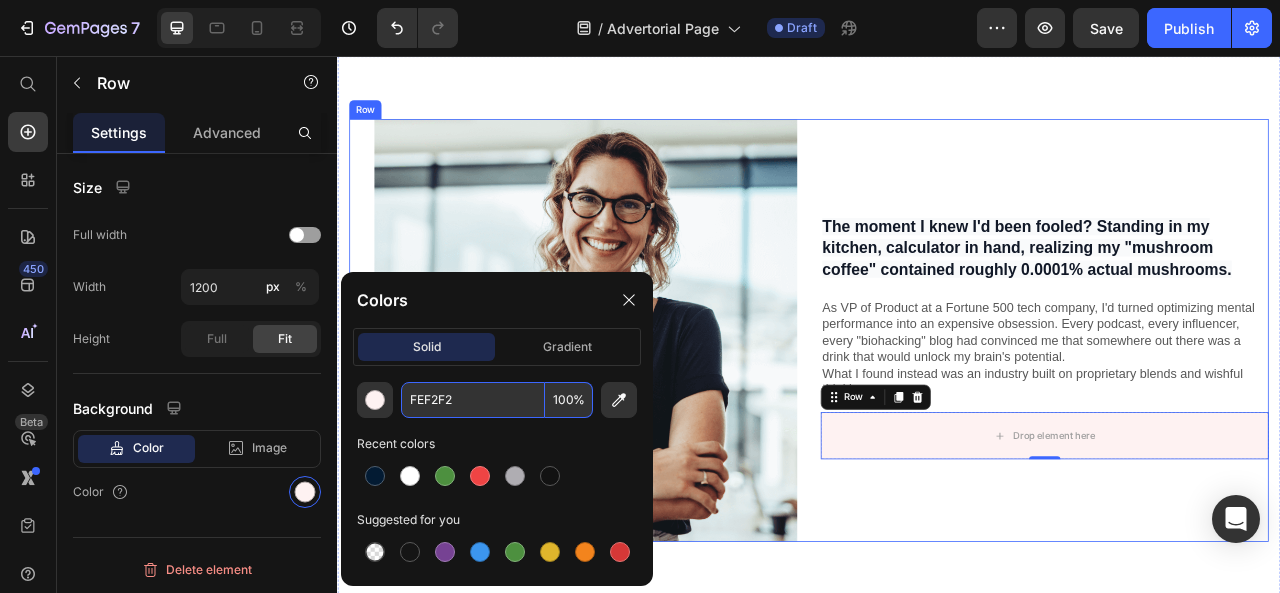 click on "⁠⁠⁠⁠⁠⁠⁠ The moment I knew I'd been fooled? Standing in my kitchen, calculator in hand, realizing my "mushroom coffee" contained roughly 0.0001% actual mushrooms. Heading As VP of Product at a Fortune 500 tech company, I'd turned optimizing mental performance into an expensive obsession. Every podcast, every influencer, every "biohacking" blog had convinced me that somewhere out there was a drink that would unlock my brain's potential. What I found instead was an industry built on proprietary blends and wishful thinking. Text Block
Drop element here Row   0" at bounding box center [1237, 405] 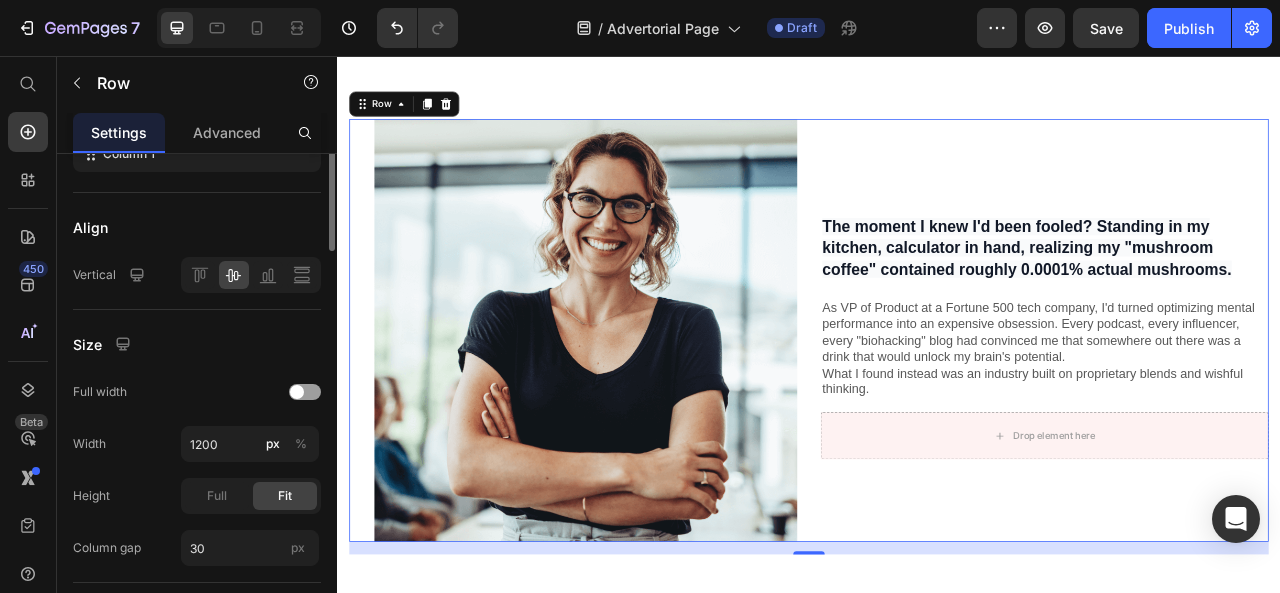 scroll, scrollTop: 0, scrollLeft: 0, axis: both 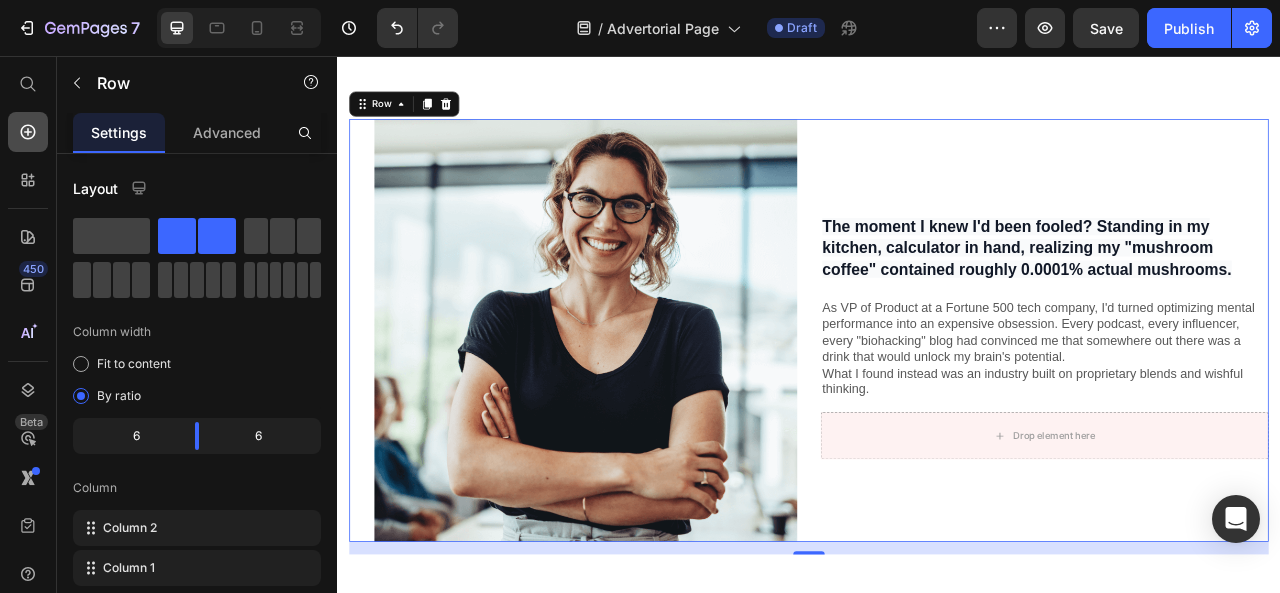 click 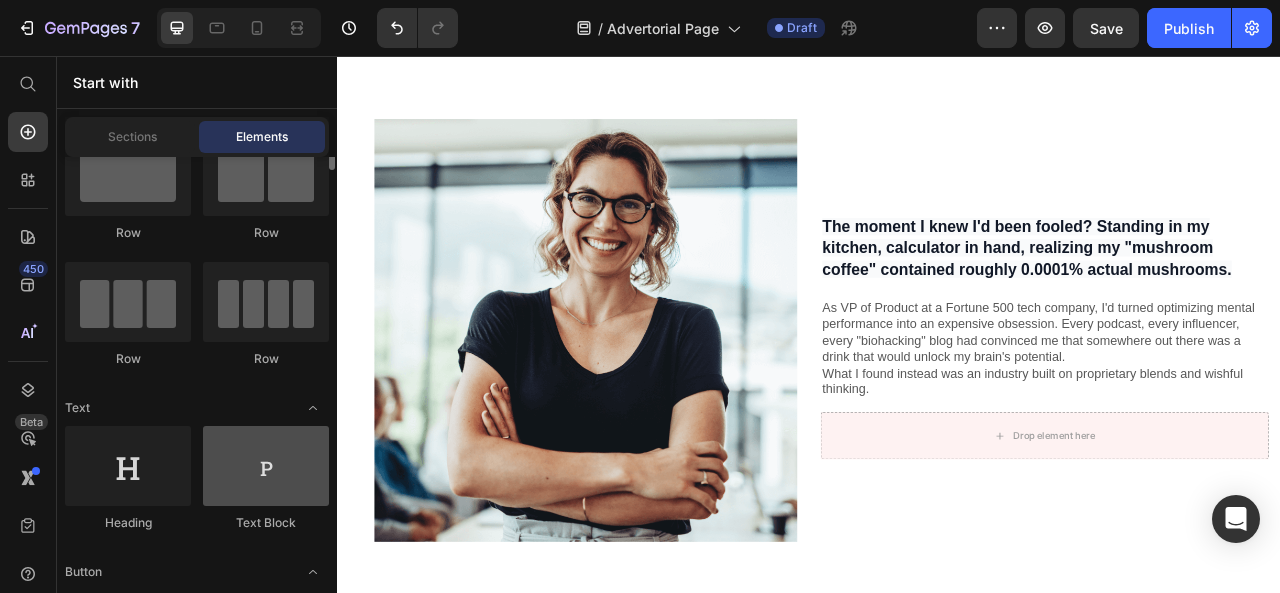 scroll, scrollTop: 72, scrollLeft: 0, axis: vertical 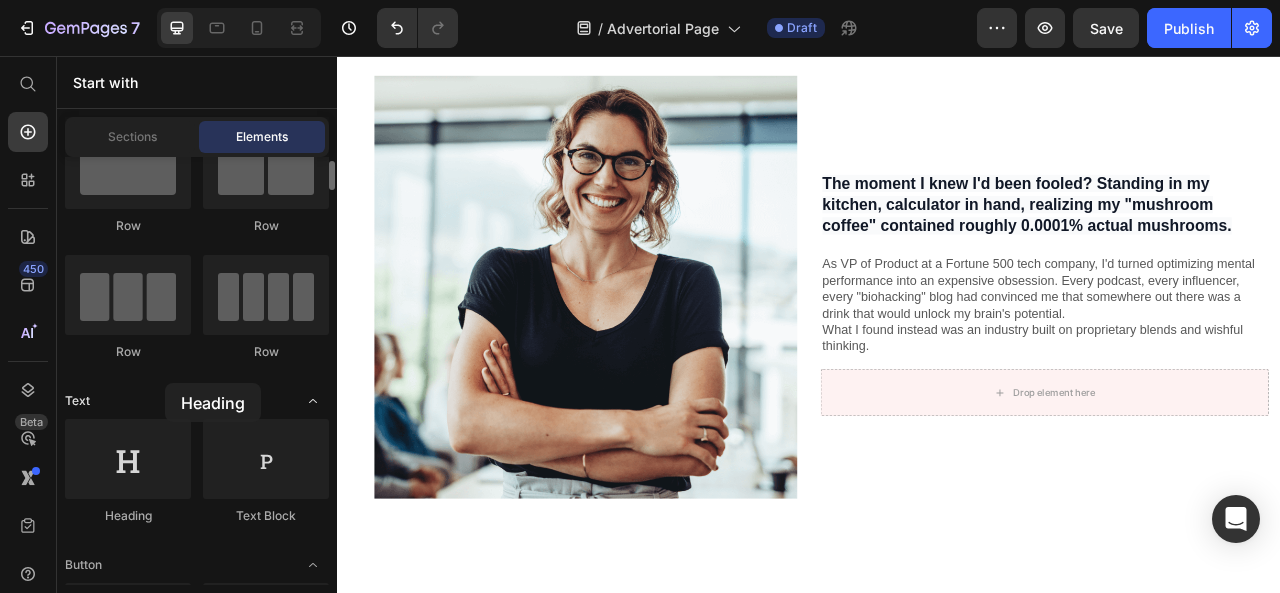 drag, startPoint x: 156, startPoint y: 471, endPoint x: 155, endPoint y: 395, distance: 76.00658 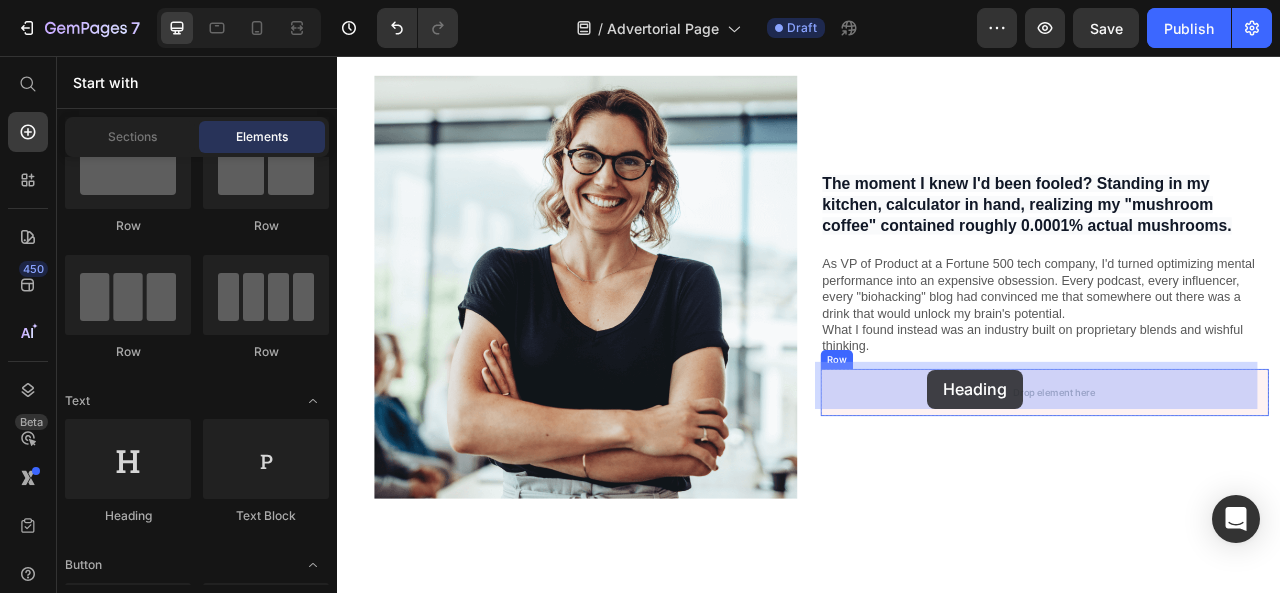 drag, startPoint x: 507, startPoint y: 539, endPoint x: 1088, endPoint y: 455, distance: 587.0409 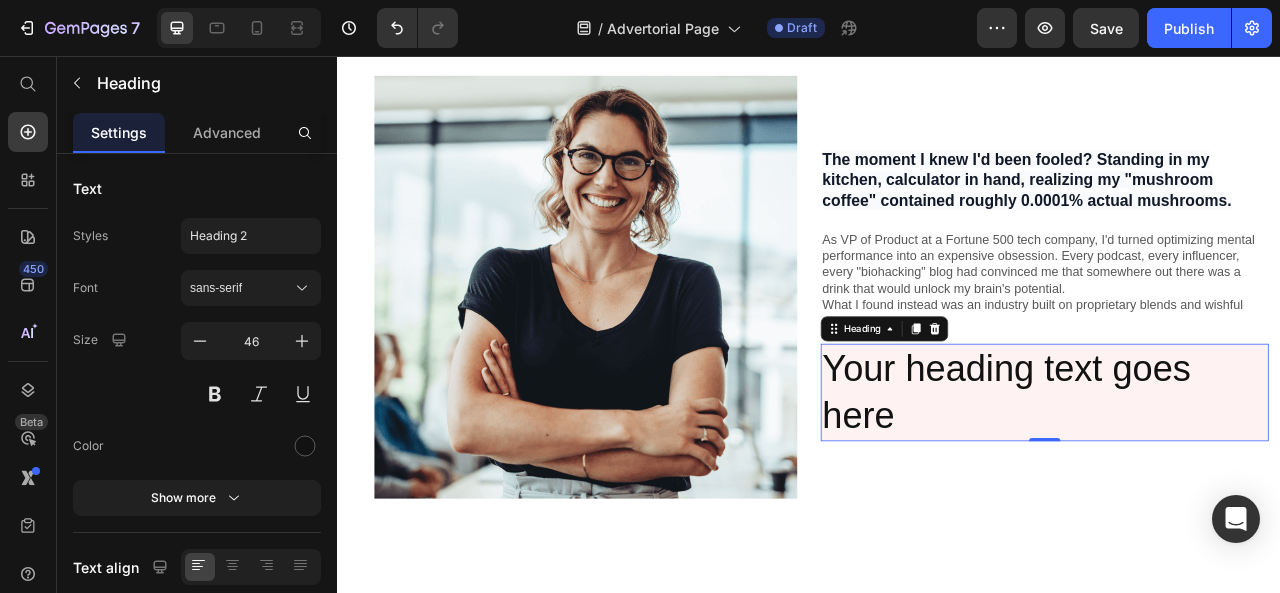 click on "Your heading text goes here" at bounding box center (1237, 484) 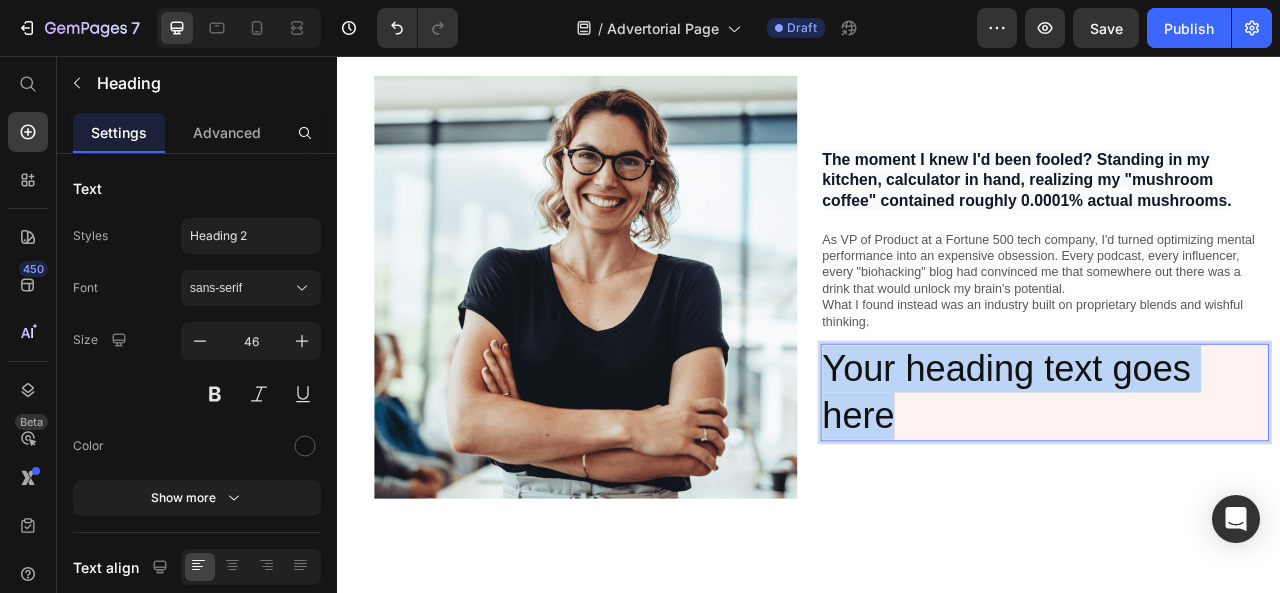scroll, scrollTop: 865, scrollLeft: 0, axis: vertical 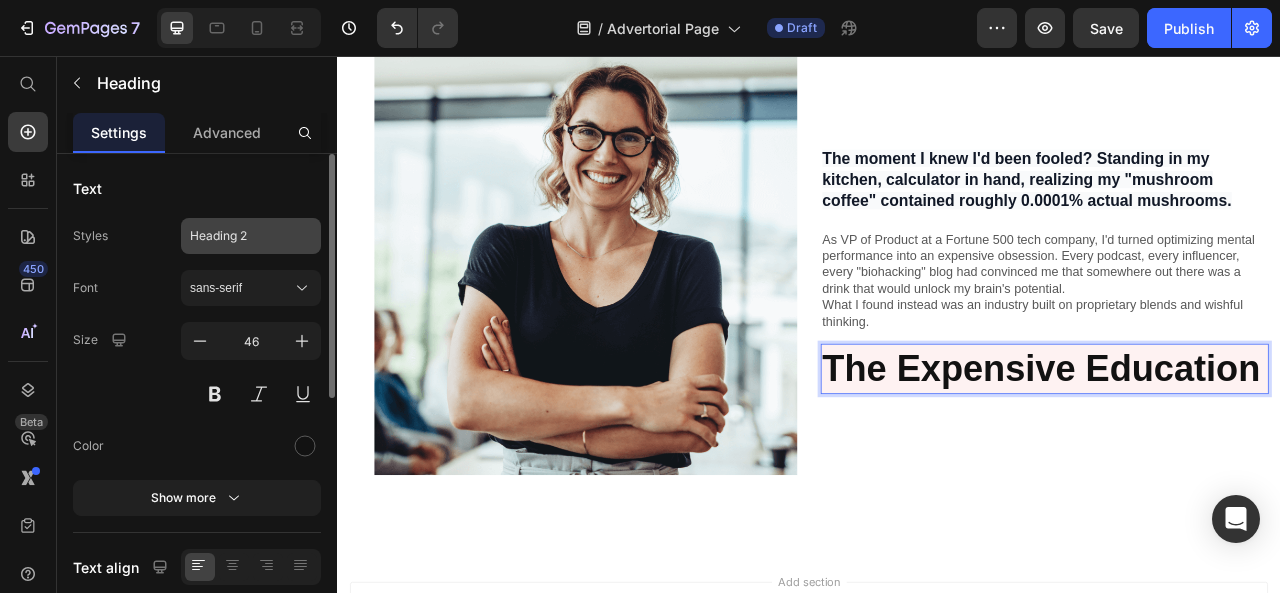 click on "Heading 2" at bounding box center [251, 236] 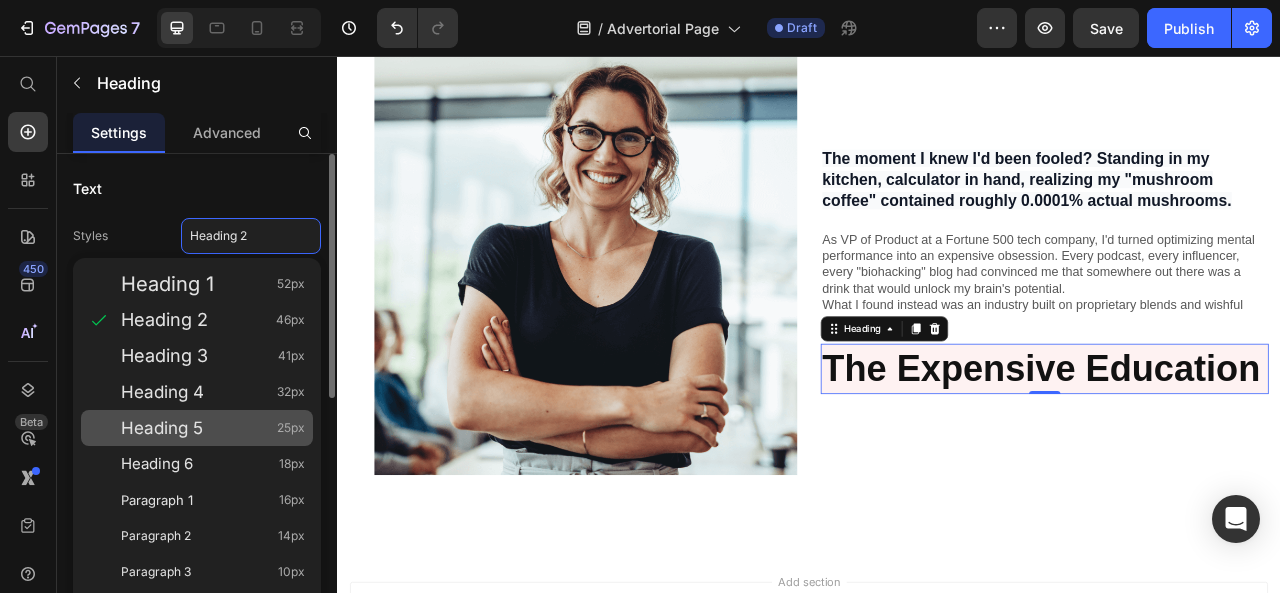 click on "Heading 5 25px" at bounding box center [213, 428] 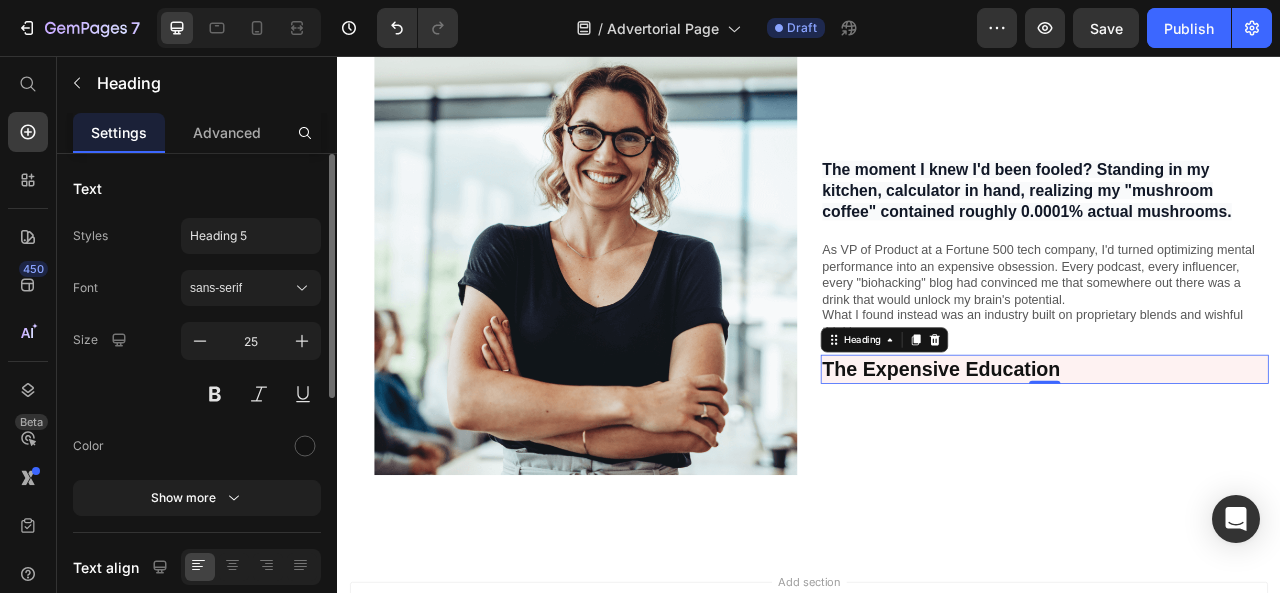 scroll, scrollTop: 879, scrollLeft: 0, axis: vertical 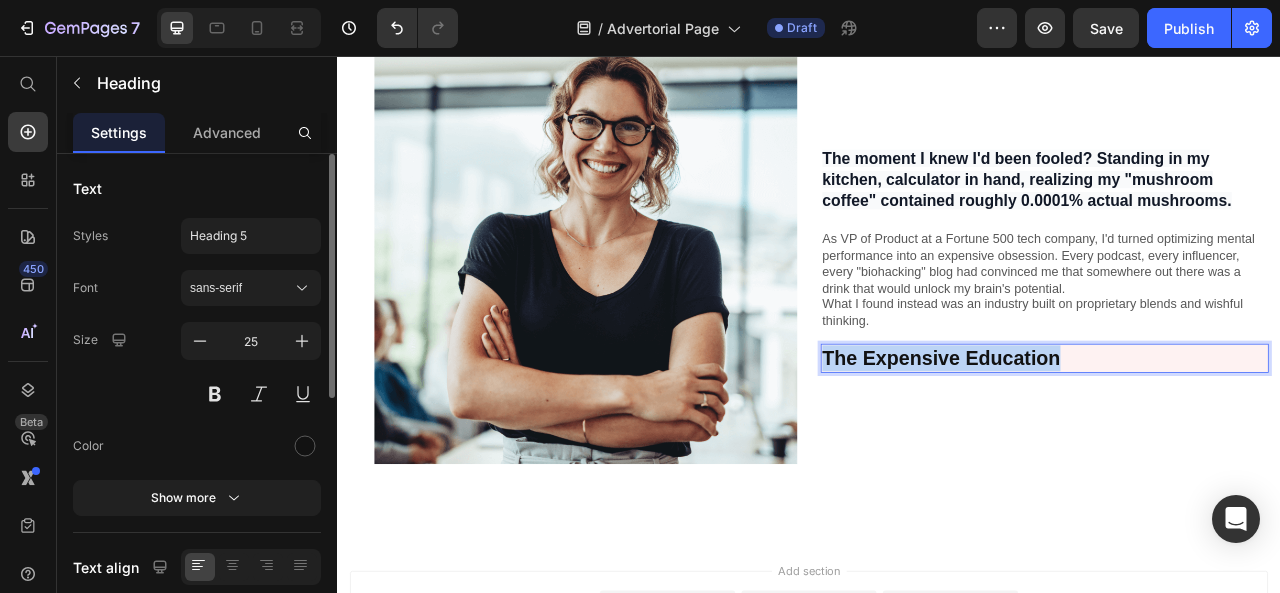 drag, startPoint x: 1263, startPoint y: 423, endPoint x: 953, endPoint y: 443, distance: 310.6445 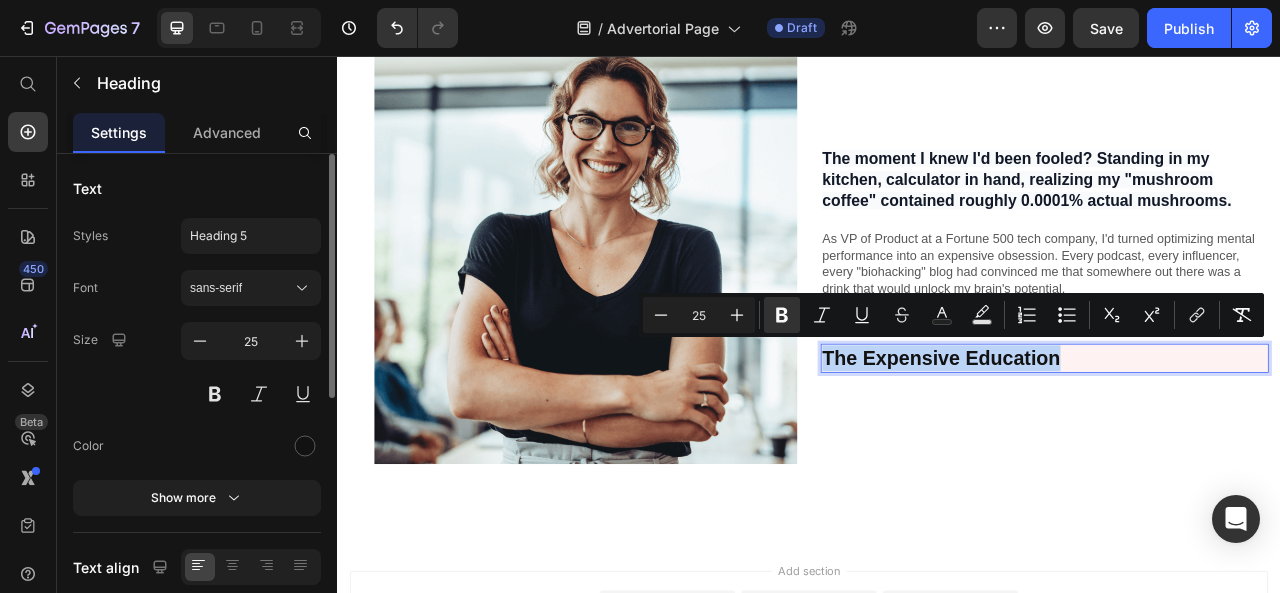 click on "The Expensive Education" at bounding box center (1237, 440) 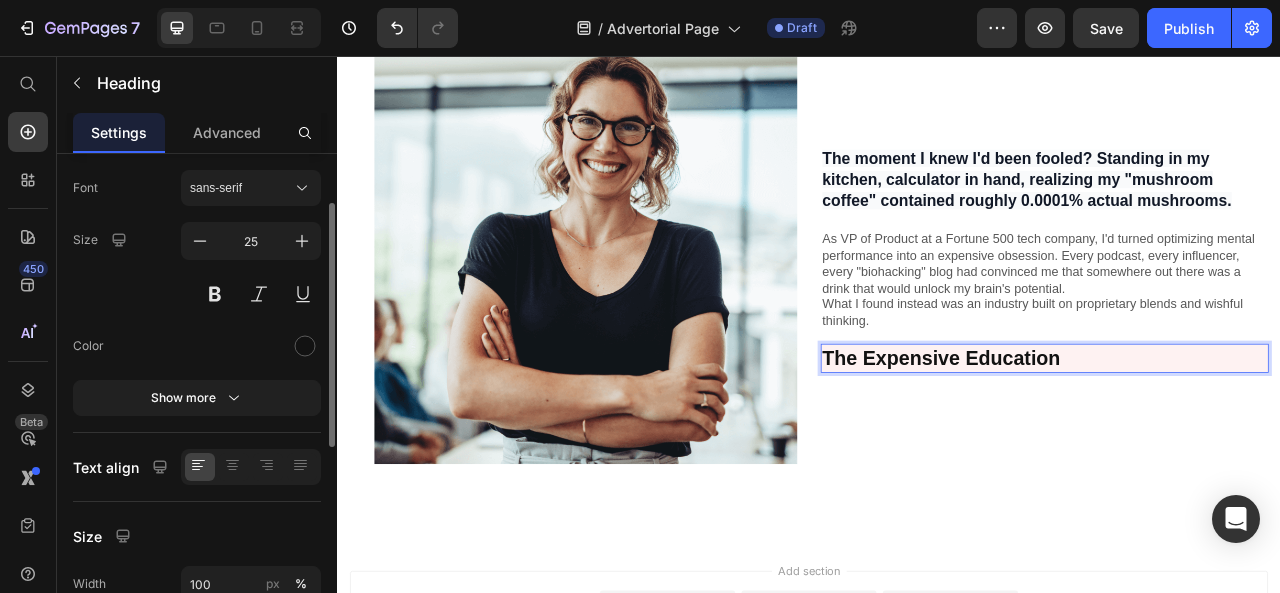 scroll, scrollTop: 100, scrollLeft: 0, axis: vertical 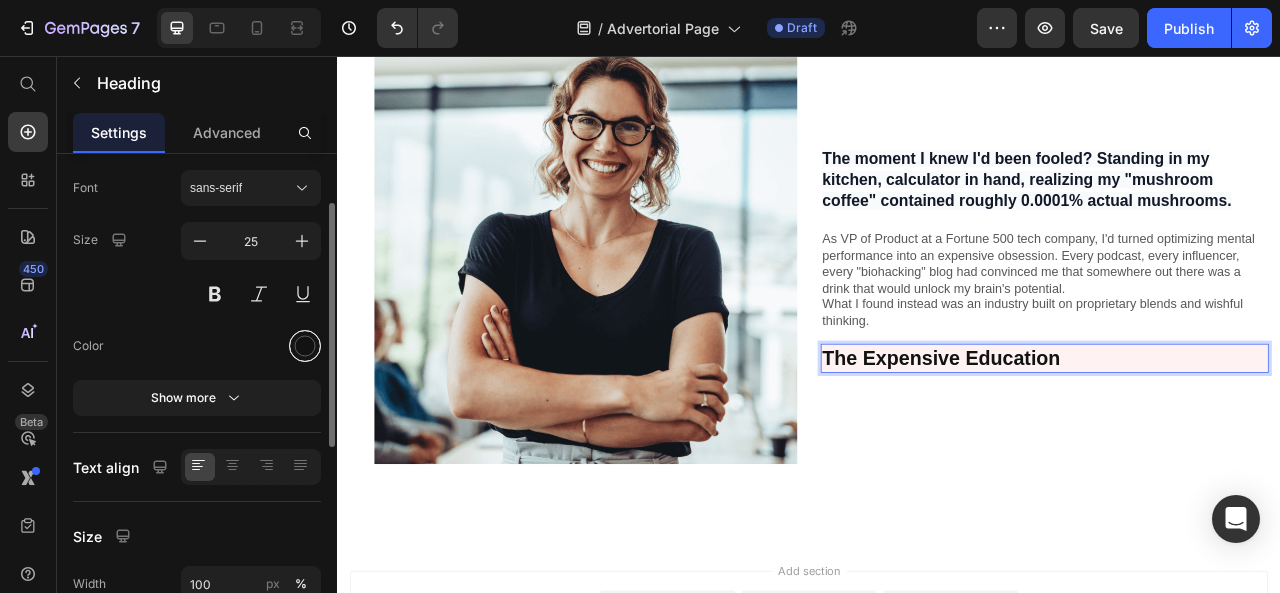 click at bounding box center (305, 346) 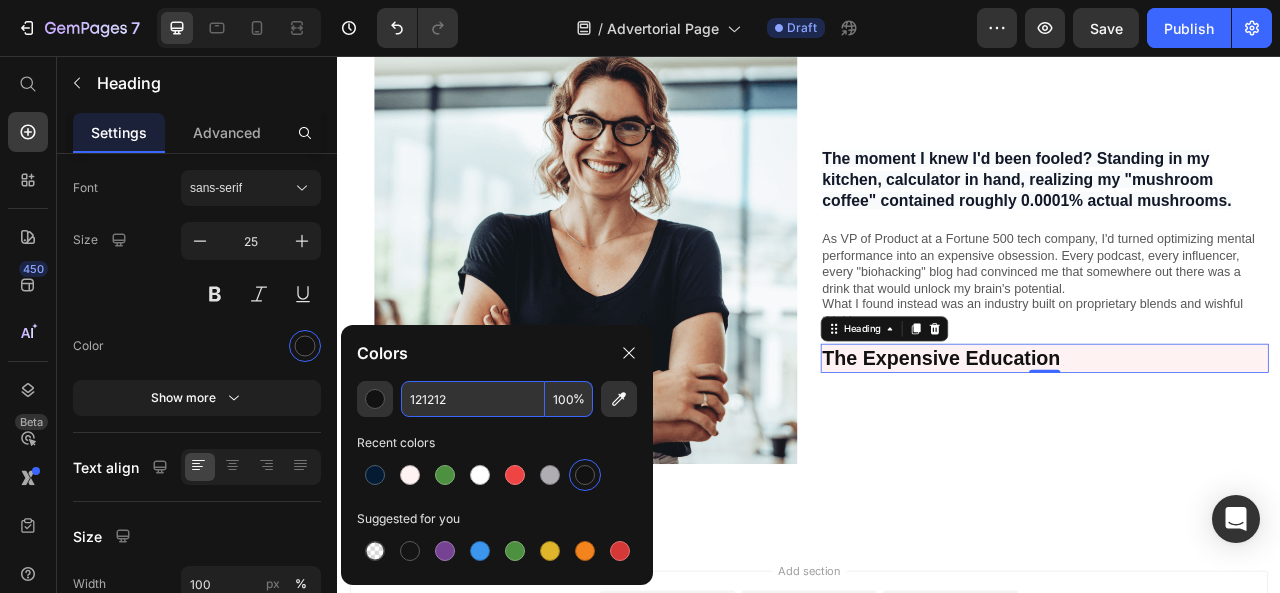 click on "121212" at bounding box center [473, 399] 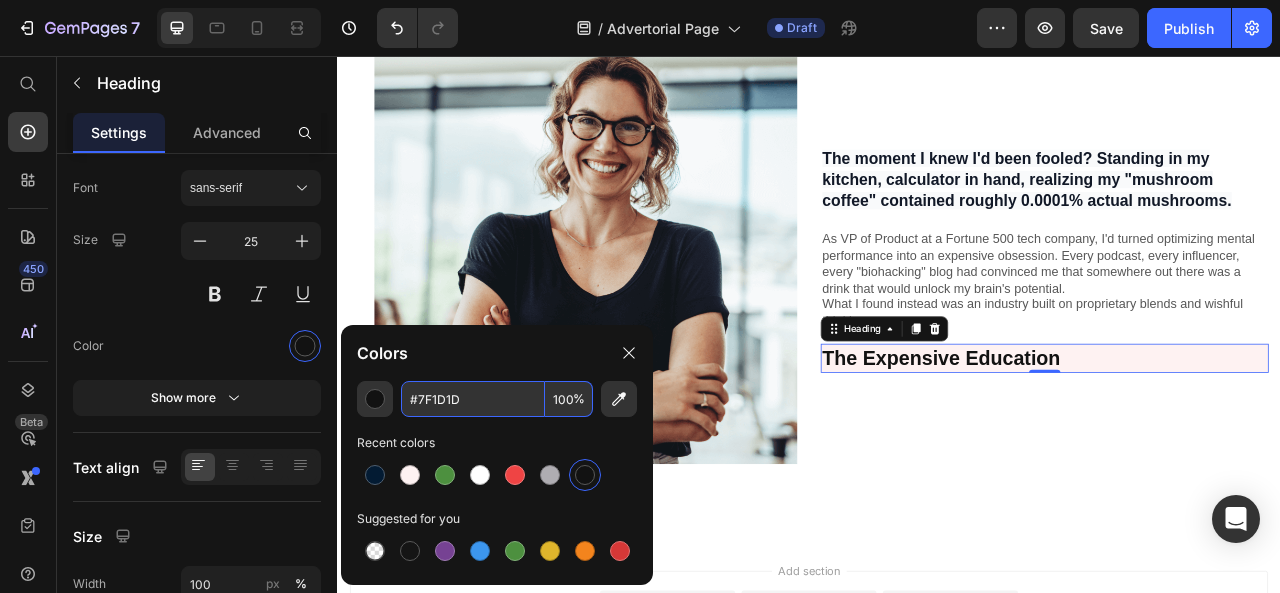 type on "7F1D1D" 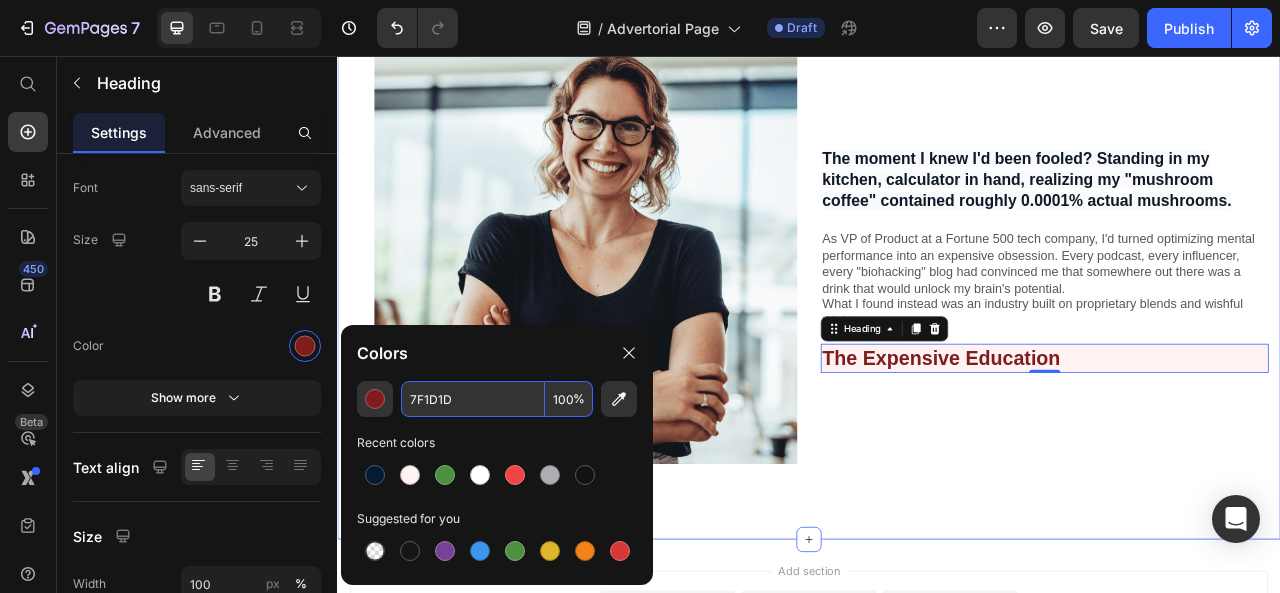 click on "⁠⁠⁠⁠⁠⁠⁠ The moment I knew I'd been fooled? Standing in my kitchen, calculator in hand, realizing my "mushroom coffee" contained roughly 0.0001% actual mushrooms. Heading As VP of Product at a Fortune 500 tech company, I'd turned optimizing mental performance into an expensive obsession. Every podcast, every influencer, every "biohacking" blog had convinced me that somewhere out there was a drink that would unlock my brain's potential. What I found instead was an industry built on proprietary blends and wishful thinking. Text Block The Expensive Education Heading   0 Row Image Row Section 3" at bounding box center [937, 314] 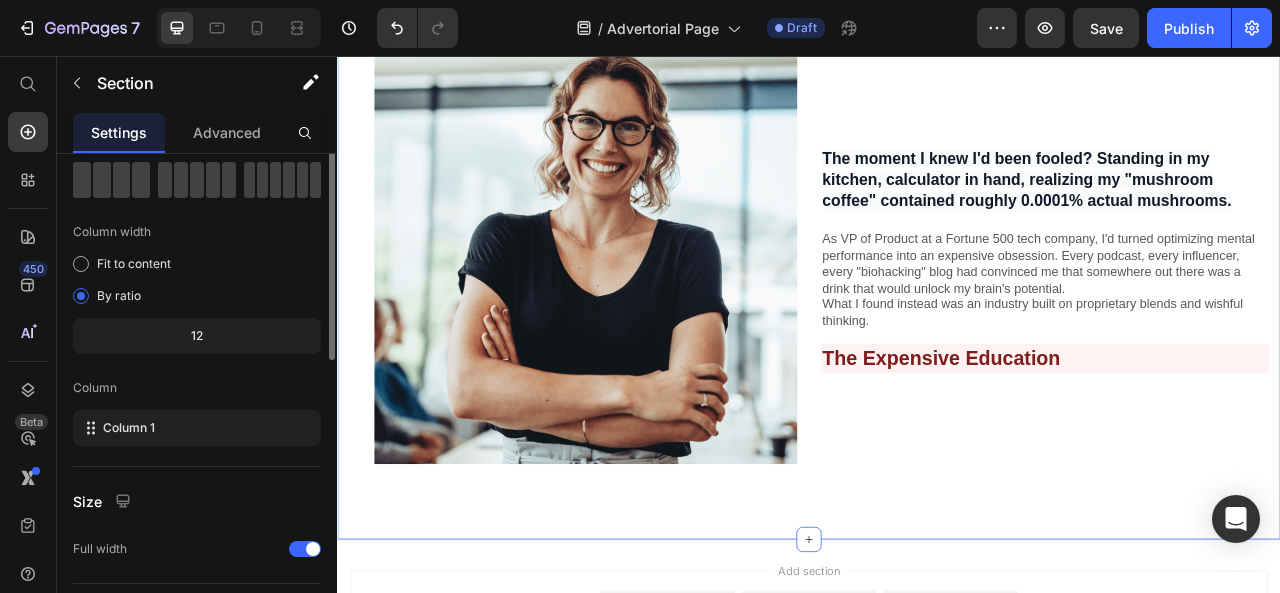 scroll, scrollTop: 0, scrollLeft: 0, axis: both 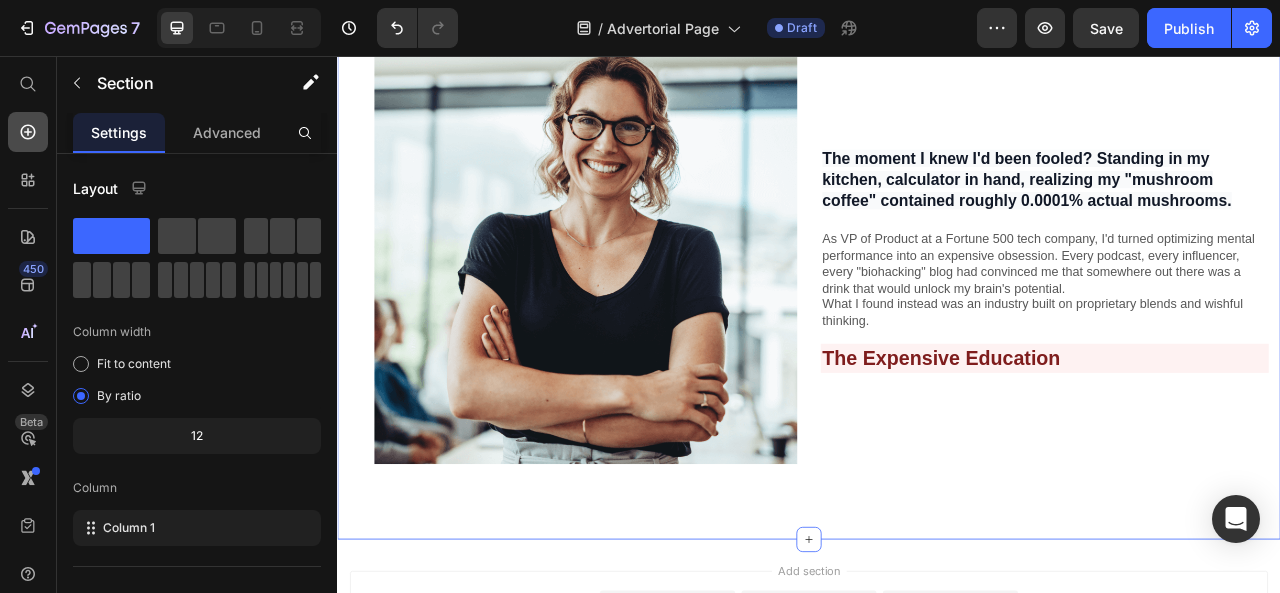 click 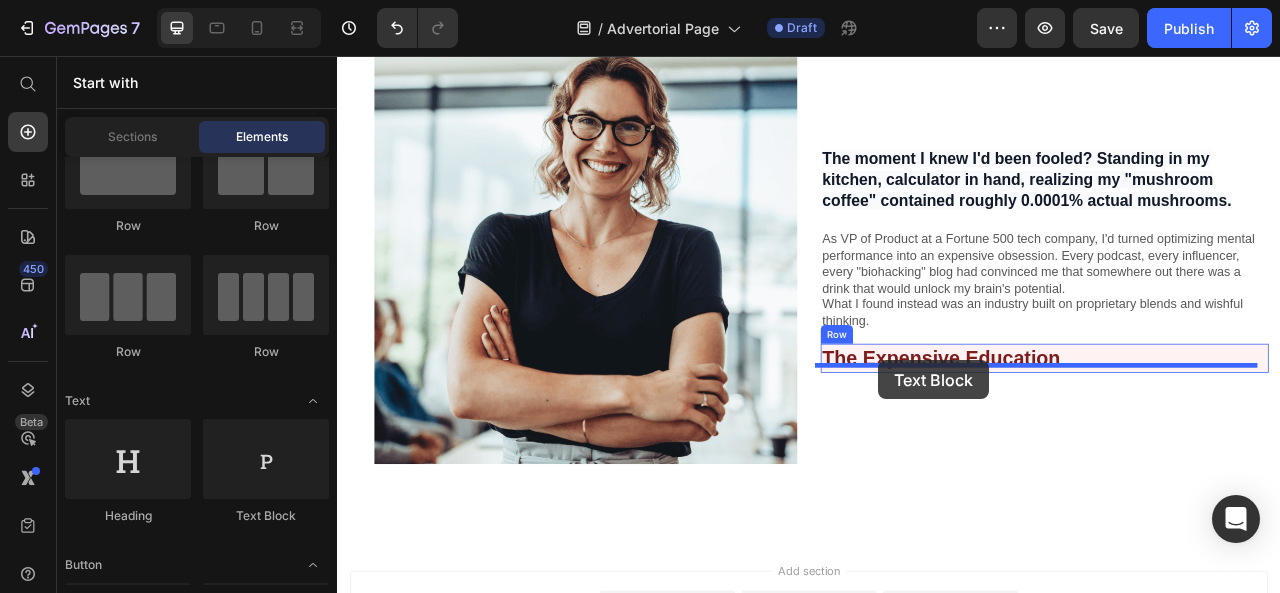 drag, startPoint x: 612, startPoint y: 509, endPoint x: 1026, endPoint y: 443, distance: 419.22787 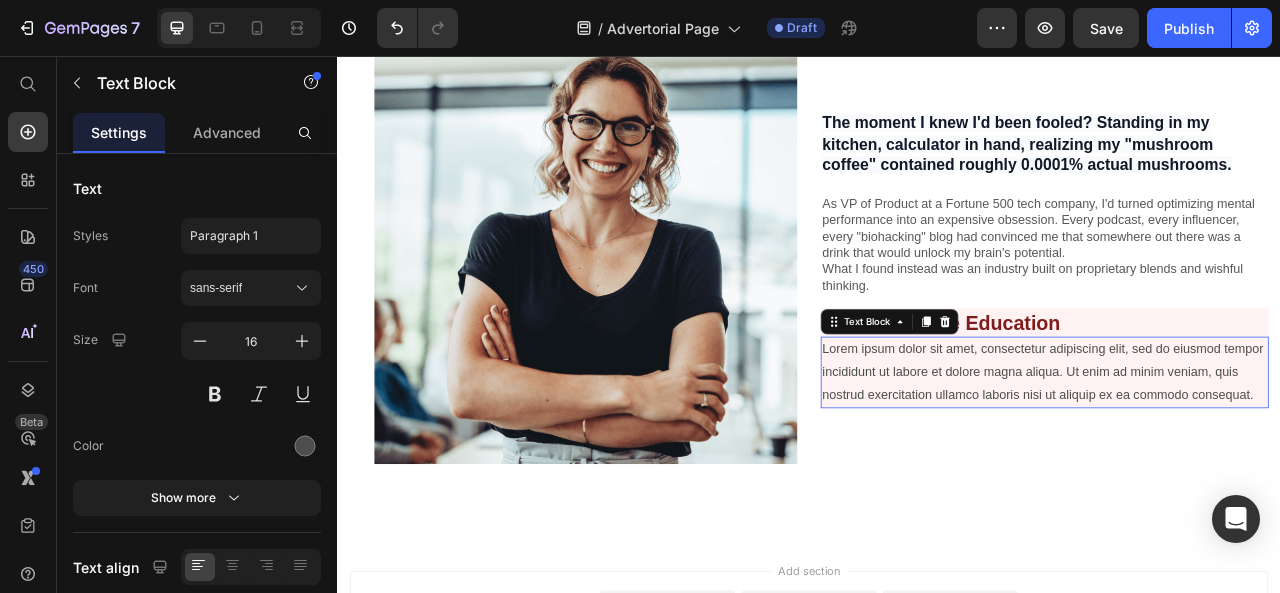scroll, scrollTop: 819, scrollLeft: 0, axis: vertical 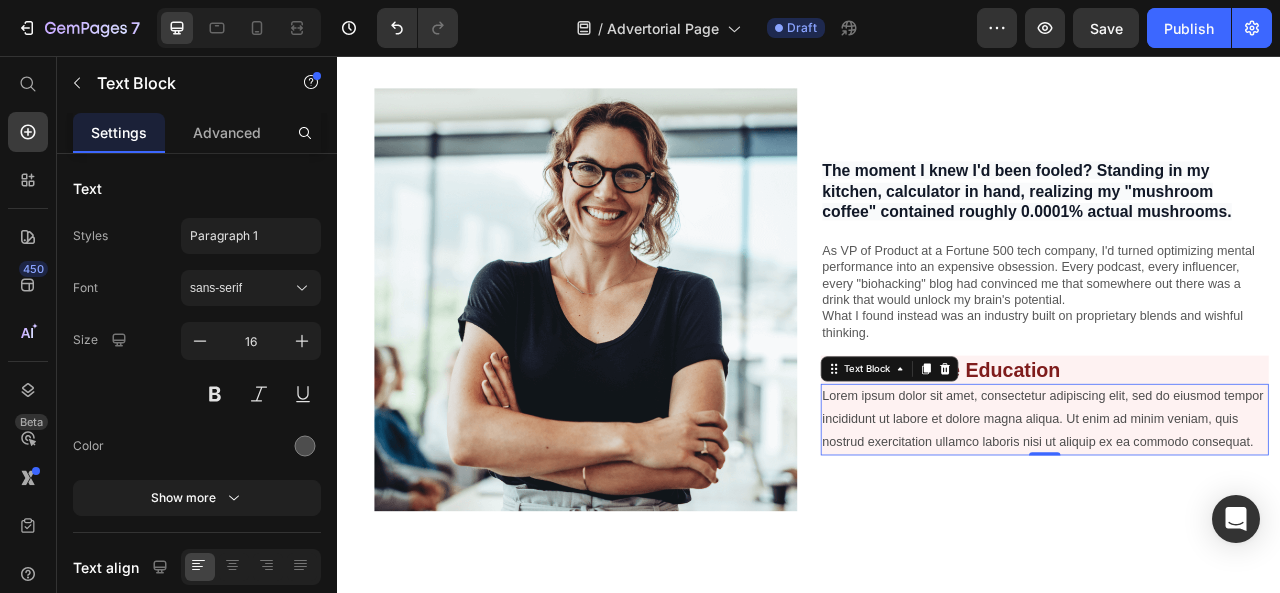 click on "Lorem ipsum dolor sit amet, consectetur adipiscing elit, sed do eiusmod tempor incididunt ut labore et dolore magna aliqua. Ut enim ad minim veniam, quis nostrud exercitation ullamco laboris nisi ut aliquip ex ea commodo consequat." at bounding box center [1237, 518] 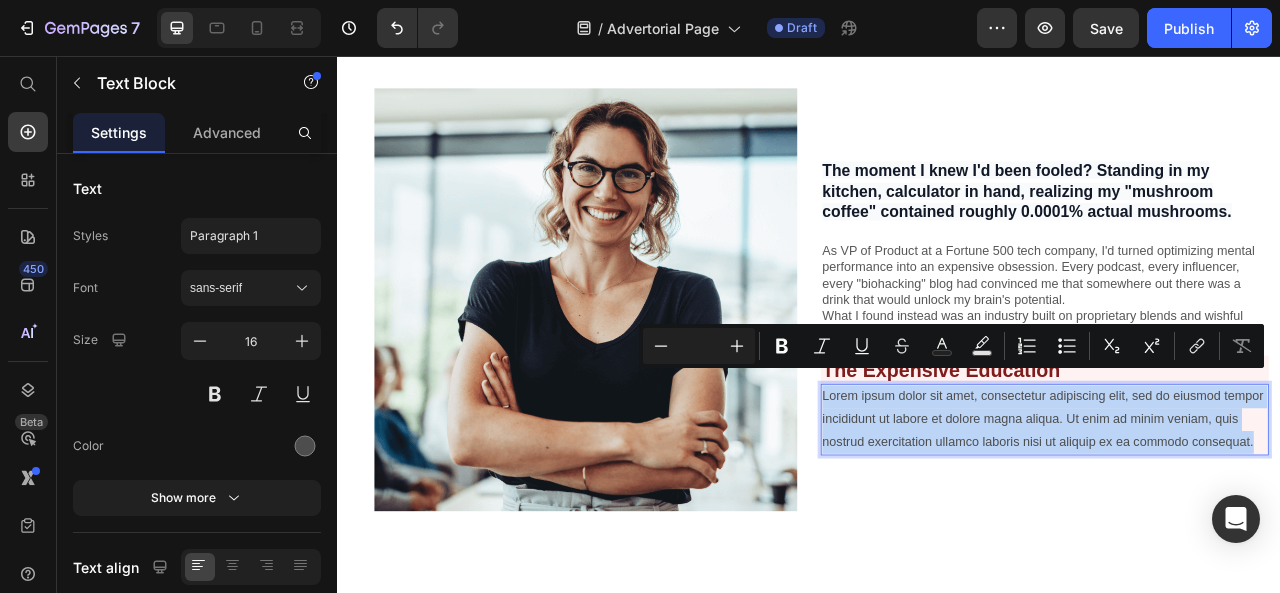 scroll, scrollTop: 833, scrollLeft: 0, axis: vertical 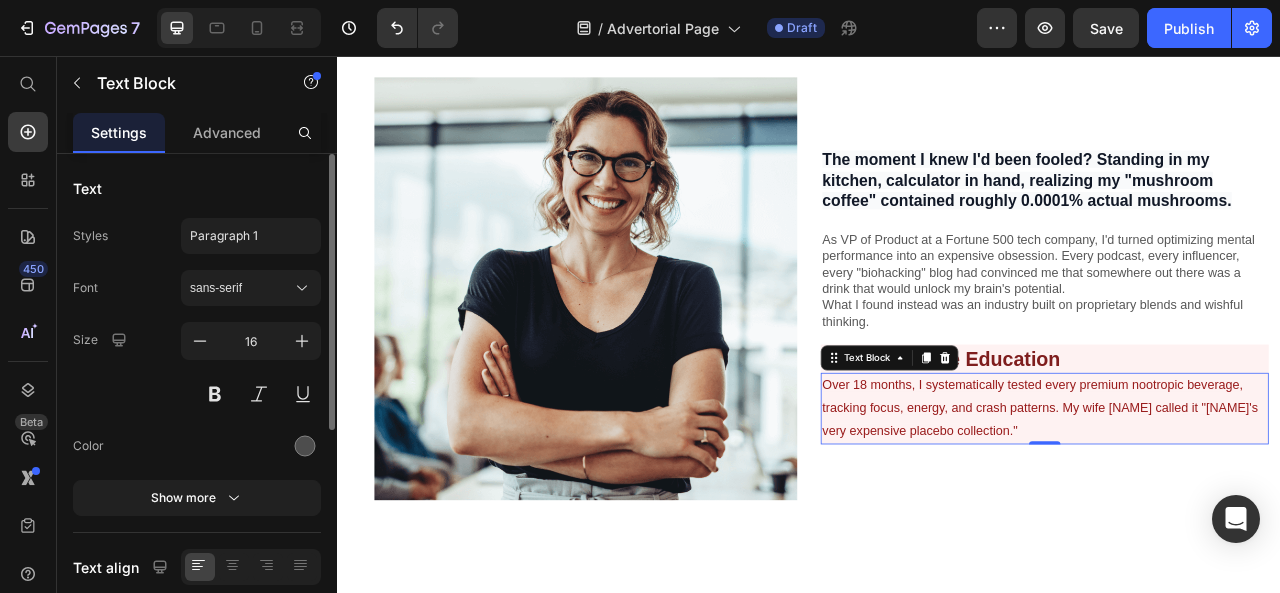 click on "Text" at bounding box center (197, 188) 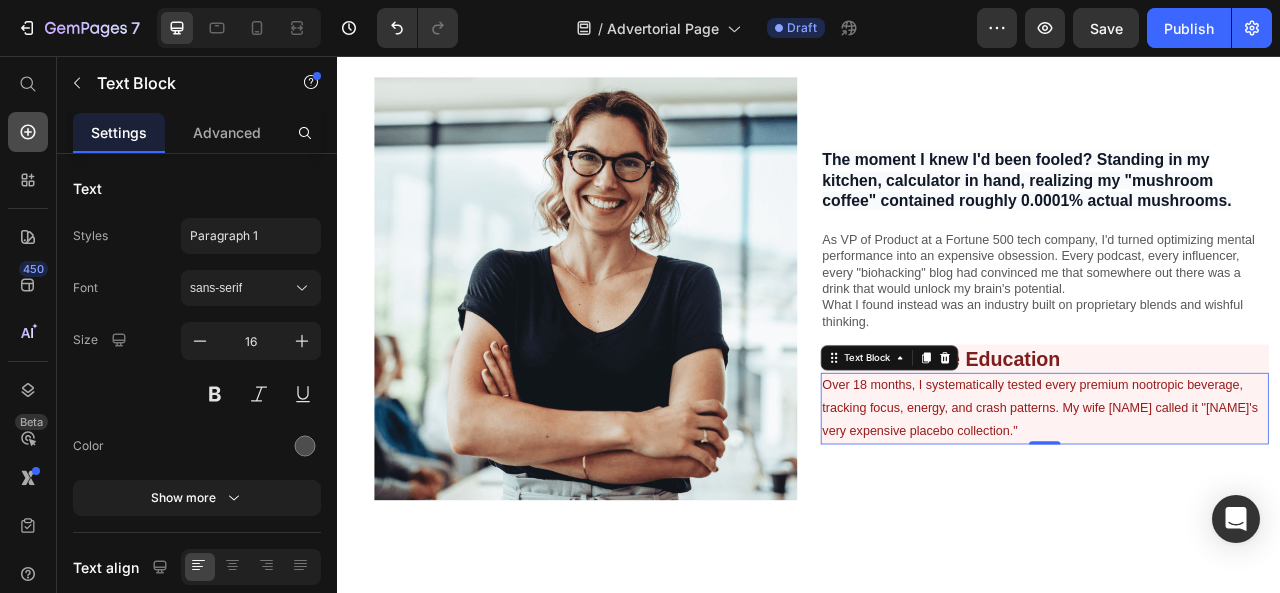 click 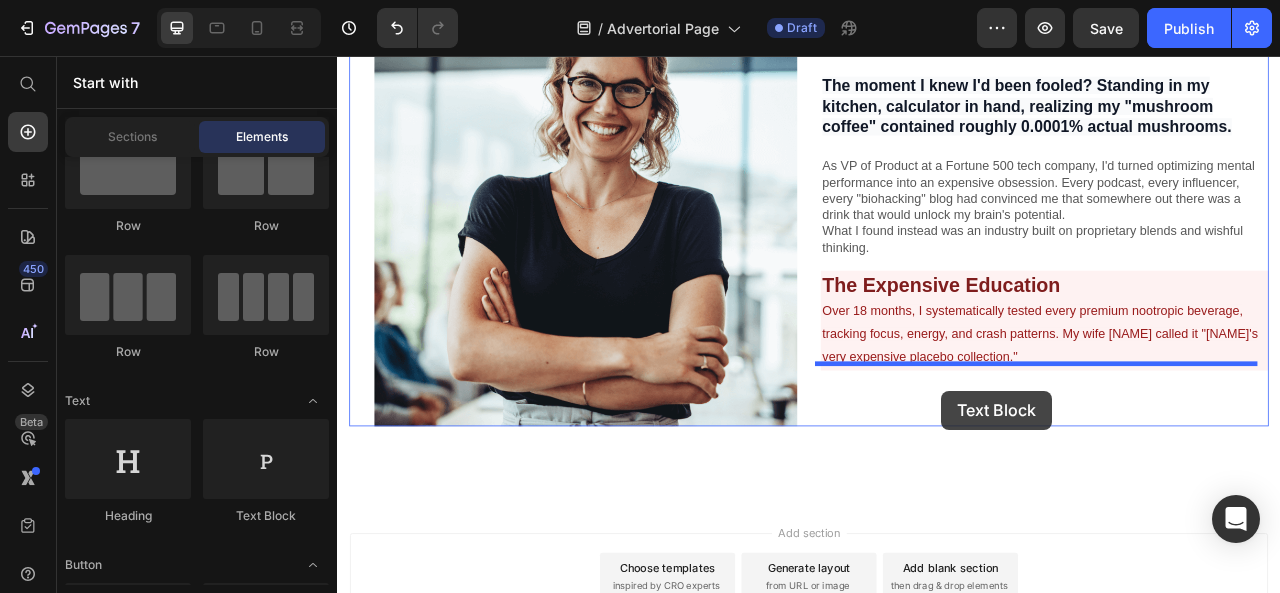 drag, startPoint x: 563, startPoint y: 544, endPoint x: 1105, endPoint y: 481, distance: 545.6492 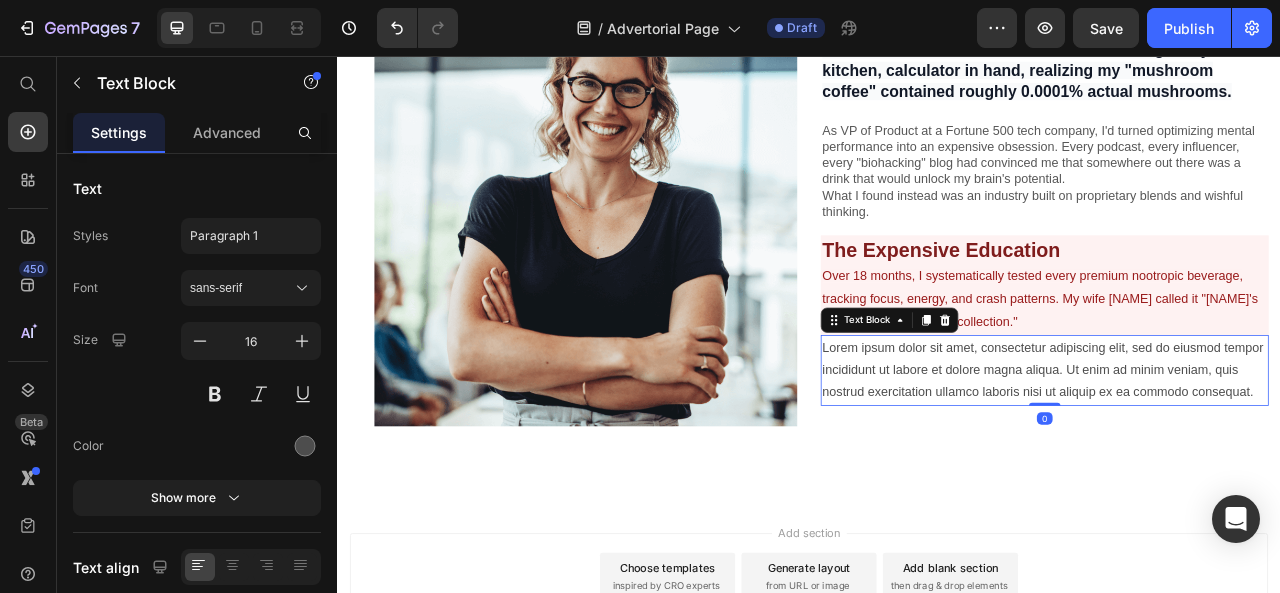 scroll, scrollTop: 868, scrollLeft: 0, axis: vertical 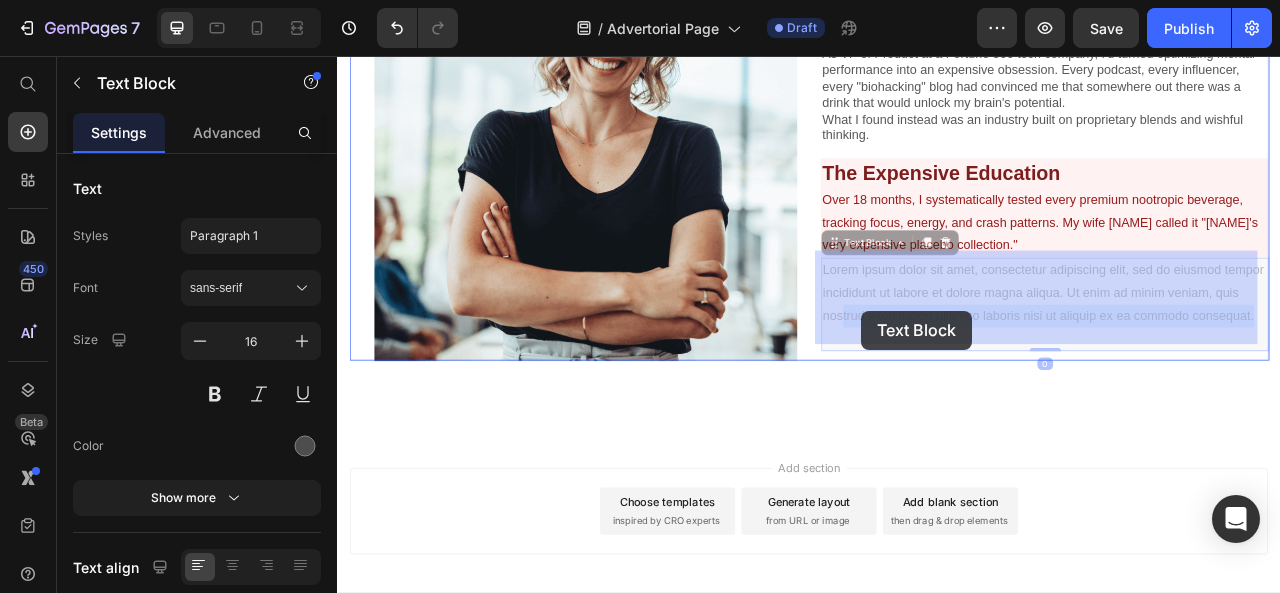 drag, startPoint x: 1051, startPoint y: 527, endPoint x: 1005, endPoint y: 383, distance: 151.16878 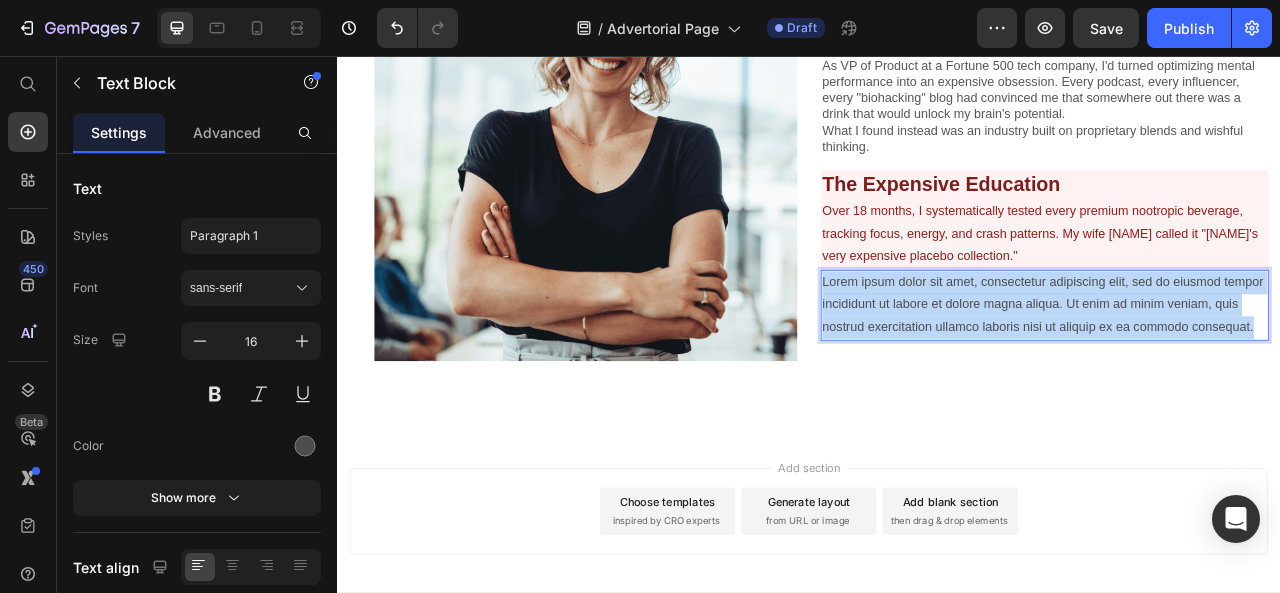 scroll, scrollTop: 1008, scrollLeft: 0, axis: vertical 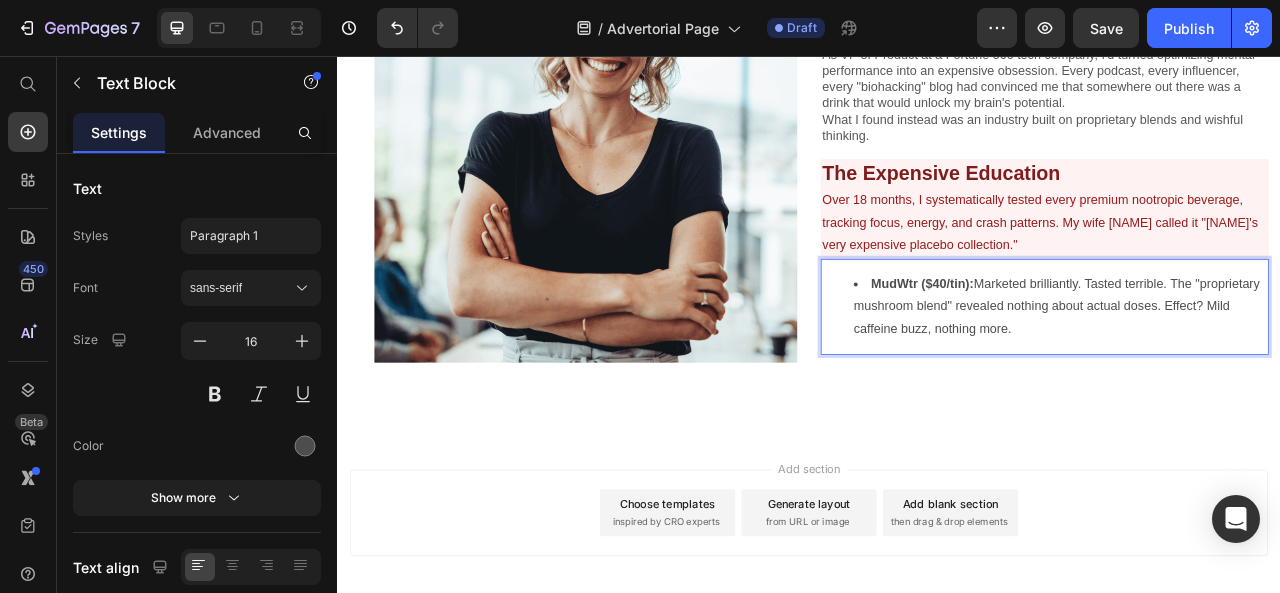 click on "MudWtr ($40/tin):  Marketed brilliantly. Tasted terrible. The "proprietary mushroom blend" revealed nothing about actual doses. Effect? Mild caffeine buzz, nothing more." at bounding box center [1237, 375] 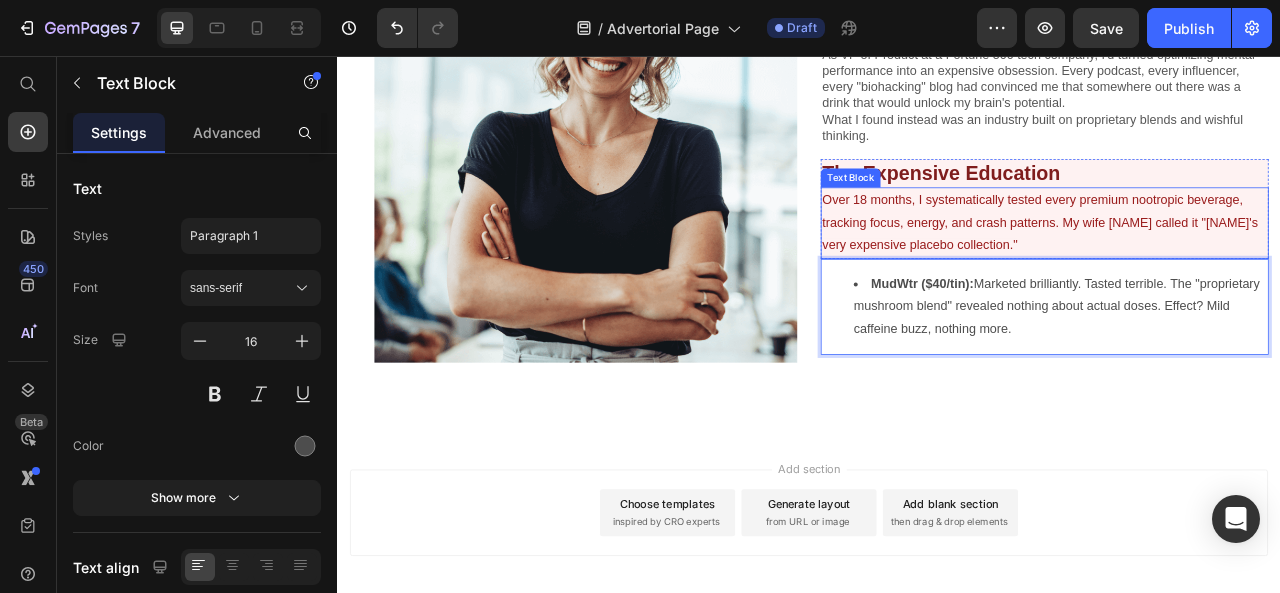 click on "Over 18 months, I systematically tested every premium nootropic beverage, tracking focus, energy, and crash patterns. My wife [NAME] called it "[NAME]'s very expensive placebo collection."" at bounding box center [1237, 268] 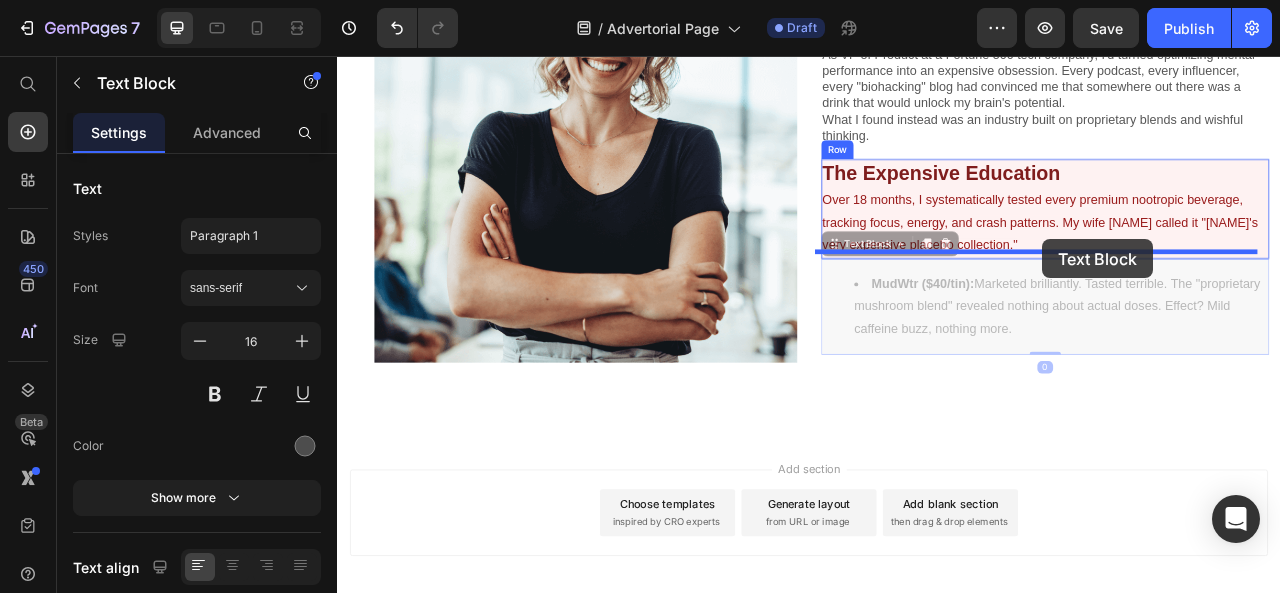 drag, startPoint x: 1279, startPoint y: 389, endPoint x: 1234, endPoint y: 290, distance: 108.74741 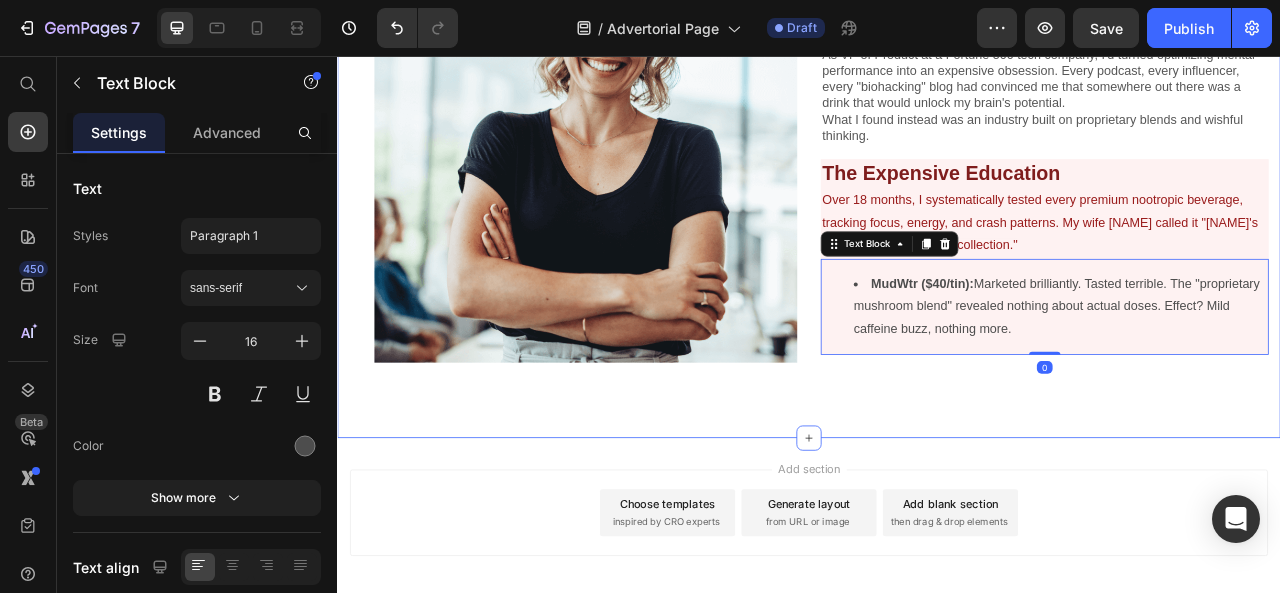 click on "⁠⁠⁠⁠⁠⁠⁠ The moment I knew I'd been fooled? Standing in my kitchen, calculator in hand, realizing my "mushroom coffee" contained roughly 0.0001% actual mushrooms. Heading As VP of Product at a Fortune 500 tech company, I'd turned optimizing mental performance into an expensive obsession. Every podcast, every influencer, every "biohacking" blog had convinced me that somewhere out there was a drink that would unlock my brain's potential. What I found instead was an industry built on proprietary blends and wishful thinking. Text Block ⁠⁠⁠⁠⁠⁠⁠ The Expensive Education Heading Over 18 months, I systematically tested every premium nootropic beverage, tracking focus, energy, and crash patterns. My wife [NAME] called it "[NAME]'s very expensive placebo collection." Text Block MudWtr ($40/tin):  Marketed brilliantly. Tasted terrible. The "proprietary mushroom blend" revealed nothing about actual doses. Effect? Mild caffeine buzz, nothing more. Text Block   0 Row Image Row Section 3" at bounding box center (937, 185) 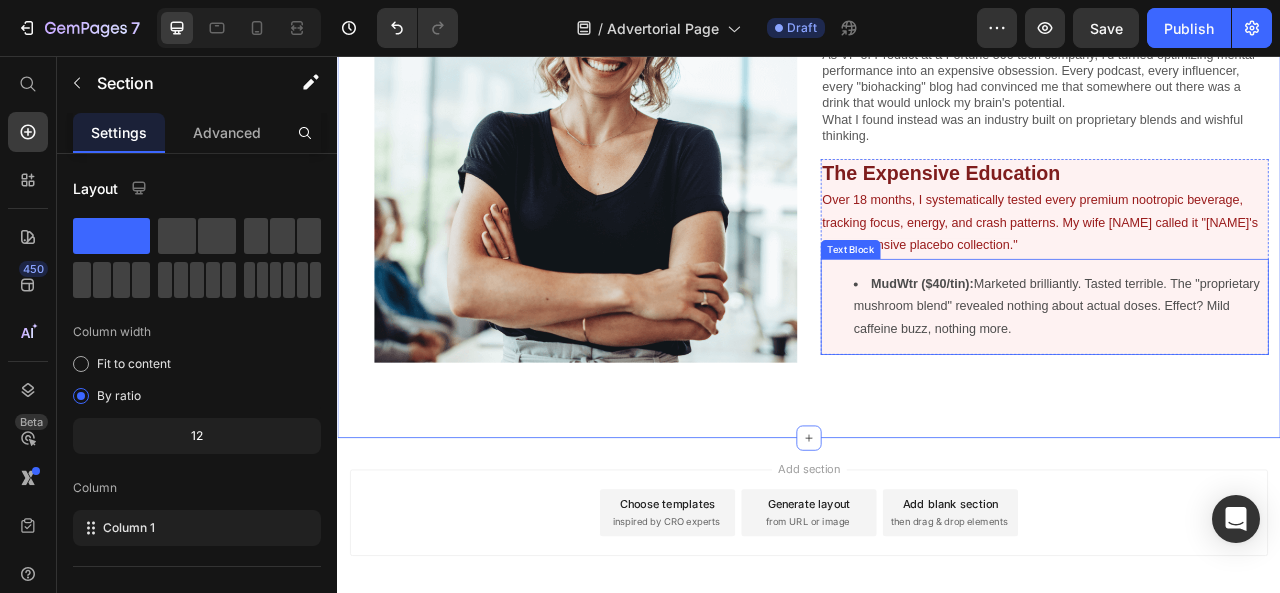 click on "MudWtr ($40/tin):  Marketed brilliantly. Tasted terrible. The "proprietary mushroom blend" revealed nothing about actual doses. Effect? Mild caffeine buzz, nothing more." at bounding box center [1257, 375] 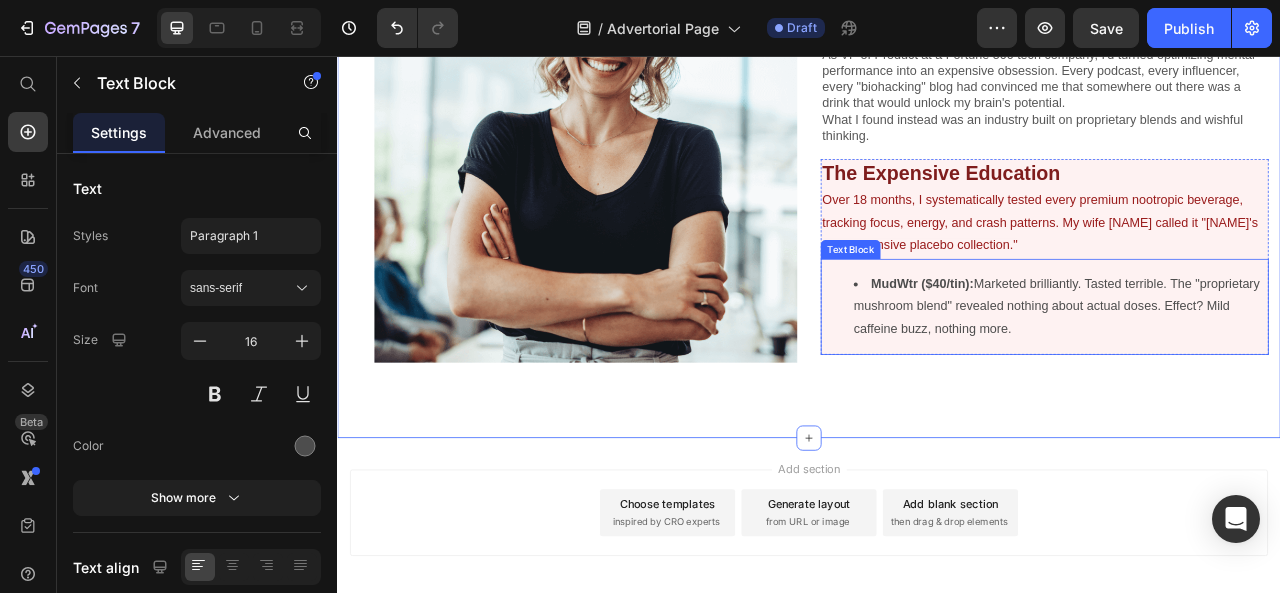click on "MudWtr ($40/tin):  Marketed brilliantly. Tasted terrible. The "proprietary mushroom blend" revealed nothing about actual doses. Effect? Mild caffeine buzz, nothing more." at bounding box center [1257, 375] 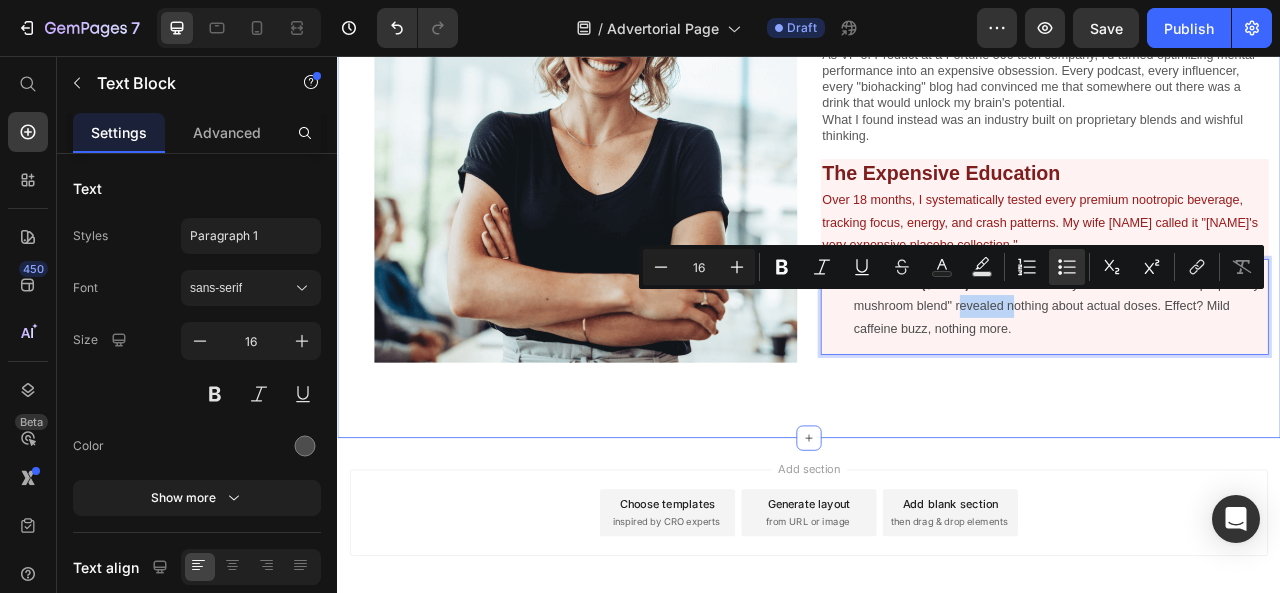 click on "⁠⁠⁠⁠⁠⁠⁠ The moment I knew I'd been fooled? Standing in my kitchen, calculator in hand, realizing my "mushroom coffee" contained roughly 0.0001% actual mushrooms. Heading As VP of Product at a Fortune 500 tech company, I'd turned optimizing mental performance into an expensive obsession. Every podcast, every influencer, every "biohacking" blog had convinced me that somewhere out there was a drink that would unlock my brain's potential. What I found instead was an industry built on proprietary blends and wishful thinking. Text Block ⁠⁠⁠⁠⁠⁠⁠ The Expensive Education Heading Over 18 months, I systematically tested every premium nootropic beverage, tracking focus, energy, and crash patterns. My wife [NAME] called it "[NAME]'s very expensive placebo collection." Text Block MudWtr ($40/tin):  Marketed brilliantly. Tasted terrible. The "proprietary mushroom blend" revealed nothing about actual doses. Effect? Mild caffeine buzz, nothing more. Text Block   0 Row Image Row Section 3" at bounding box center [937, 185] 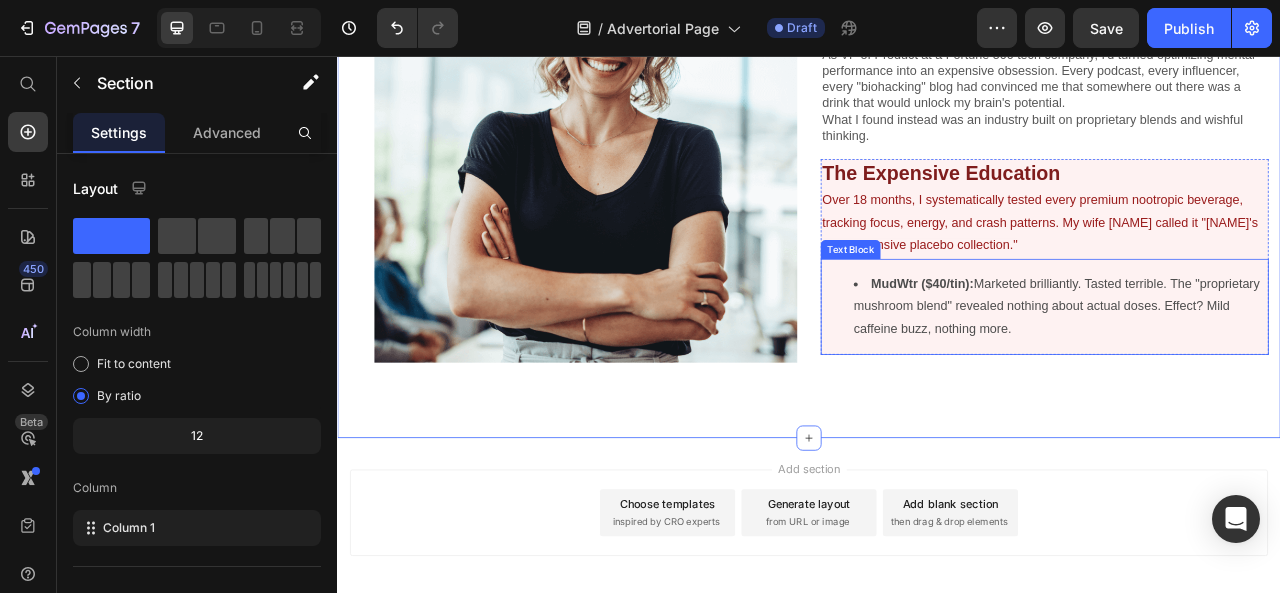 click on "MudWtr ($40/tin):" at bounding box center (1081, 345) 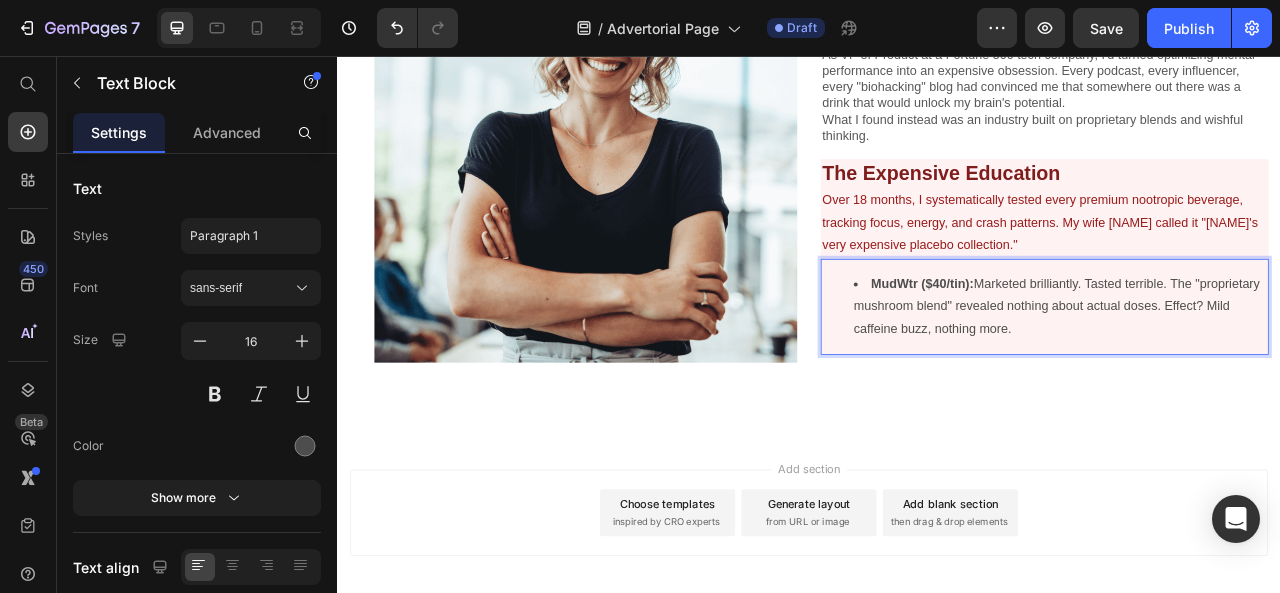 scroll, scrollTop: 1024, scrollLeft: 0, axis: vertical 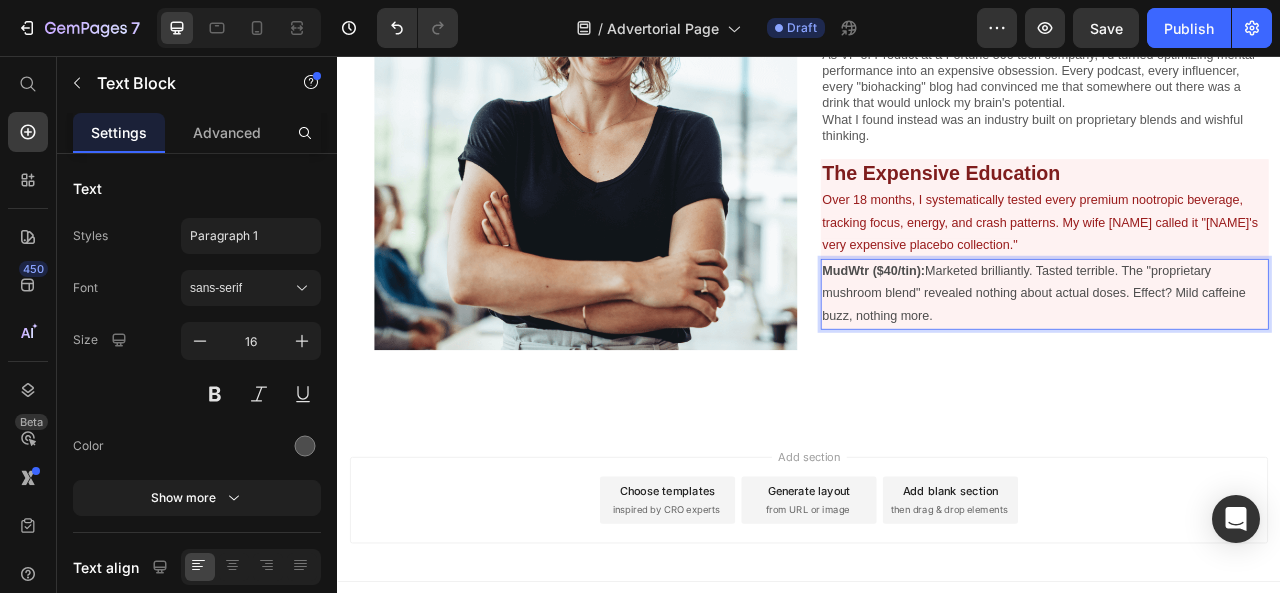 click on "MudWtr ($40/tin):  Marketed brilliantly. Tasted terrible. The "proprietary mushroom blend" revealed nothing about actual doses. Effect? Mild caffeine buzz, nothing more." at bounding box center (1237, 359) 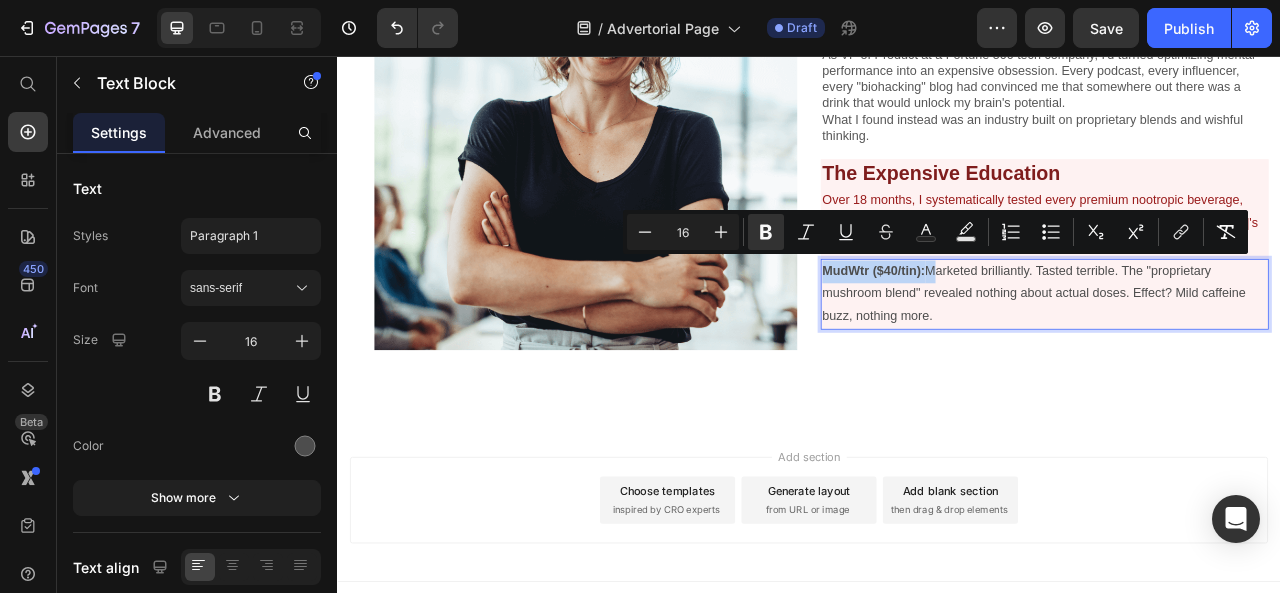drag, startPoint x: 1078, startPoint y: 323, endPoint x: 975, endPoint y: 319, distance: 103.077644 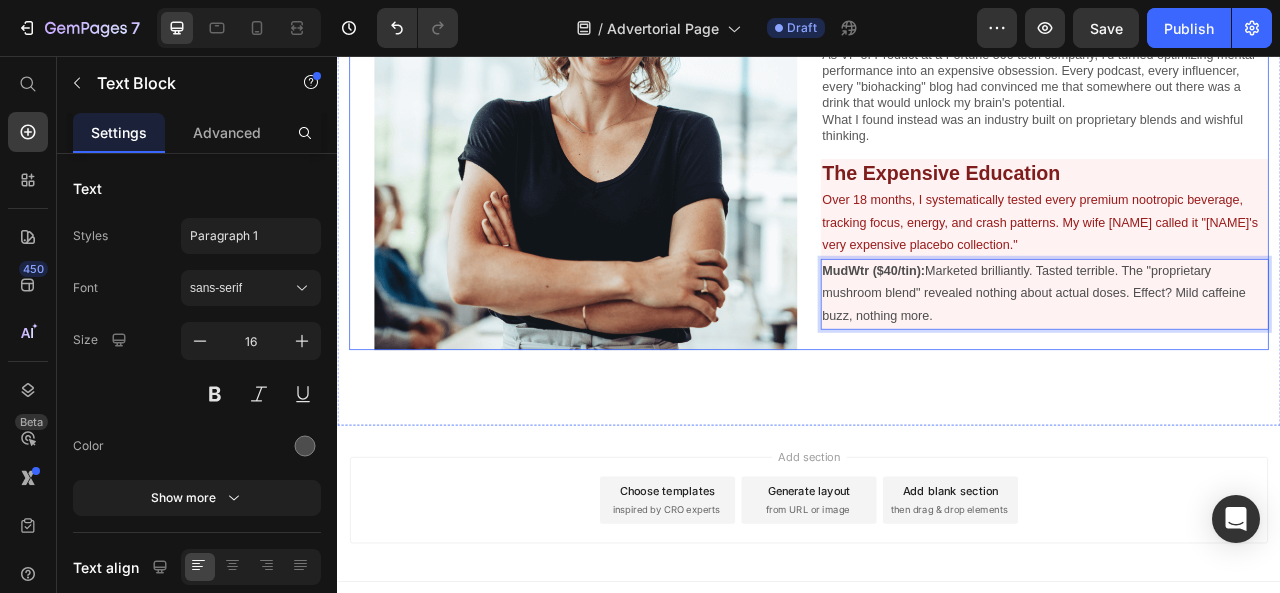 click on "MudWtr ($40/tin):  Marketed brilliantly. Tasted terrible. The "proprietary mushroom blend" revealed nothing about actual doses. Effect? Mild caffeine buzz, nothing more." at bounding box center [1237, 359] 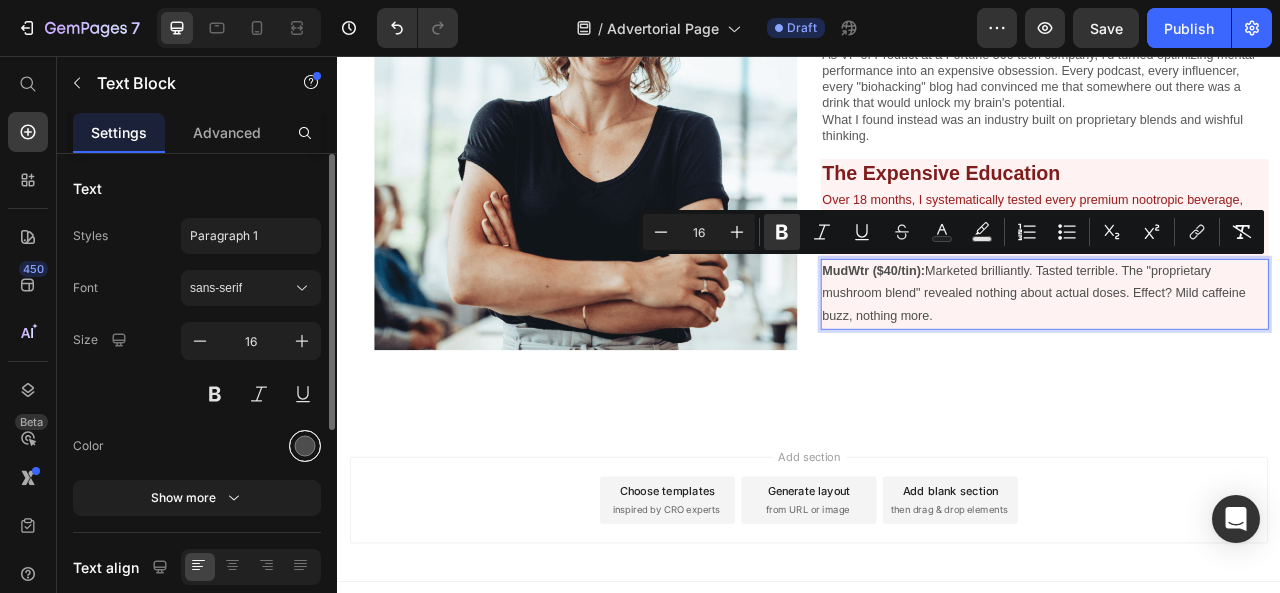 click at bounding box center [305, 446] 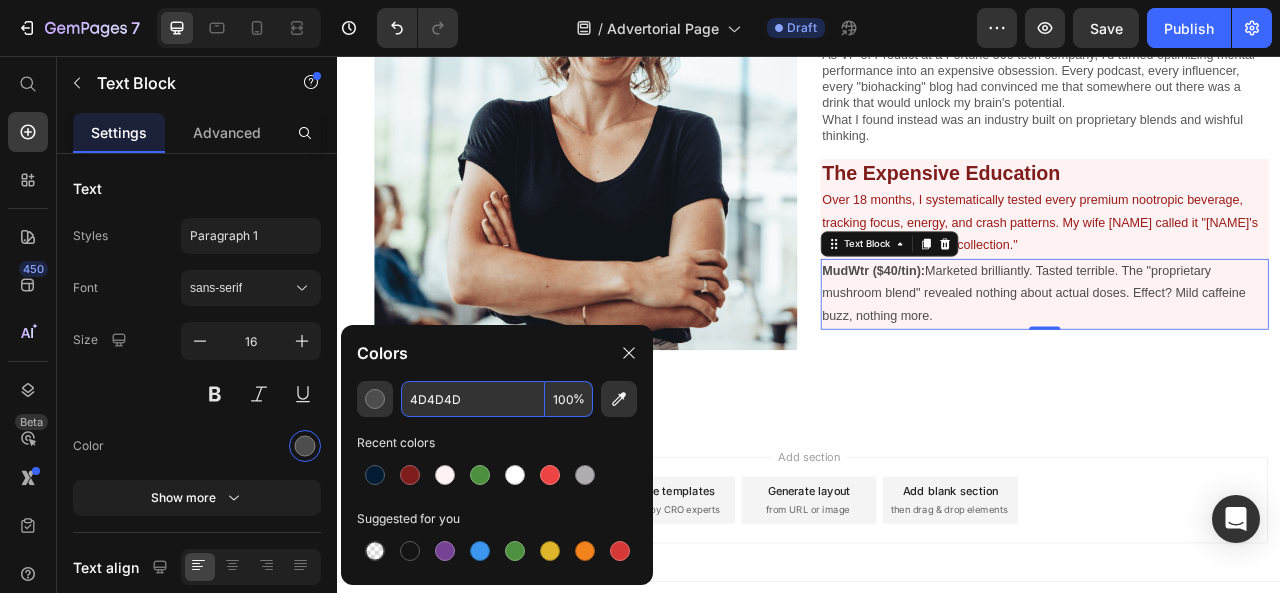 click on "4D4D4D" at bounding box center [473, 399] 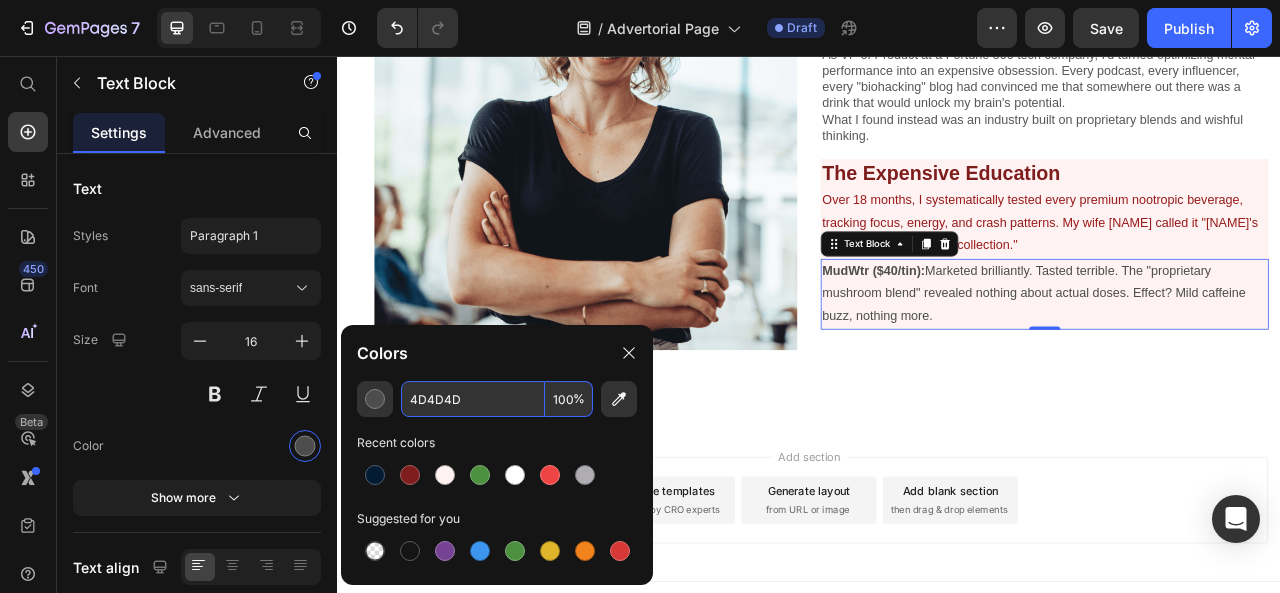 paste on "#7F1D1" 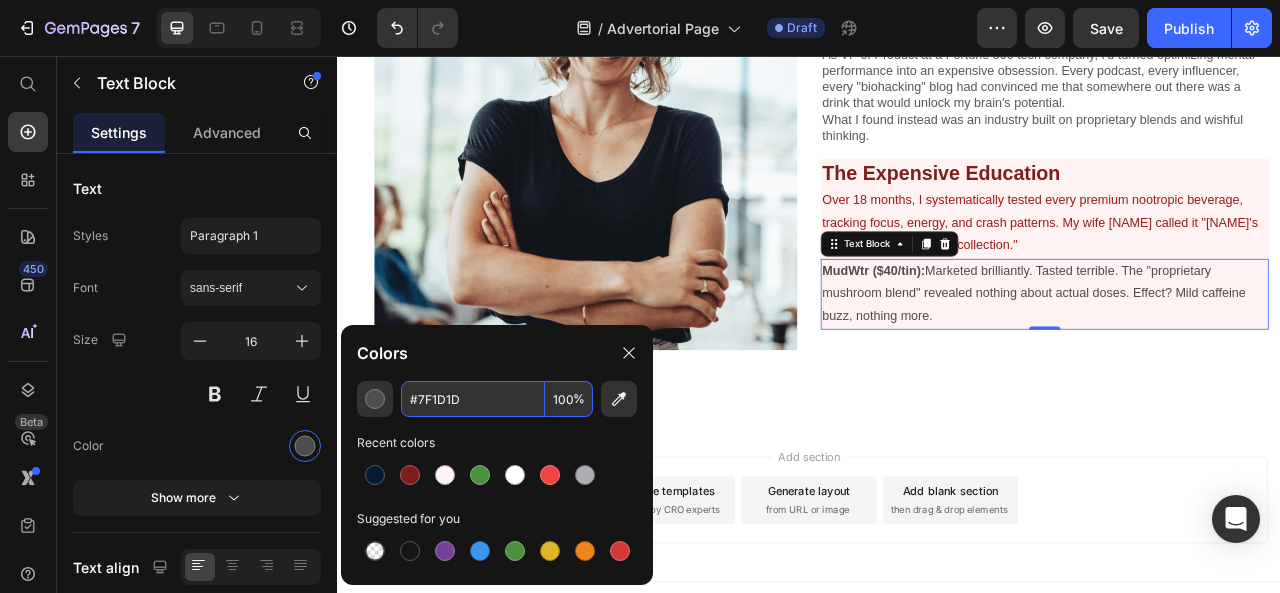 type on "7F1D1D" 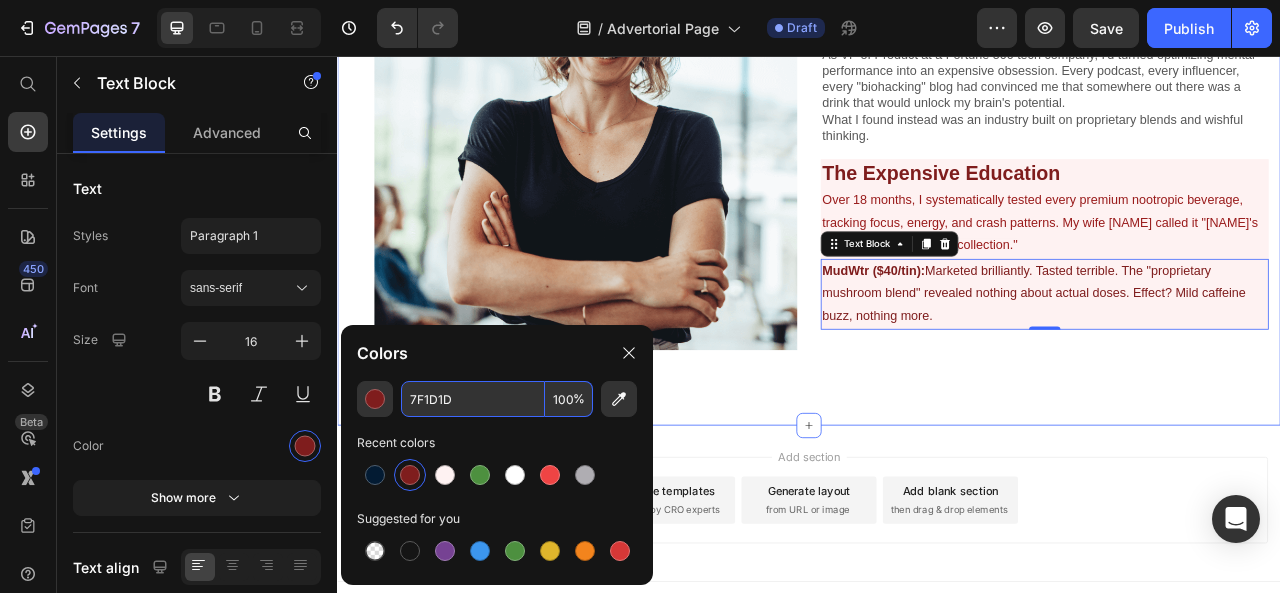 click on "⁠⁠⁠⁠⁠⁠⁠ The moment I knew I'd been fooled? Standing in my kitchen, calculator in hand, realizing my "mushroom coffee" contained roughly 0.0001% actual mushrooms. Heading As VP of Product at a Fortune 500 tech company, I'd turned optimizing mental performance into an expensive obsession. Every podcast, every influencer, every "biohacking" blog had convinced me that somewhere out there was a drink that would unlock my brain's potential. What I found instead was an industry built on proprietary blends and wishful thinking. Text Block ⁠⁠⁠⁠⁠⁠⁠ The Expensive Education Heading Over 18 months, I systematically tested every premium nootropic beverage, tracking focus, energy, and crash patterns. My wife [NAME] called it "[NAME]'s very expensive placebo collection." Text Block MudWtr ($40/tin):  Marketed brilliantly. Tasted terrible. The "proprietary mushroom blend" revealed nothing about actual doses. Effect? Mild caffeine buzz, nothing more. Text Block   0 Row Image Row Section 3" at bounding box center [937, 169] 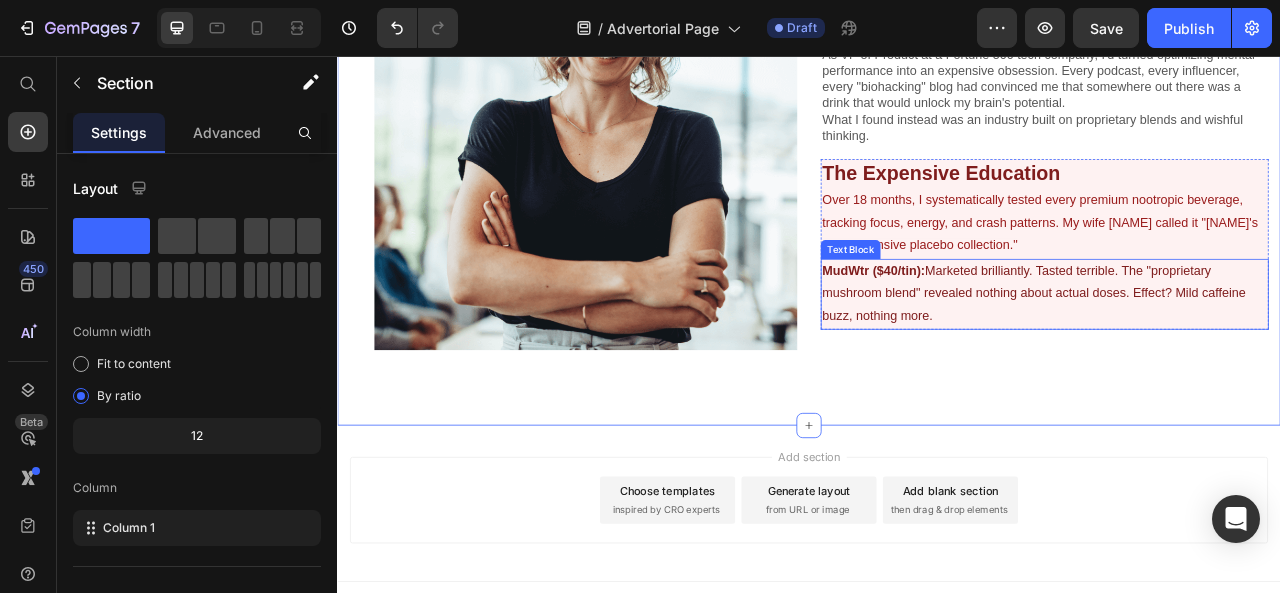 click on "MudWtr ($40/tin):  Marketed brilliantly. Tasted terrible. The "proprietary mushroom blend" revealed nothing about actual doses. Effect? Mild caffeine buzz, nothing more." at bounding box center (1237, 359) 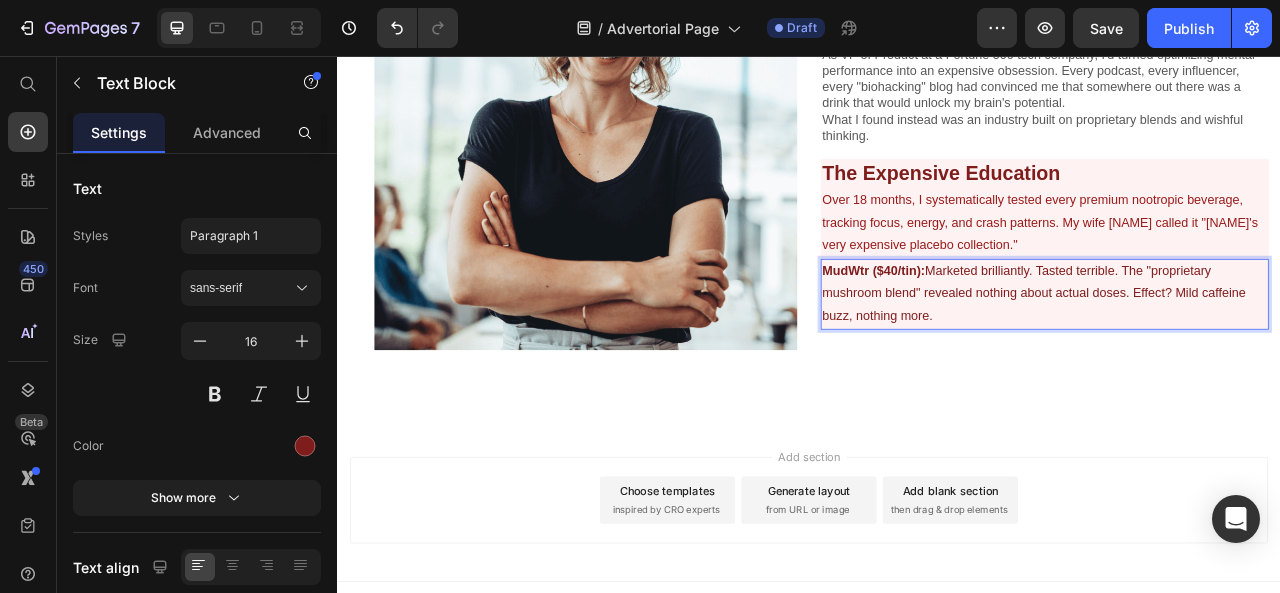 click on "MudWtr ($40/tin):  Marketed brilliantly. Tasted terrible. The "proprietary mushroom blend" revealed nothing about actual doses. Effect? Mild caffeine buzz, nothing more." at bounding box center (1237, 359) 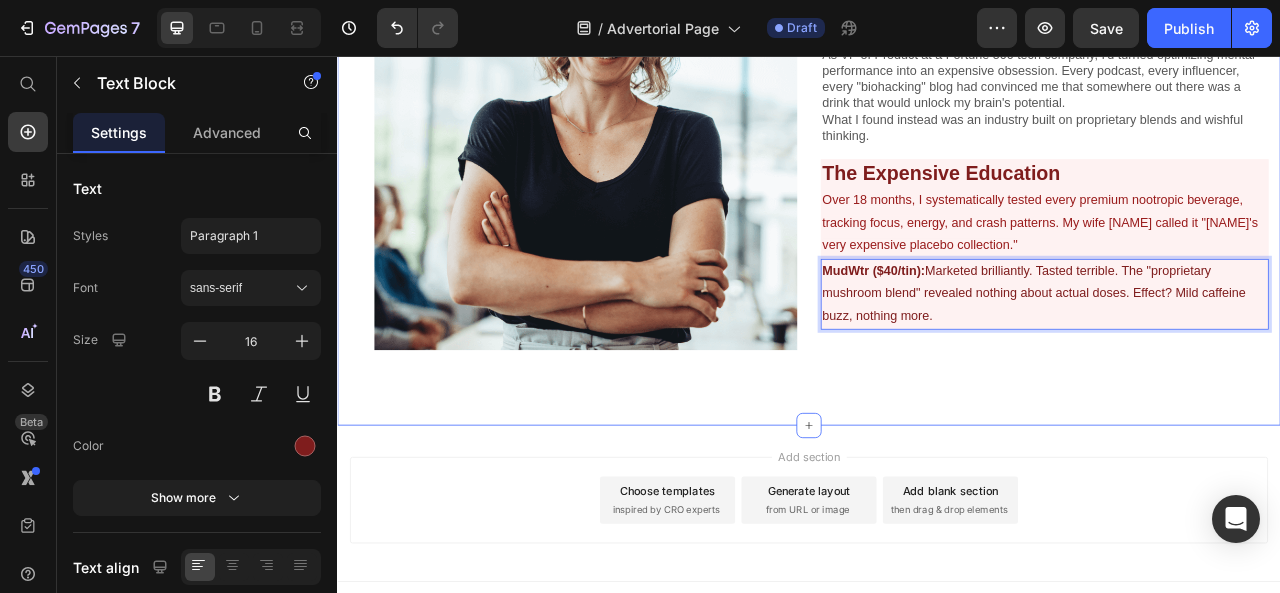 click on "⁠⁠⁠⁠⁠⁠⁠ The moment I knew I'd been fooled? Standing in my kitchen, calculator in hand, realizing my "mushroom coffee" contained roughly 0.0001% actual mushrooms. Heading As VP of Product at a Fortune 500 tech company, I'd turned optimizing mental performance into an expensive obsession. Every podcast, every influencer, every "biohacking" blog had convinced me that somewhere out there was a drink that would unlock my brain's potential. What I found instead was an industry built on proprietary blends and wishful thinking. Text Block ⁠⁠⁠⁠⁠⁠⁠ The Expensive Education Heading Over 18 months, I systematically tested every premium nootropic beverage, tracking focus, energy, and crash patterns. My wife [NAME] called it "[NAME]'s very expensive placebo collection." Text Block MudWtr ($40/tin):   Marketed brilliantly. Tasted terrible. The "proprietary mushroom blend" revealed nothing about actual doses. Effect? Mild caffeine buzz, nothing more. Text Block   0 Row Image Row Section 3" at bounding box center (937, 169) 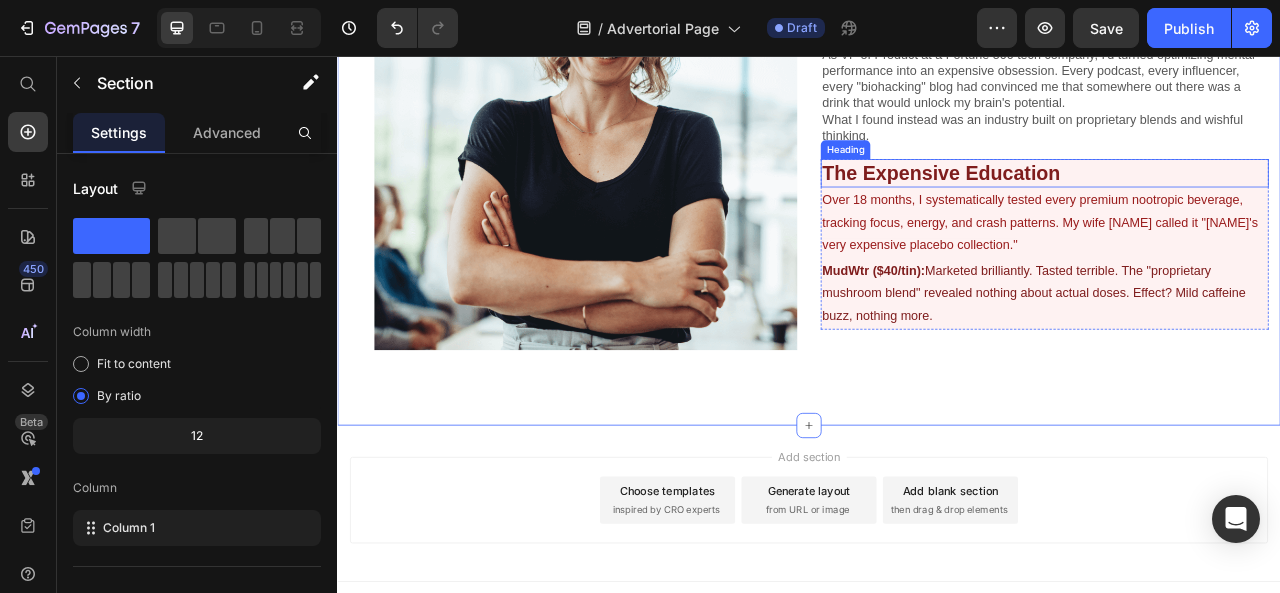 click on "⁠⁠⁠⁠⁠⁠⁠ The Expensive Education" at bounding box center (1237, 205) 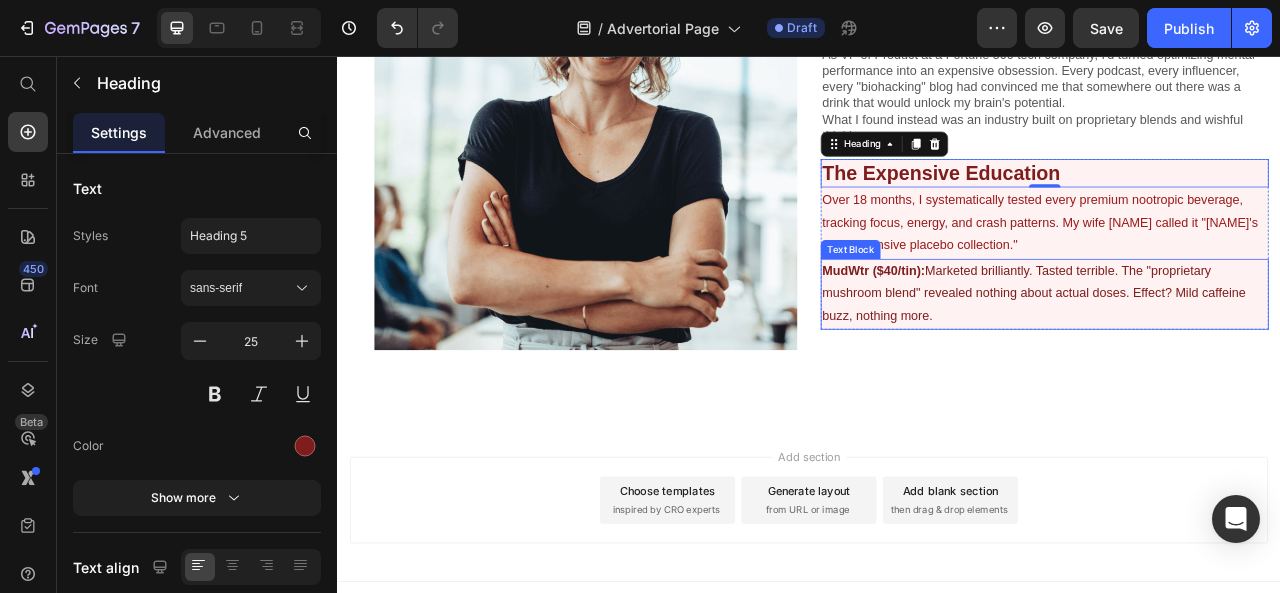 click on "MudWtr ($40/tin):   Marketed brilliantly. Tasted terrible. The "proprietary mushroom blend" revealed nothing about actual doses. Effect? Mild caffeine buzz, nothing more." at bounding box center (1237, 359) 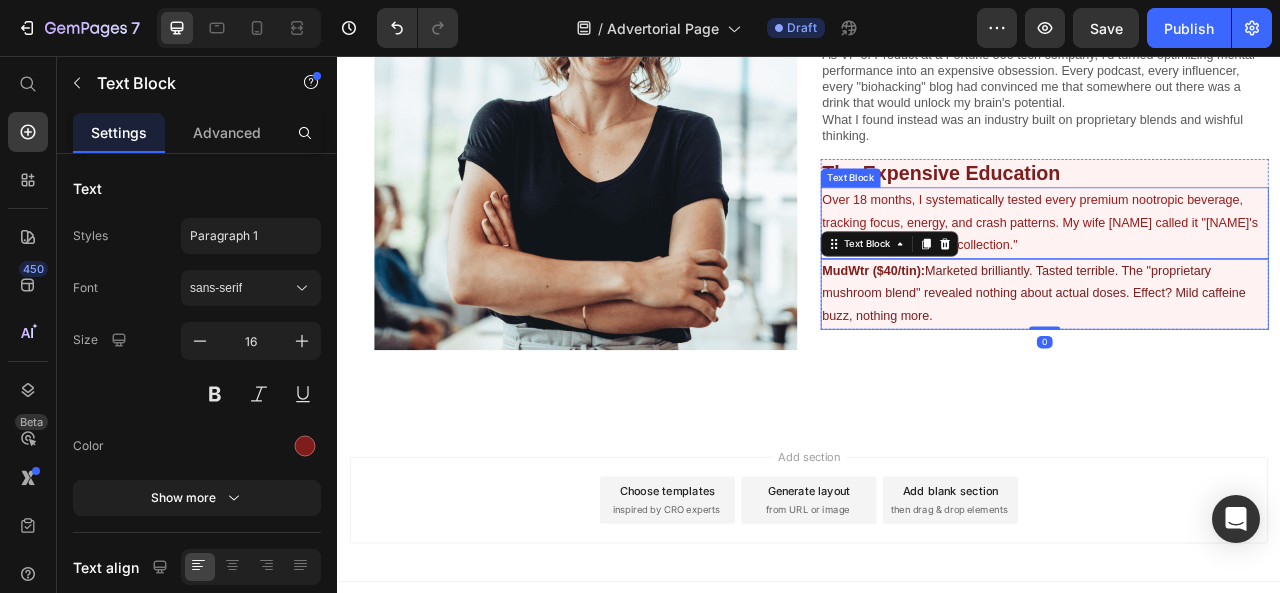 click on "Over 18 months, I systematically tested every premium nootropic beverage, tracking focus, energy, and crash patterns. My wife [NAME] called it "[NAME]'s very expensive placebo collection."" at bounding box center [1237, 268] 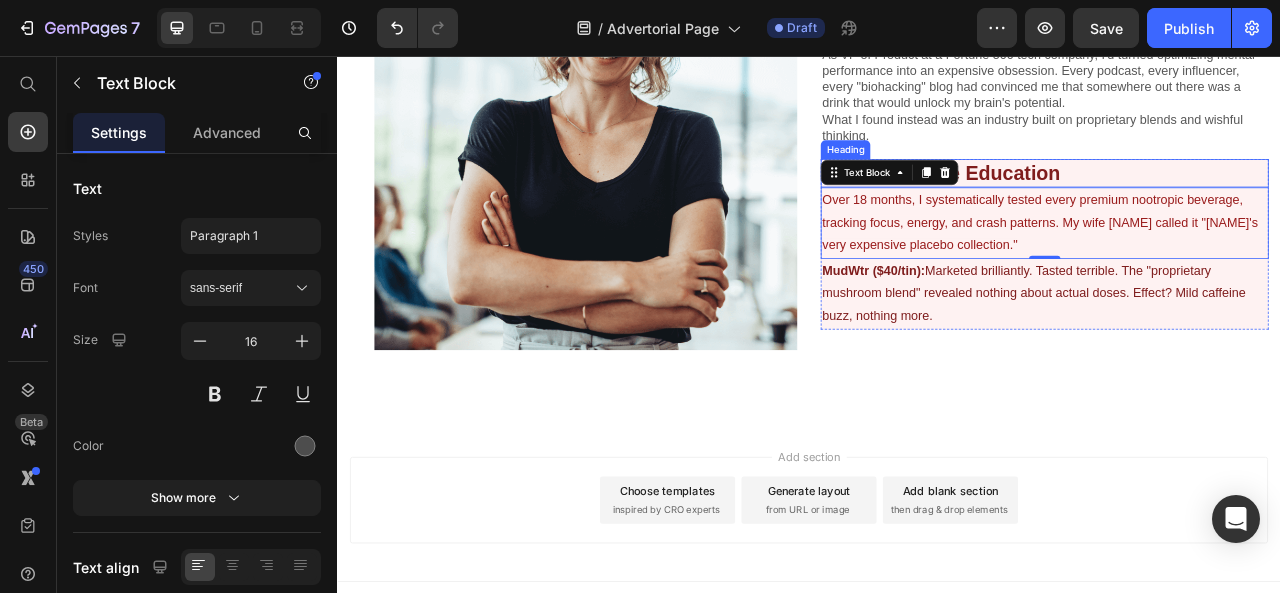 click on "⁠⁠⁠⁠⁠⁠⁠ The moment I knew I'd been fooled? Standing in my kitchen, calculator in hand, realizing my "mushroom coffee" contained roughly 0.0001% actual mushrooms. Heading As VP of Product at a Fortune 500 tech company, I'd turned optimizing mental performance into an expensive obsession. Every podcast, every influencer, every "biohacking" blog had convinced me that somewhere out there was a drink that would unlock my brain's potential. What I found instead was an industry built on proprietary blends and wishful thinking. Text Block ⁠⁠⁠⁠⁠⁠⁠ The Expensive Education Heading Over 18 months, I systematically tested every premium nootropic beverage, tracking focus, energy, and crash patterns. My wife [NAME] called it "[NAME]'s very expensive placebo collection." Text Block   0 MudWtr ($40/tin):   Marketed brilliantly. Tasted terrible. The "proprietary mushroom blend" revealed nothing about actual doses. Effect? Mild caffeine buzz, nothing more. Text Block Row Image Row Section 3" at bounding box center [937, 169] 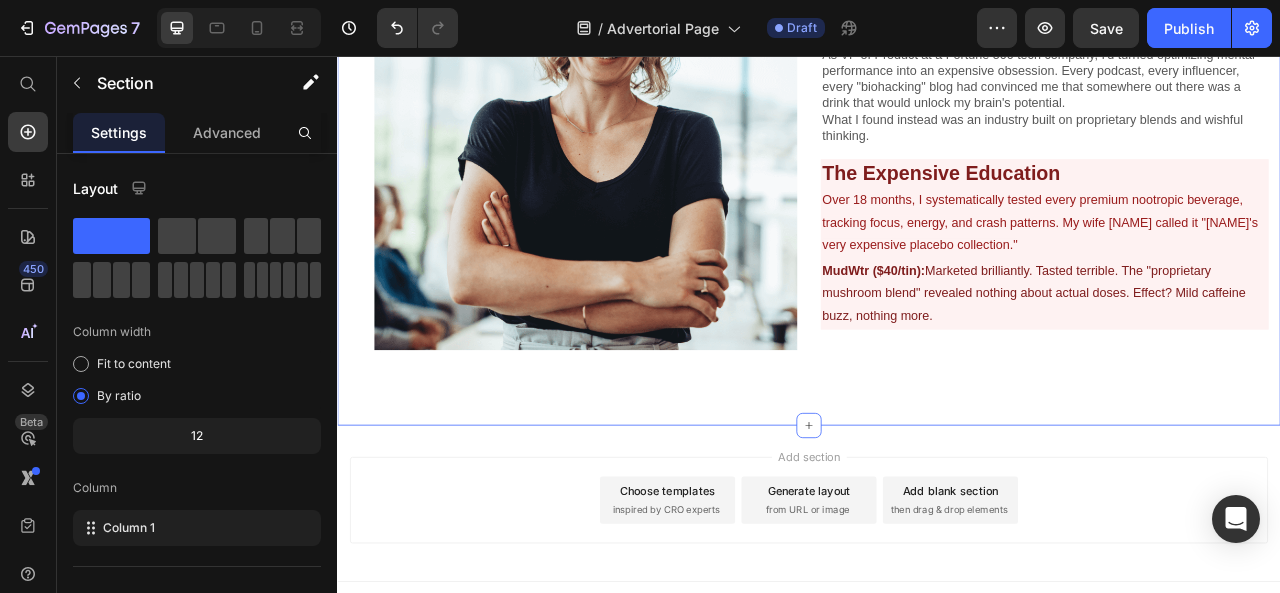 scroll, scrollTop: 310, scrollLeft: 0, axis: vertical 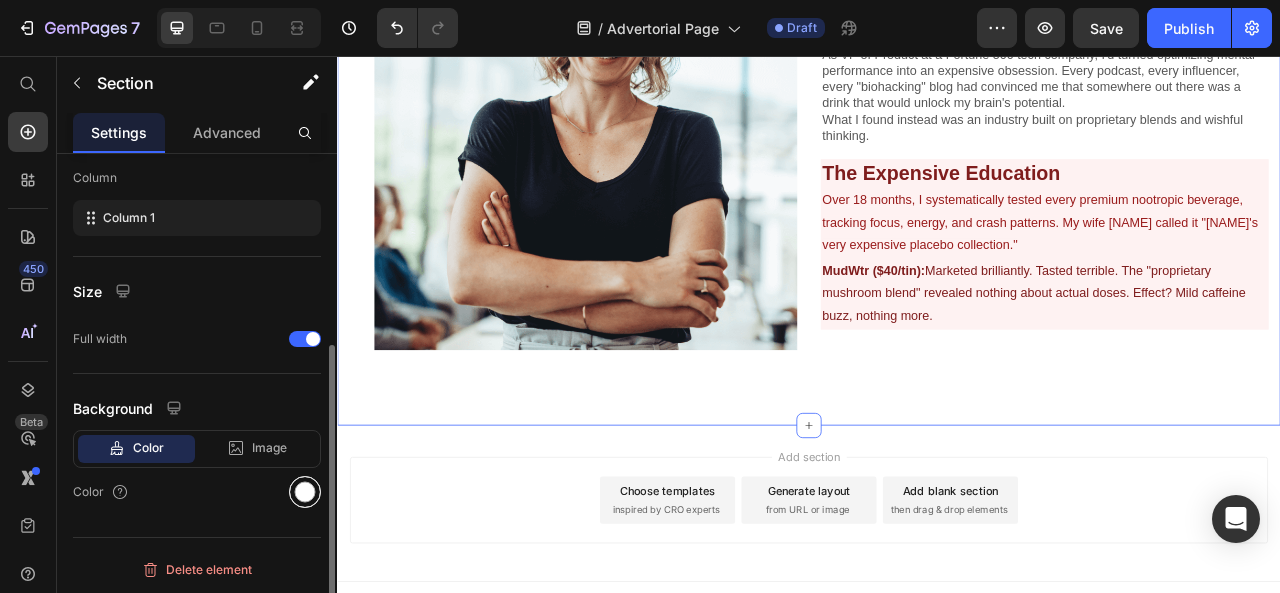 click at bounding box center (305, 492) 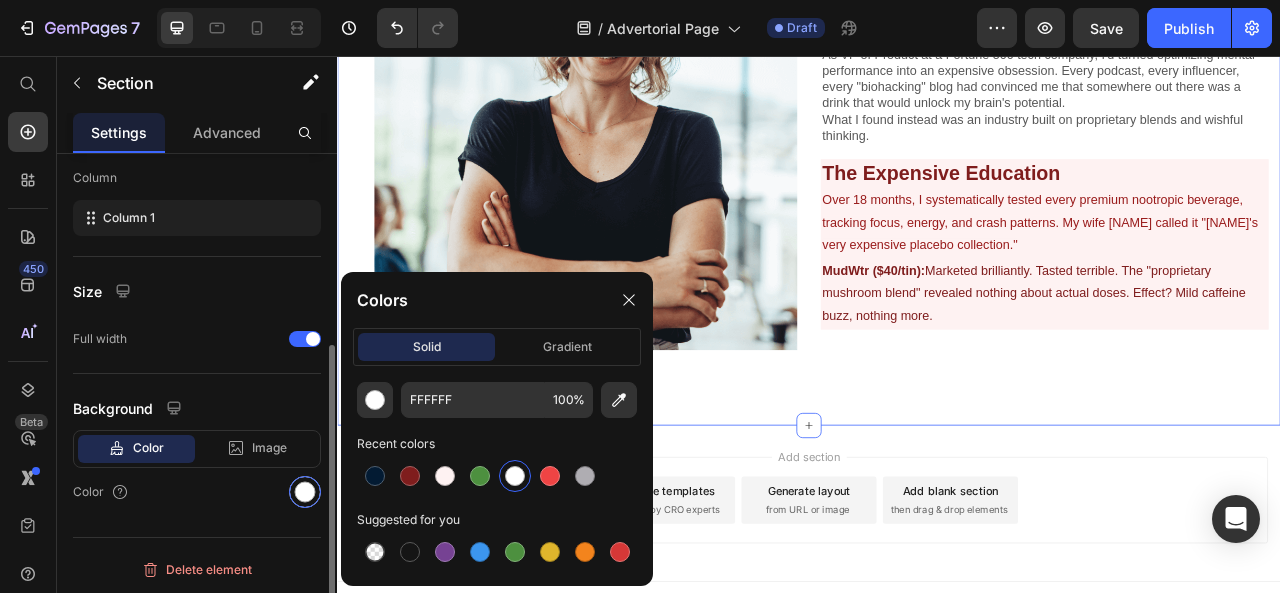 click at bounding box center (305, 492) 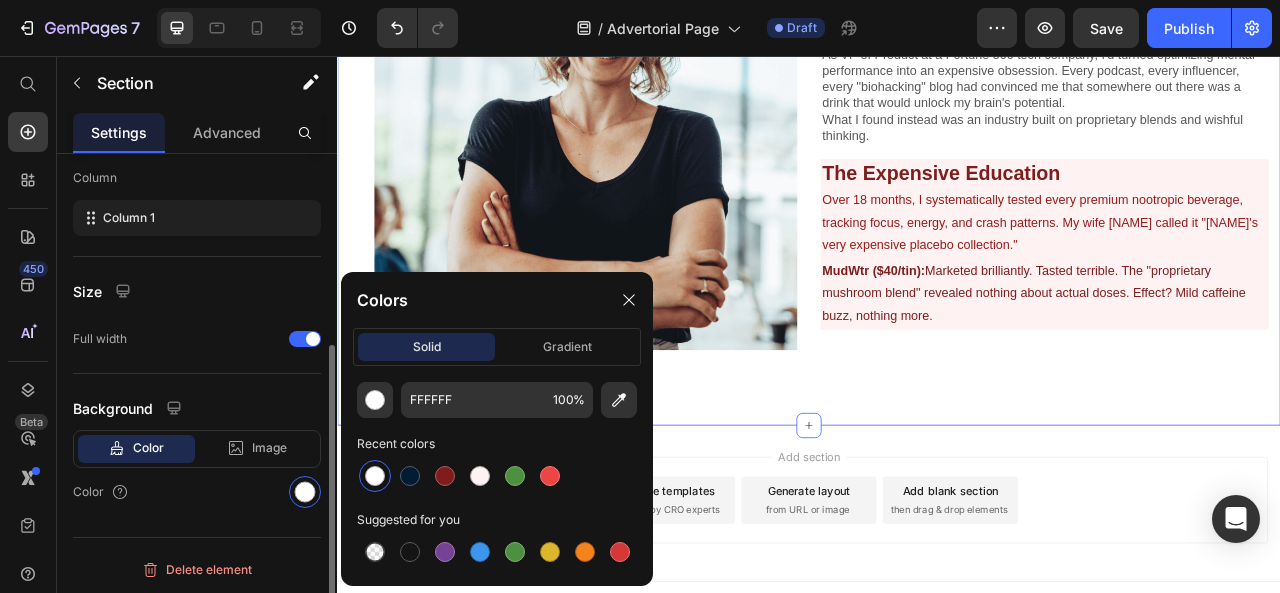 click on "Background Color Image Video  Color" 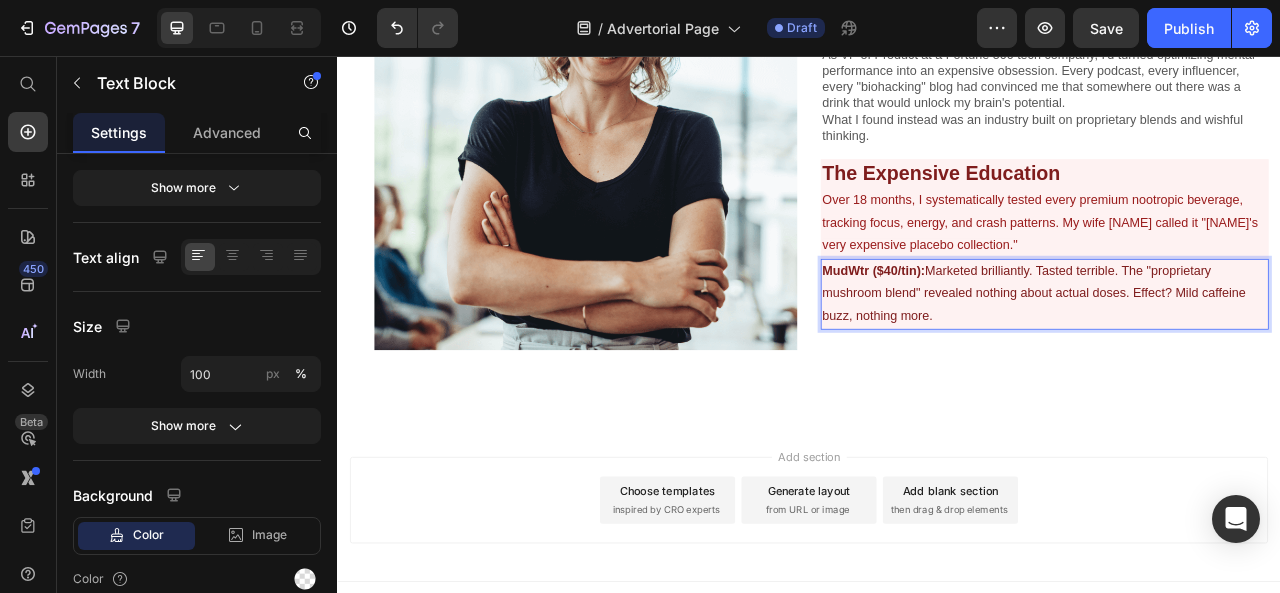 scroll, scrollTop: 0, scrollLeft: 0, axis: both 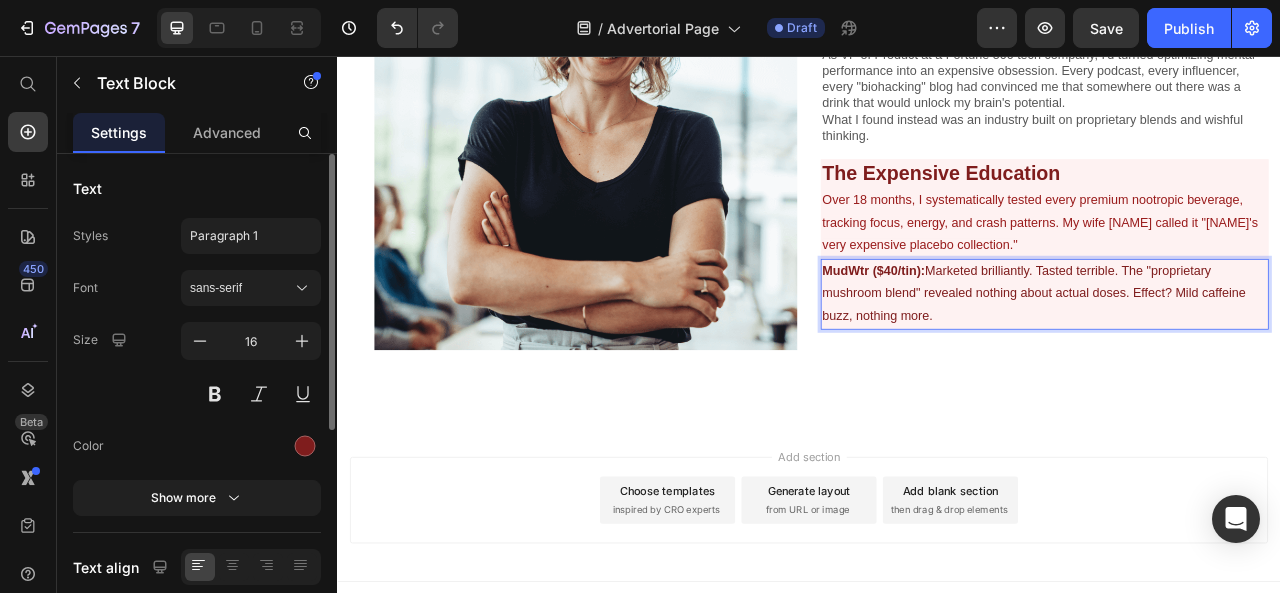 drag, startPoint x: 1201, startPoint y: 372, endPoint x: 1058, endPoint y: 439, distance: 157.9177 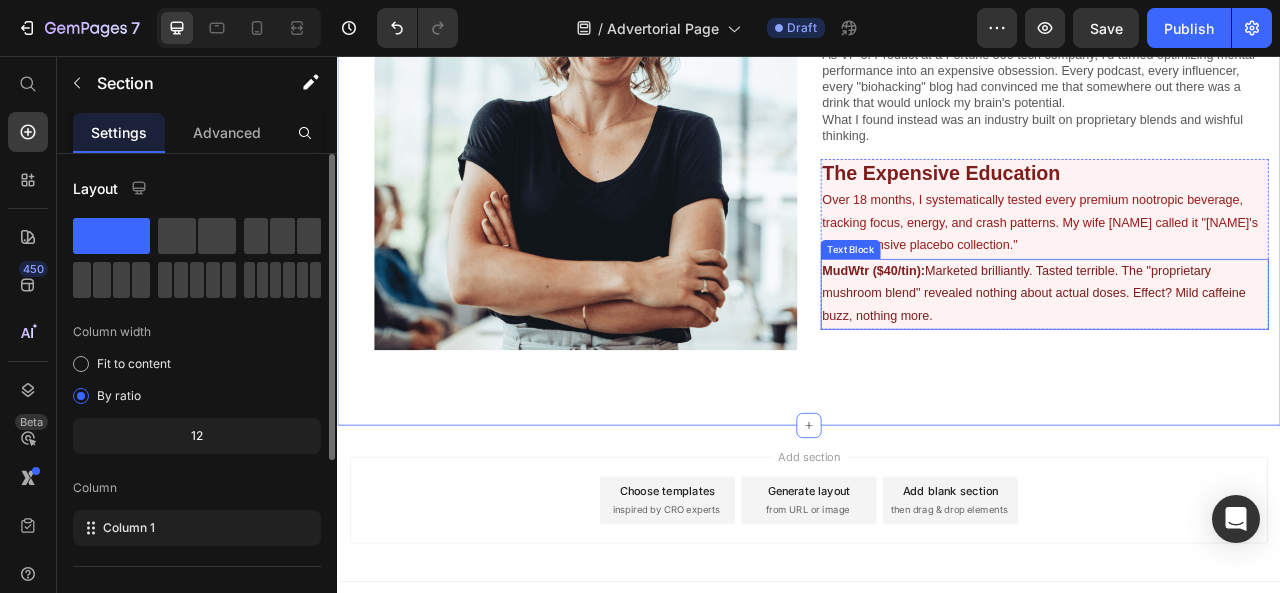 click on "MudWtr ($40/tin):   Marketed brilliantly. Tasted terrible. The "proprietary mushroom blend" revealed nothing about actual doses. Effect? Mild caffeine buzz, nothing more." at bounding box center (1237, 359) 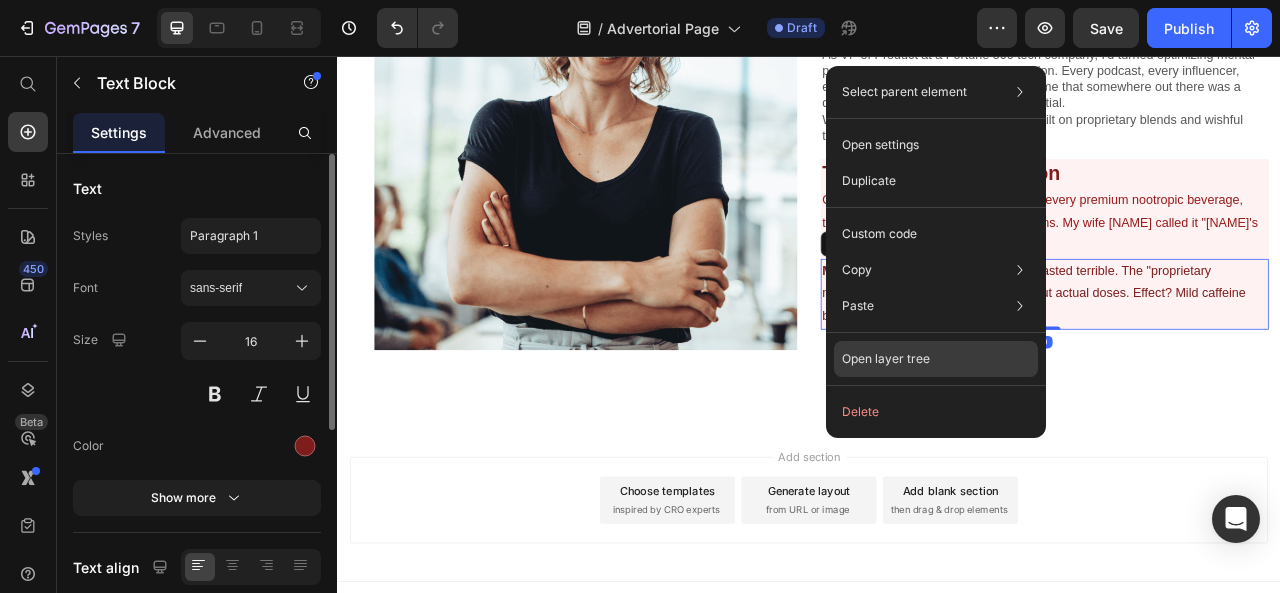 click on "Open layer tree" 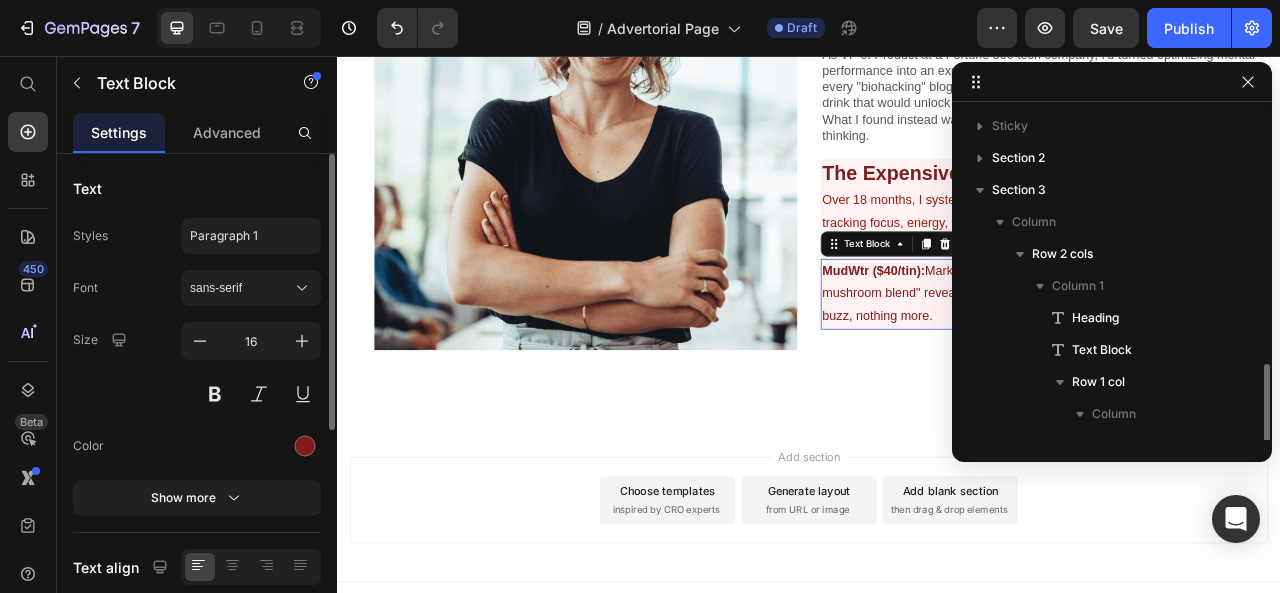 scroll, scrollTop: 150, scrollLeft: 0, axis: vertical 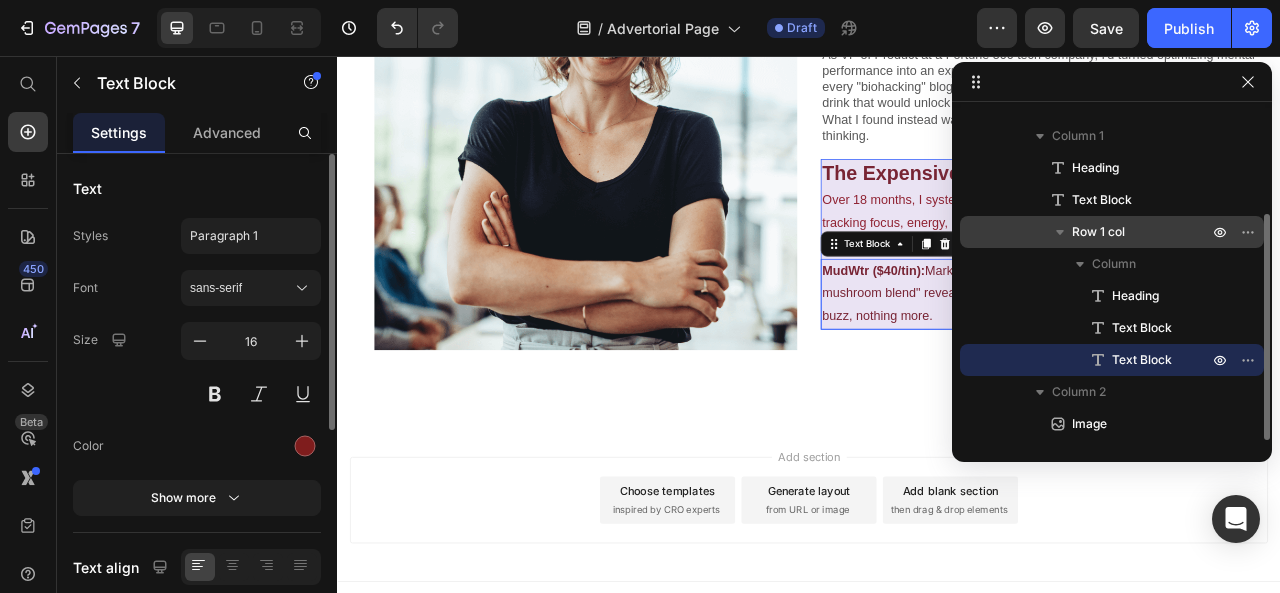 click 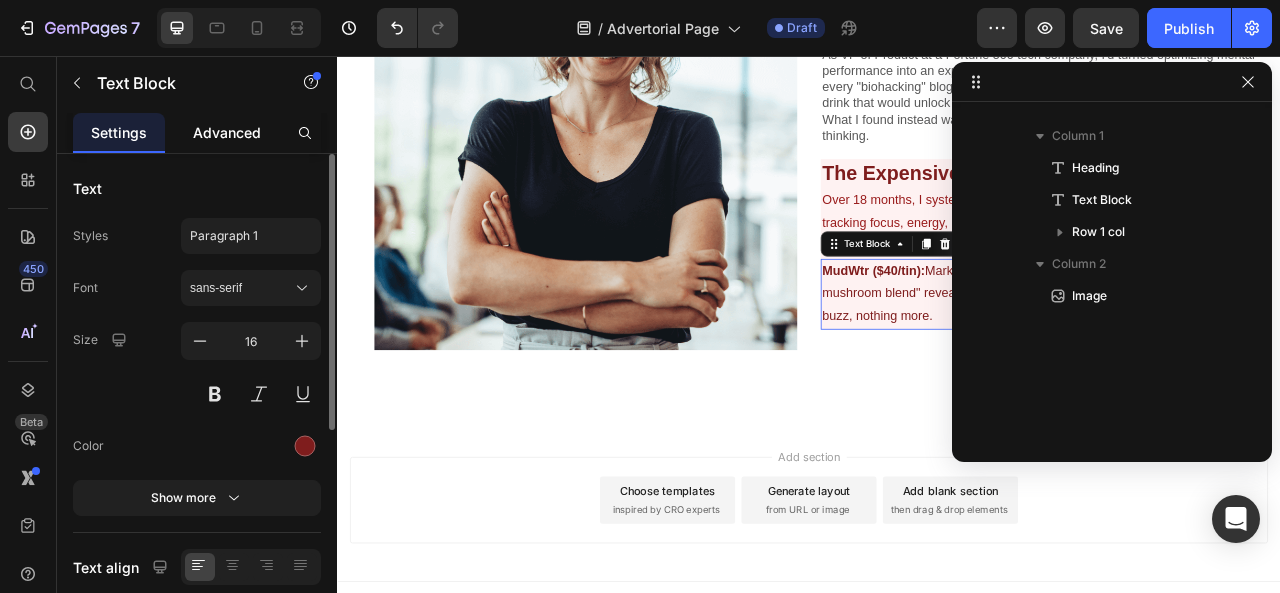 click on "Advanced" at bounding box center (227, 132) 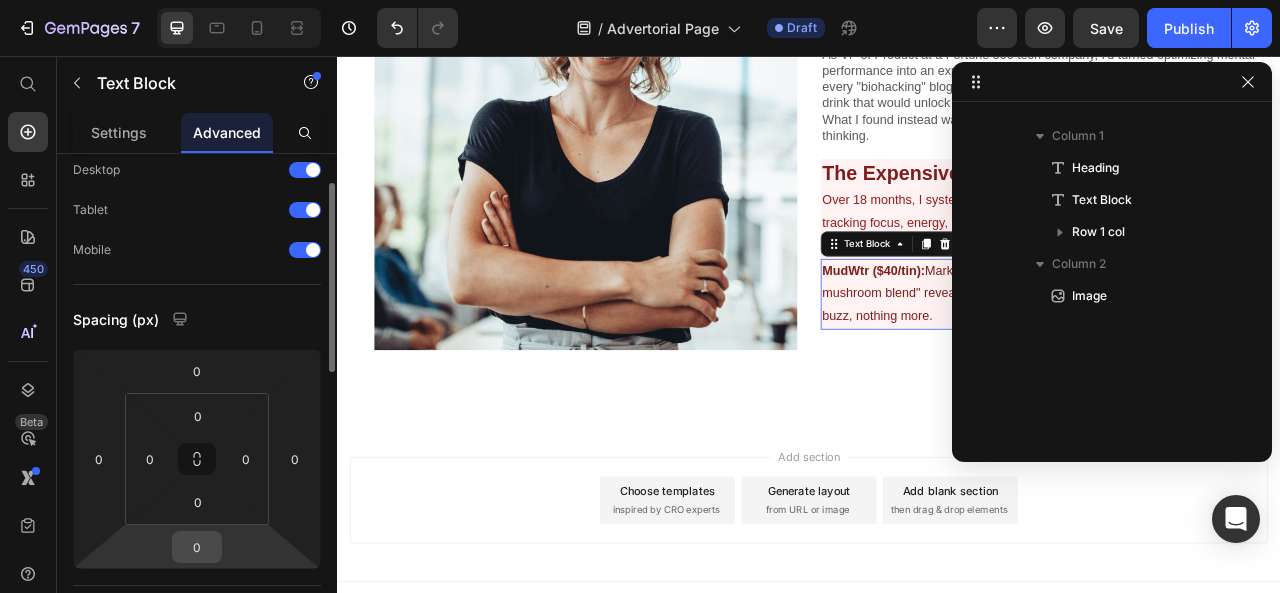 scroll, scrollTop: 69, scrollLeft: 0, axis: vertical 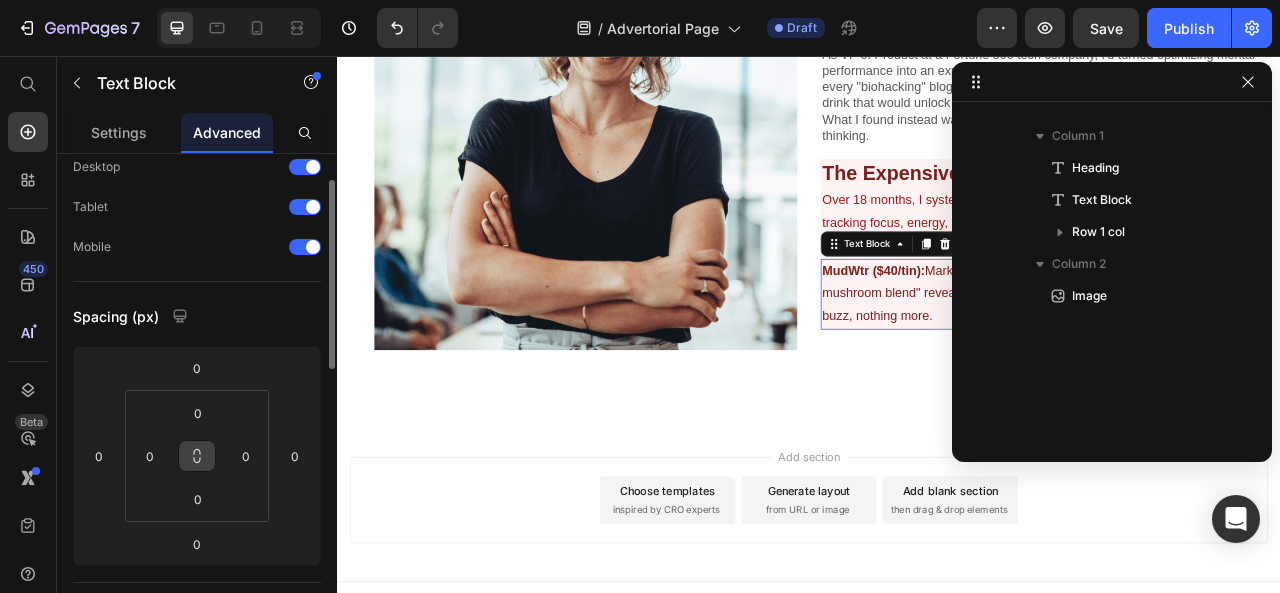 click at bounding box center [197, 456] 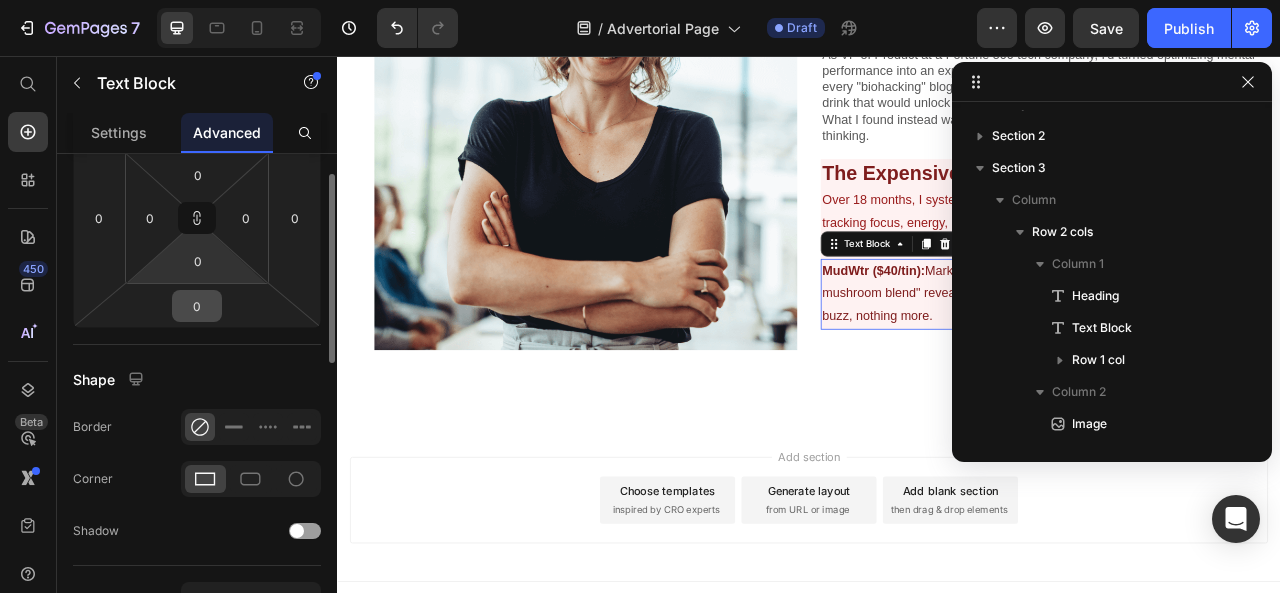 scroll, scrollTop: 236, scrollLeft: 0, axis: vertical 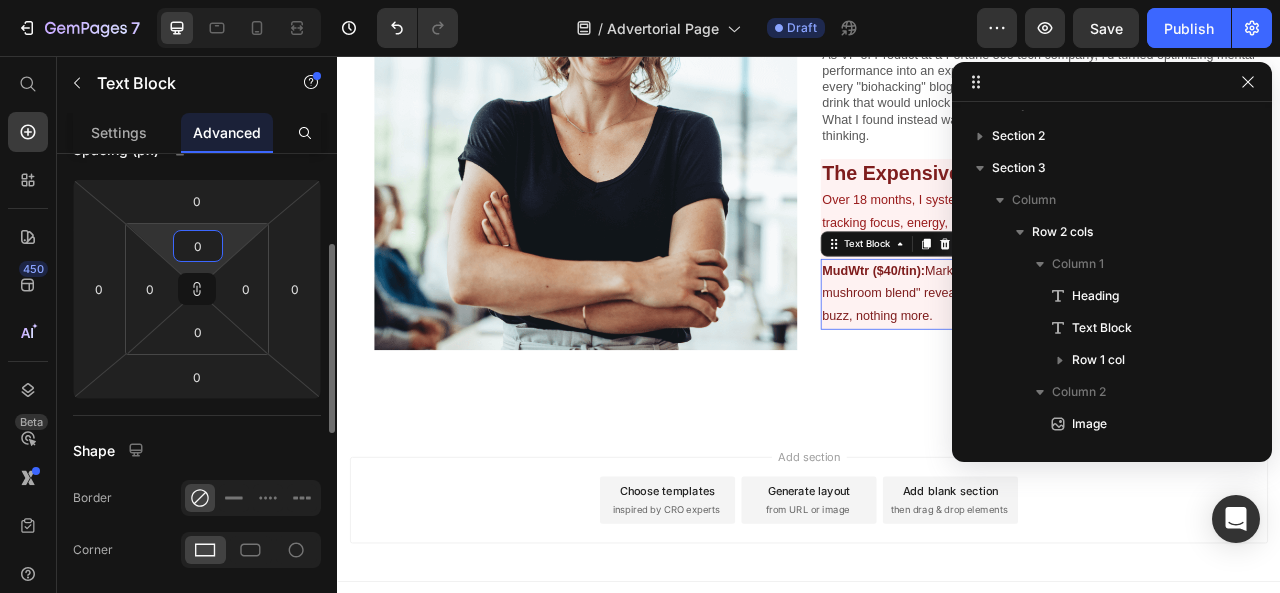 click on "0" at bounding box center [198, 246] 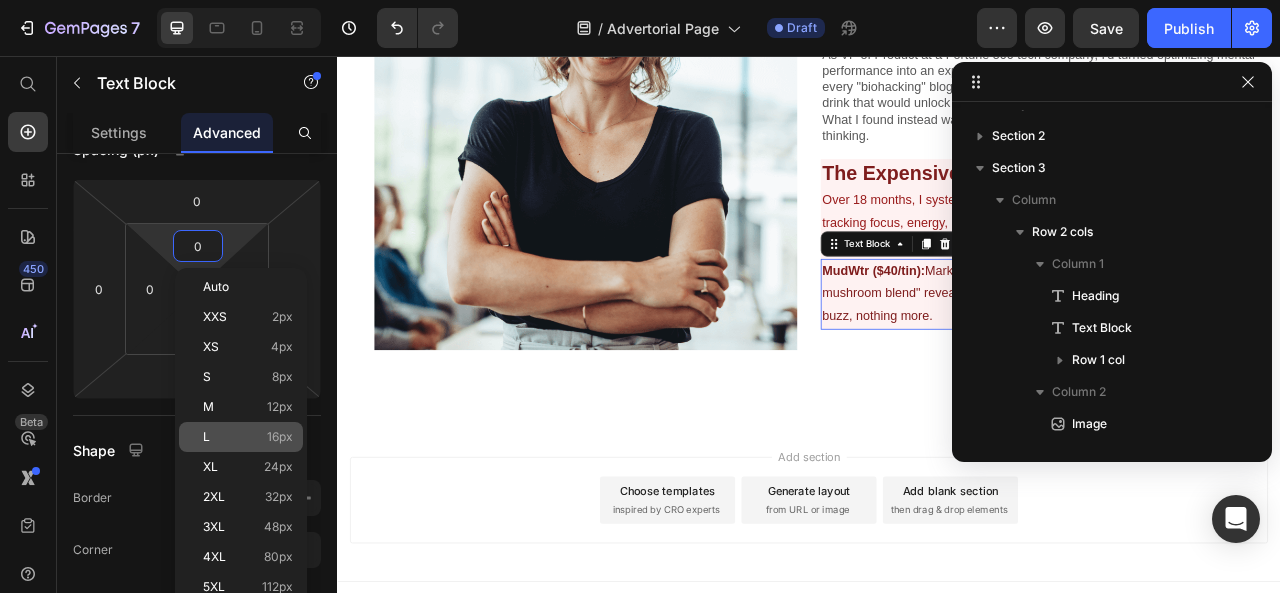 click on "L 16px" at bounding box center [248, 437] 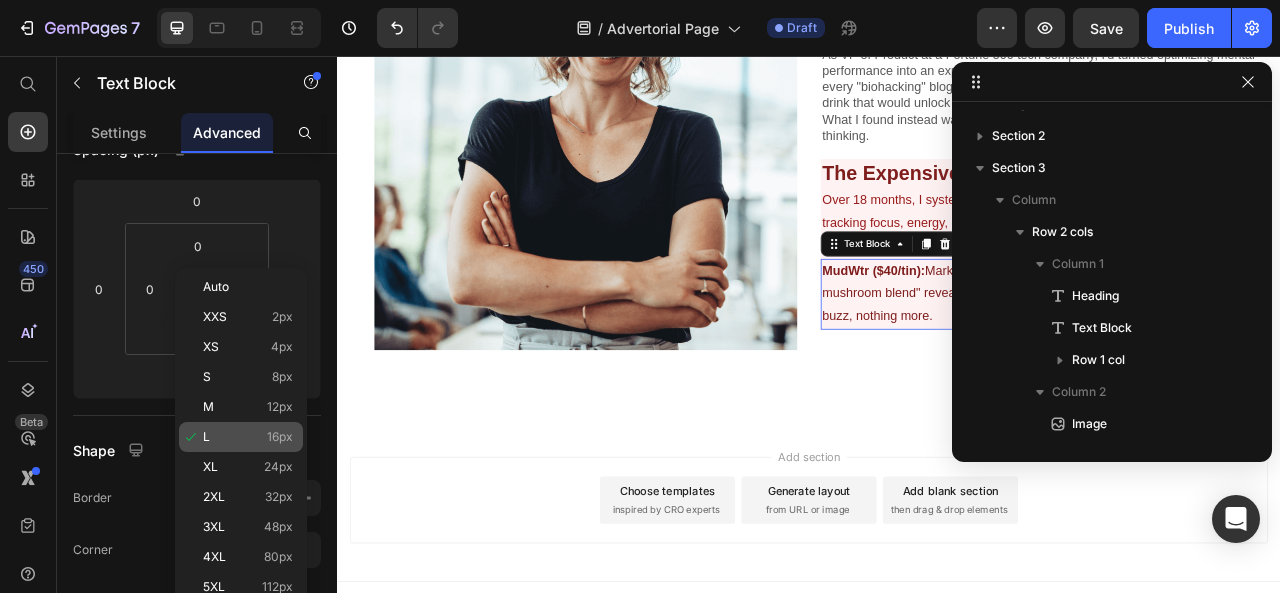 type on "16" 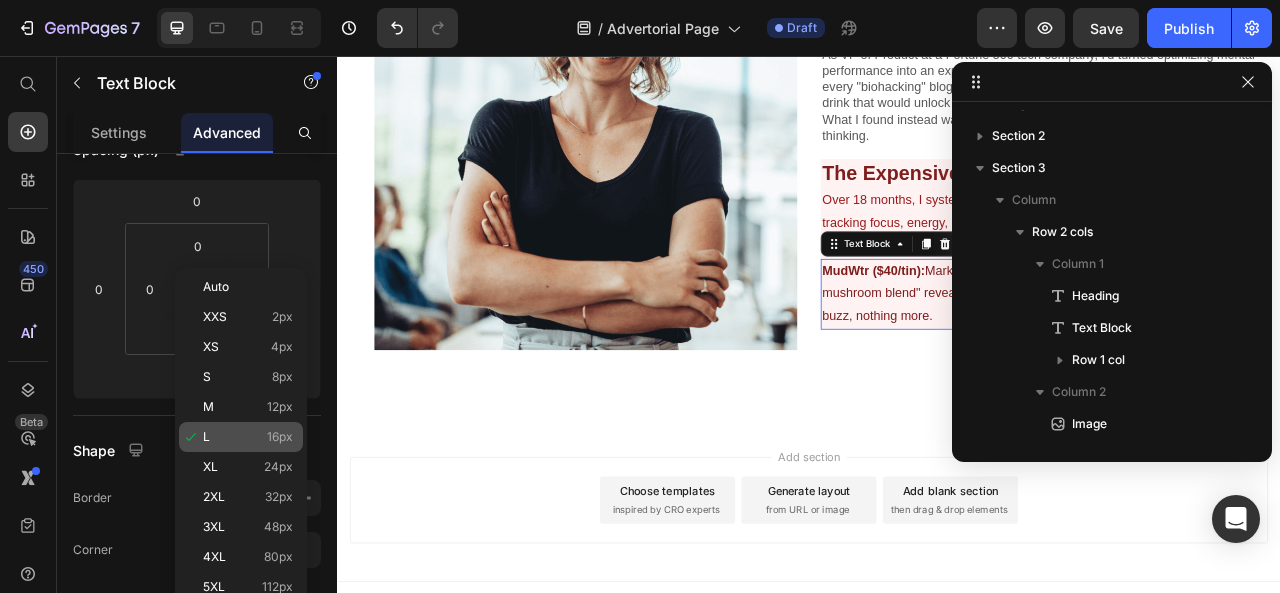 type on "16" 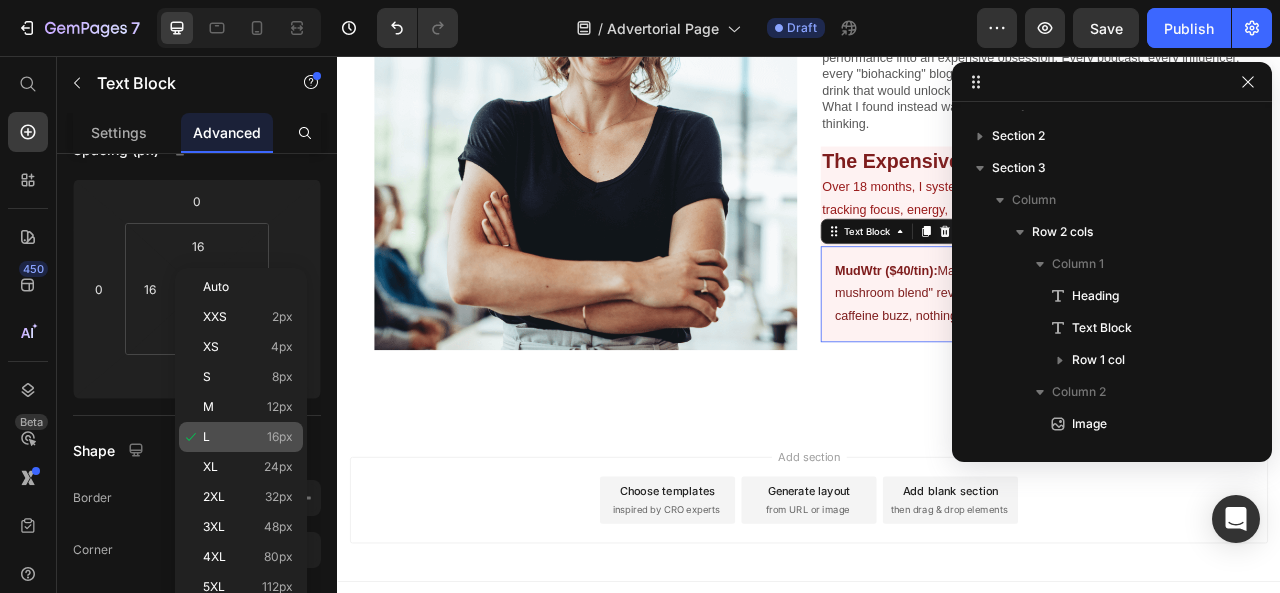scroll, scrollTop: 1008, scrollLeft: 0, axis: vertical 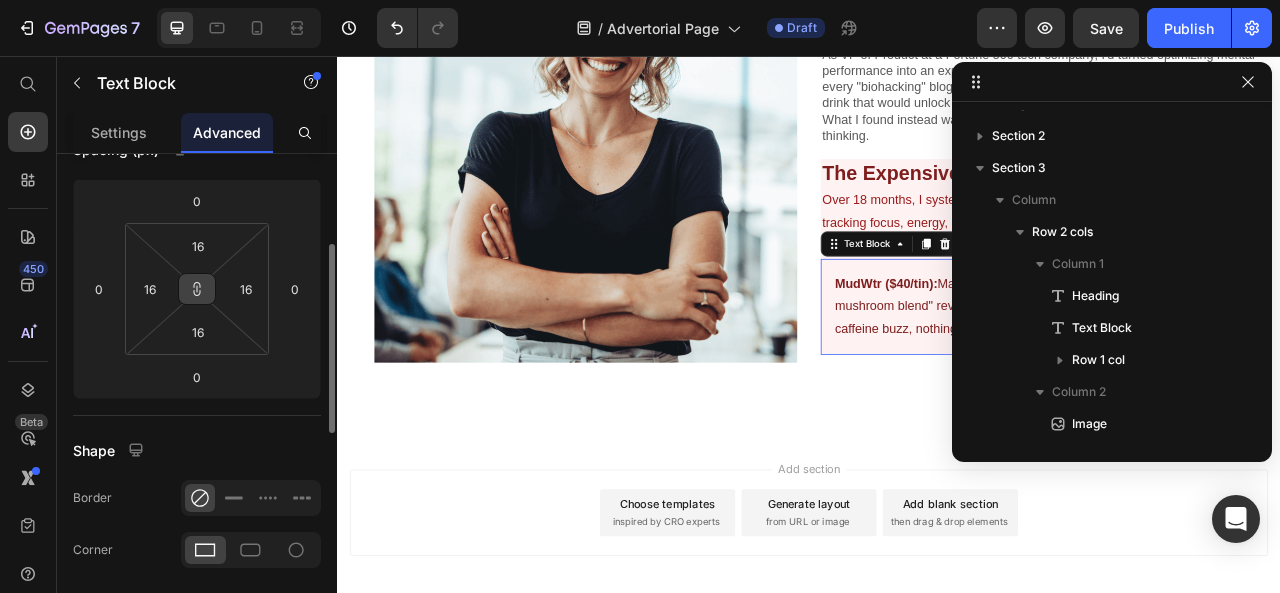 click at bounding box center (197, 289) 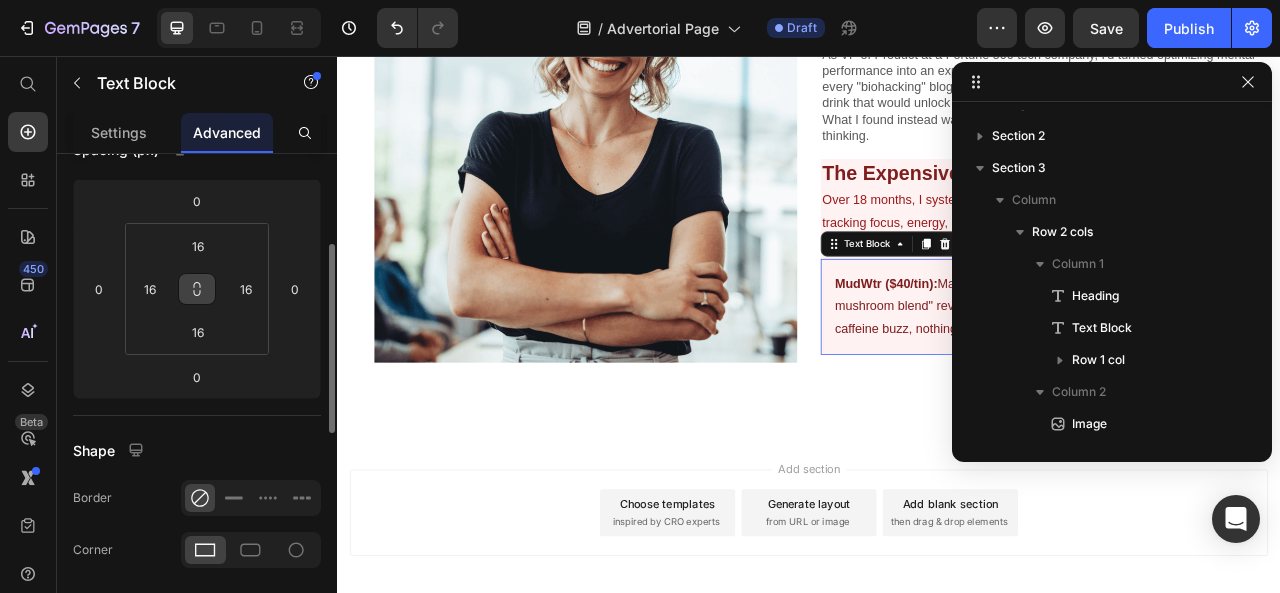 click at bounding box center [197, 289] 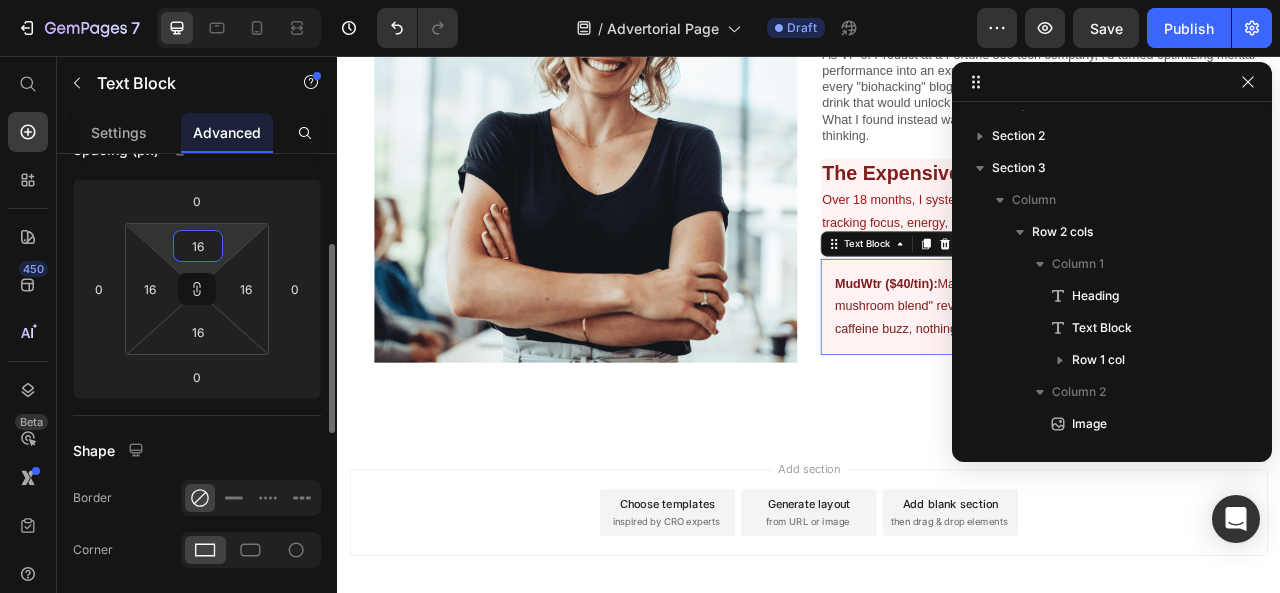 click on "16" at bounding box center [198, 246] 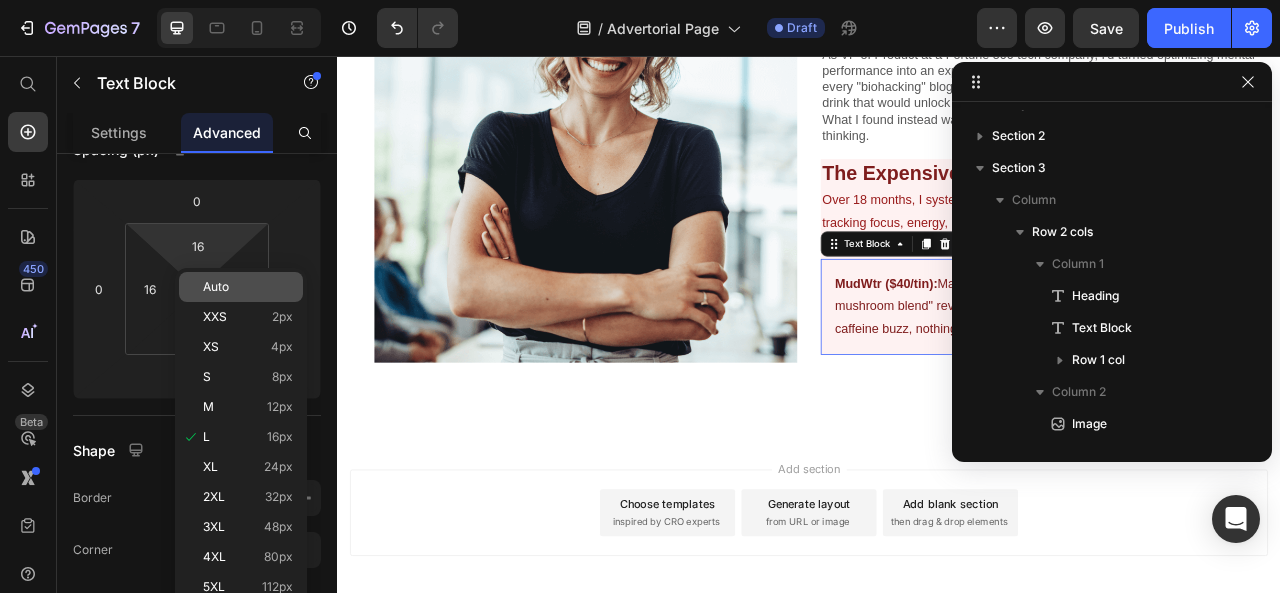 click on "Auto" at bounding box center (248, 287) 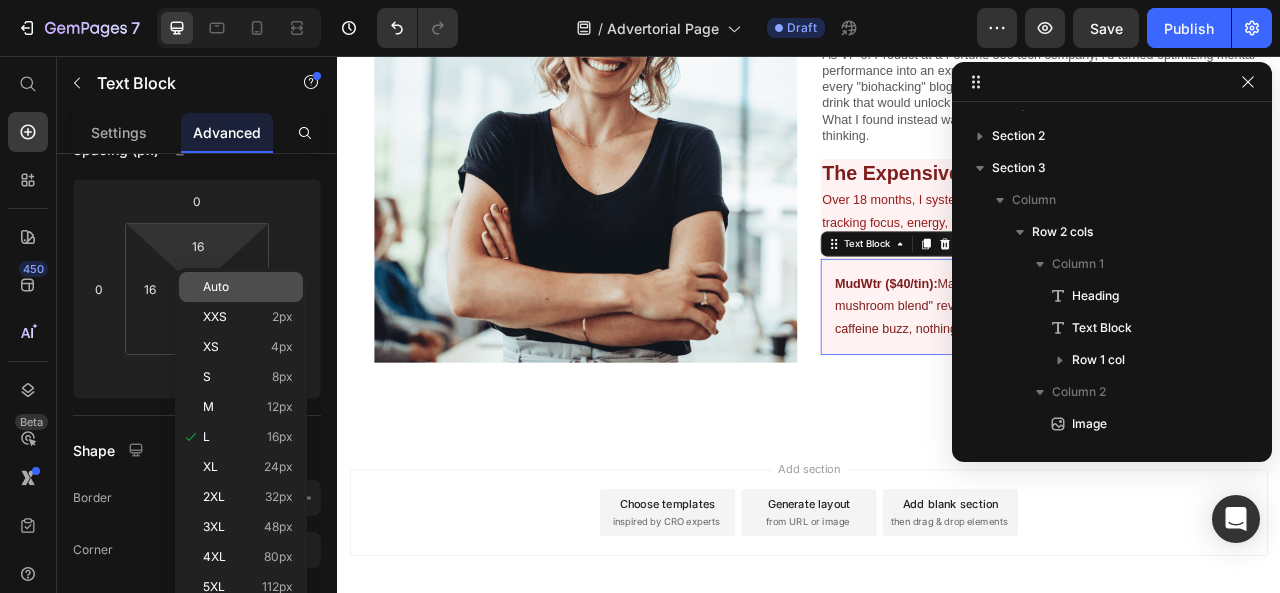 type 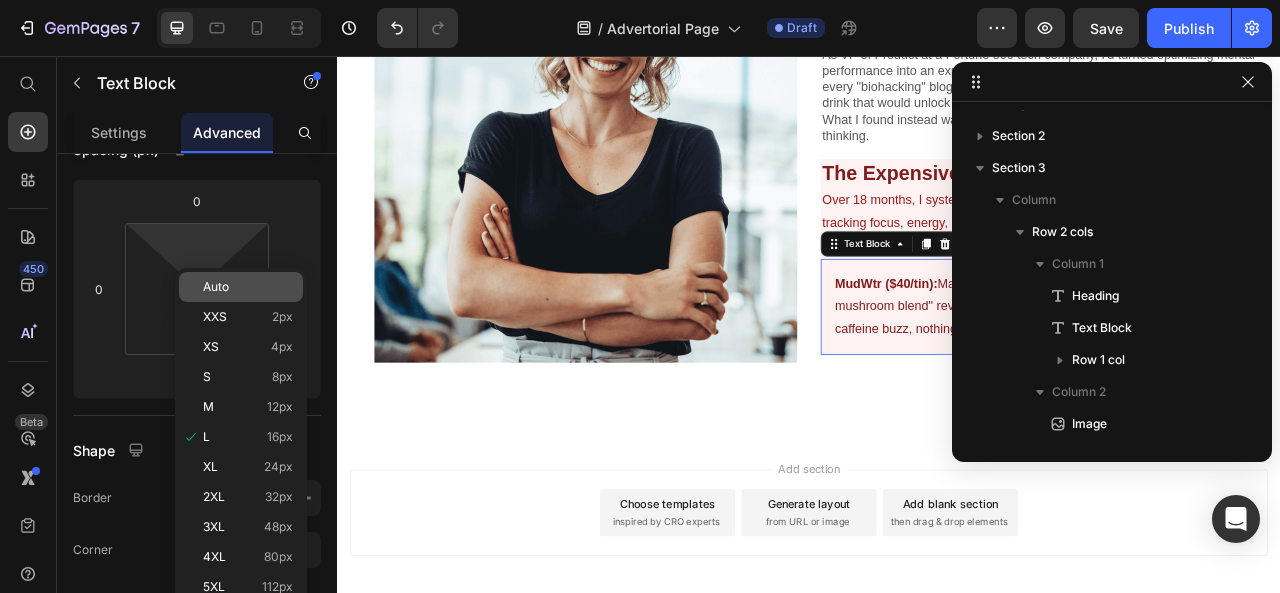 scroll, scrollTop: 1024, scrollLeft: 0, axis: vertical 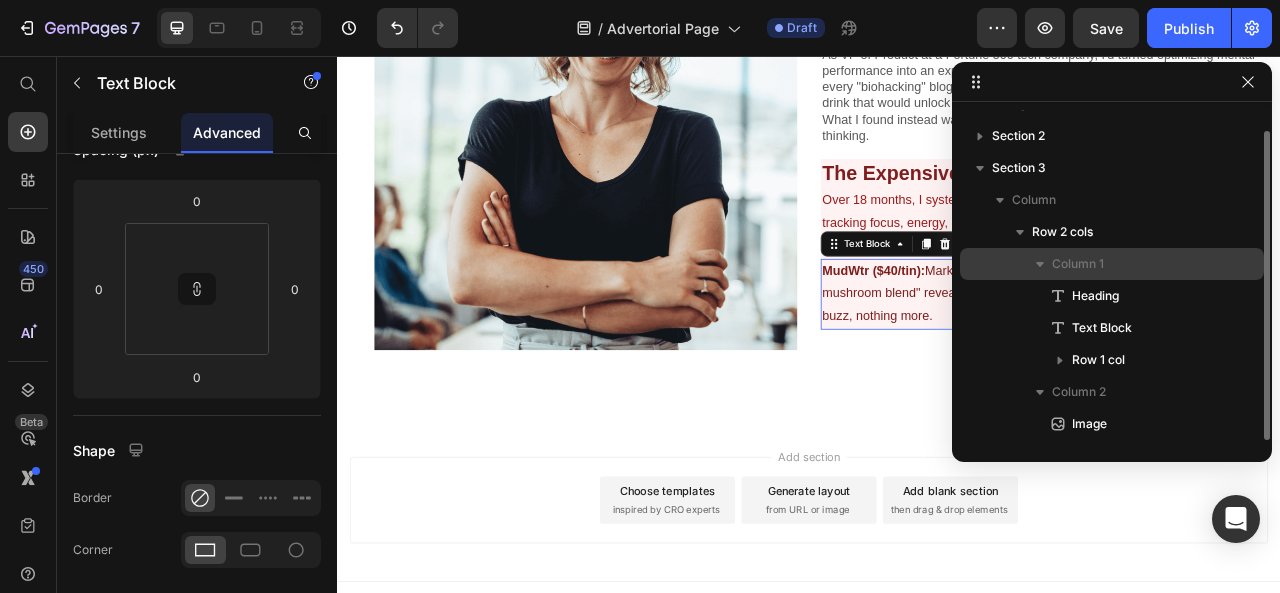 click on "Column 1" at bounding box center [1078, 264] 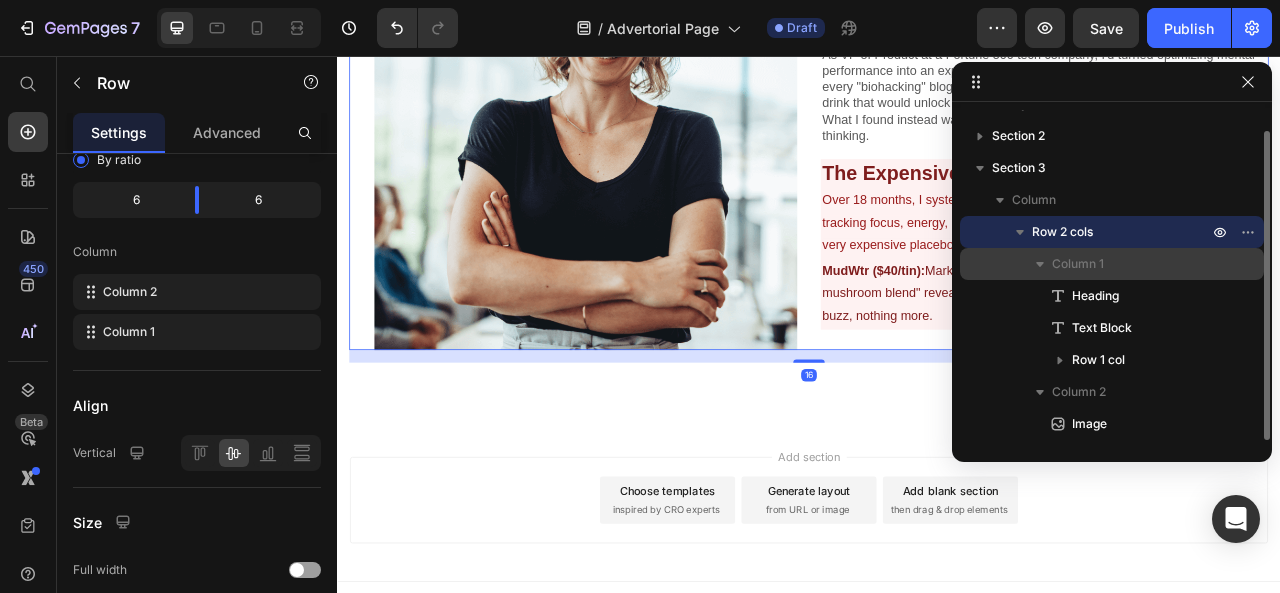 scroll, scrollTop: 0, scrollLeft: 0, axis: both 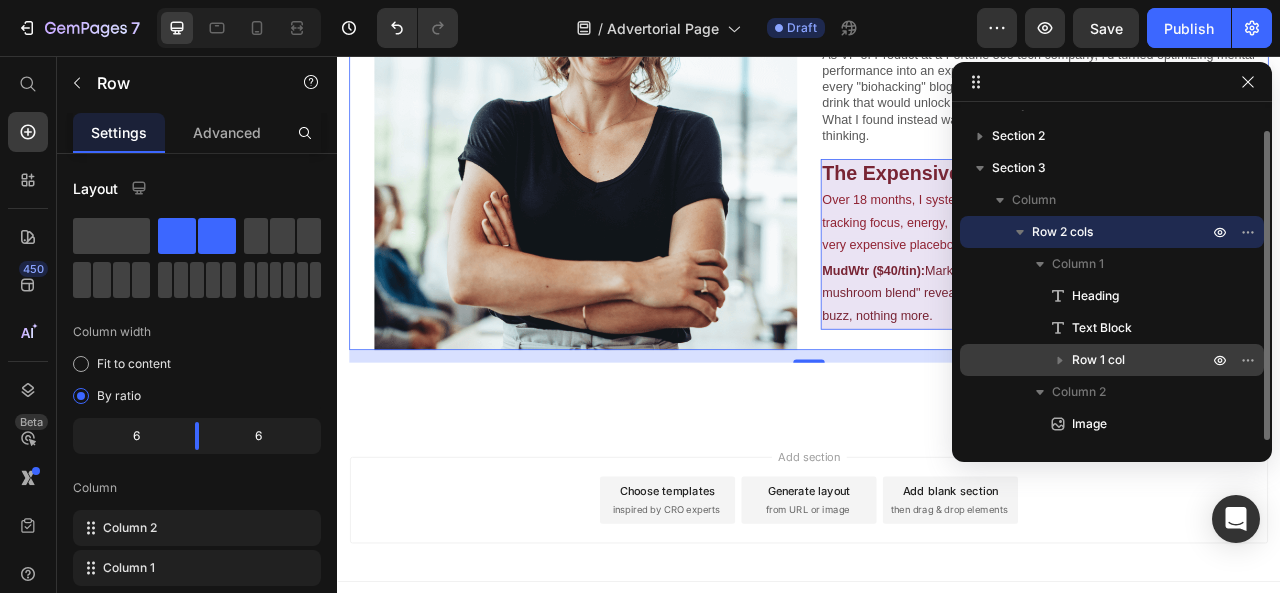 click 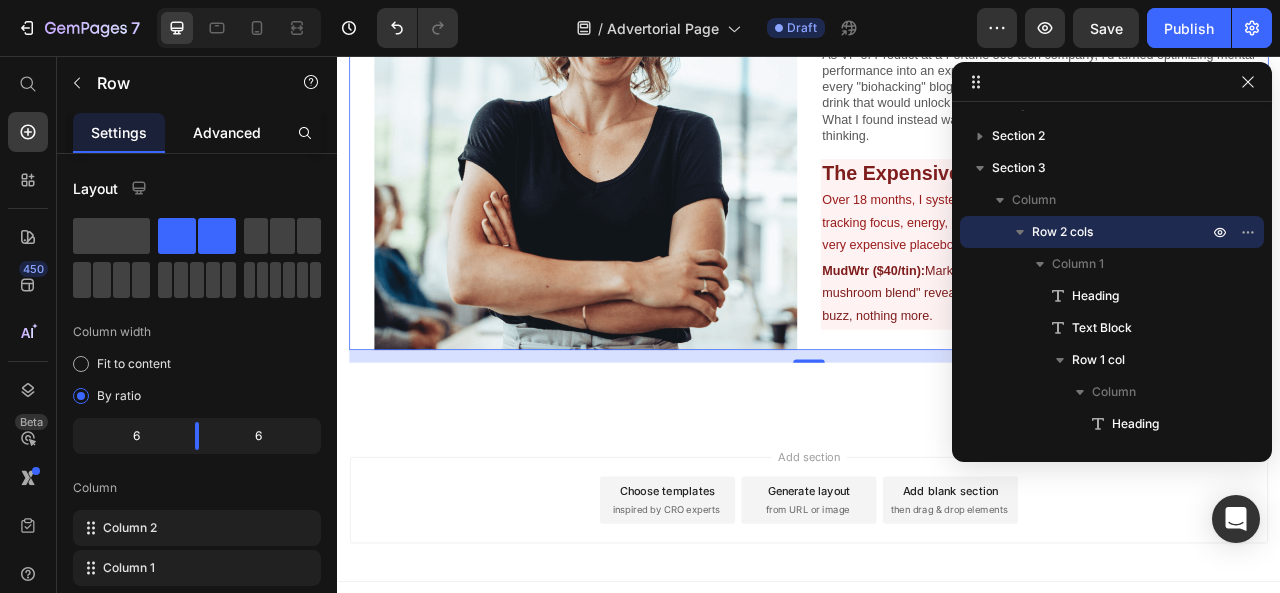 click on "Advanced" at bounding box center [227, 132] 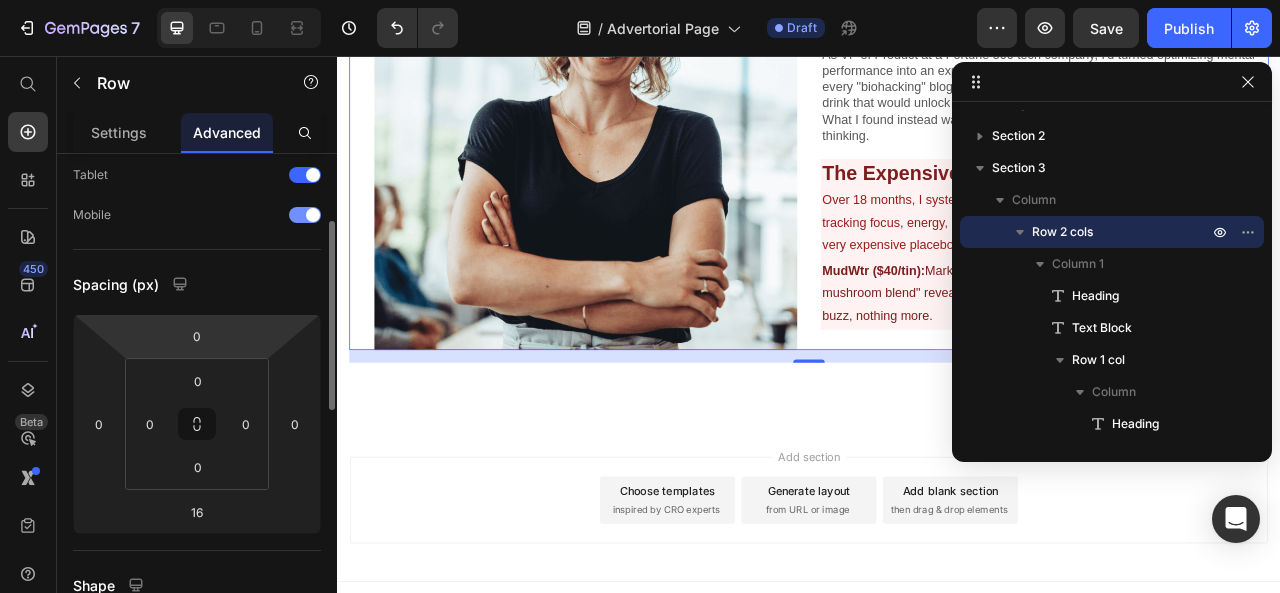 scroll, scrollTop: 122, scrollLeft: 0, axis: vertical 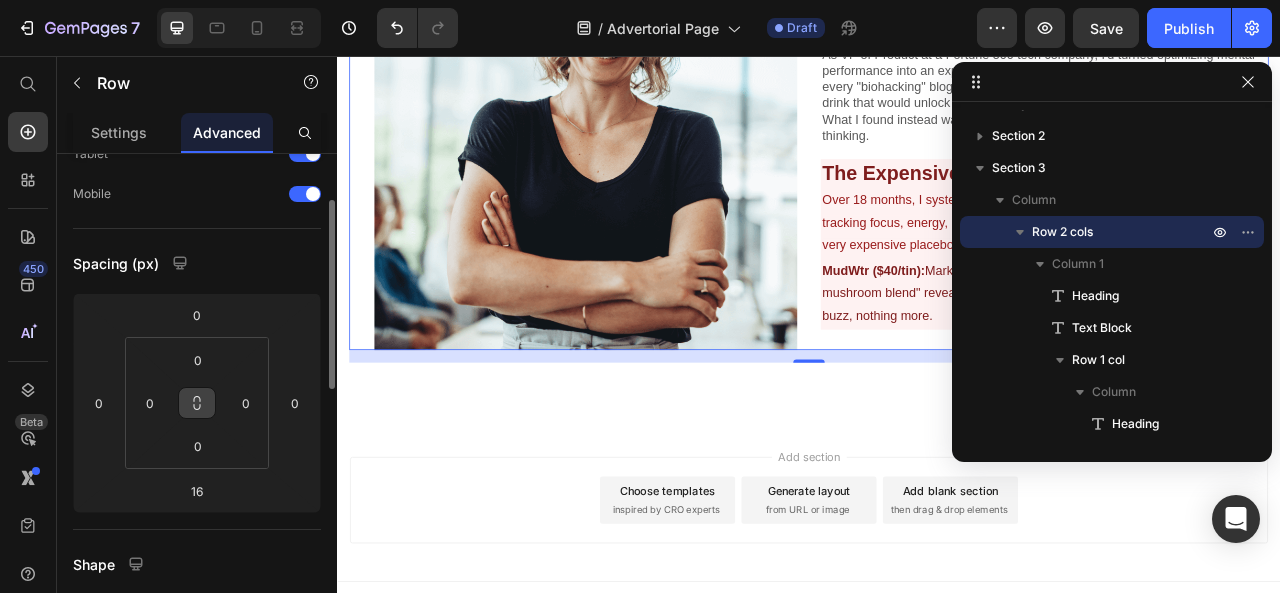 click at bounding box center (197, 403) 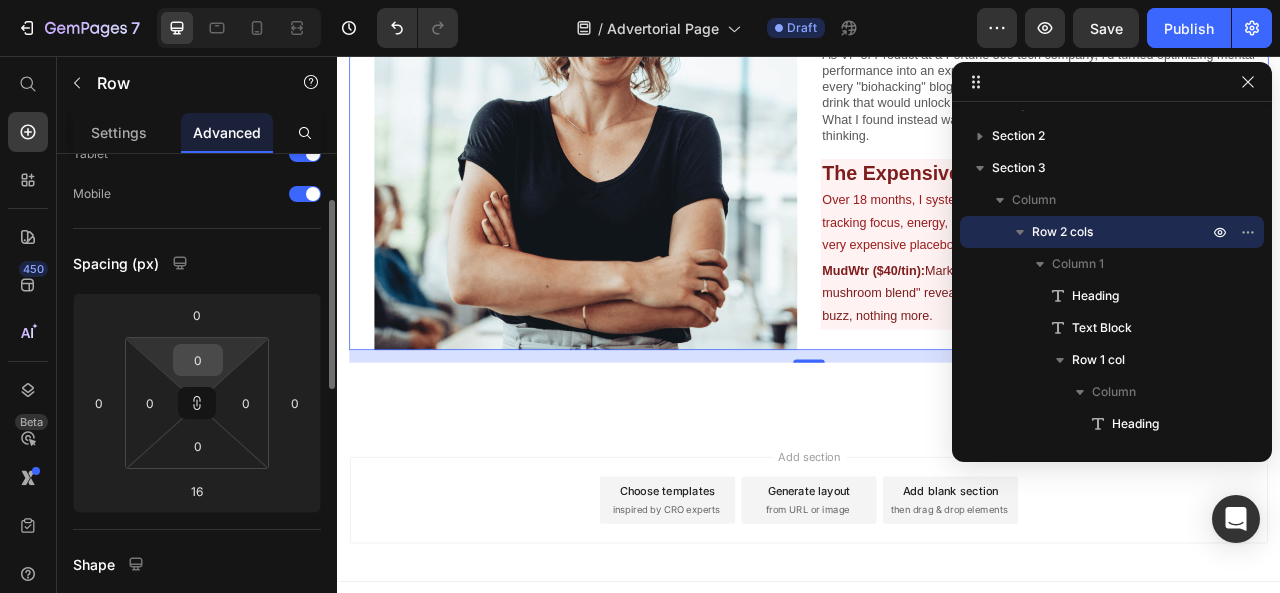 click on "0" at bounding box center [198, 360] 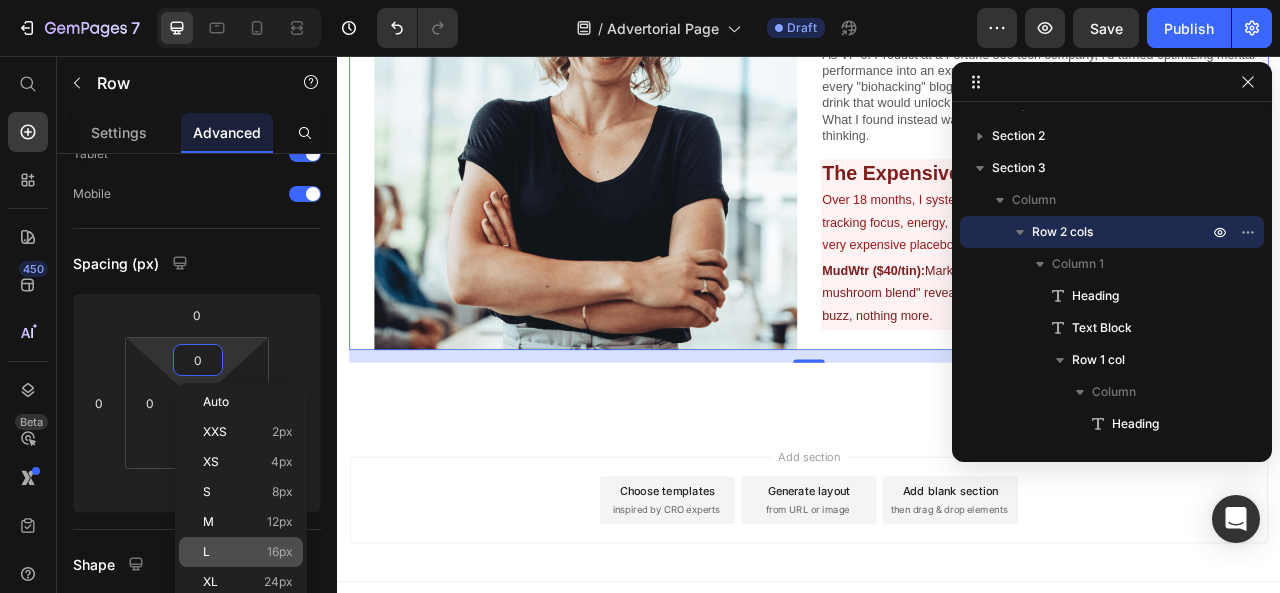 click on "L 16px" at bounding box center [248, 552] 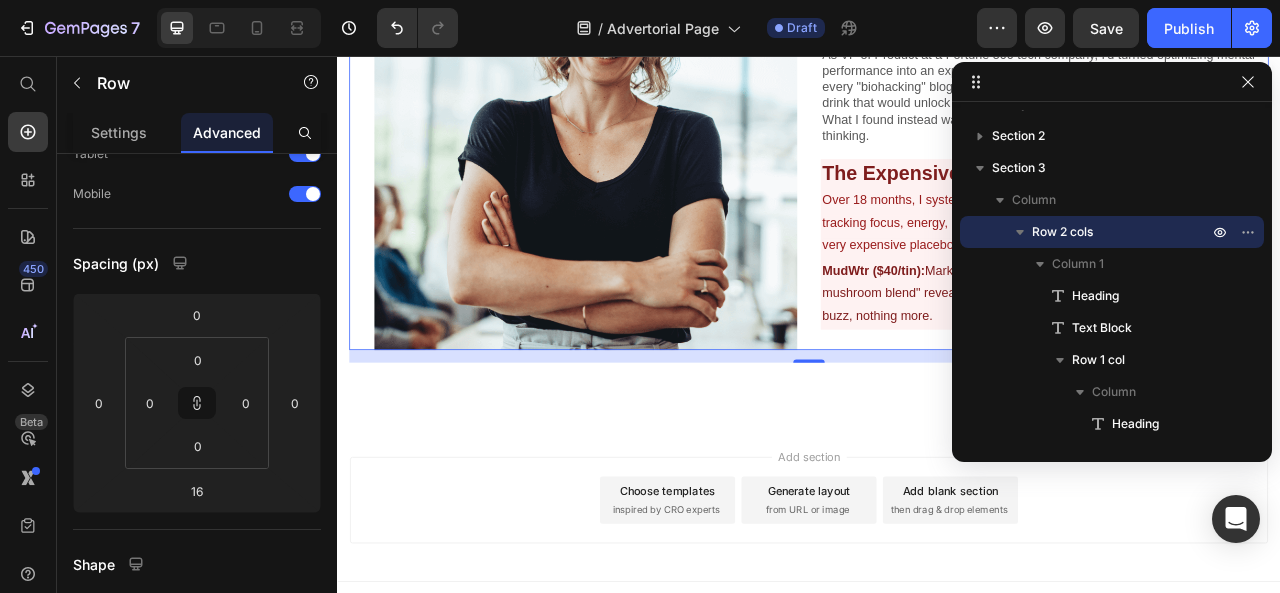 type on "16" 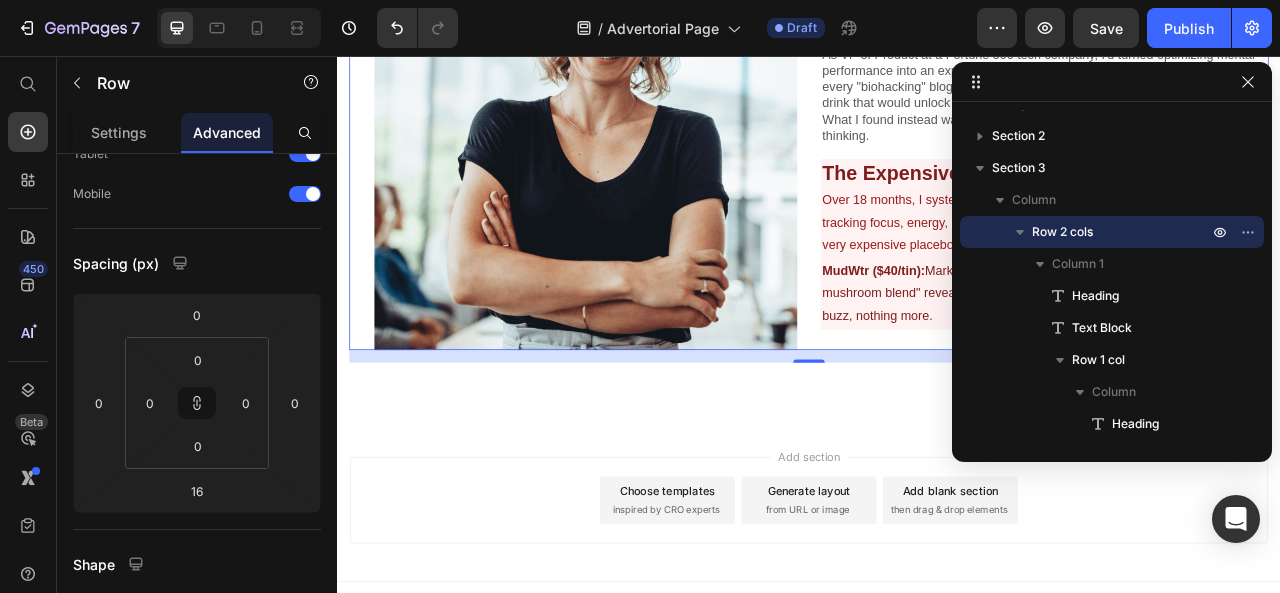 type on "16" 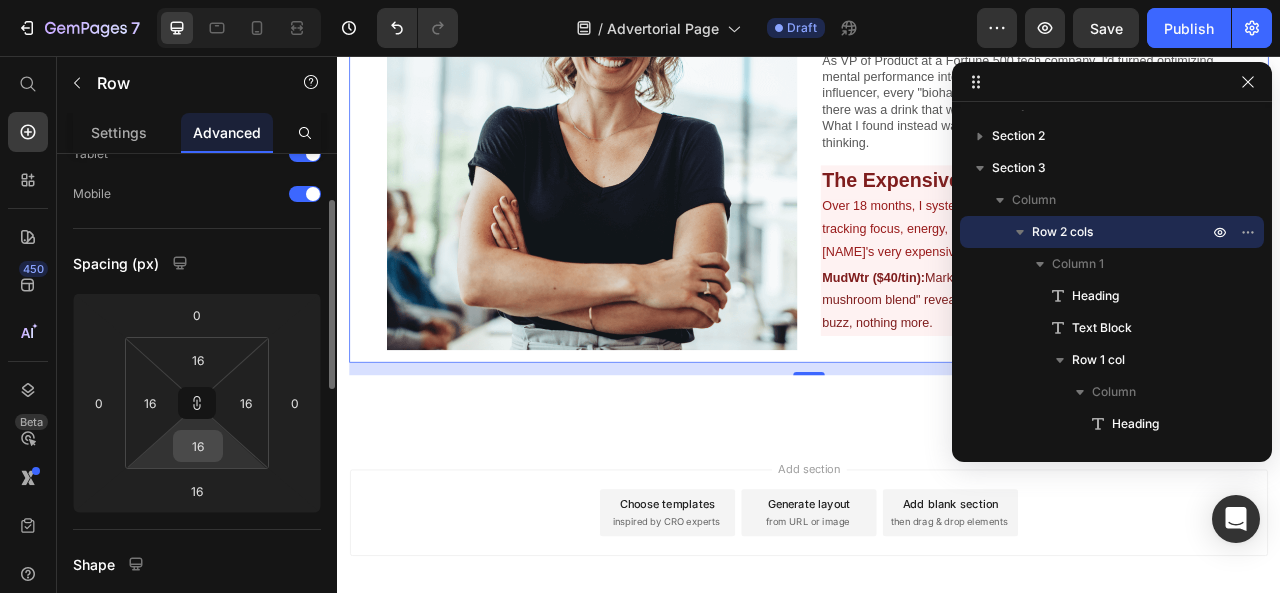 type on "0" 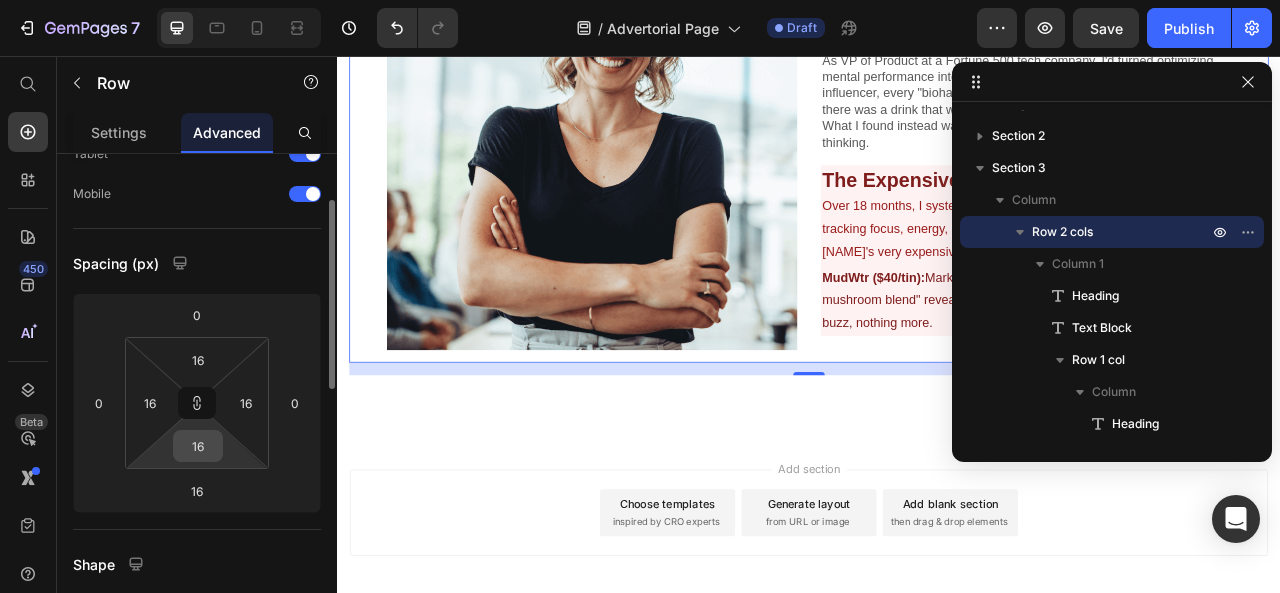 type on "0" 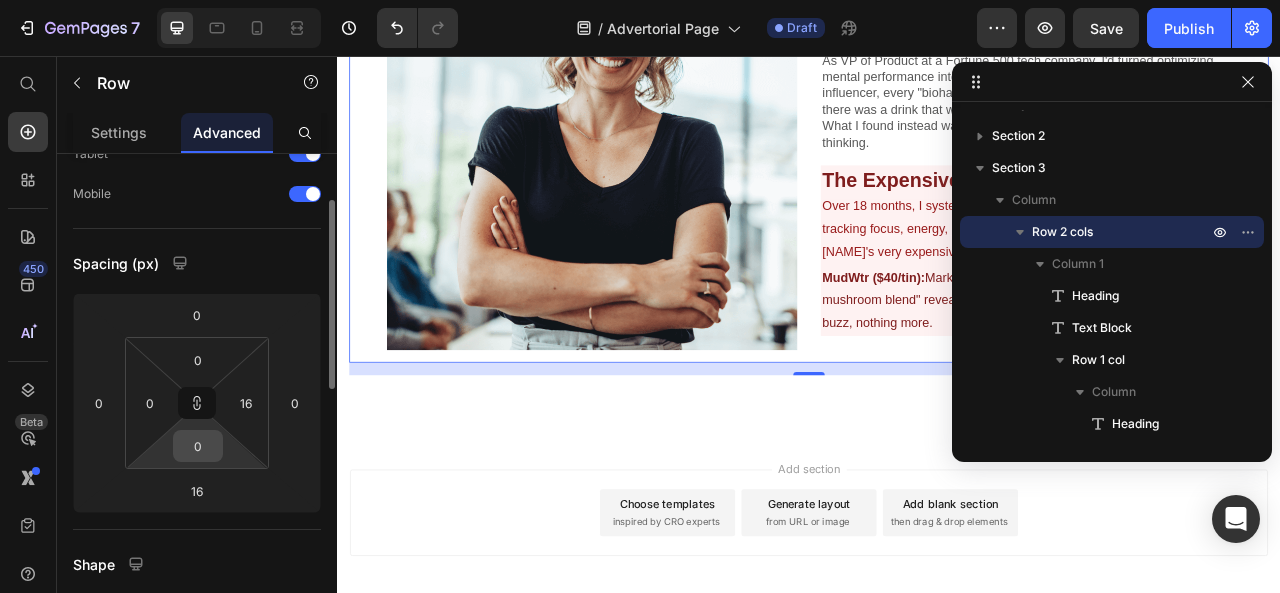 type on "0" 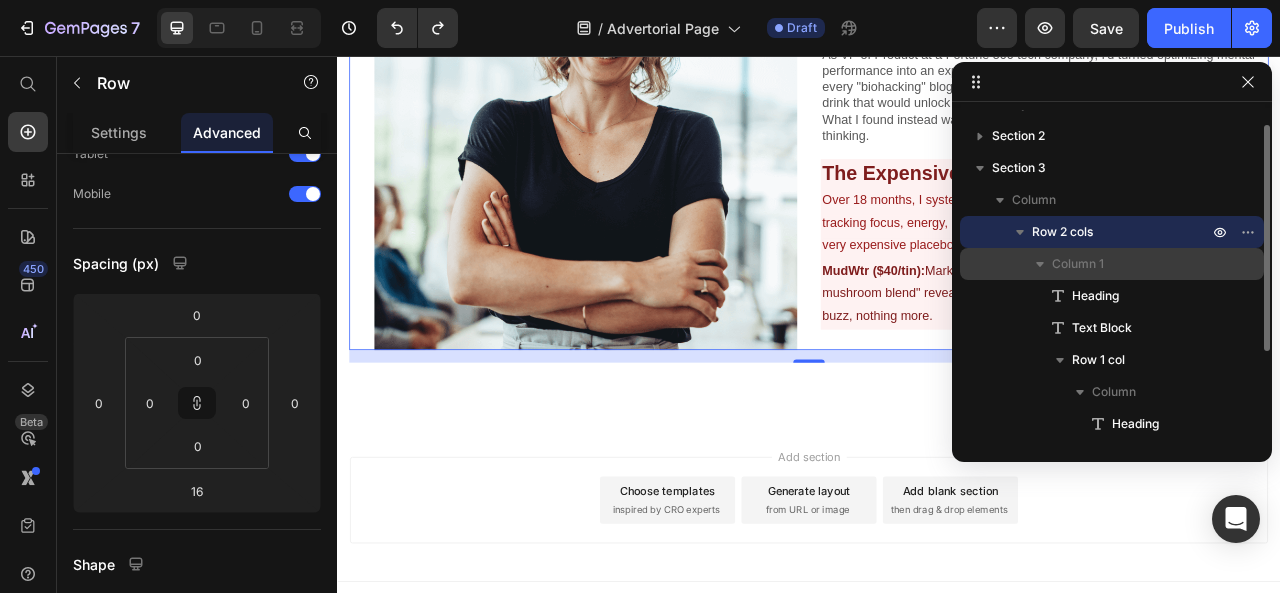 click 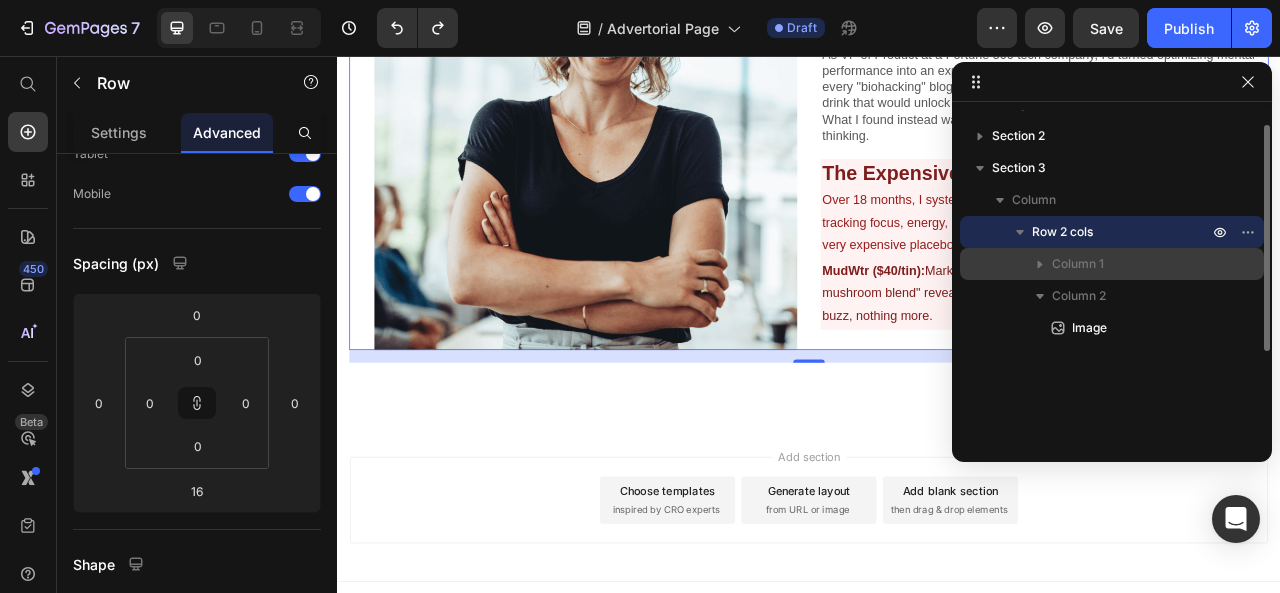 click 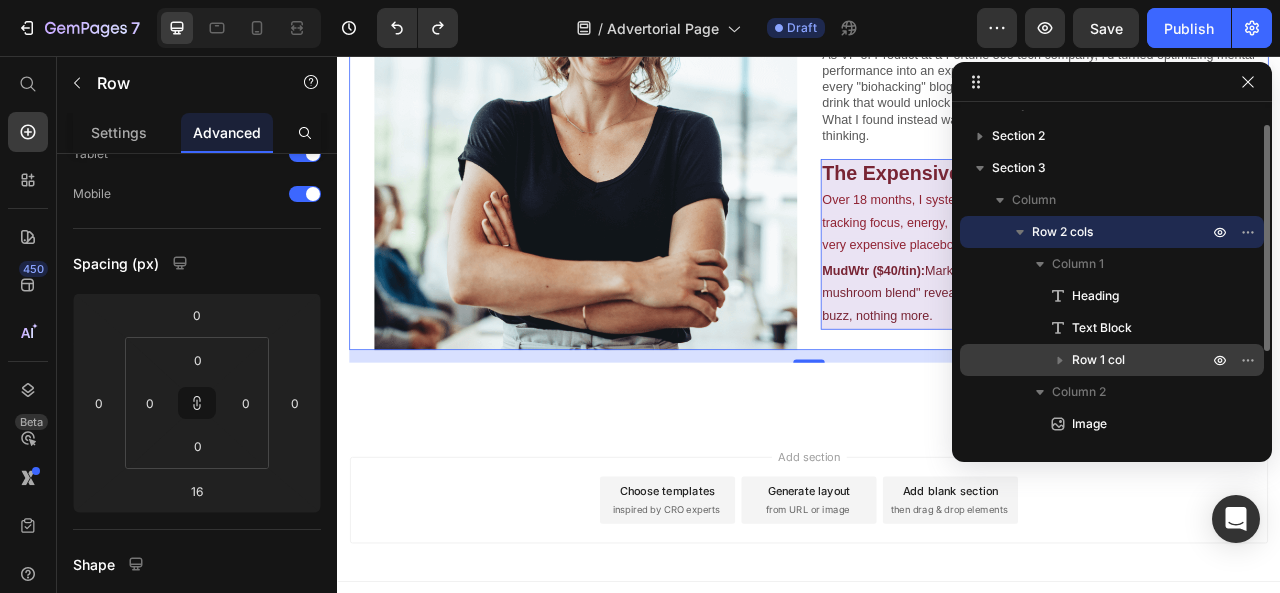 click at bounding box center [1060, 360] 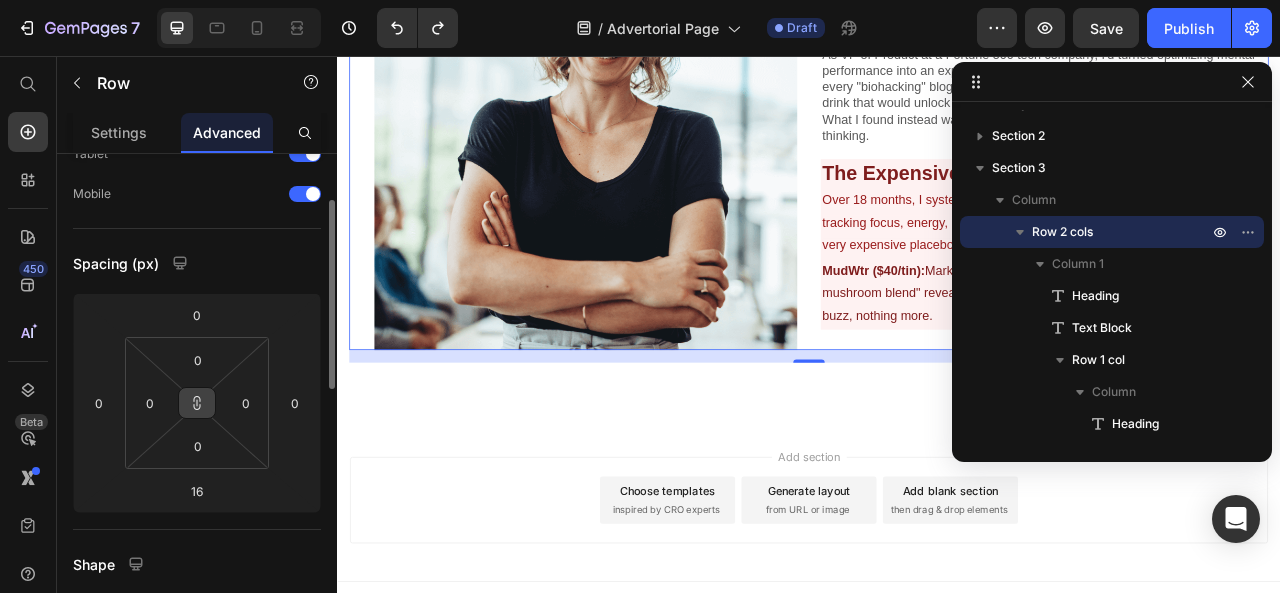 click 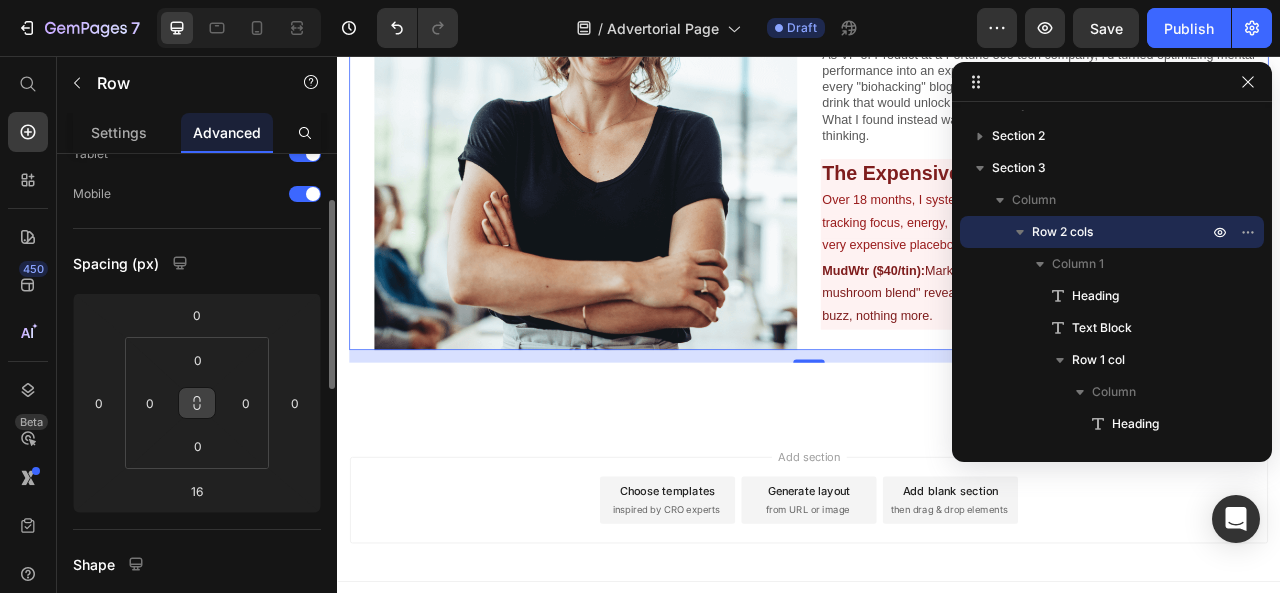 click 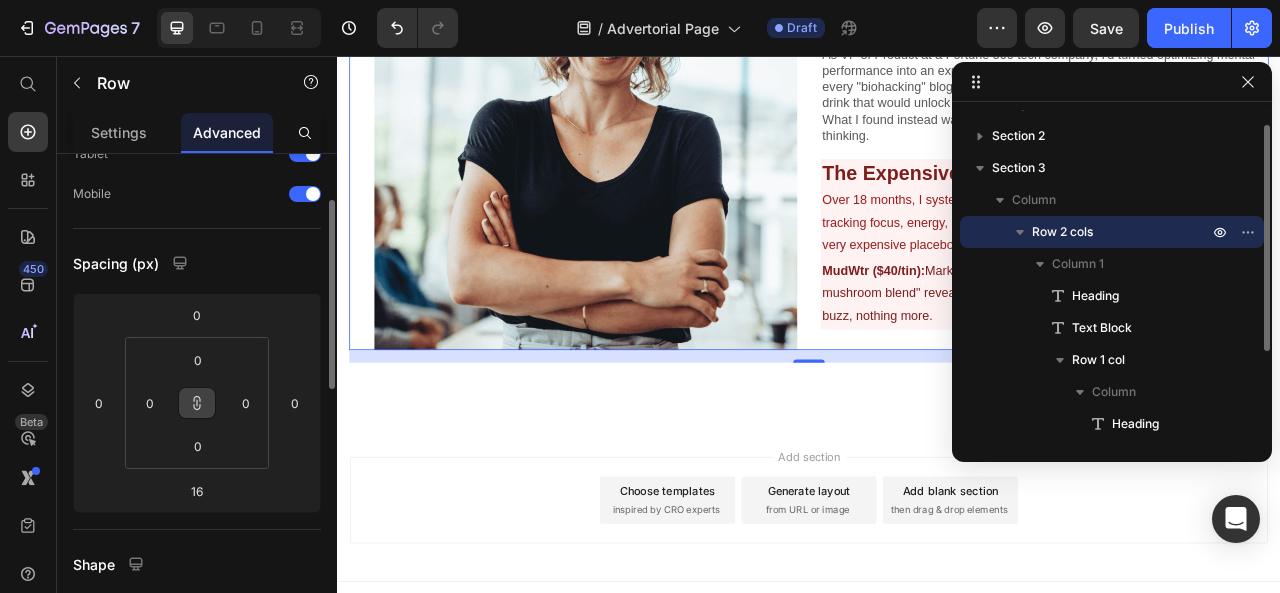 click on "Row 2 cols" at bounding box center [1112, 232] 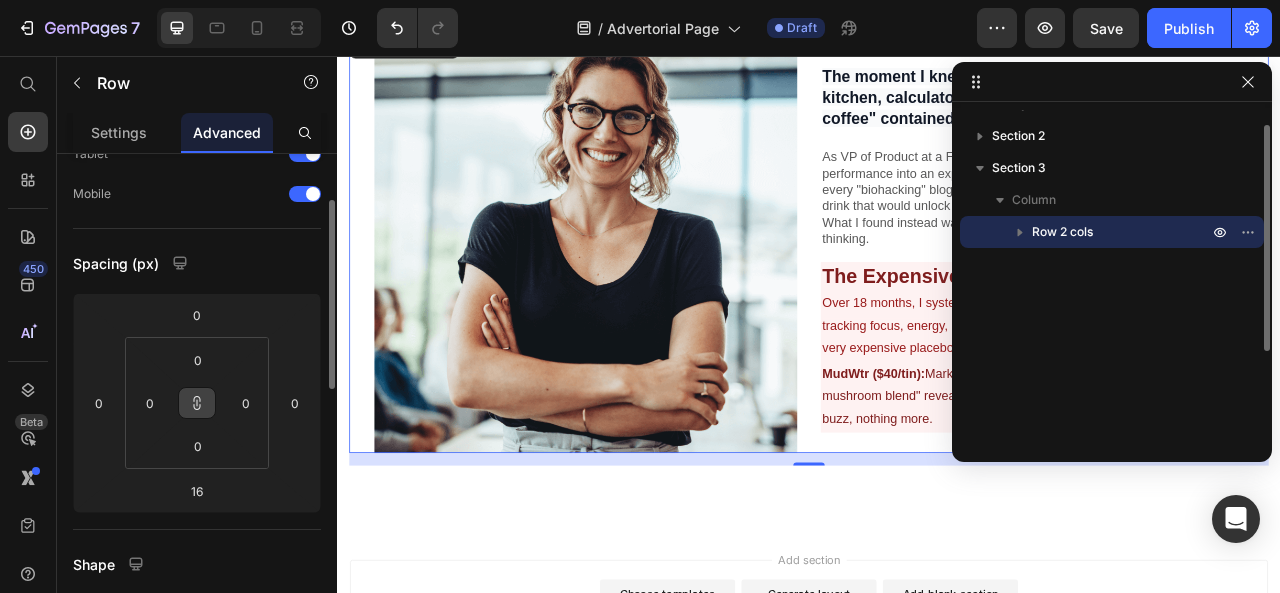 scroll, scrollTop: 784, scrollLeft: 0, axis: vertical 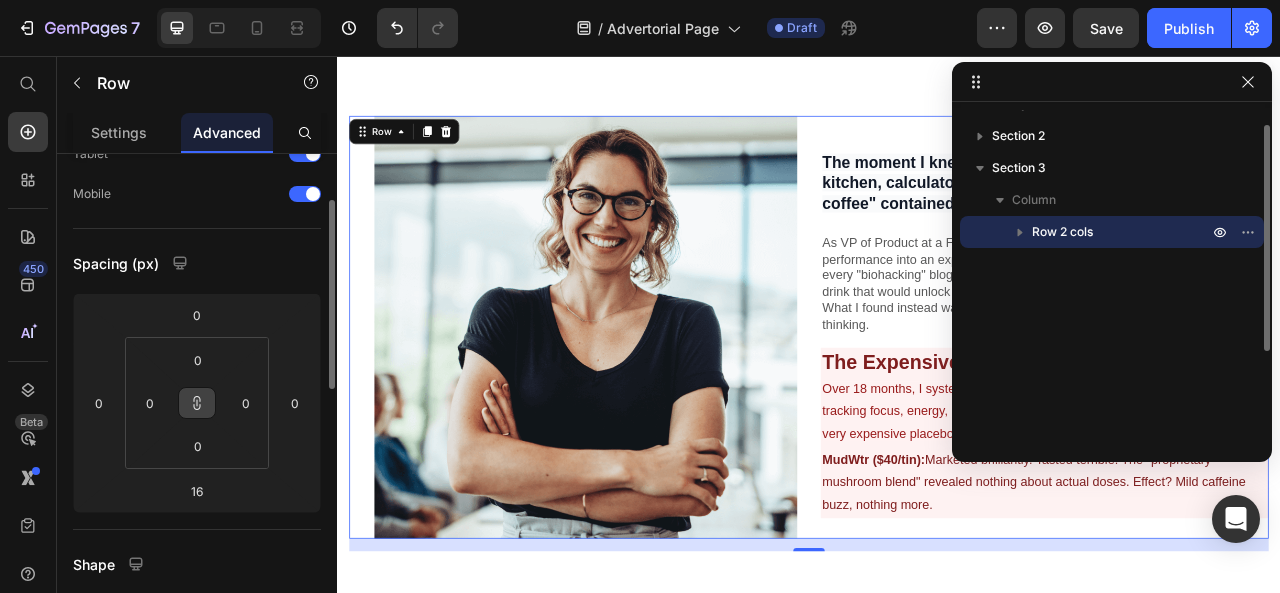 click on "Row 2 cols" at bounding box center [1112, 232] 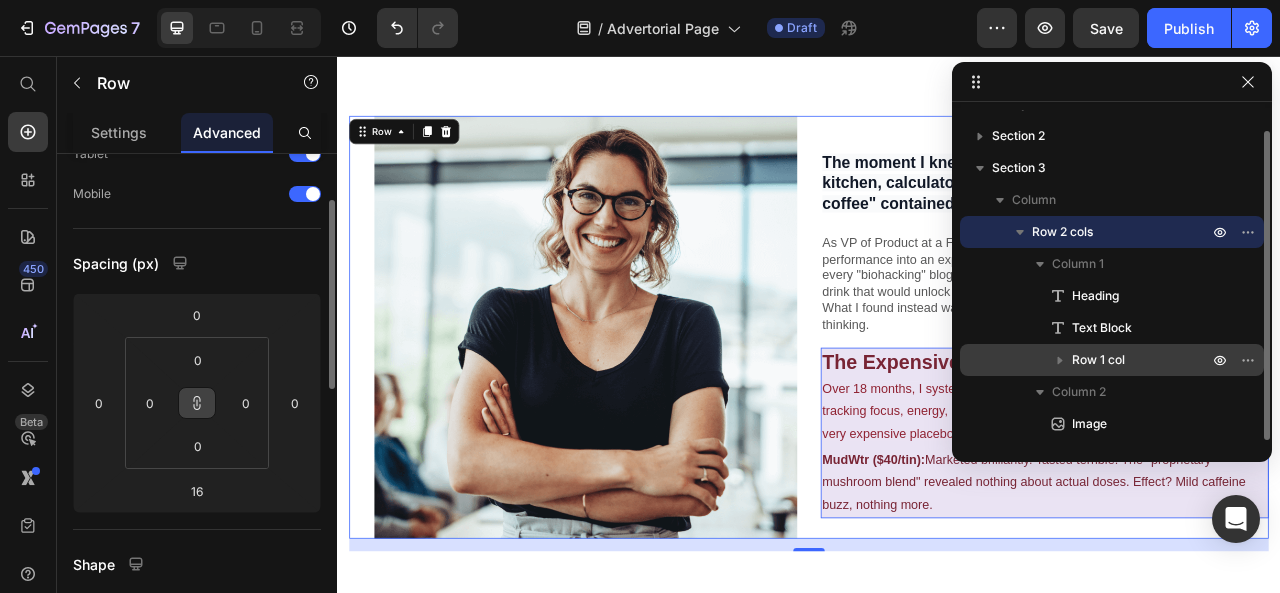 click 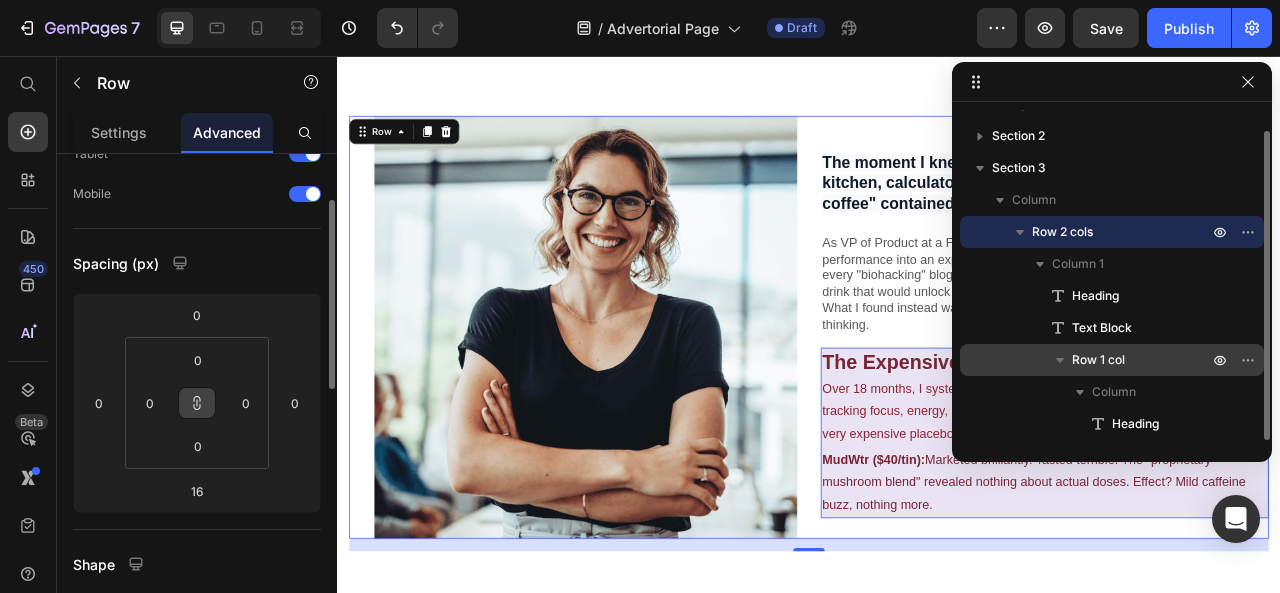 click on "Row 1 col" at bounding box center [1142, 360] 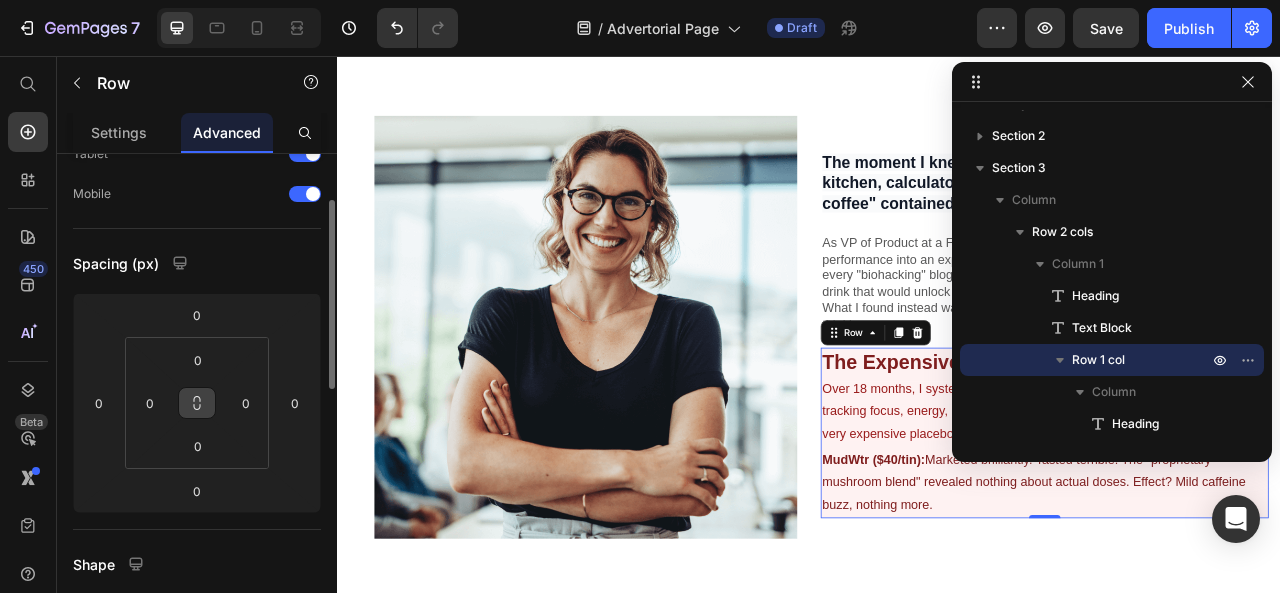 click 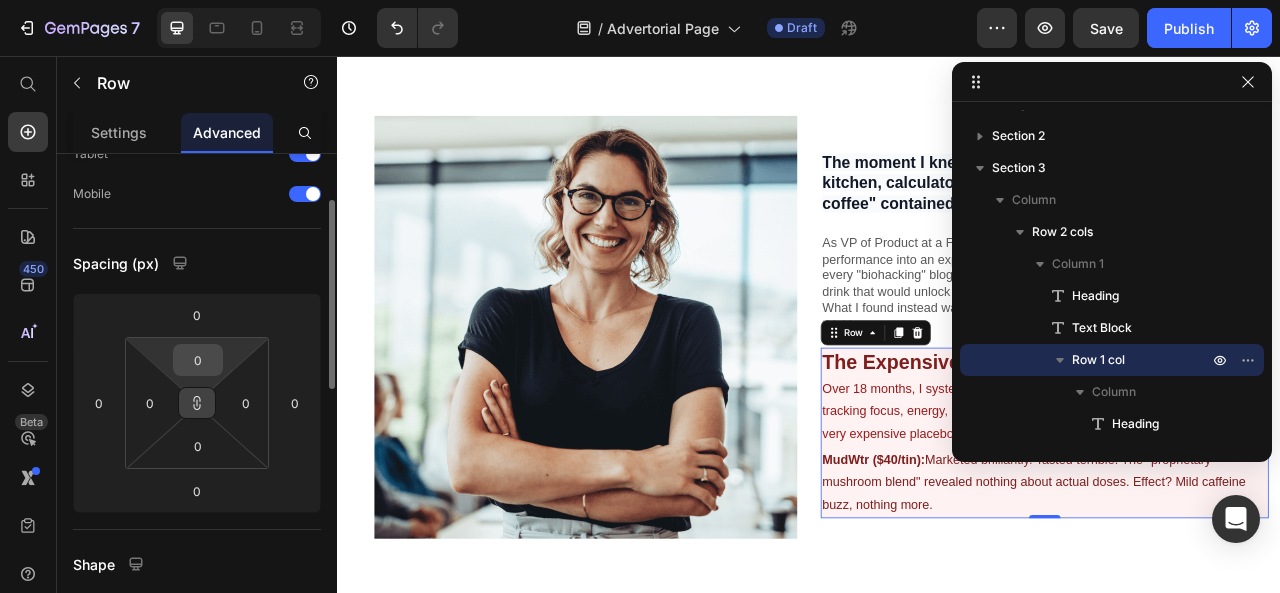 click on "0" at bounding box center (198, 360) 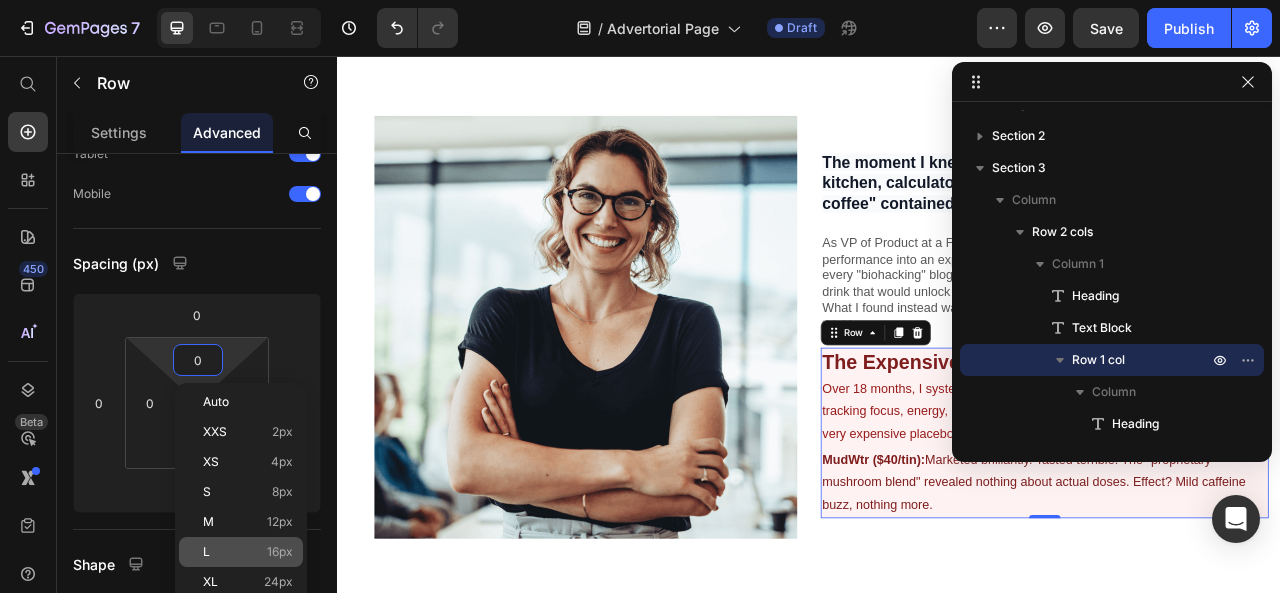 click on "L 16px" at bounding box center (248, 552) 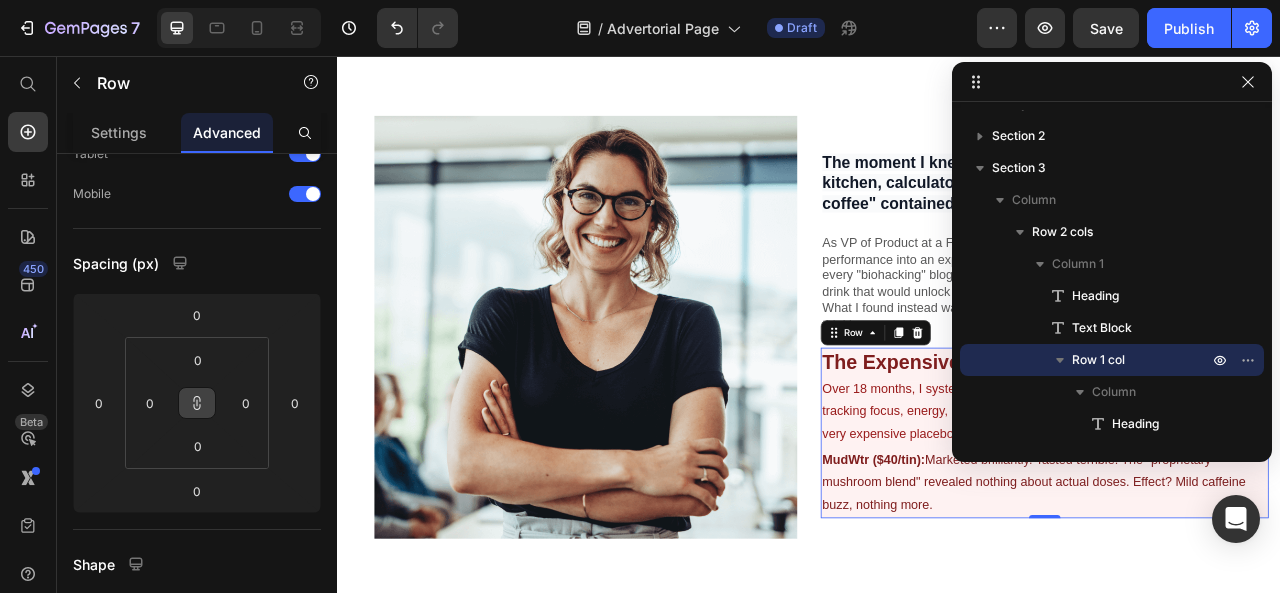 type on "16" 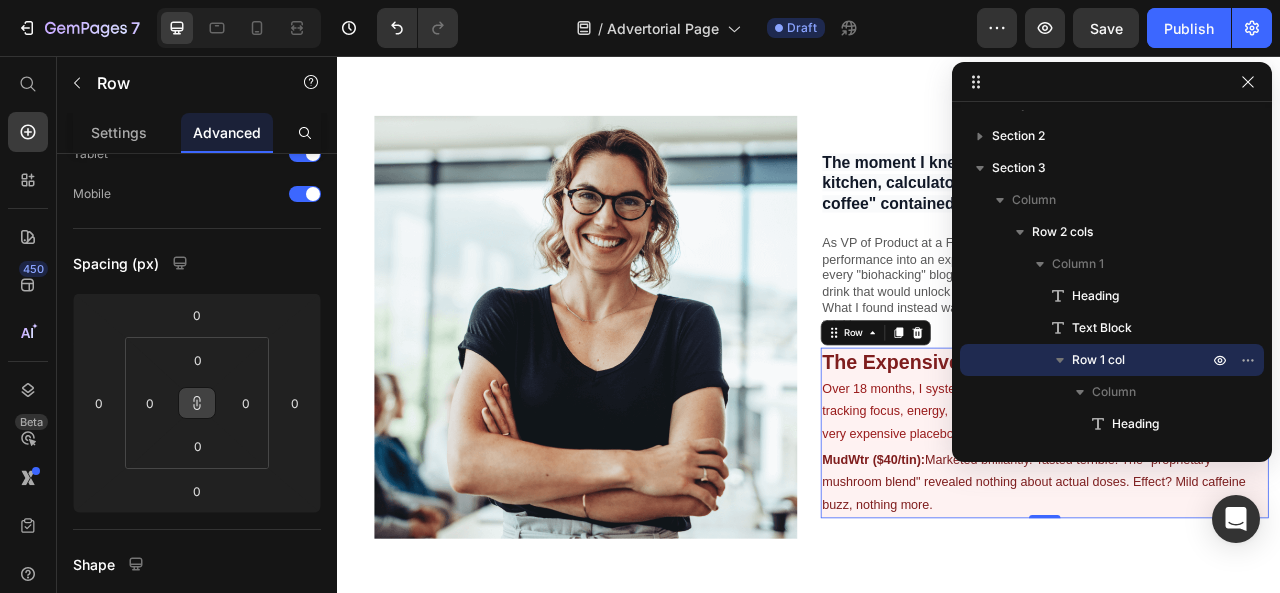 type on "16" 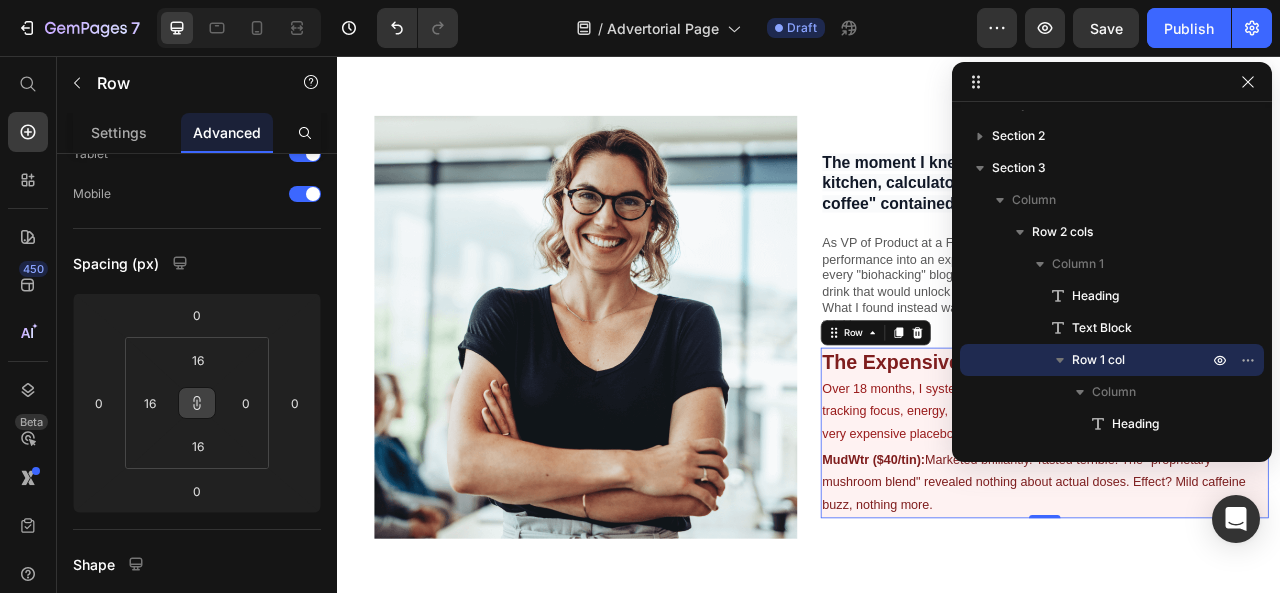 type on "16" 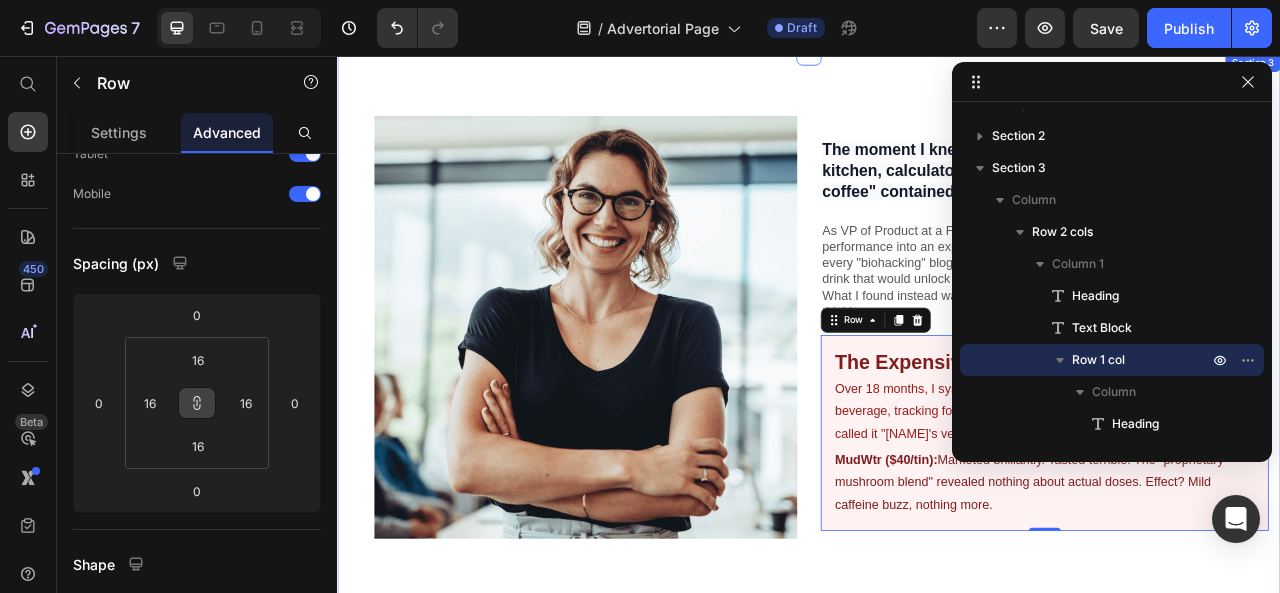 click on "⁠⁠⁠⁠⁠⁠⁠ The moment I knew I'd been fooled? Standing in my kitchen, calculator in hand, realizing my "mushroom coffee" contained roughly 0.0001% actual mushrooms. Heading As VP of Product at a Fortune 500 tech company, I'd turned optimizing mental performance into an expensive obsession. Every podcast, every influencer, every "biohacking" blog had convinced me that somewhere out there was a drink that would unlock my brain's potential. What I found instead was an industry built on proprietary blends and wishful thinking. Text Block ⁠⁠⁠⁠⁠⁠⁠ The Expensive Education Heading Over 18 months, I systematically tested every premium nootropic beverage, tracking focus, energy, and crash patterns. My wife Maya called it "Alex's very expensive placebo collection." Text Block MudWtr ($40/tin):   Marketed brilliantly. Tasted terrible. The "proprietary mushroom blend" revealed nothing about actual doses. Effect? Mild caffeine buzz, nothing more. Text Block Row   0 Image Row Section 3" at bounding box center (937, 409) 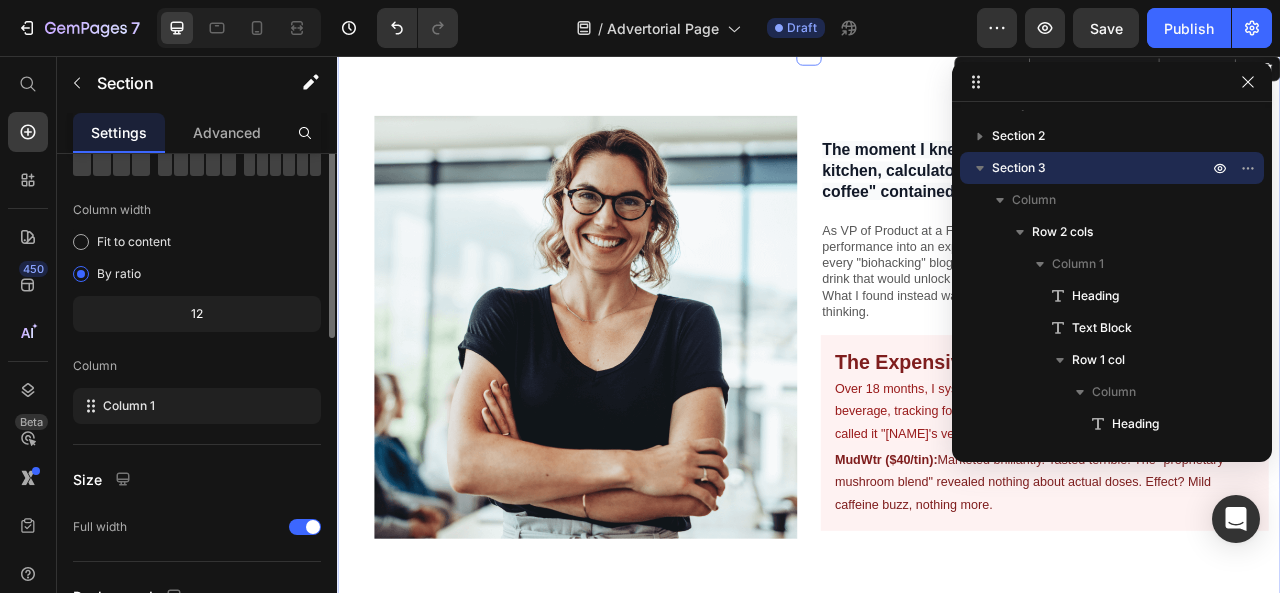 scroll, scrollTop: 0, scrollLeft: 0, axis: both 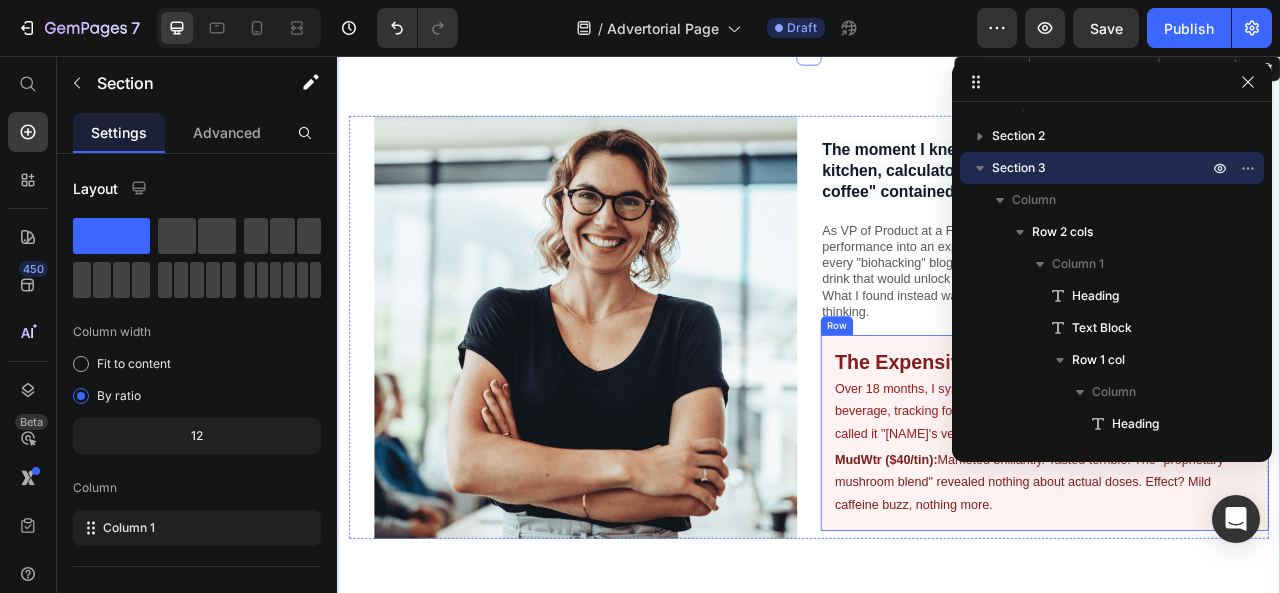 click on "⁠⁠⁠⁠⁠⁠⁠ The Expensive Education Heading Over 18 months, I systematically tested every premium nootropic beverage, tracking focus, energy, and crash patterns. My wife Maya called it "Alex's very expensive placebo collection." Text Block MudWtr ($40/tin):   Marketed brilliantly. Tasted terrible. The "proprietary mushroom blend" revealed nothing about actual doses. Effect? Mild caffeine buzz, nothing more. Text Block Row" at bounding box center (1237, 535) 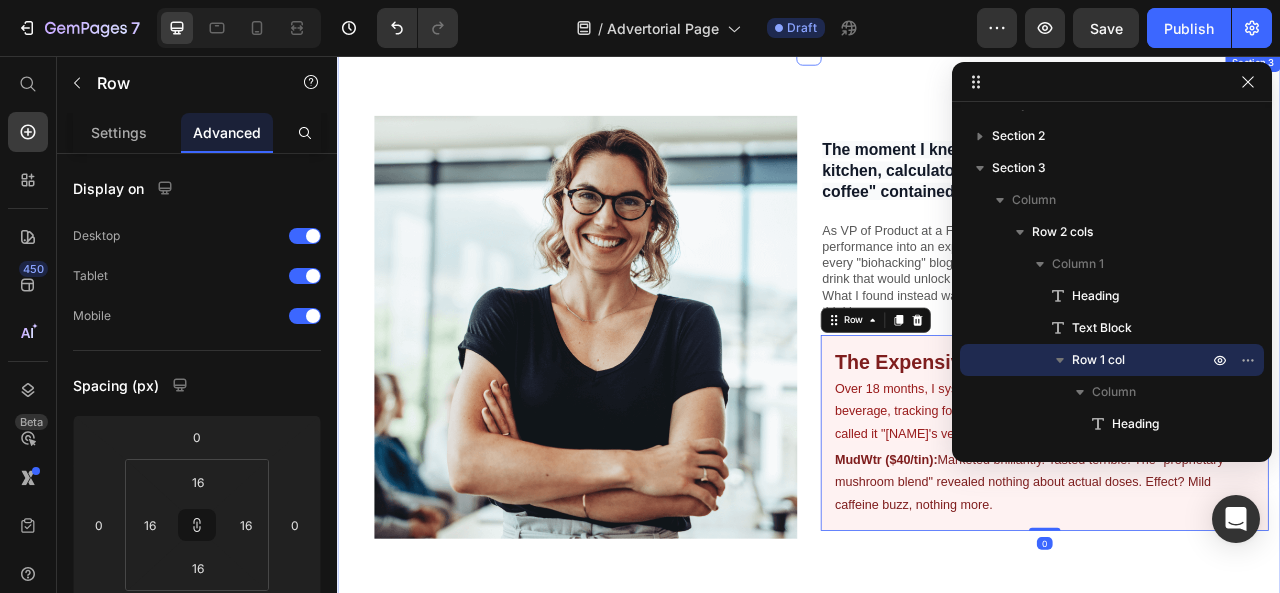 click on "⁠⁠⁠⁠⁠⁠⁠ The moment I knew I'd been fooled? Standing in my kitchen, calculator in hand, realizing my "mushroom coffee" contained roughly 0.0001% actual mushrooms. Heading As VP of Product at a Fortune 500 tech company, I'd turned optimizing mental performance into an expensive obsession. Every podcast, every influencer, every "biohacking" blog had convinced me that somewhere out there was a drink that would unlock my brain's potential. What I found instead was an industry built on proprietary blends and wishful thinking. Text Block ⁠⁠⁠⁠⁠⁠⁠ The Expensive Education Heading Over 18 months, I systematically tested every premium nootropic beverage, tracking focus, energy, and crash patterns. My wife Maya called it "Alex's very expensive placebo collection." Text Block MudWtr ($40/tin):   Marketed brilliantly. Tasted terrible. The "proprietary mushroom blend" revealed nothing about actual doses. Effect? Mild caffeine buzz, nothing more. Text Block Row   0 Image Row Section 3" at bounding box center [937, 409] 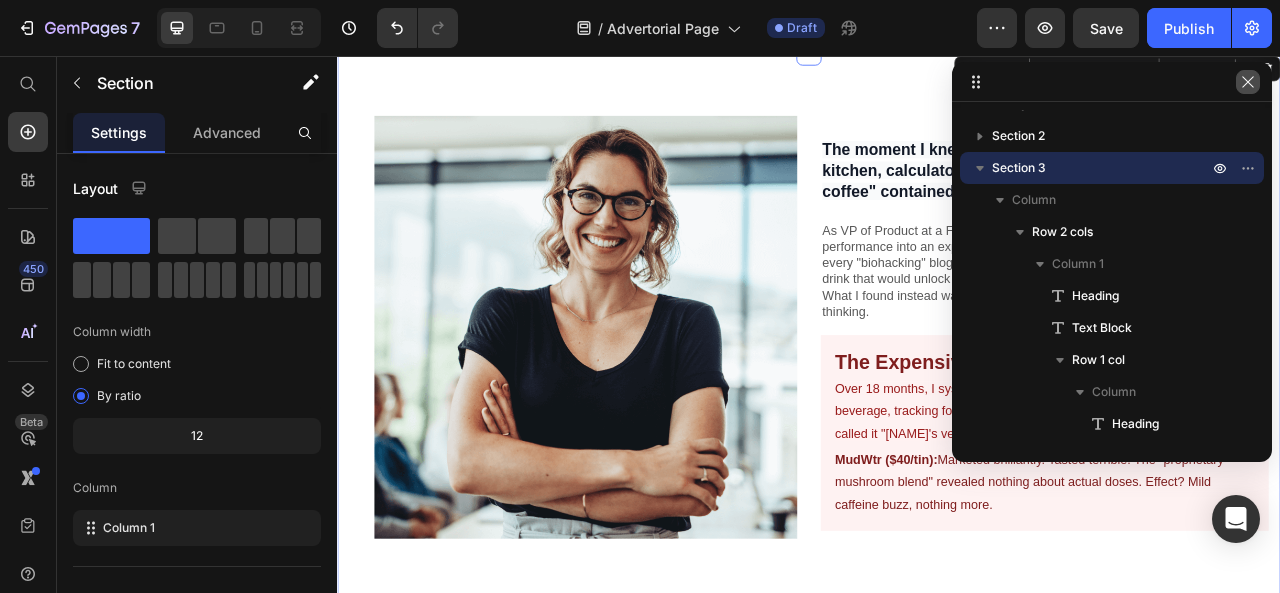 click 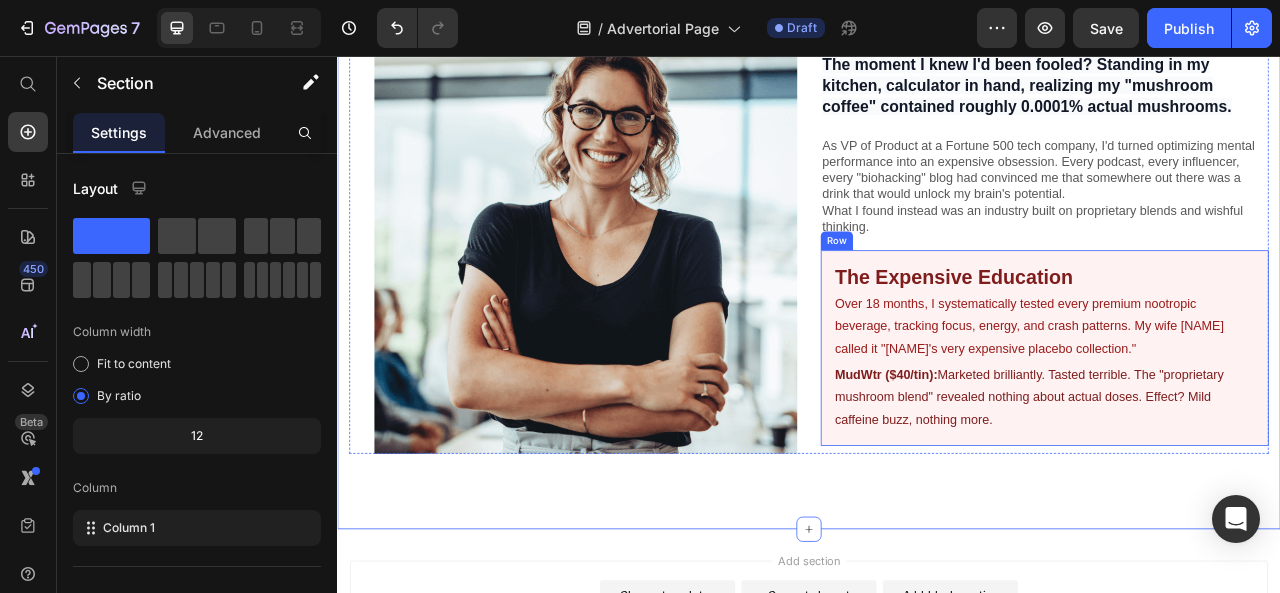 scroll, scrollTop: 894, scrollLeft: 0, axis: vertical 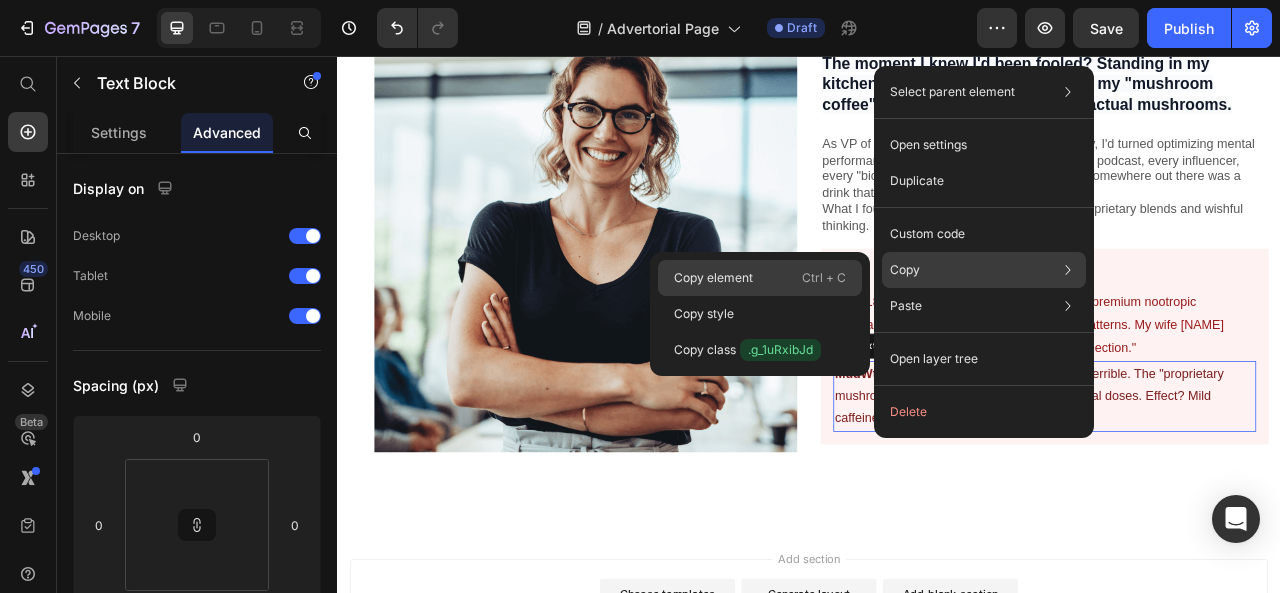 click on "Ctrl + C" at bounding box center [824, 278] 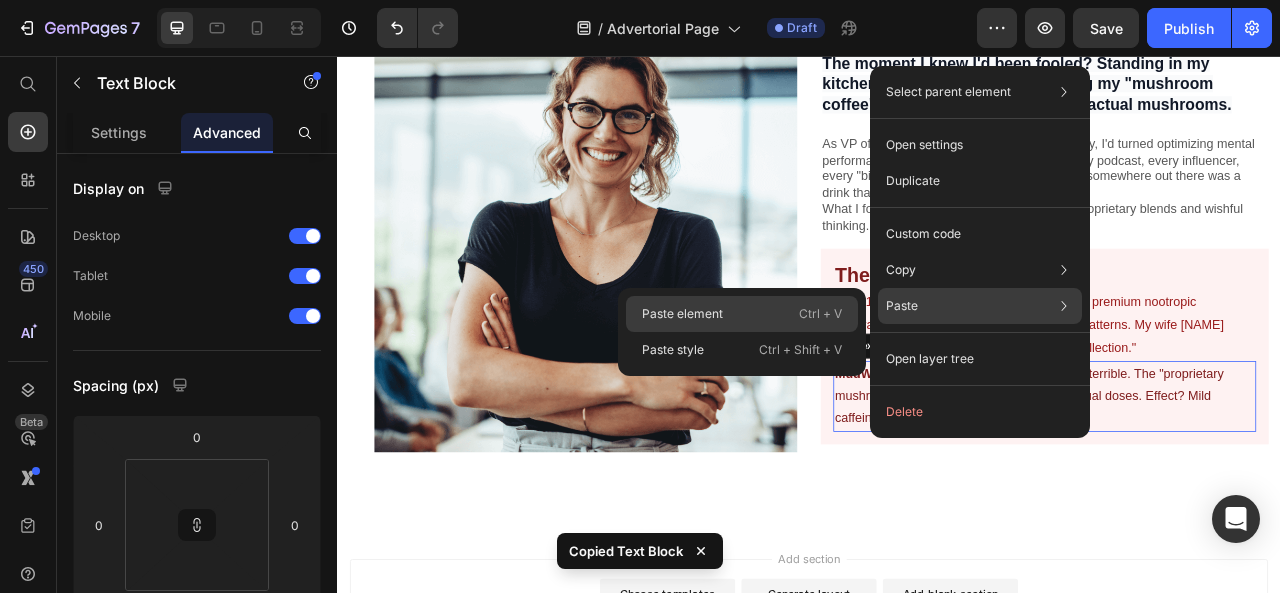 click on "Paste element  Ctrl + V" 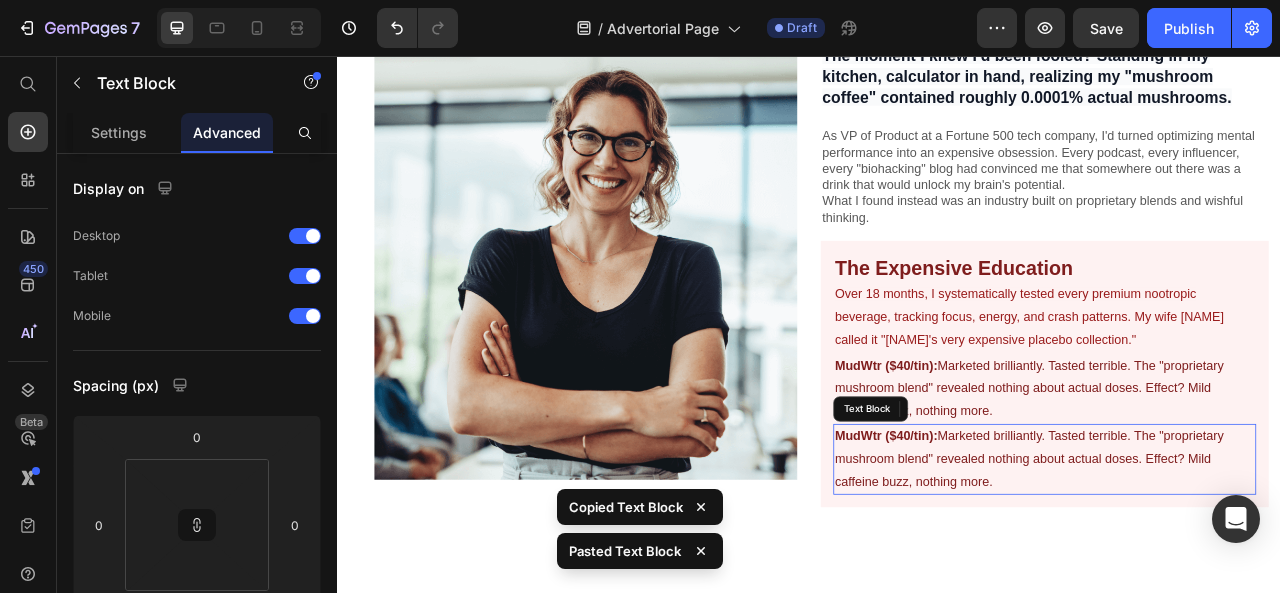 scroll, scrollTop: 888, scrollLeft: 0, axis: vertical 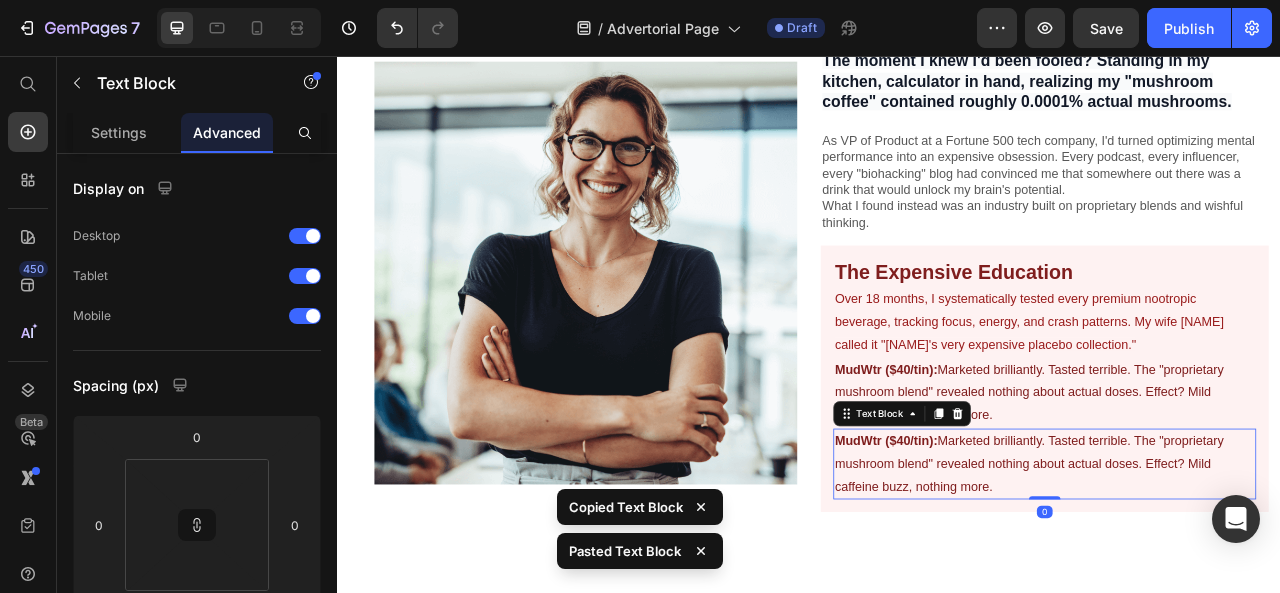 click on "MudWtr ($40/tin):   Marketed brilliantly. Tasted terrible. The "proprietary mushroom blend" revealed nothing about actual doses. Effect? Mild caffeine buzz, nothing more." at bounding box center [1237, 575] 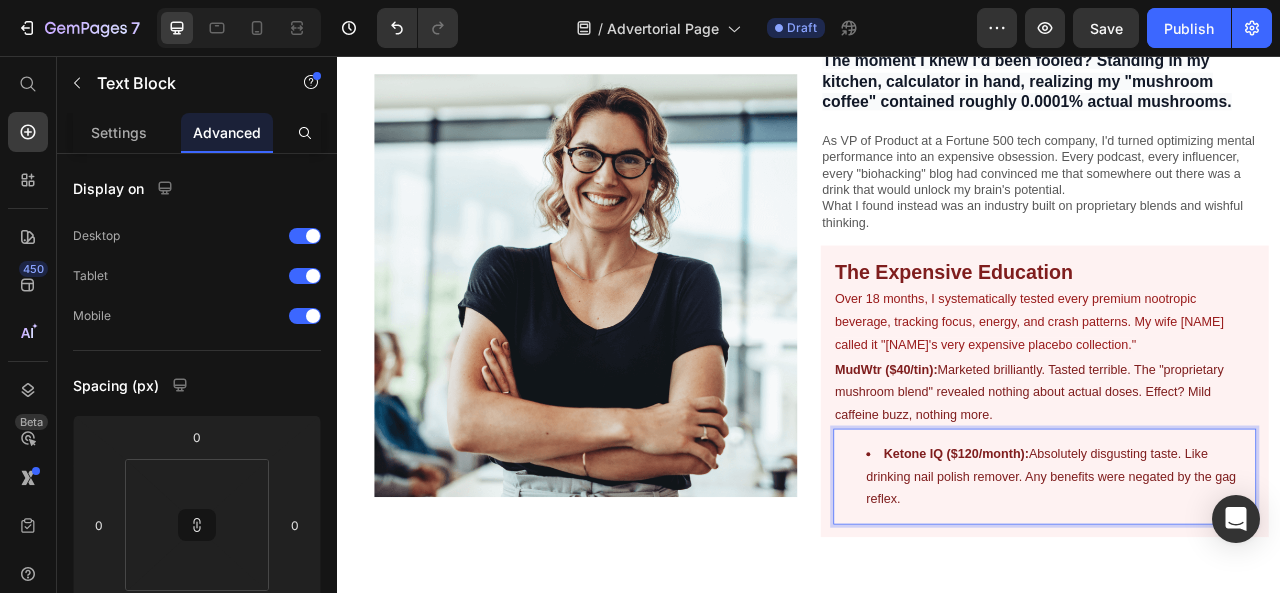 click on "Ketone IQ ($120/month):  Absolutely disgusting taste. Like drinking nail polish remover. Any benefits were negated by the gag reflex." at bounding box center (1257, 591) 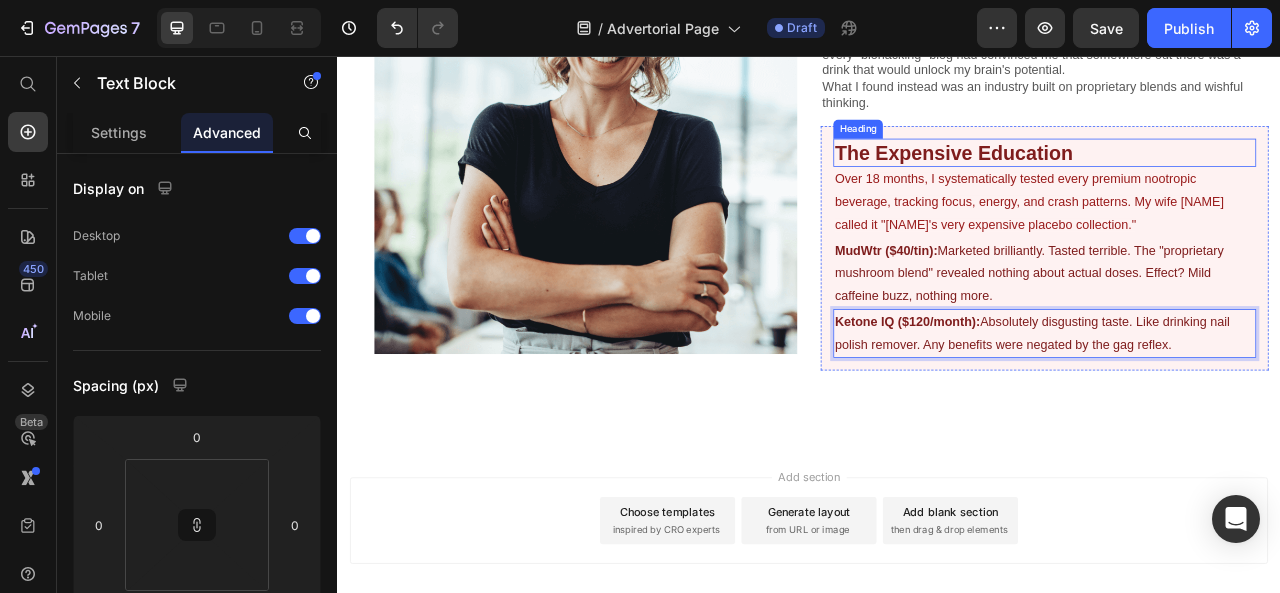 scroll, scrollTop: 1076, scrollLeft: 0, axis: vertical 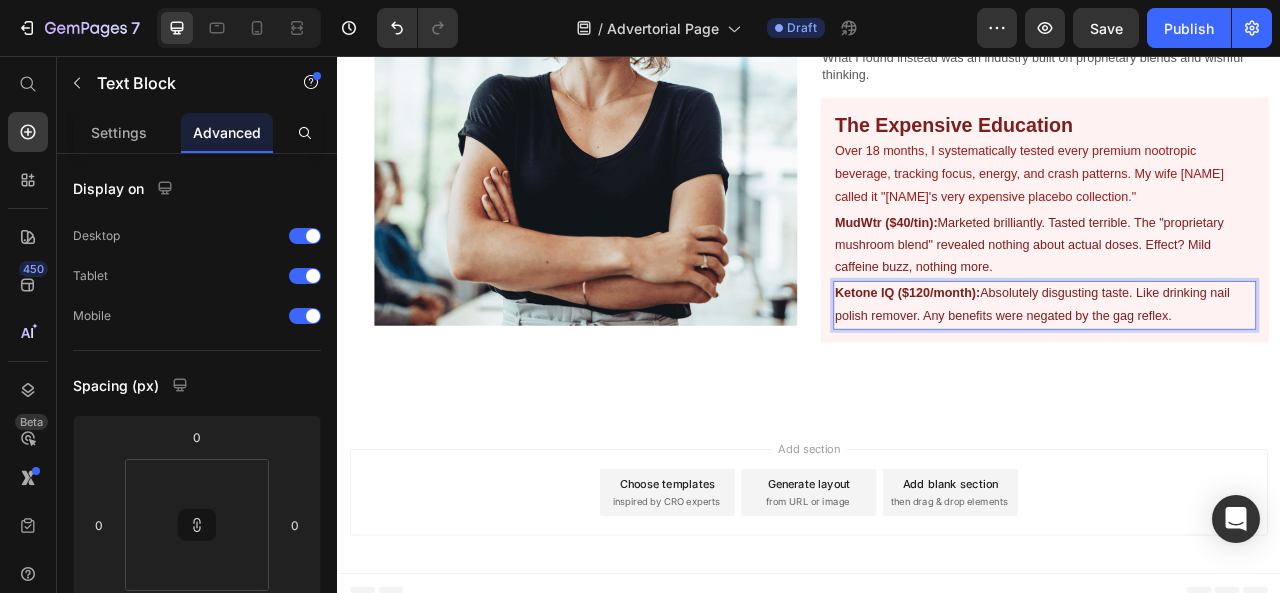 click on "Ketone IQ ($120/month):  Absolutely disgusting taste. Like drinking nail polish remover. Any benefits were negated by the gag reflex." at bounding box center [1237, 373] 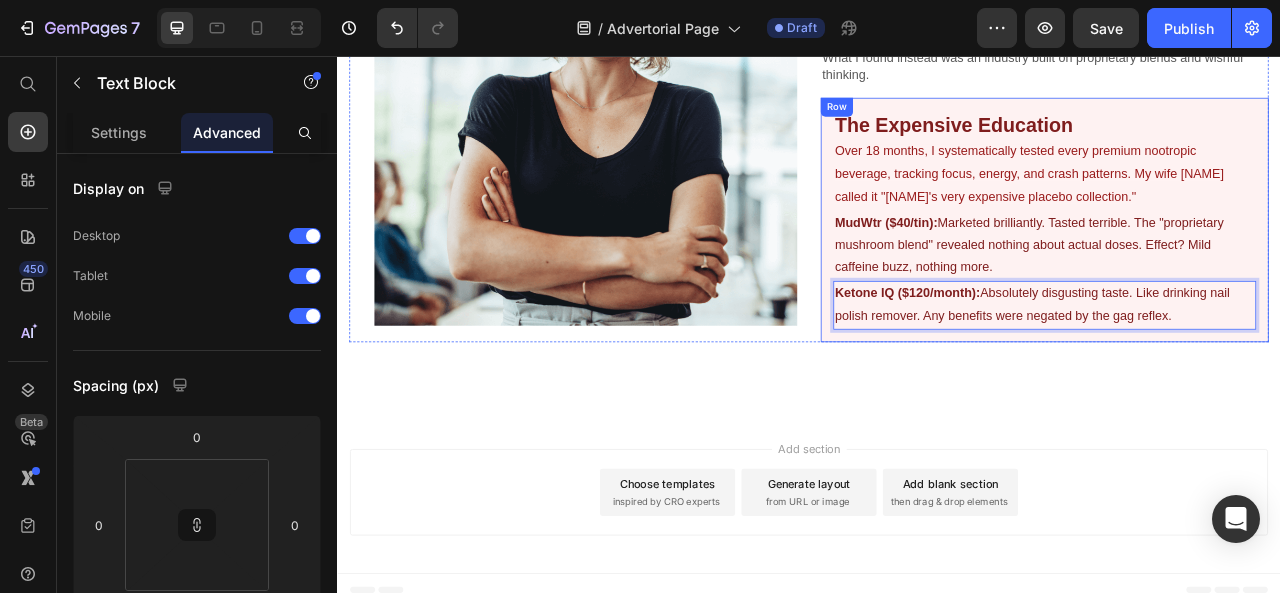 click on "⁠⁠⁠⁠⁠⁠⁠ The moment I knew I'd been fooled? Standing in my kitchen, calculator in hand, realizing my "mushroom coffee" contained roughly 0.0001% actual mushrooms. Heading As VP of Product at a Fortune 500 tech company, I'd turned optimizing mental performance into an expensive obsession. Every podcast, every influencer, every "biohacking" blog had convinced me that somewhere out there was a drink that would unlock my brain's potential. What I found instead was an industry built on proprietary blends and wishful thinking. Text Block ⁠⁠⁠⁠⁠⁠⁠ The Expensive Education Heading Over 18 months, I systematically tested every premium nootropic beverage, tracking focus, energy, and crash patterns. My wife [NAME] called it "[NAME]'s very expensive placebo collection." Text Block MudWtr ($40/tin):   Marketed brilliantly. Tasted terrible. The "proprietary mushroom blend" revealed nothing about actual doses. Effect? Mild caffeine buzz, nothing more. Text Block Ketone IQ ($120/month): Text Block   0" at bounding box center [937, 138] 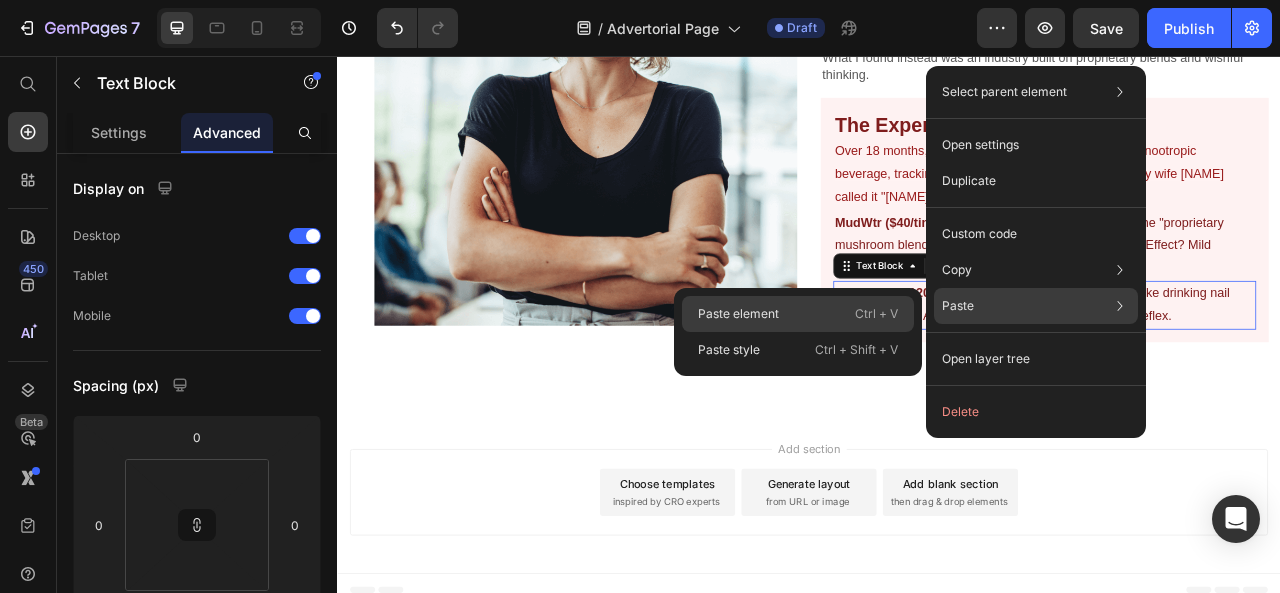 click on "Ctrl + V" at bounding box center (876, 314) 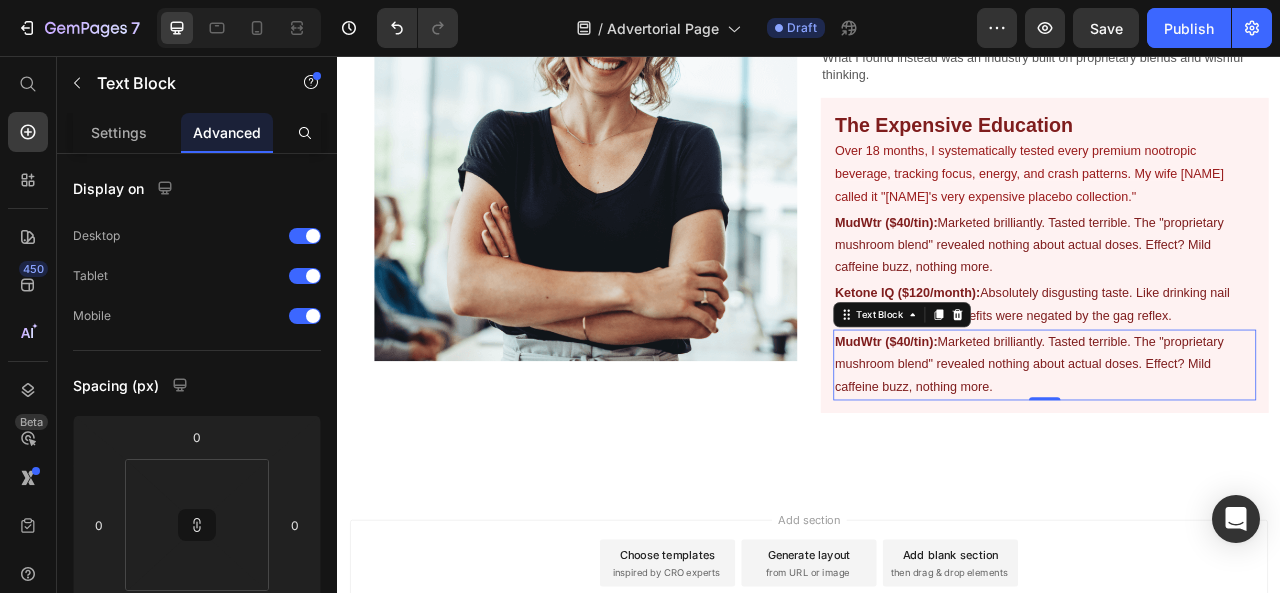click on "MudWtr ($40/tin):   Marketed brilliantly. Tasted terrible. The "proprietary mushroom blend" revealed nothing about actual doses. Effect? Mild caffeine buzz, nothing more." at bounding box center [1237, 449] 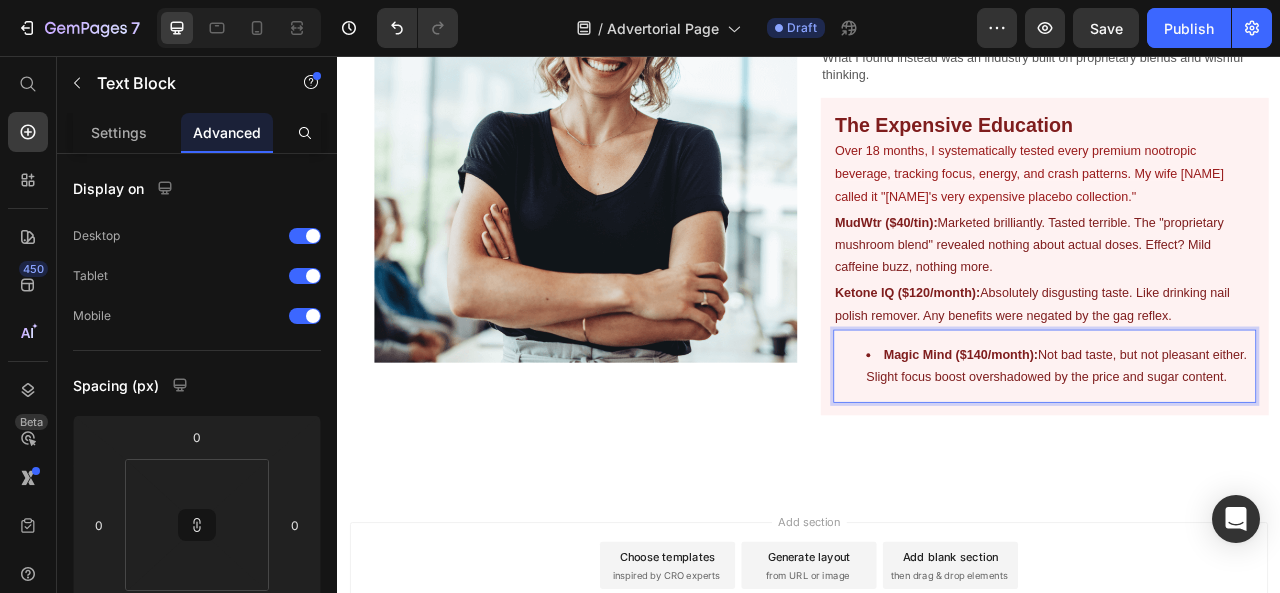 click on "Magic Mind ($140/month):  Not bad taste, but not pleasant either. Slight focus boost overshadowed by the price and sugar content." at bounding box center (1257, 451) 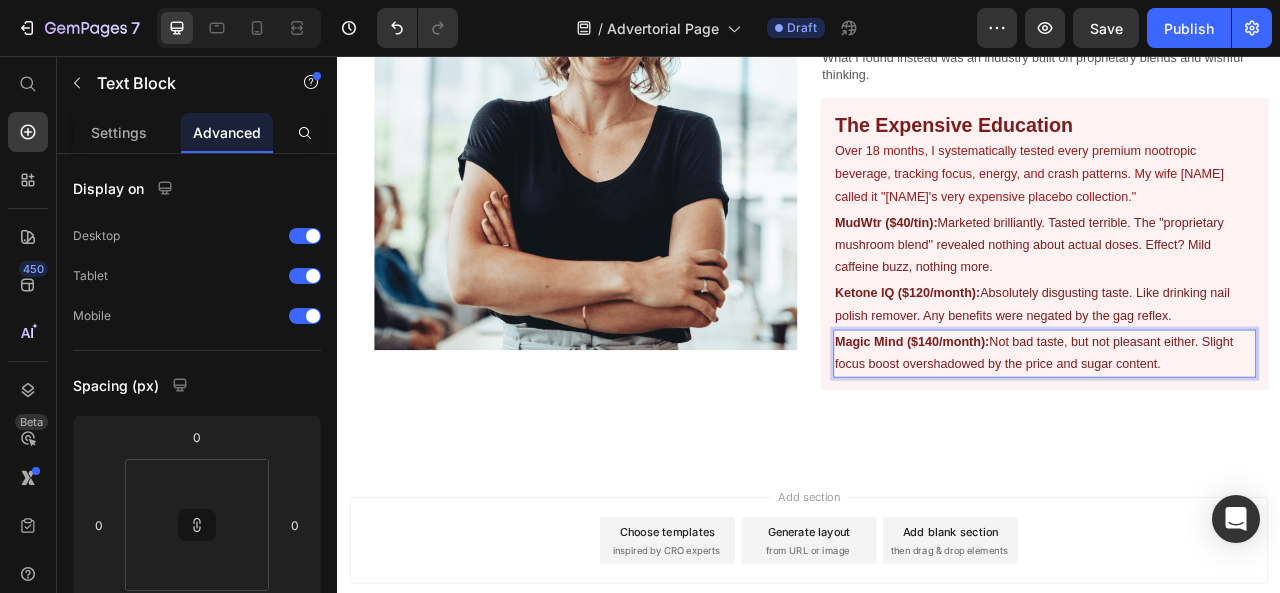 click on "Magic Mind ($140/month):  Not bad taste, but not pleasant either. Slight focus boost overshadowed by the price and sugar content." at bounding box center (1237, 435) 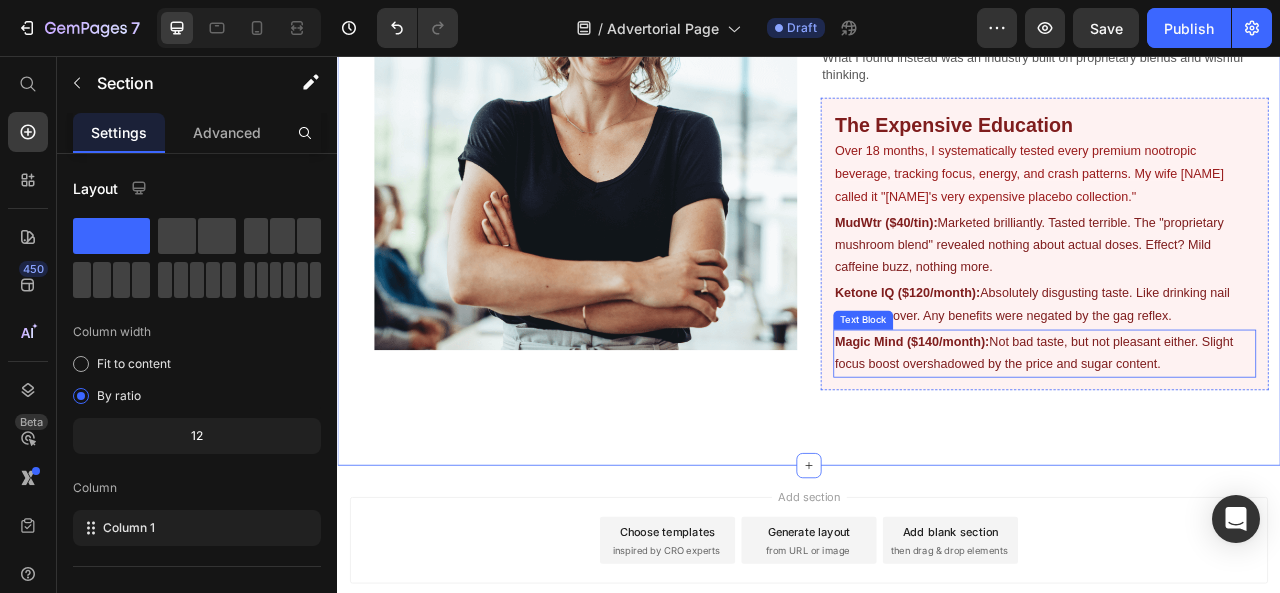 click on "Magic Mind ($140/month):  Not bad taste, but not pleasant either. Slight focus boost overshadowed by the price and sugar content." at bounding box center [1237, 435] 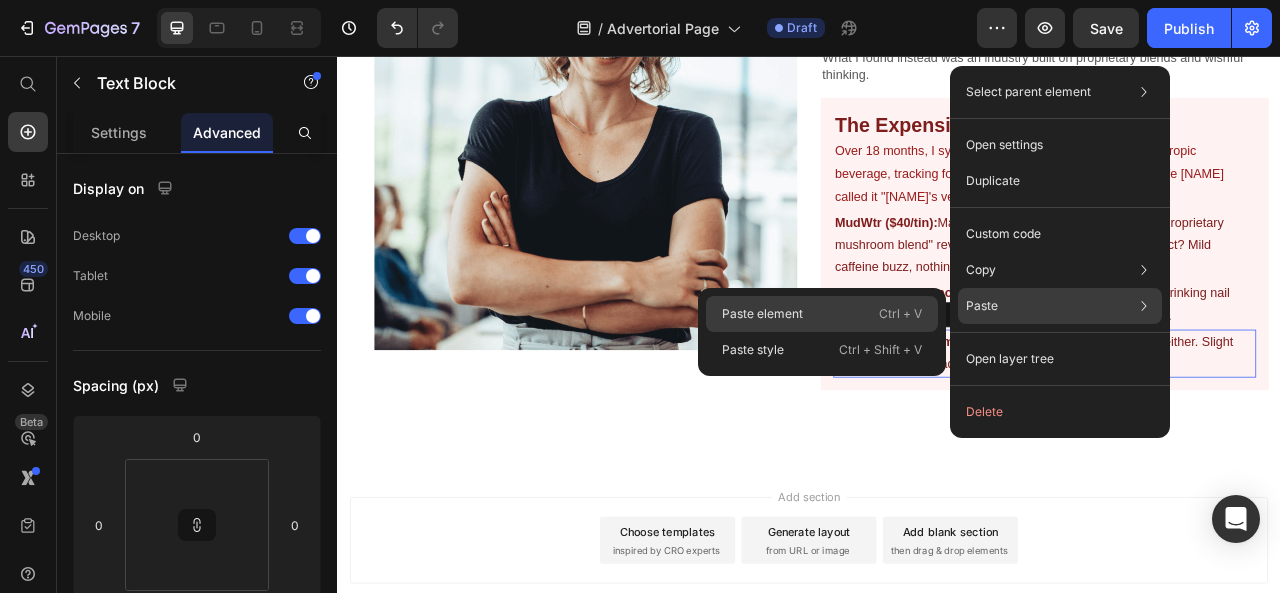 click on "Paste element  Ctrl + V" 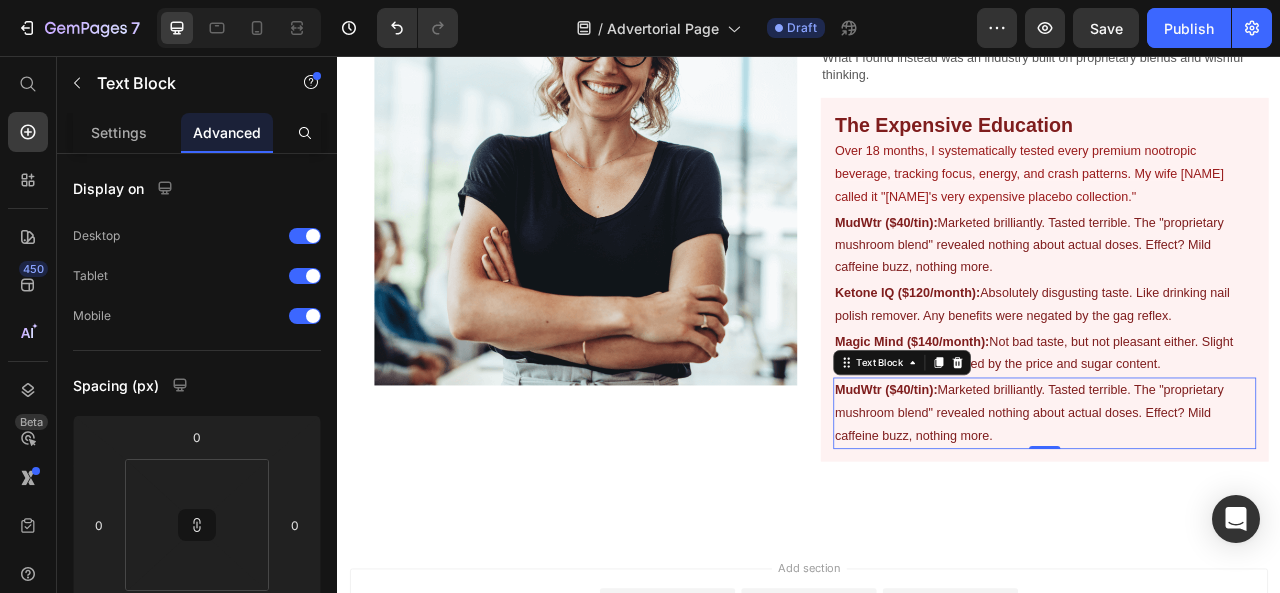 click on "MudWtr ($40/tin):   Marketed brilliantly. Tasted terrible. The "proprietary mushroom blend" revealed nothing about actual doses. Effect? Mild caffeine buzz, nothing more." at bounding box center (1237, 510) 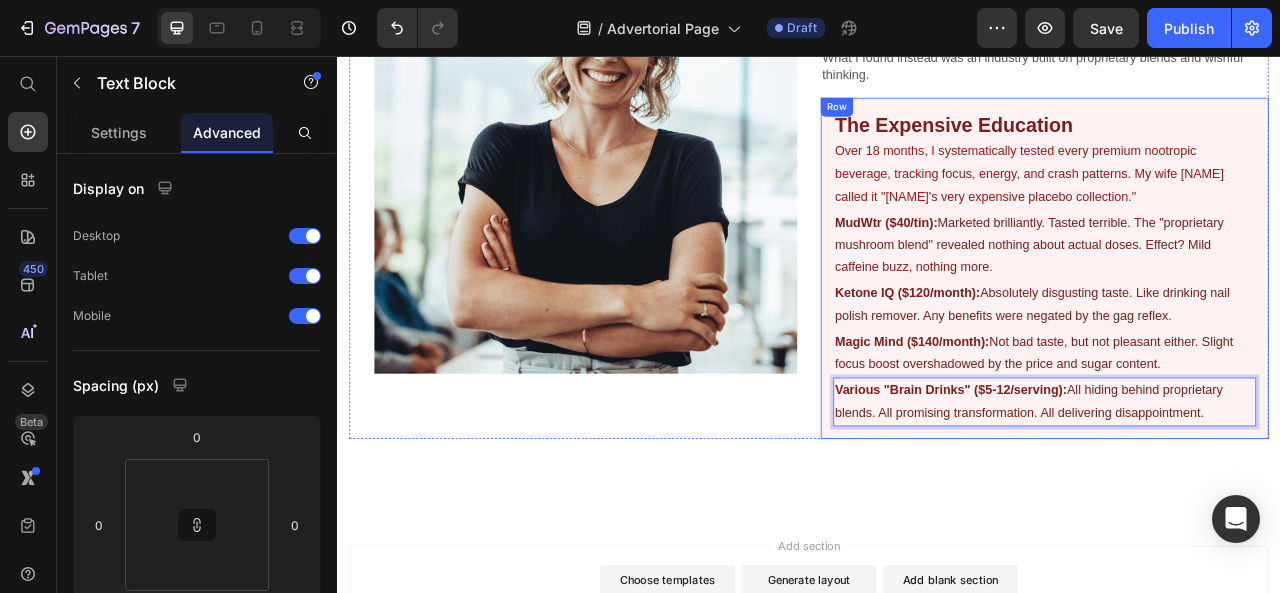 click on "⁠⁠⁠⁠⁠⁠⁠ The moment I knew I'd been fooled? Standing in my kitchen, calculator in hand, realizing my "mushroom coffee" contained roughly 0.0001% actual mushrooms. Heading As VP of Product at a Fortune 500 tech company, I'd turned optimizing mental performance into an expensive obsession. Every podcast, every influencer, every "biohacking" blog had convinced me that somewhere out there was a drink that would unlock my brain's potential. What I found instead was an industry built on proprietary blends and wishful thinking. Text Block ⁠⁠⁠⁠⁠⁠⁠ The Expensive Education Heading Over 18 months, I systematically tested every premium nootropic beverage, tracking focus, energy, and crash patterns. My wife [NAME] called it "[NAME]'s very expensive placebo collection." Text Block MudWtr ($40/tin):   Marketed brilliantly. Tasted terrible. The "proprietary mushroom blend" revealed nothing about actual doses. Effect? Mild caffeine buzz, nothing more. Text Block Ketone IQ ($120/month): Text Block   0" at bounding box center [937, 199] 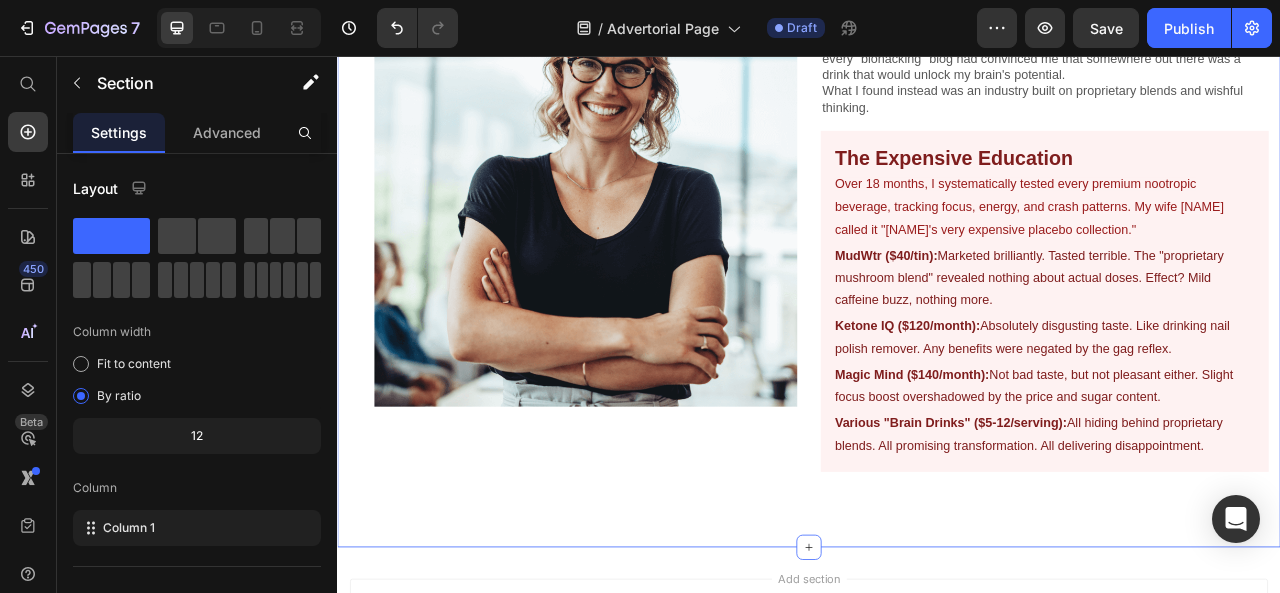 scroll, scrollTop: 1048, scrollLeft: 0, axis: vertical 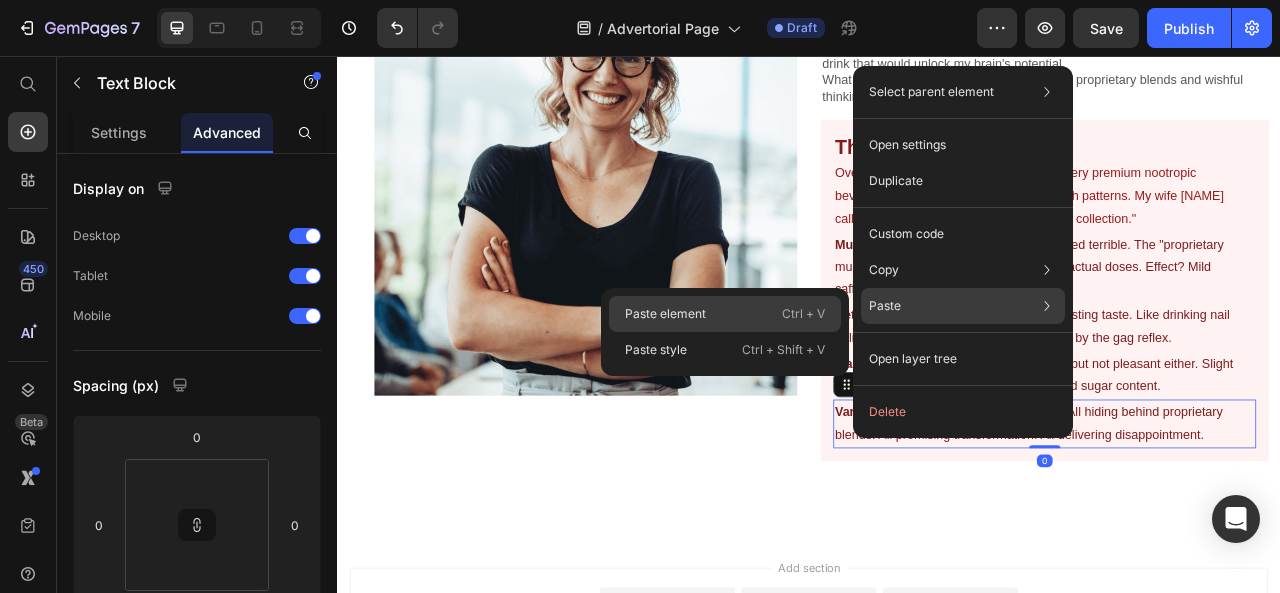 click on "Ctrl + V" at bounding box center (803, 314) 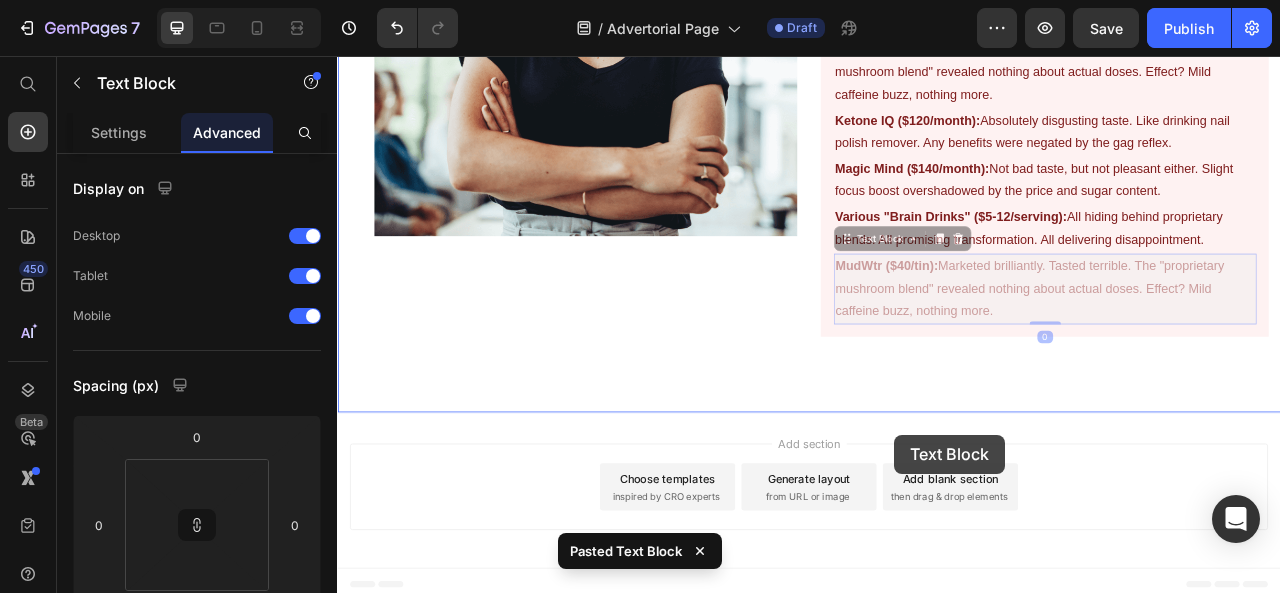 scroll, scrollTop: 1299, scrollLeft: 0, axis: vertical 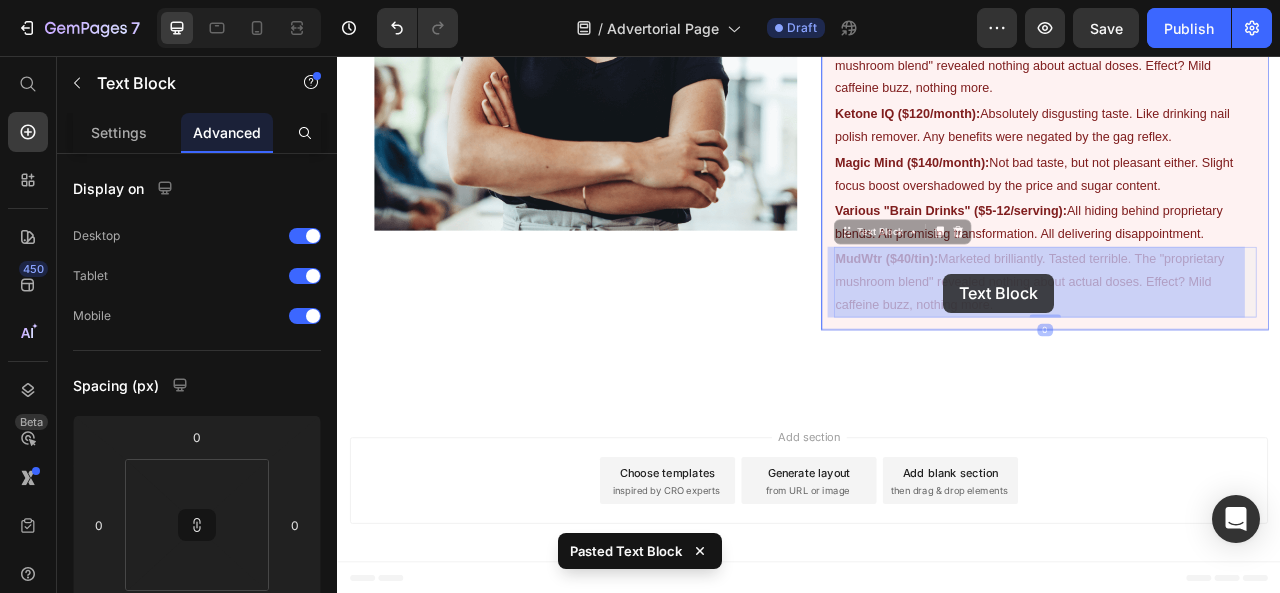 drag, startPoint x: 1182, startPoint y: 606, endPoint x: 1109, endPoint y: 336, distance: 279.6945 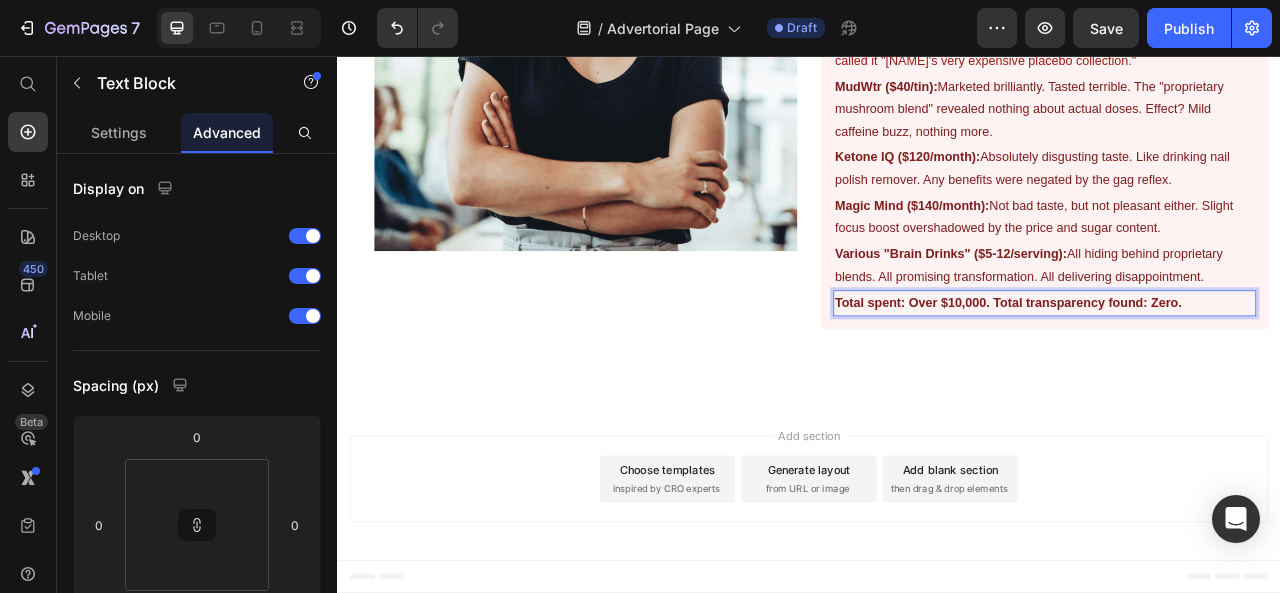 scroll, scrollTop: 1242, scrollLeft: 0, axis: vertical 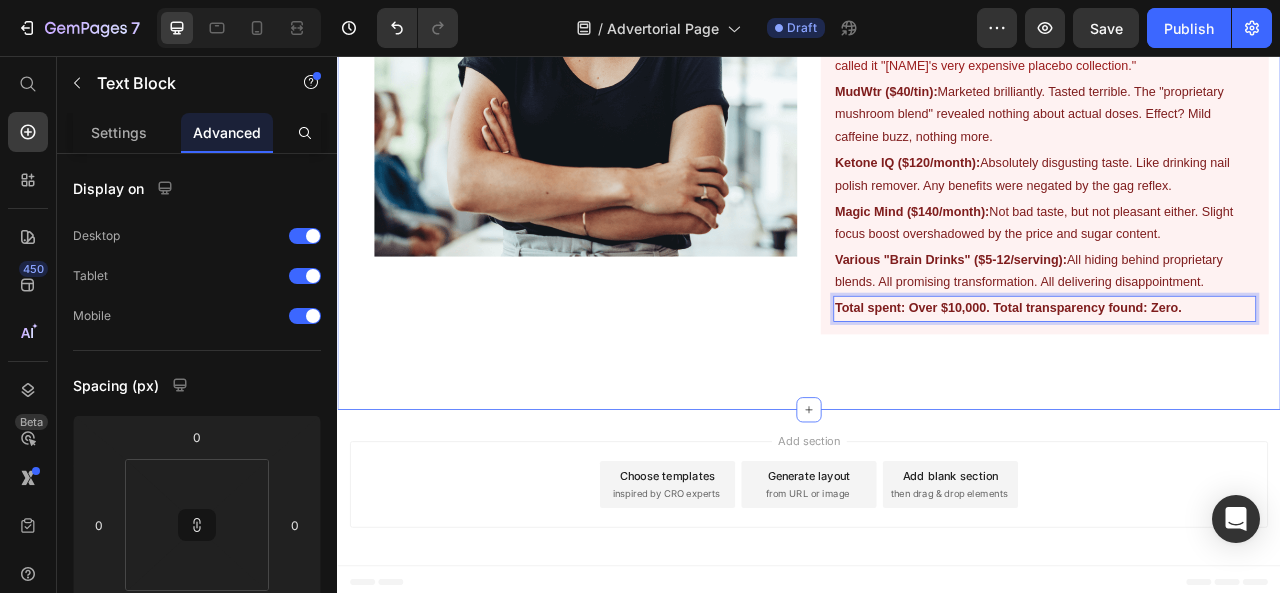 click on "⁠⁠⁠⁠⁠⁠⁠ The moment I knew I'd been fooled? Standing in my kitchen, calculator in hand, realizing my "mushroom coffee" contained roughly 0.0001% actual mushrooms. Heading As VP of Product at a Fortune 500 tech company, I'd turned optimizing mental performance into an expensive obsession. Every podcast, every influencer, every "biohacking" blog had convinced me that somewhere out there was a drink that would unlock my brain's potential. What I found instead was an industry built on proprietary blends and wishful thinking. Text Block ⁠⁠⁠⁠⁠⁠⁠ The Expensive Education Heading Over 18 months, I systematically tested every premium nootropic beverage, tracking focus, energy, and crash patterns. My wife [NAME] called it "[NAME]'s very expensive placebo collection." Text Block MudWtr ($40/tin):   Marketed brilliantly. Tasted terrible. The "proprietary mushroom blend" revealed nothing about actual doses. Effect? Mild caffeine buzz, nothing more. Text Block Ketone IQ ($120/month): Text Block   0" at bounding box center [937, 50] 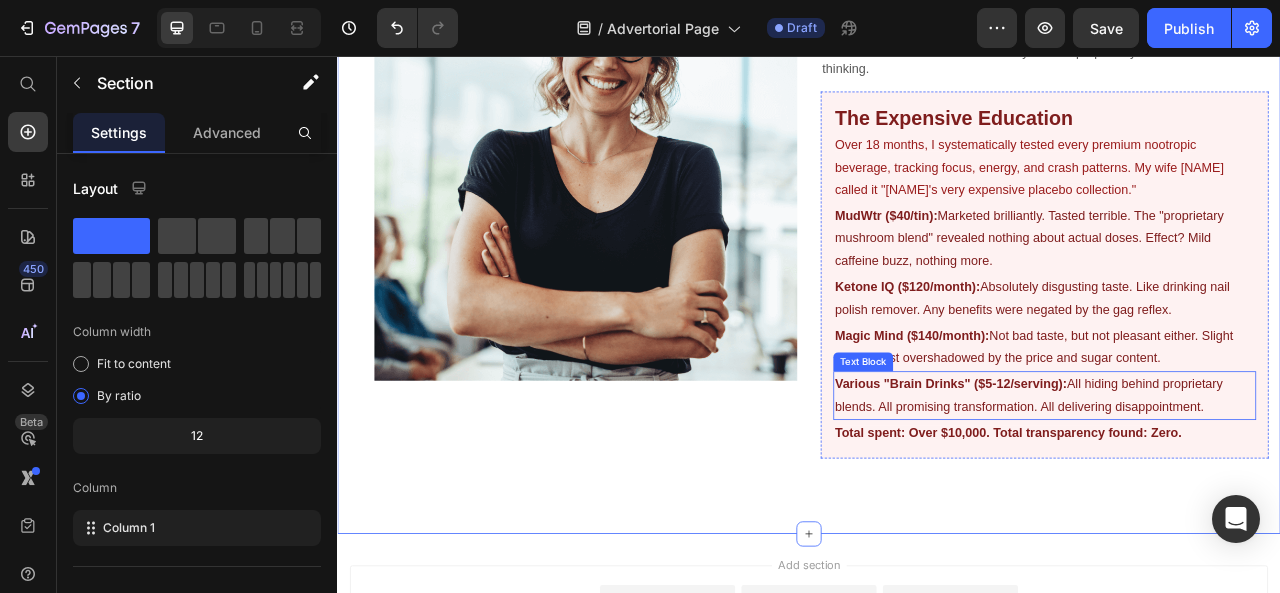 scroll, scrollTop: 1094, scrollLeft: 0, axis: vertical 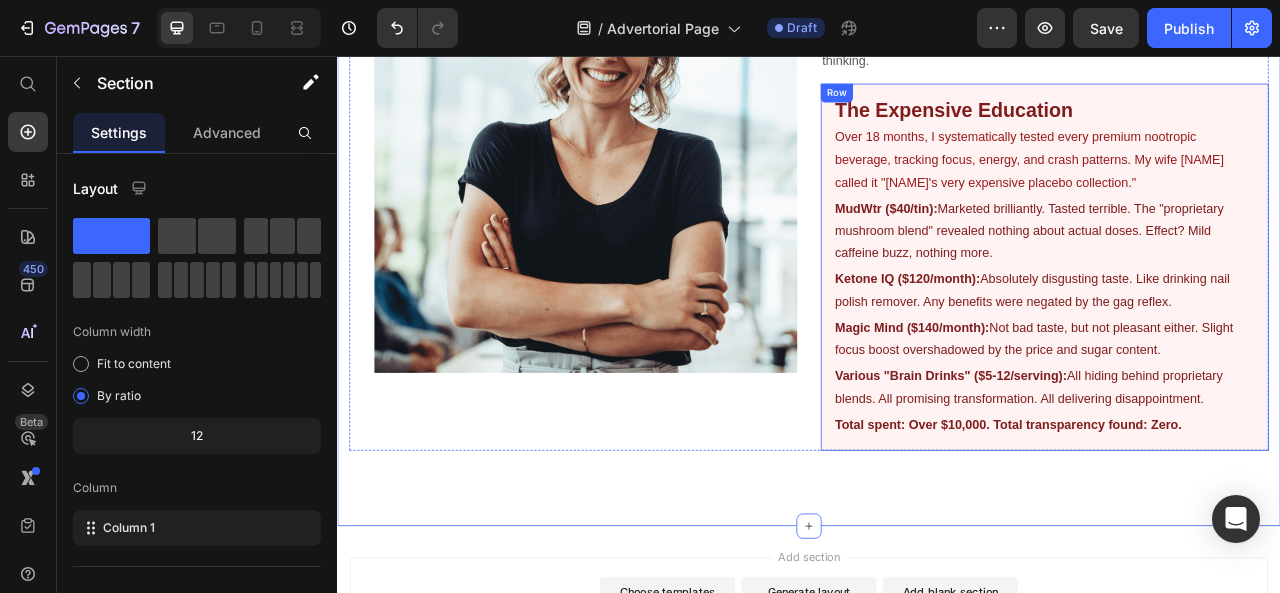 click on "⁠⁠⁠⁠⁠⁠⁠ The Expensive Education Heading Over 18 months, I systematically tested every premium nootropic beverage, tracking focus, energy, and crash patterns. My wife [NAME] called it "[NAME]'s very expensive placebo collection." Text Block MudWtr ($40/tin):   Marketed brilliantly. Tasted terrible. The "proprietary mushroom blend" revealed nothing about actual doses. Effect? Mild caffeine buzz, nothing more. Text Block Ketone IQ ($120/month):  Absolutely disgusting taste. Like drinking nail polish remover. Any benefits were negated by the gag reflex. Text Block Magic Mind ($140/month):  Not bad taste, but not pleasant either. Slight focus boost overshadowed by the price and sugar content. Text Block Various "Brain Drinks" ($5-12/serving):  All hiding behind proprietary blends. All promising transformation. All delivering disappointment. Text Block Total spent: Over $10,000. Total transparency found: Zero. Text Block Row" at bounding box center (1237, 324) 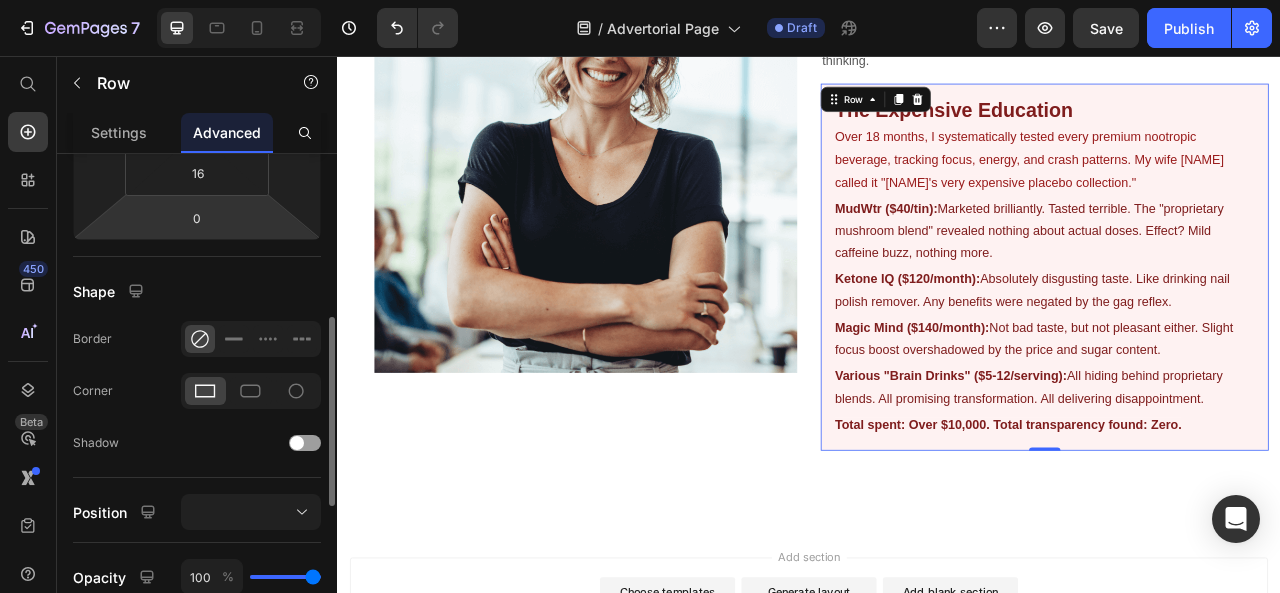 scroll, scrollTop: 404, scrollLeft: 0, axis: vertical 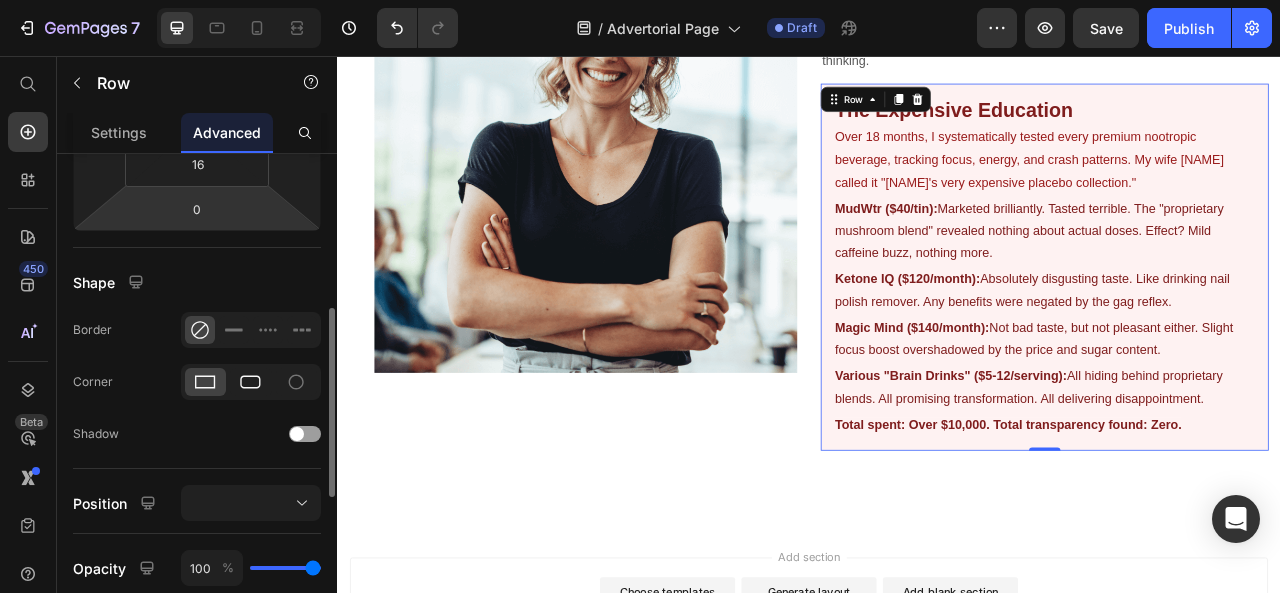 click 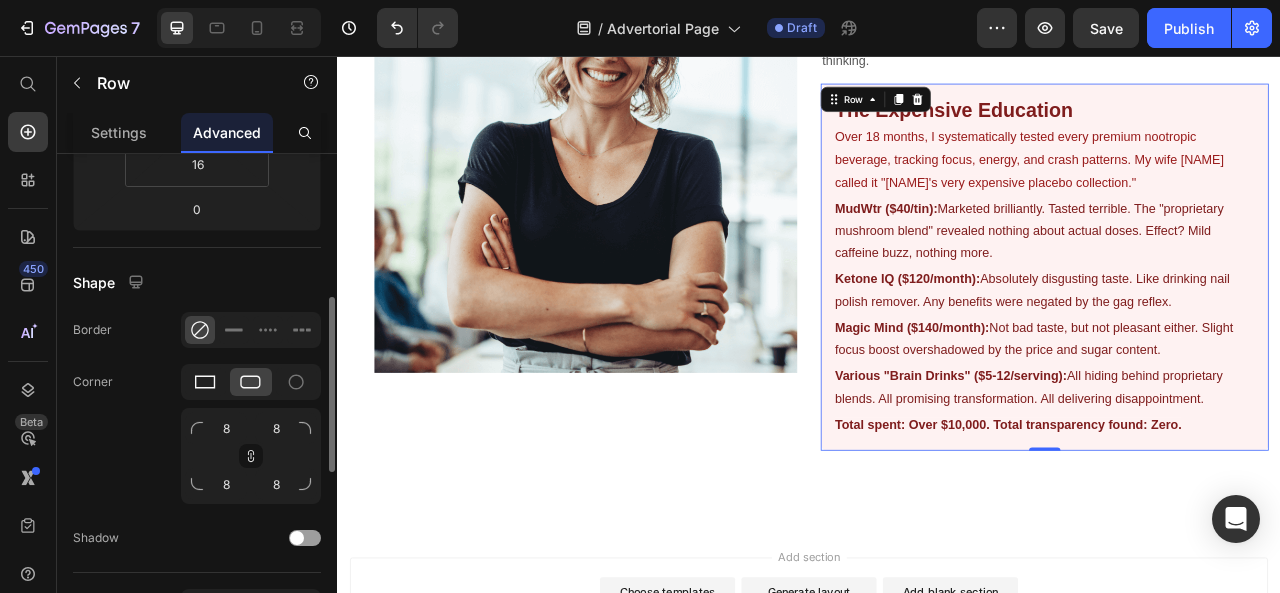 click 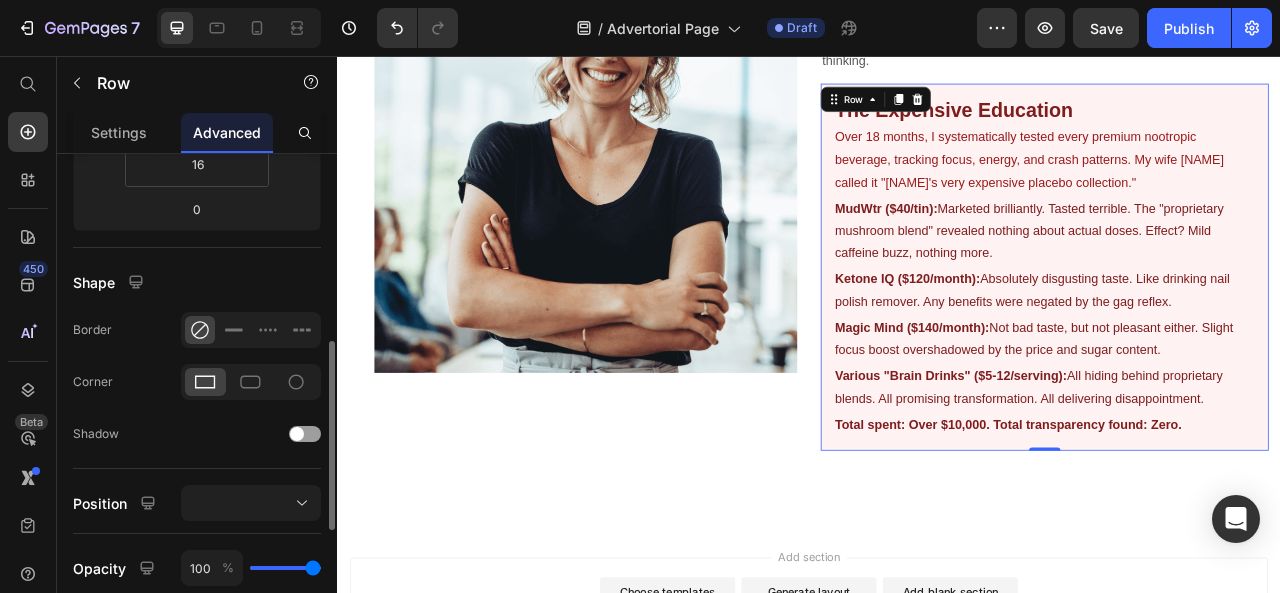 scroll, scrollTop: 430, scrollLeft: 0, axis: vertical 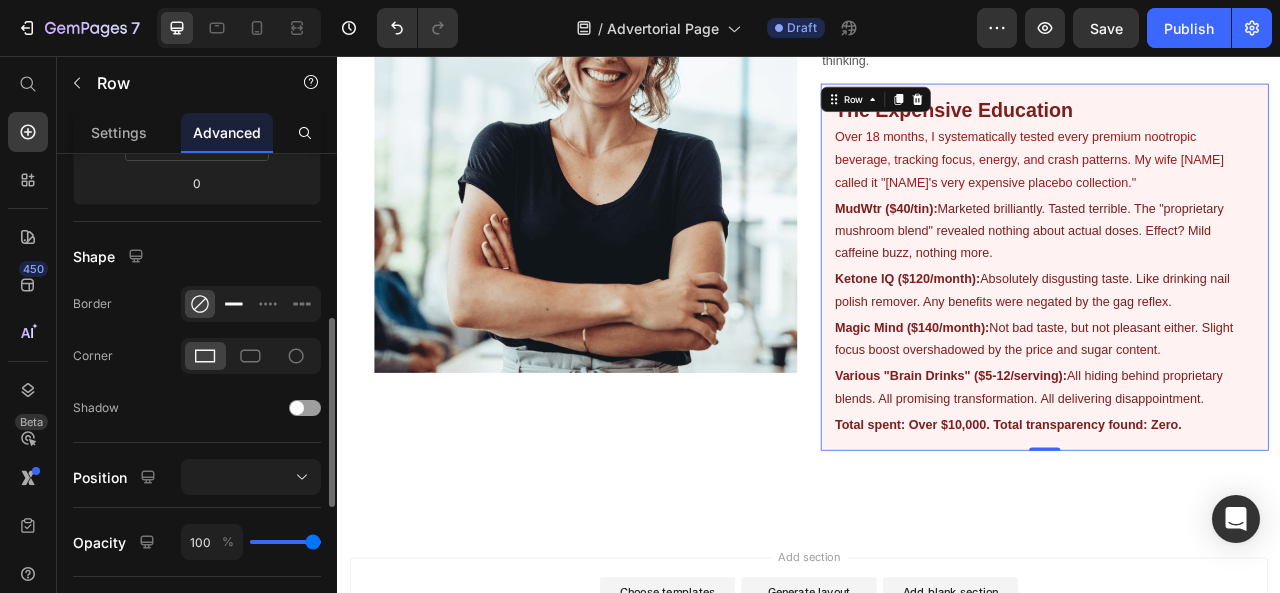 click 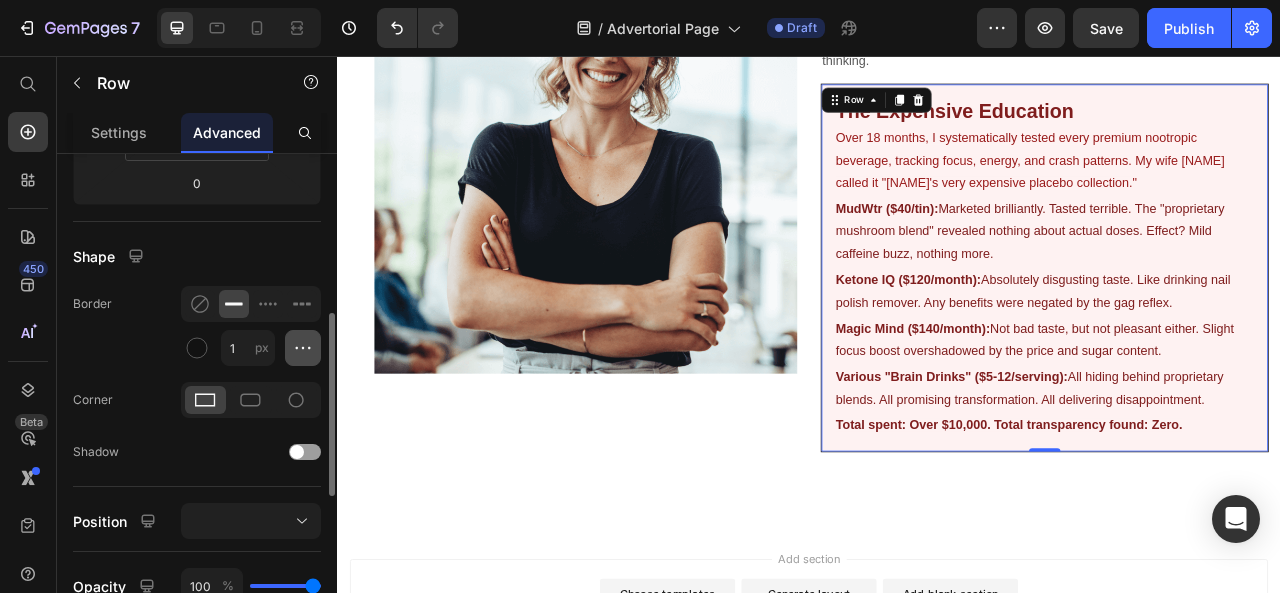 click 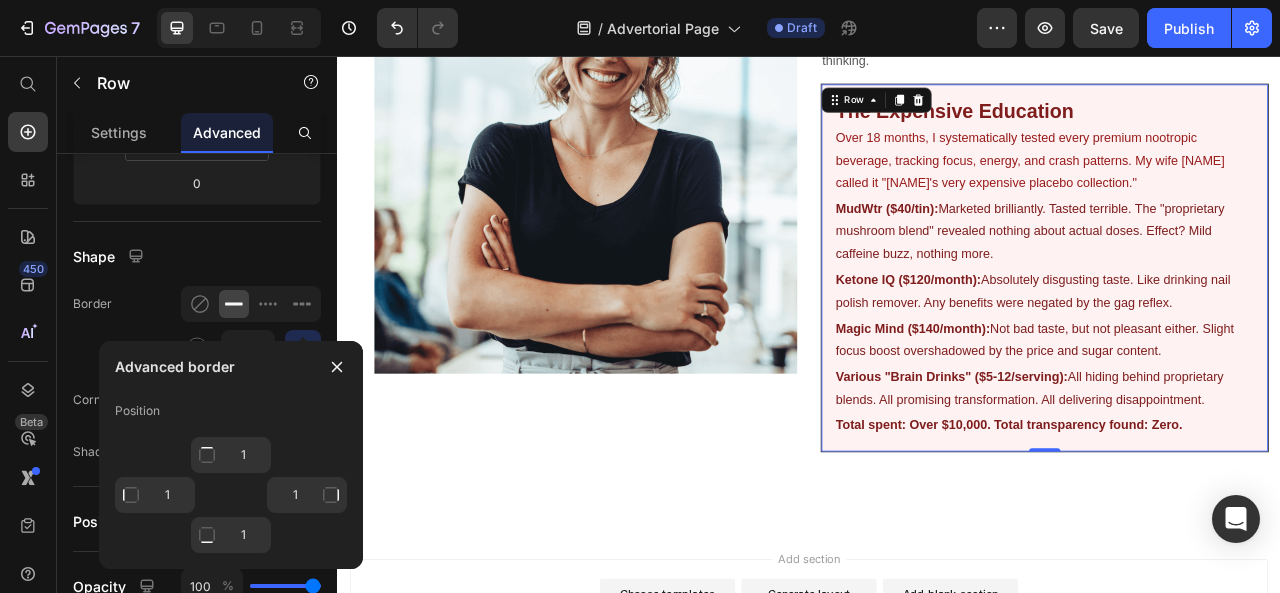 scroll, scrollTop: 462, scrollLeft: 0, axis: vertical 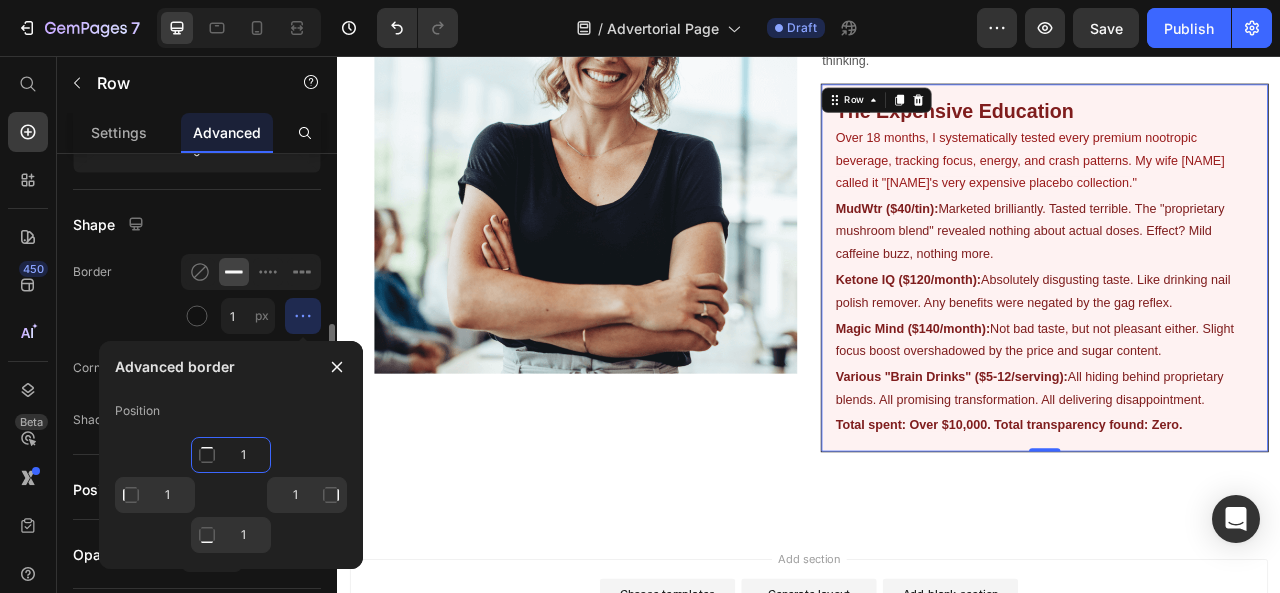 click on "1" 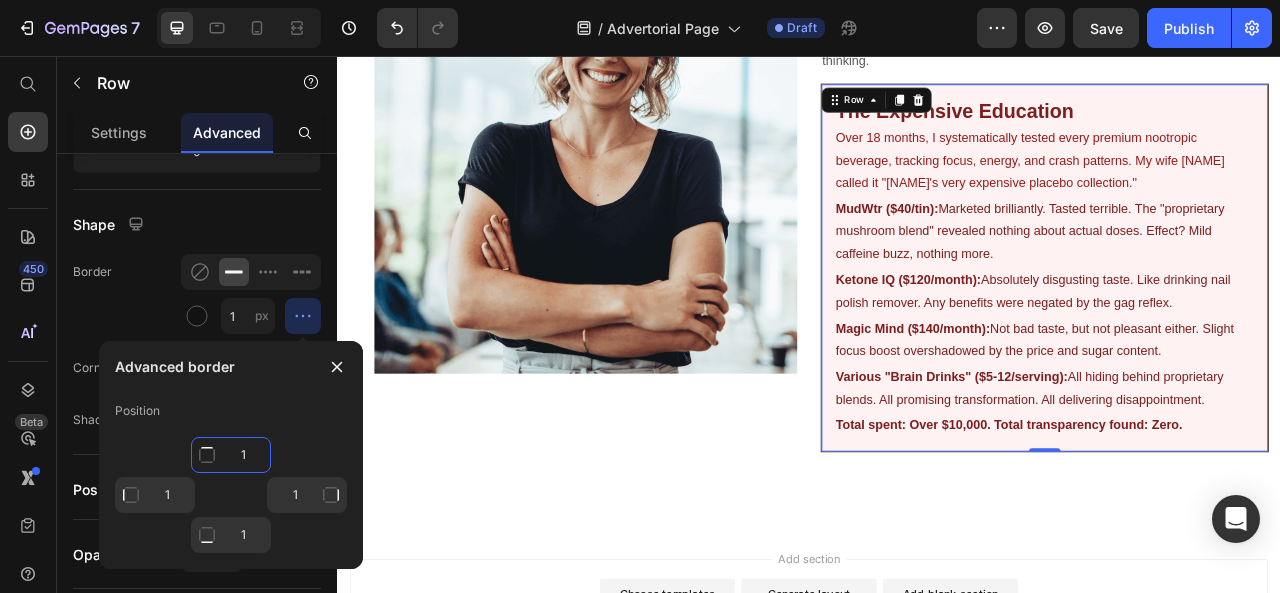 type on "0" 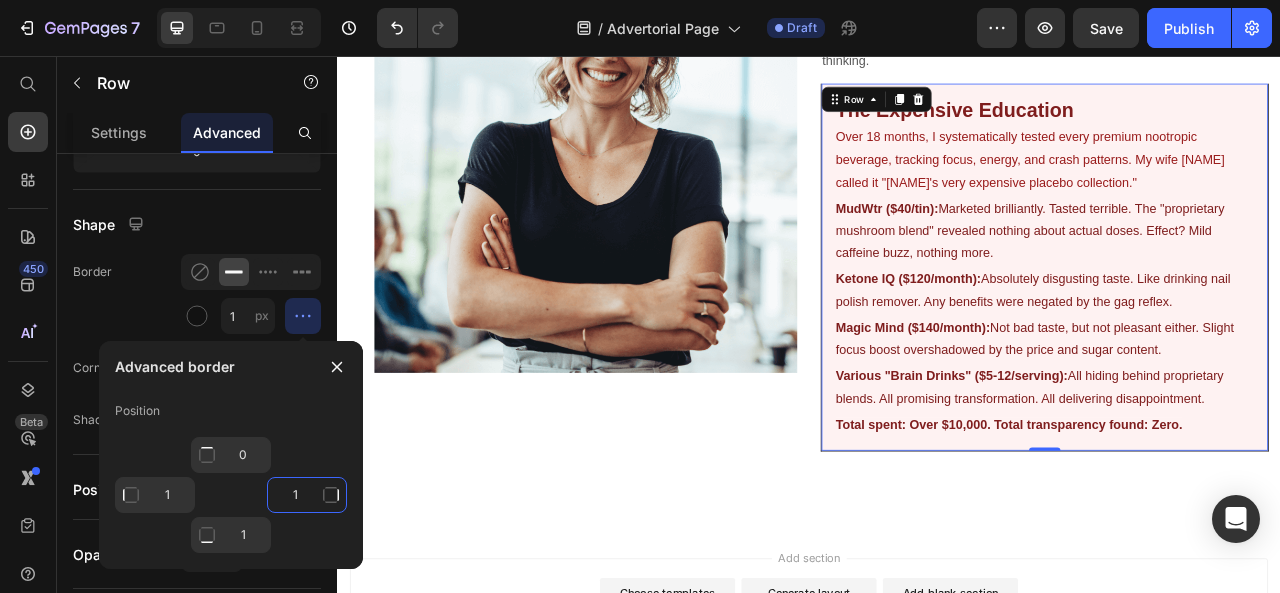 click on "1" 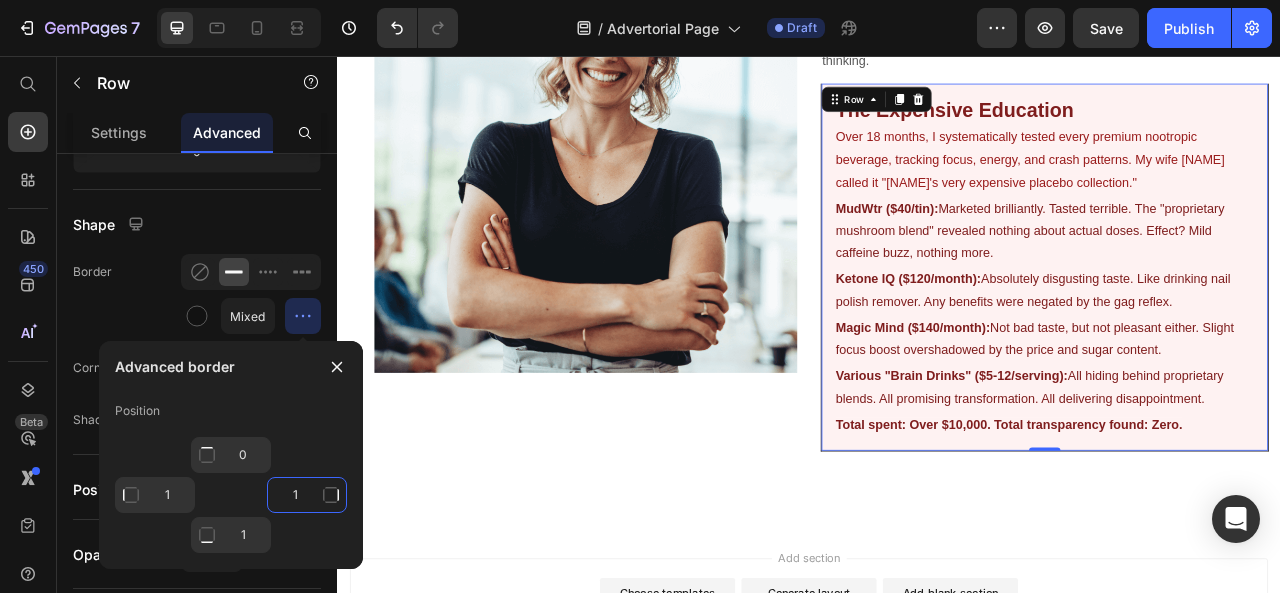 type on "0" 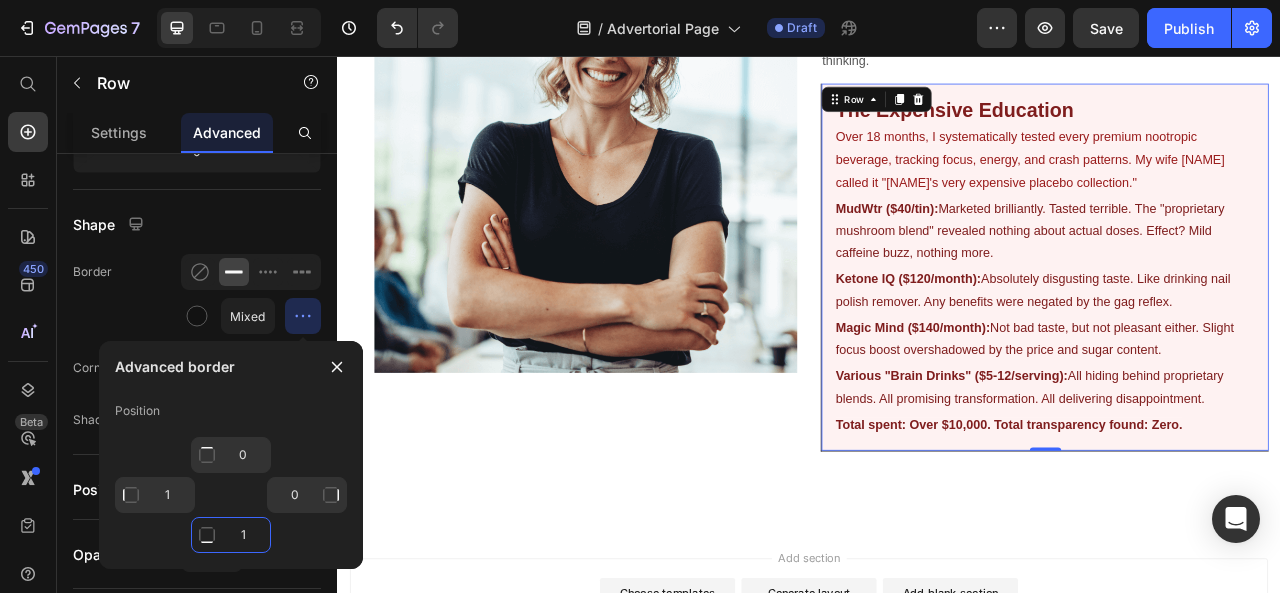 click on "1" 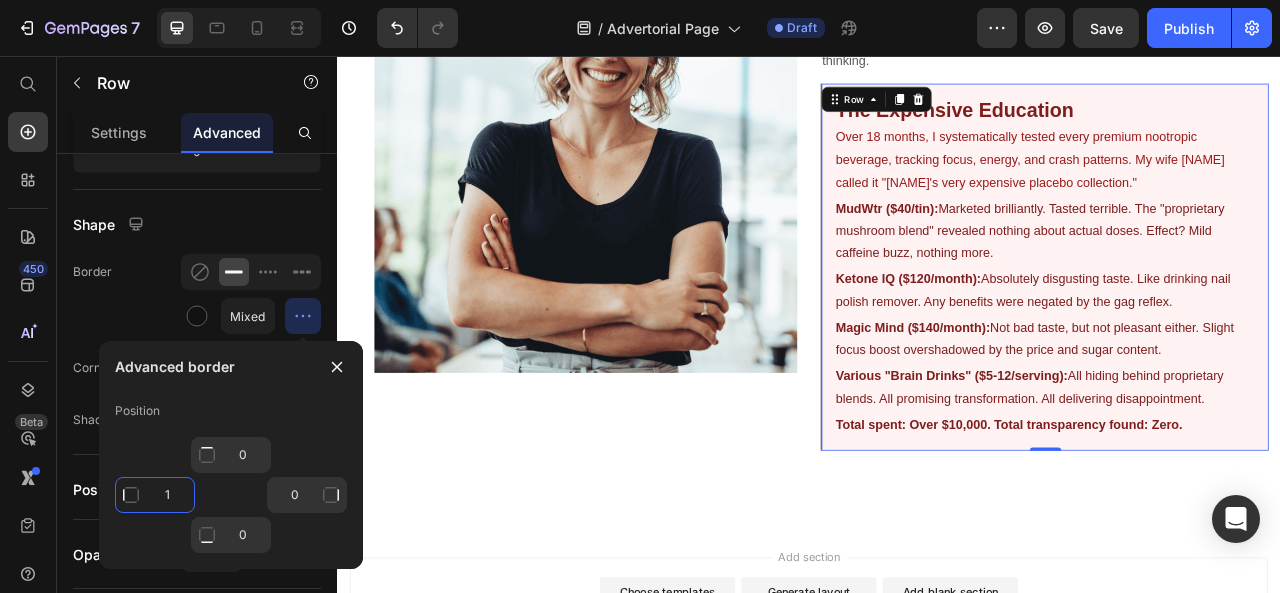 click on "1" 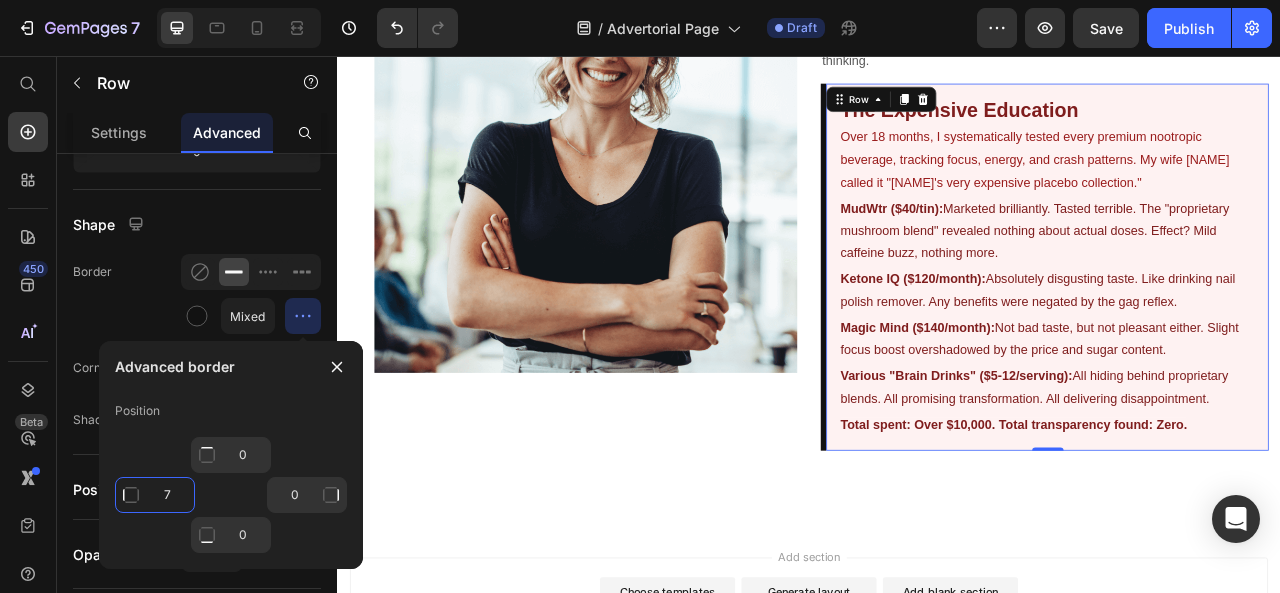 type on "8" 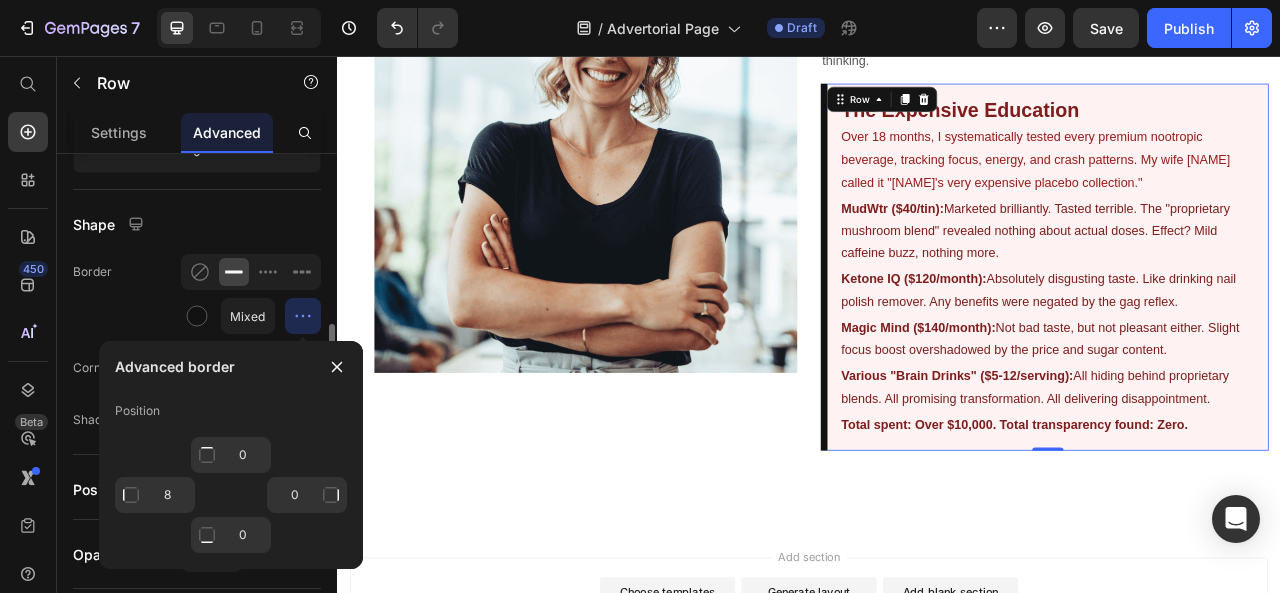 click on "Border Mixed" 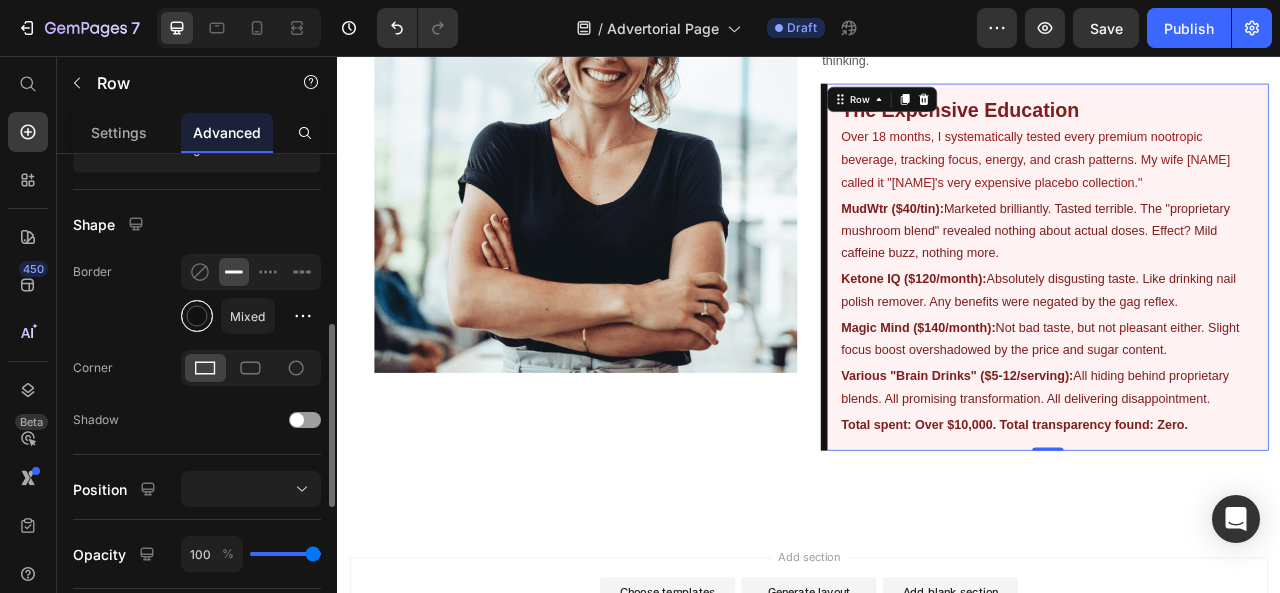 click at bounding box center (197, 316) 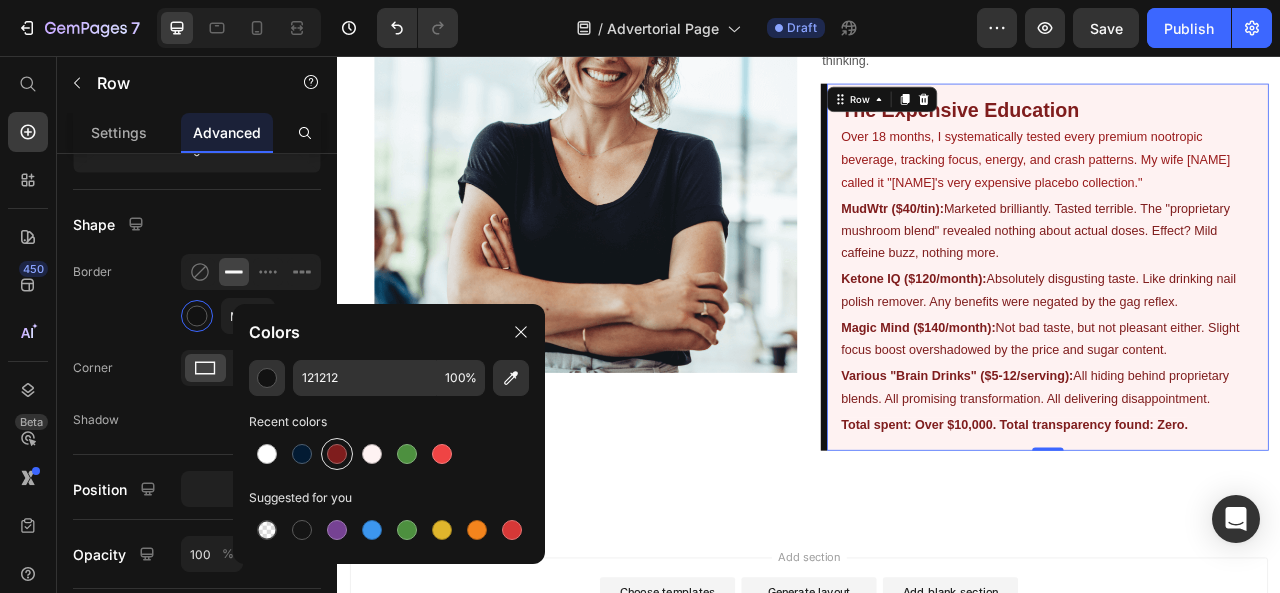 click at bounding box center [337, 454] 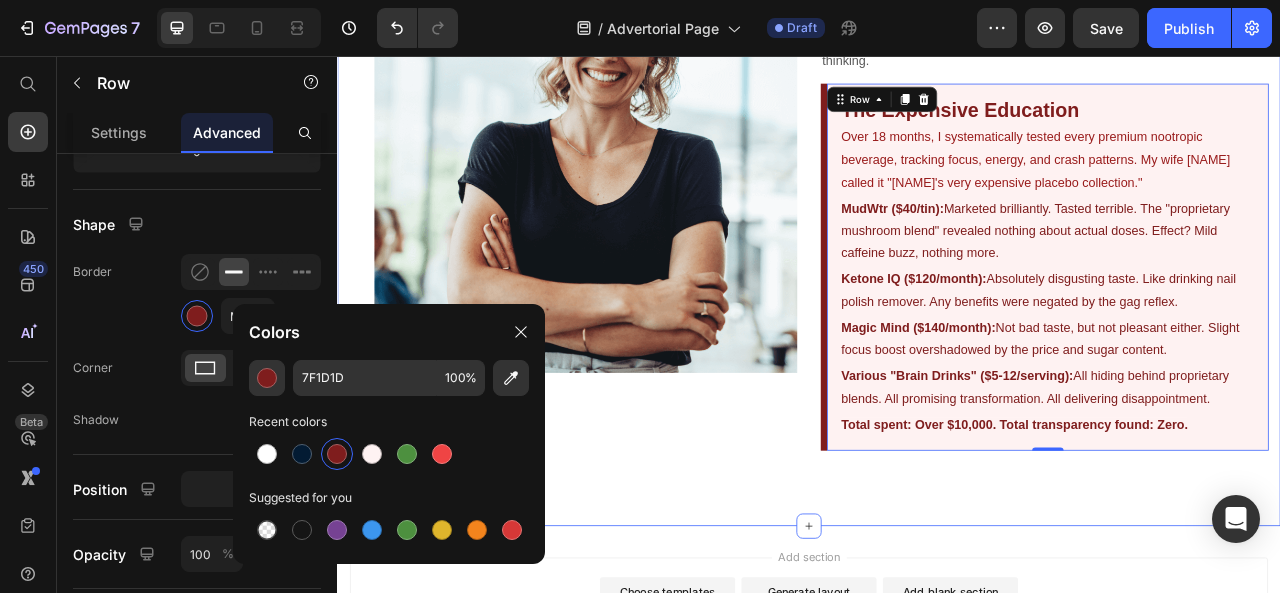 click on "⁠⁠⁠⁠⁠⁠⁠ The moment I knew I'd been fooled? Standing in my kitchen, calculator in hand, realizing my "mushroom coffee" contained roughly 0.0001% actual mushrooms. Heading As VP of Product at a Fortune 500 tech company, I'd turned optimizing mental performance into an expensive obsession. Every podcast, every influencer, every "biohacking" blog had convinced me that somewhere out there was a drink that would unlock my brain's potential. What I found instead was an industry built on proprietary blends and wishful thinking. Text Block ⁠⁠⁠⁠⁠⁠⁠ The Expensive Education Heading Over 18 months, I systematically tested every premium nootropic beverage, tracking focus, energy, and crash patterns. My wife [NAME] called it "[NAME]'s very expensive placebo collection." Text Block MudWtr ($40/tin):   Marketed brilliantly. Tasted terrible. The "proprietary mushroom blend" revealed nothing about actual doses. Effect? Mild caffeine buzz, nothing more. Text Block Ketone IQ ($120/month): Text Block Row" at bounding box center (937, 198) 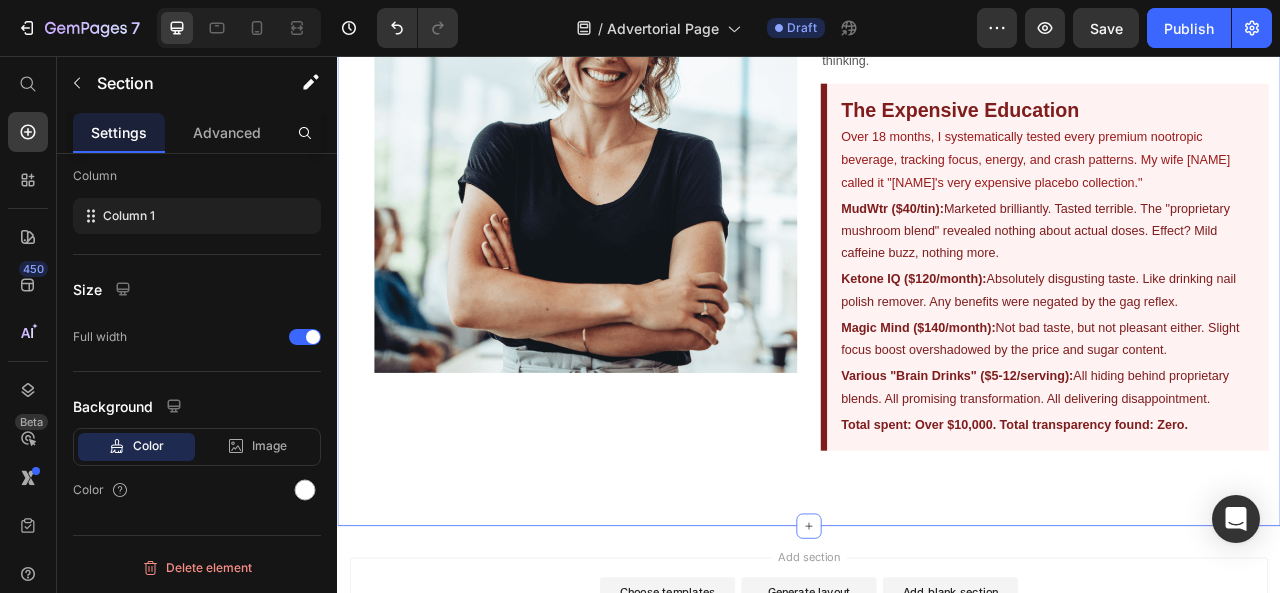 scroll, scrollTop: 0, scrollLeft: 0, axis: both 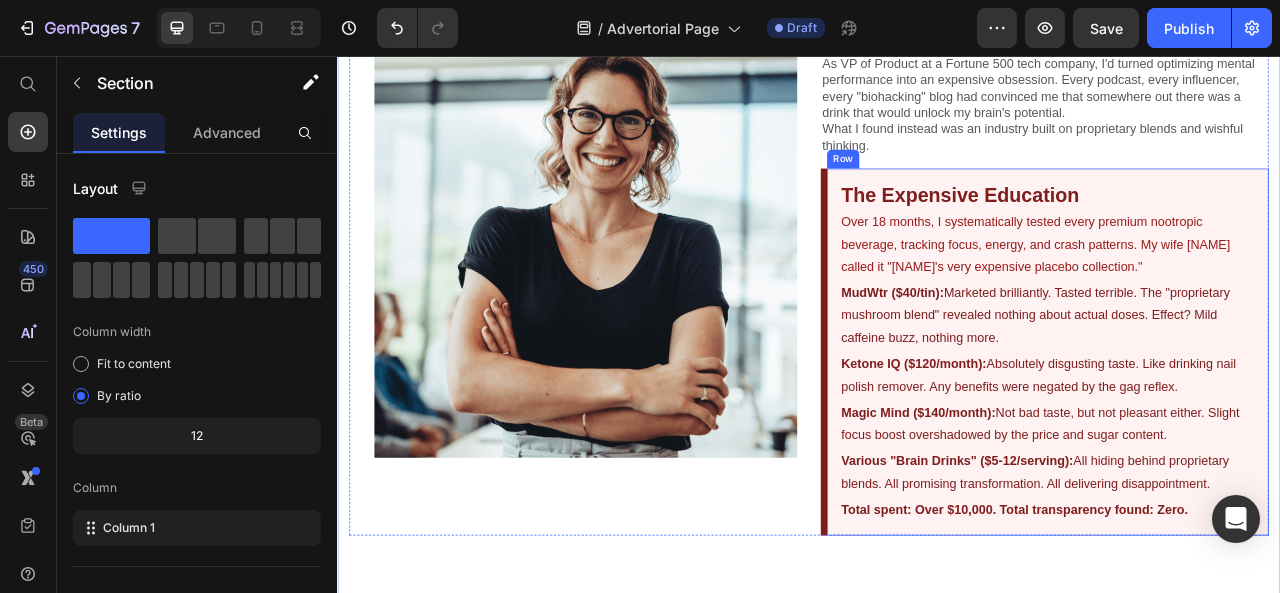 click on "⁠⁠⁠⁠⁠⁠⁠ The Expensive Education Heading Over 18 months, I systematically tested every premium nootropic beverage, tracking focus, energy, and crash patterns. My wife [NAME] called it "[NAME]'s very expensive placebo collection." Text Block MudWtr ($40/tin):   Marketed brilliantly. Tasted terrible. The "proprietary mushroom blend" revealed nothing about actual doses. Effect? Mild caffeine buzz, nothing more. Text Block Ketone IQ ($120/month):  Absolutely disgusting taste. Like drinking nail polish remover. Any benefits were negated by the gag reflex. Text Block Magic Mind ($140/month):  Not bad taste, but not pleasant either. Slight focus boost overshadowed by the price and sugar content. Text Block Various "Brain Drinks" ($5-12/serving):  All hiding behind proprietary blends. All promising transformation. All delivering disappointment. Text Block Total spent: Over $10,000. Total transparency found: Zero. Text Block Row" at bounding box center [1237, 432] 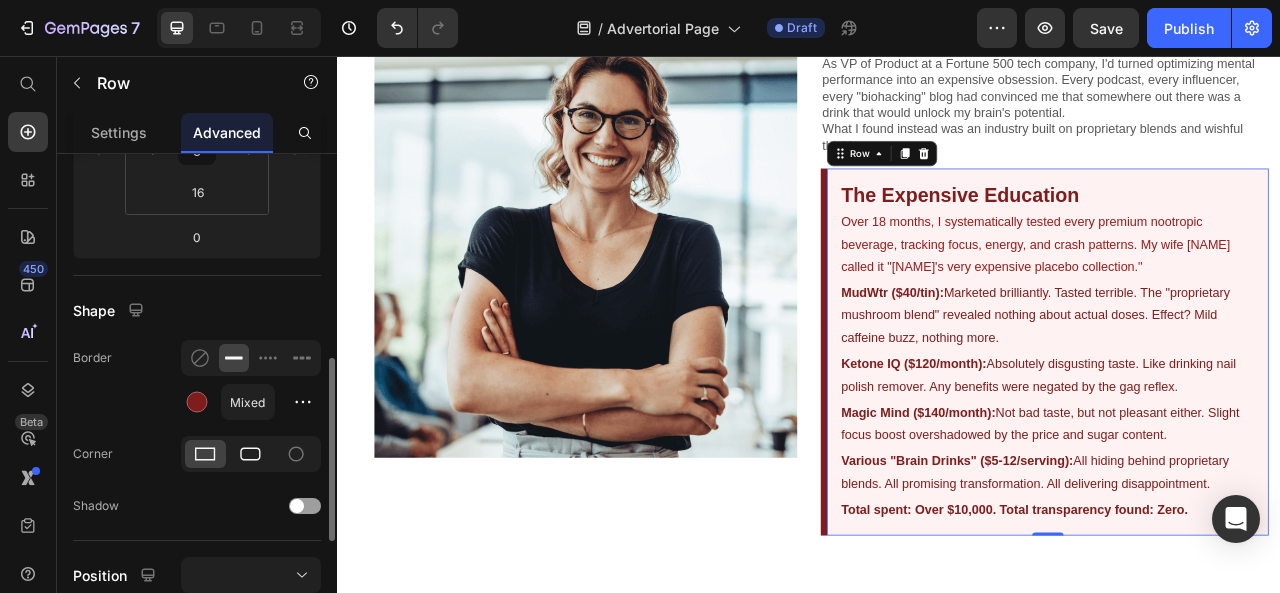scroll, scrollTop: 424, scrollLeft: 0, axis: vertical 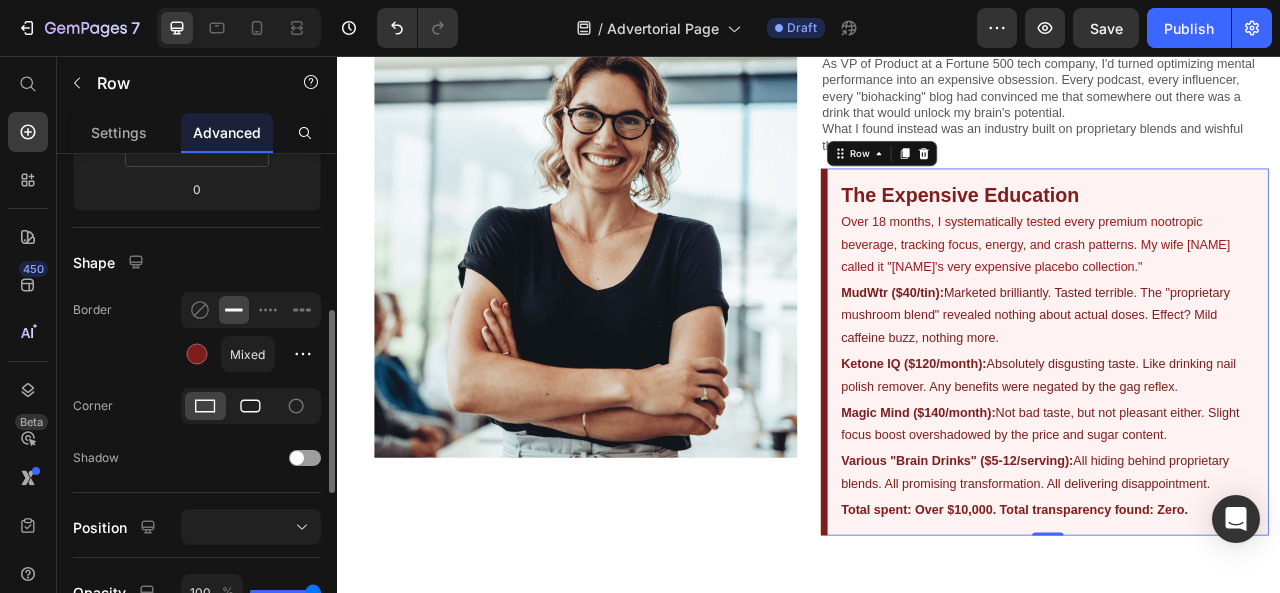click 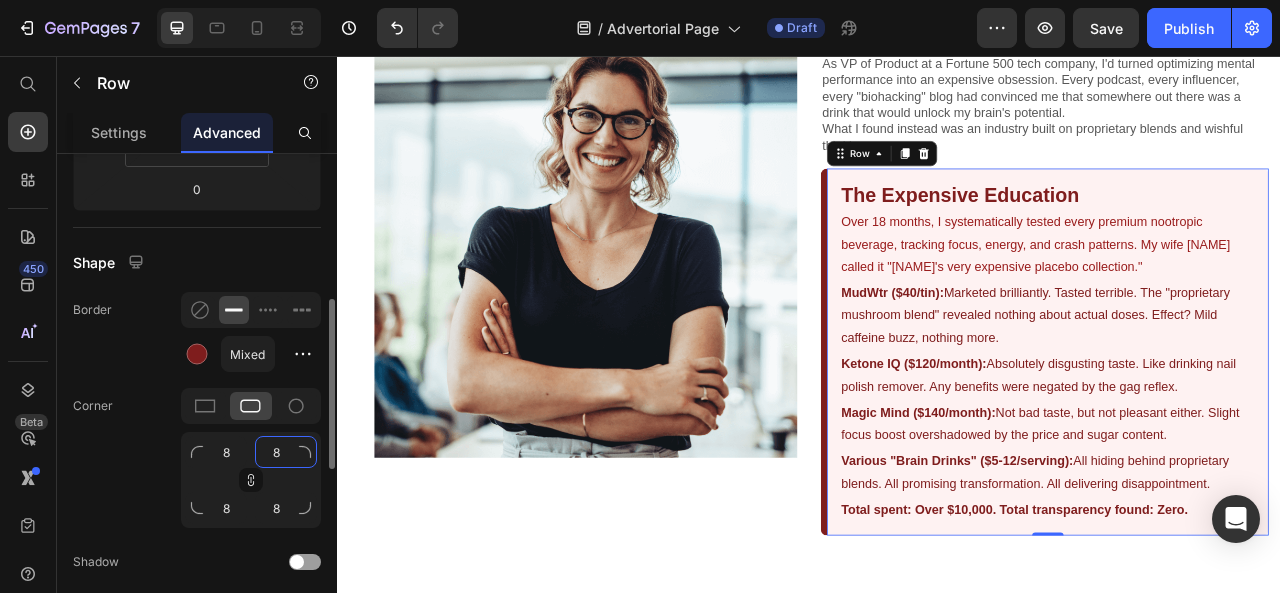 click on "8" 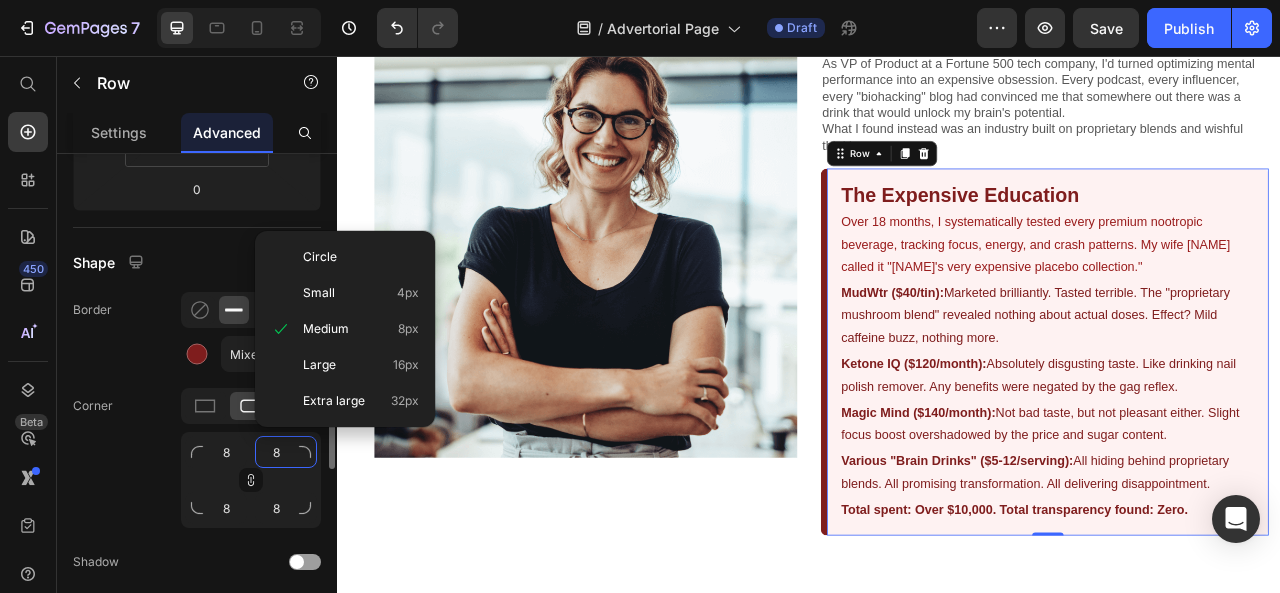 type on "7" 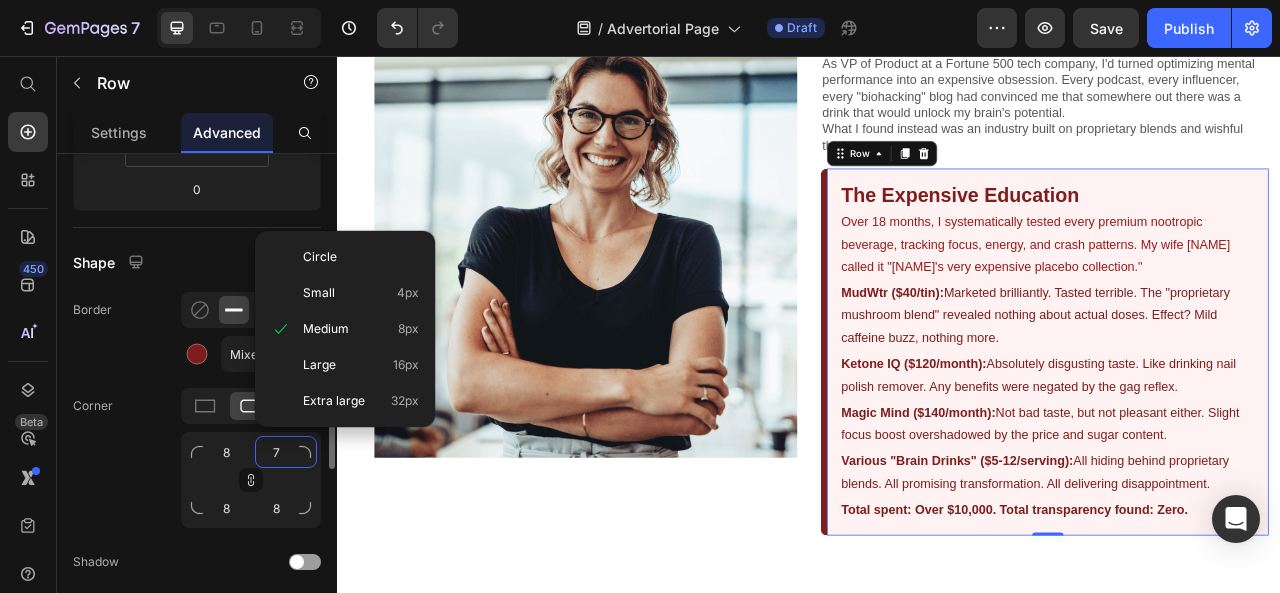 type on "7" 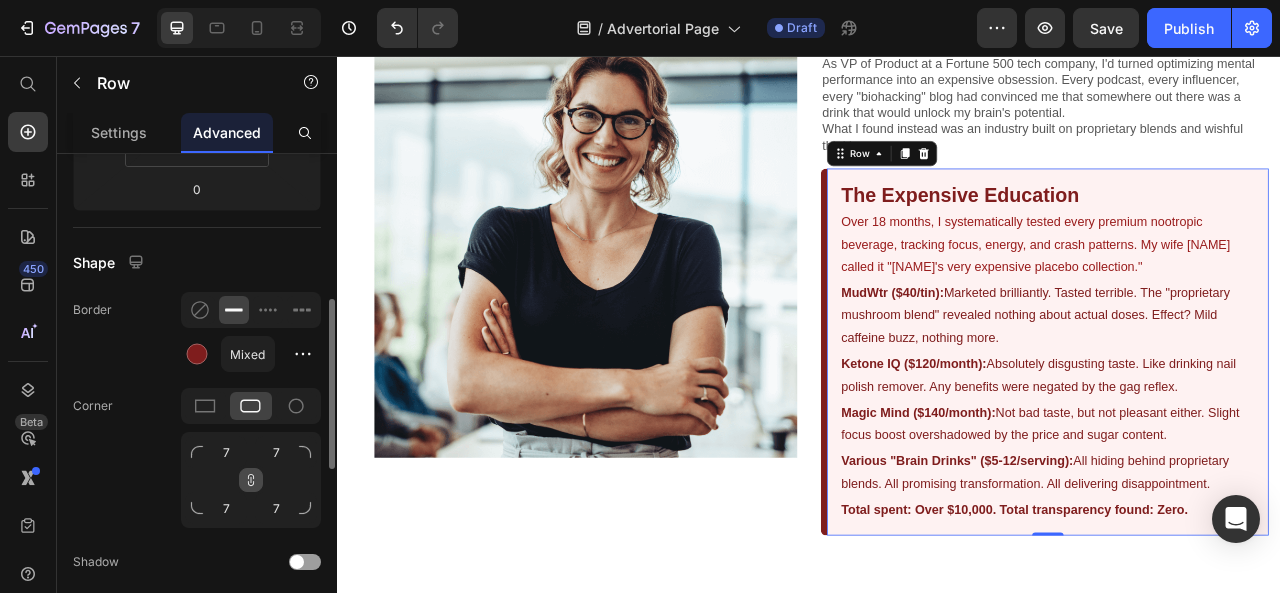 click 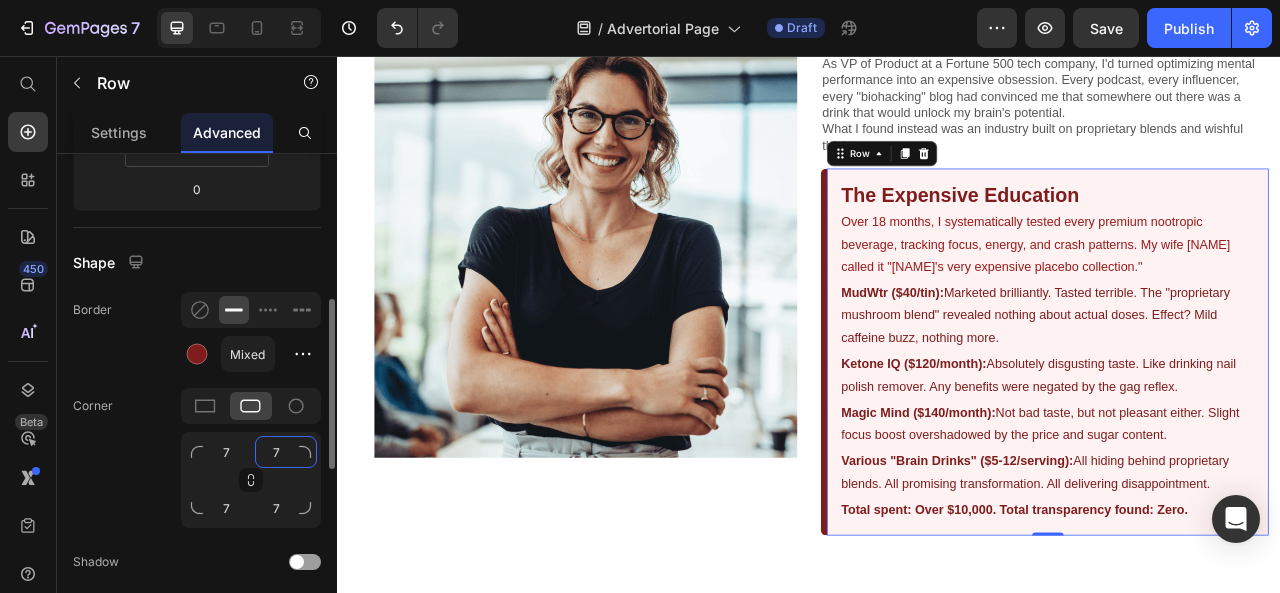 click on "7" 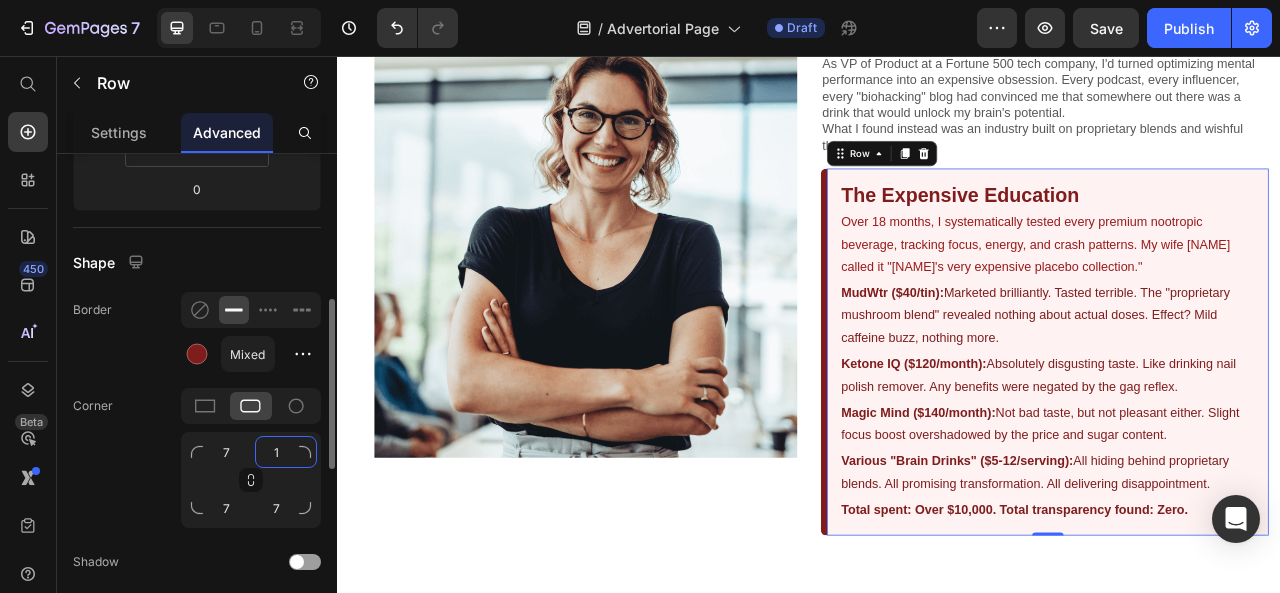 type on "0" 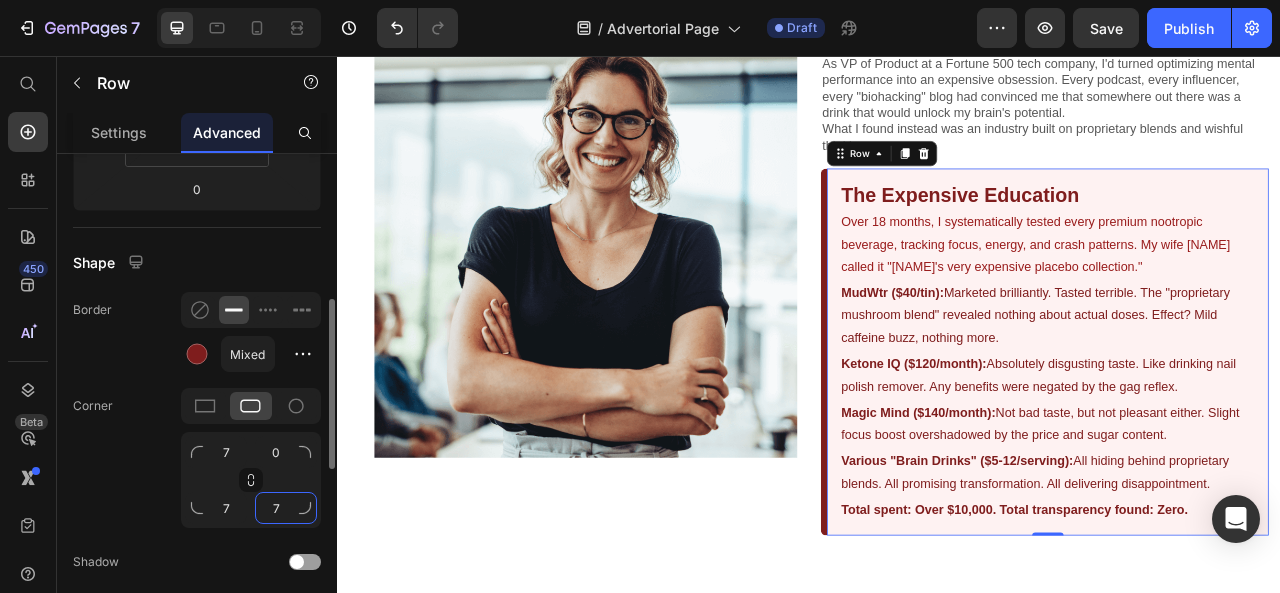 click on "7" 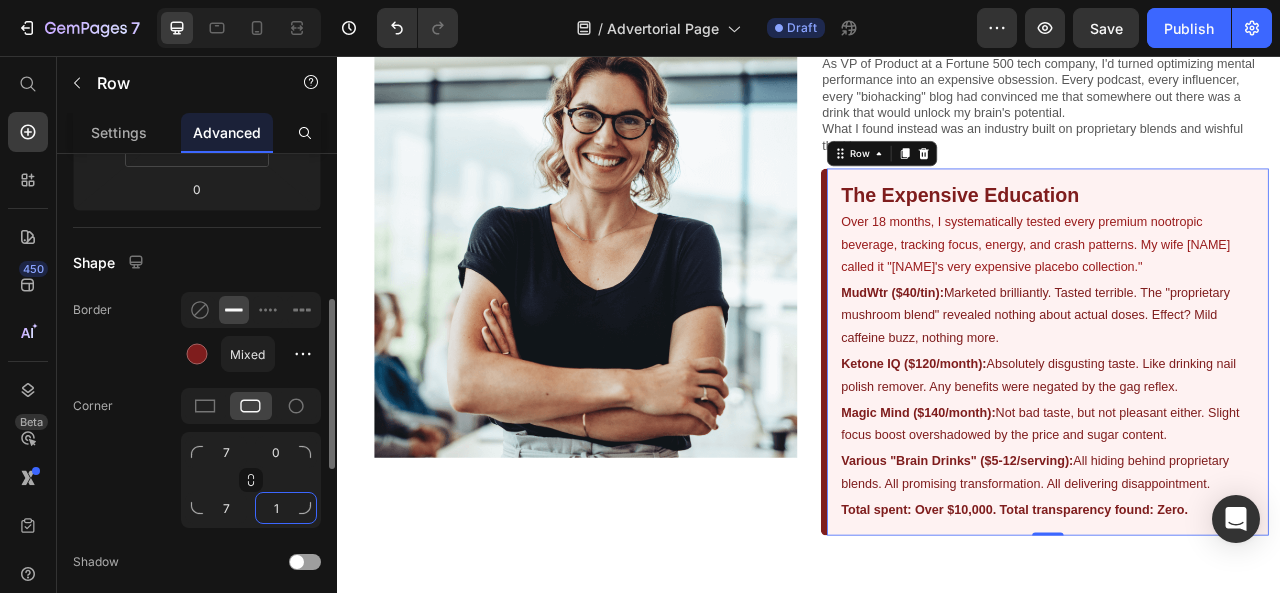 type on "0" 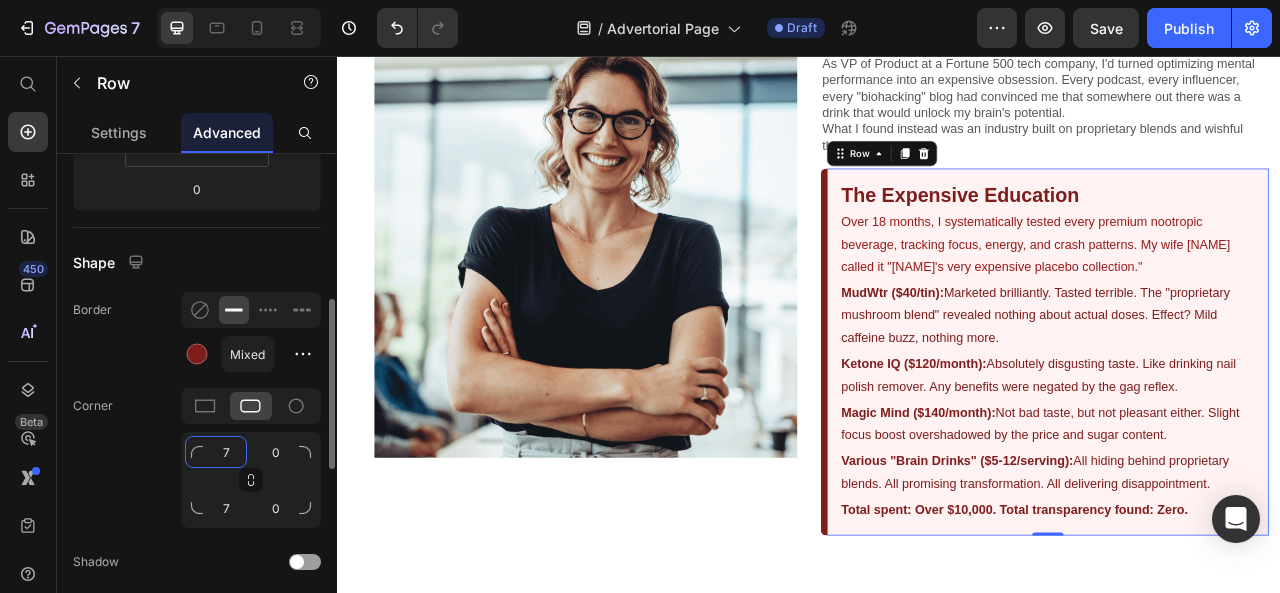 click on "7" 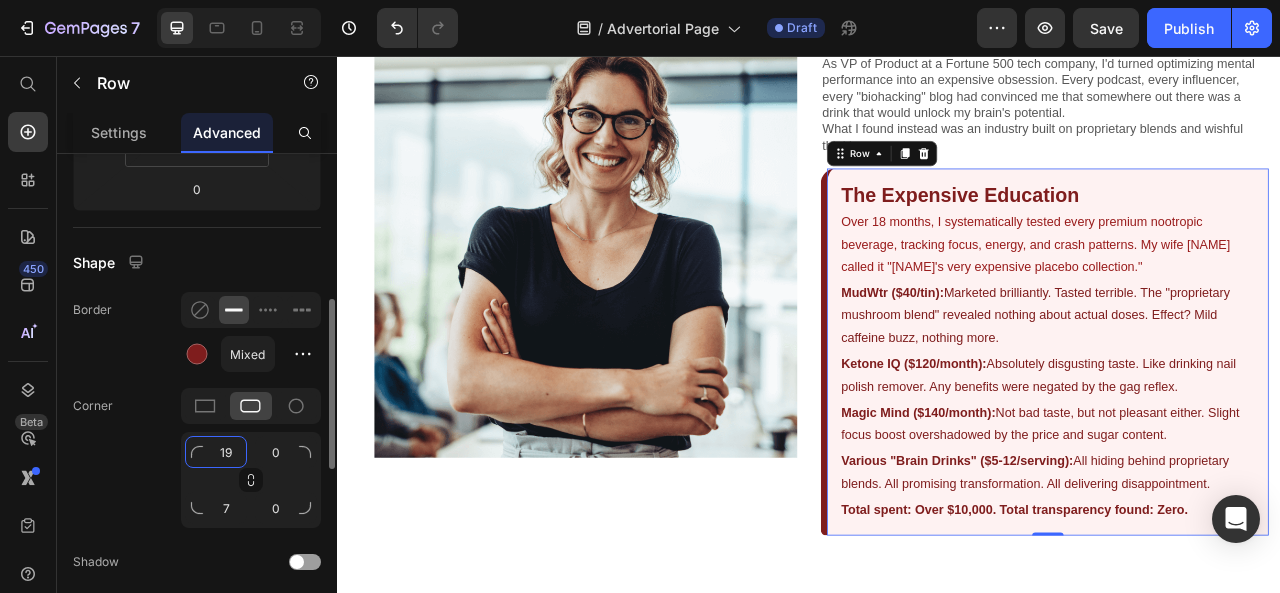 type on "20" 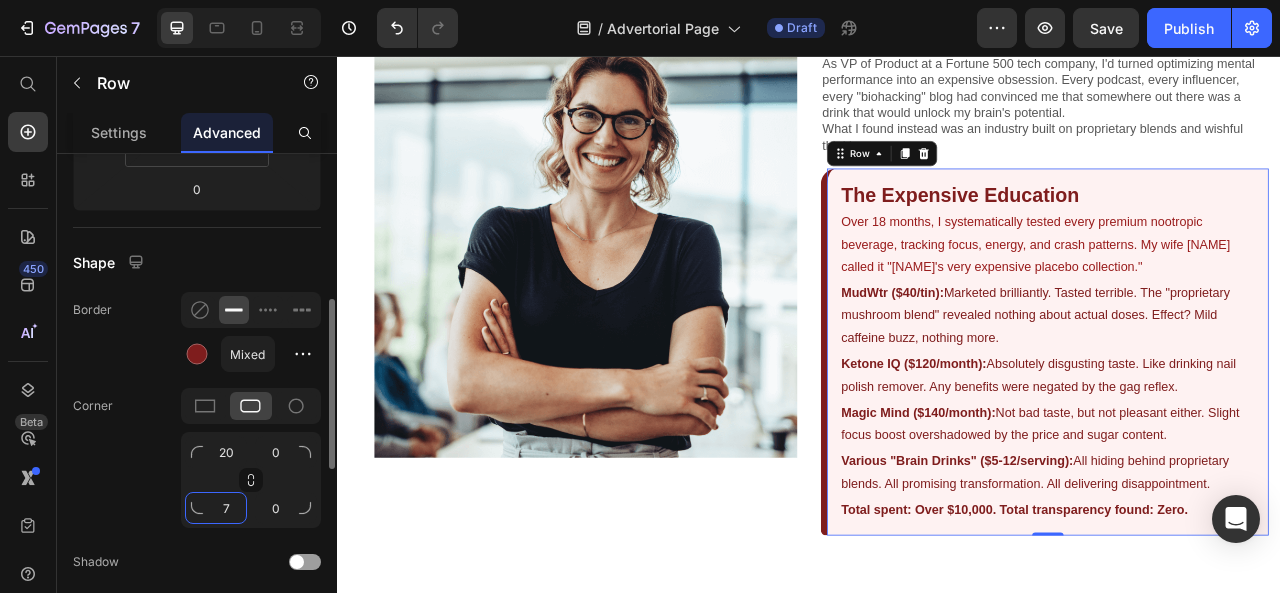 click on "7" 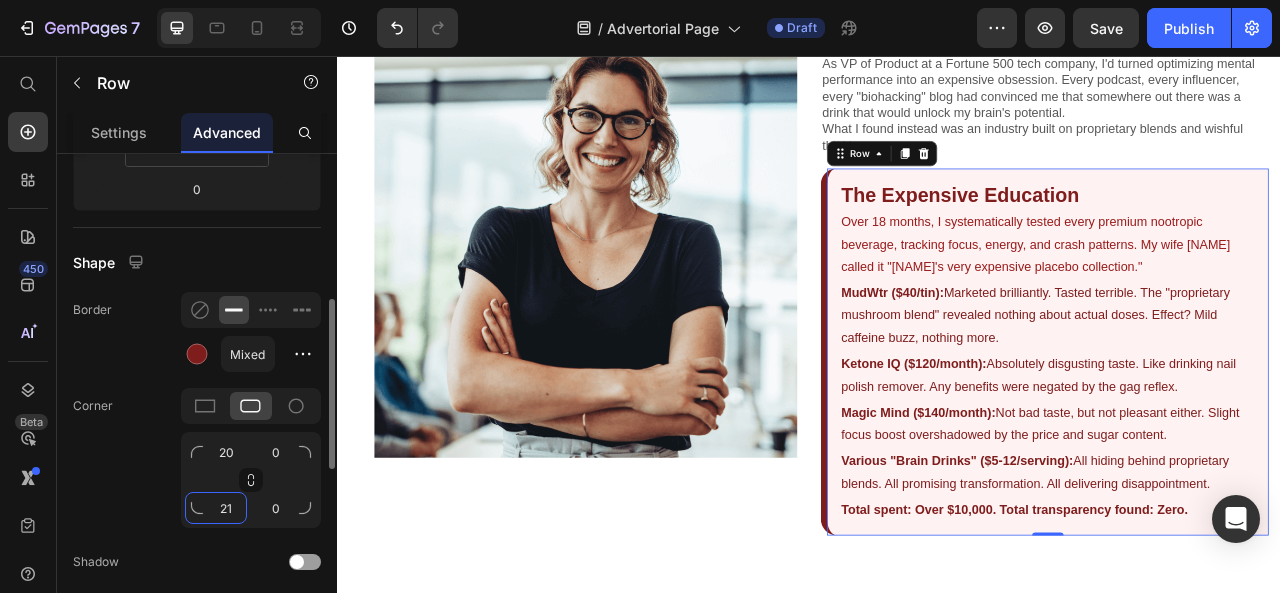 type on "20" 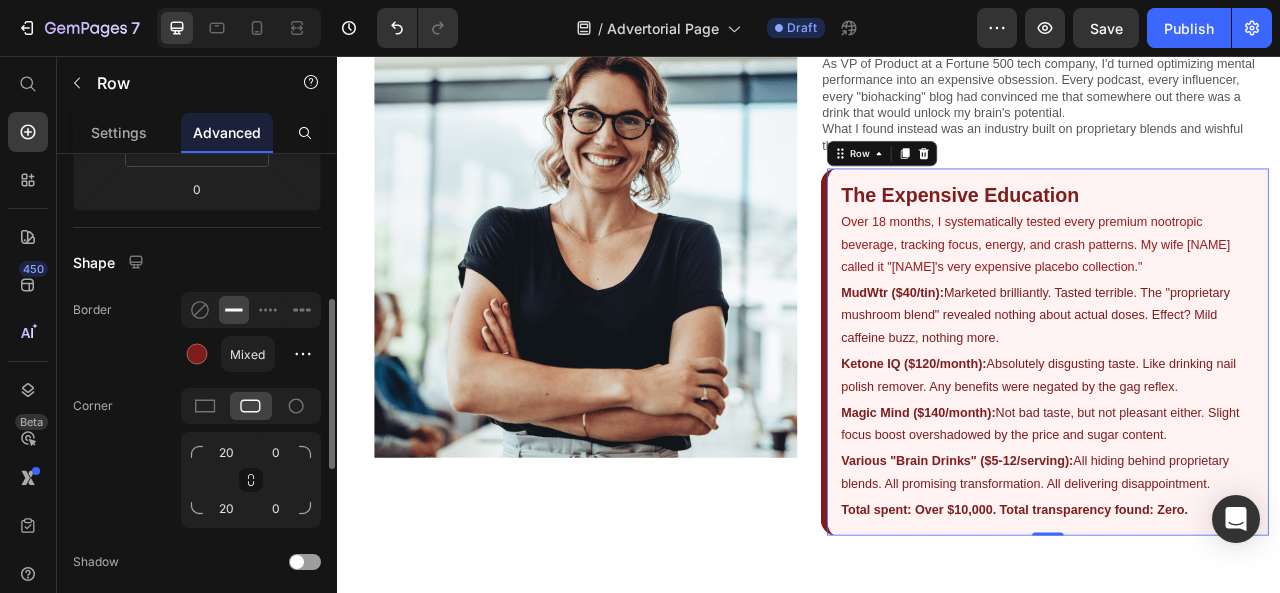 click on "Corner 20 0 20 0" 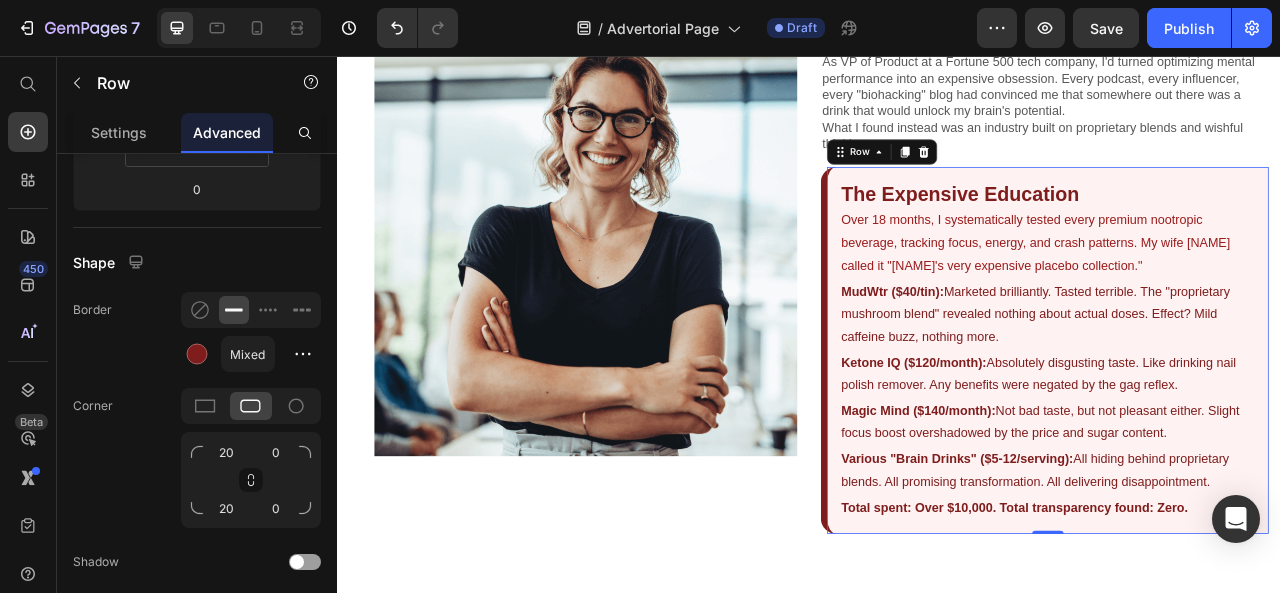 scroll, scrollTop: 990, scrollLeft: 0, axis: vertical 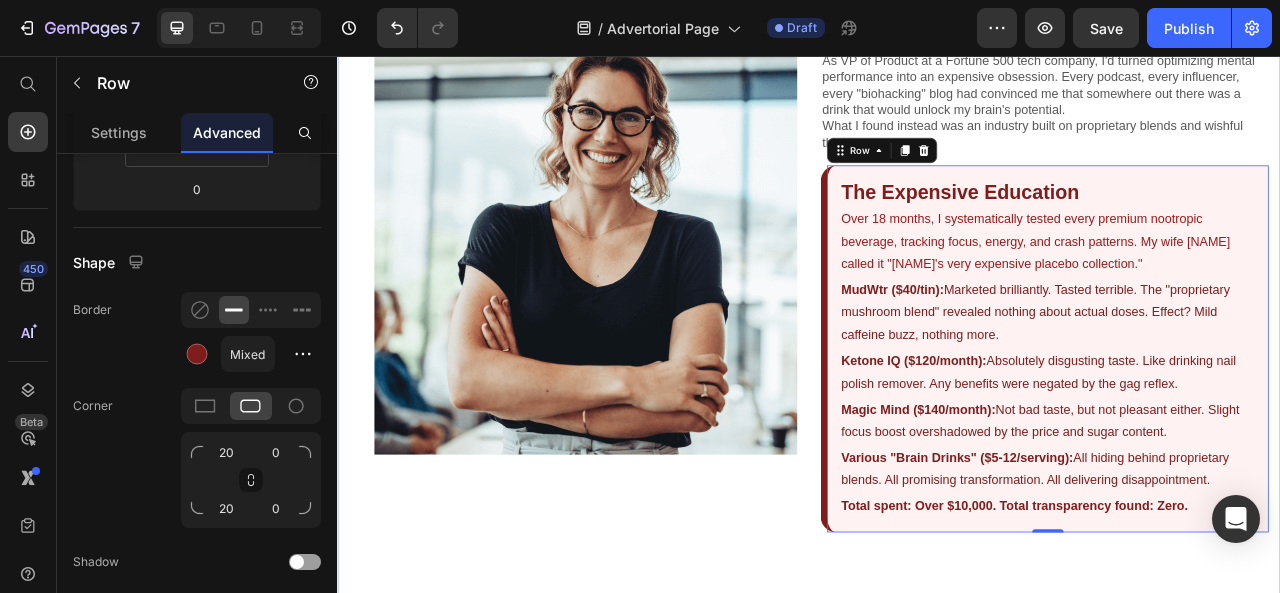 click on "⁠⁠⁠⁠⁠⁠⁠ The moment I knew I'd been fooled? Standing in my kitchen, calculator in hand, realizing my "mushroom coffee" contained roughly 0.0001% actual mushrooms. Heading As VP of Product at a Fortune 500 tech company, I'd turned optimizing mental performance into an expensive obsession. Every podcast, every influencer, every "biohacking" blog had convinced me that somewhere out there was a drink that would unlock my brain's potential. What I found instead was an industry built on proprietary blends and wishful thinking. Text Block ⁠⁠⁠⁠⁠⁠⁠ The Expensive Education Heading Over 18 months, I systematically tested every premium nootropic beverage, tracking focus, energy, and crash patterns. My wife [NAME] called it "[NAME]'s very expensive placebo collection." Text Block MudWtr ($40/tin):   Marketed brilliantly. Tasted terrible. The "proprietary mushroom blend" revealed nothing about actual doses. Effect? Mild caffeine buzz, nothing more. Text Block Ketone IQ ($120/month): Text Block Row" at bounding box center [937, 302] 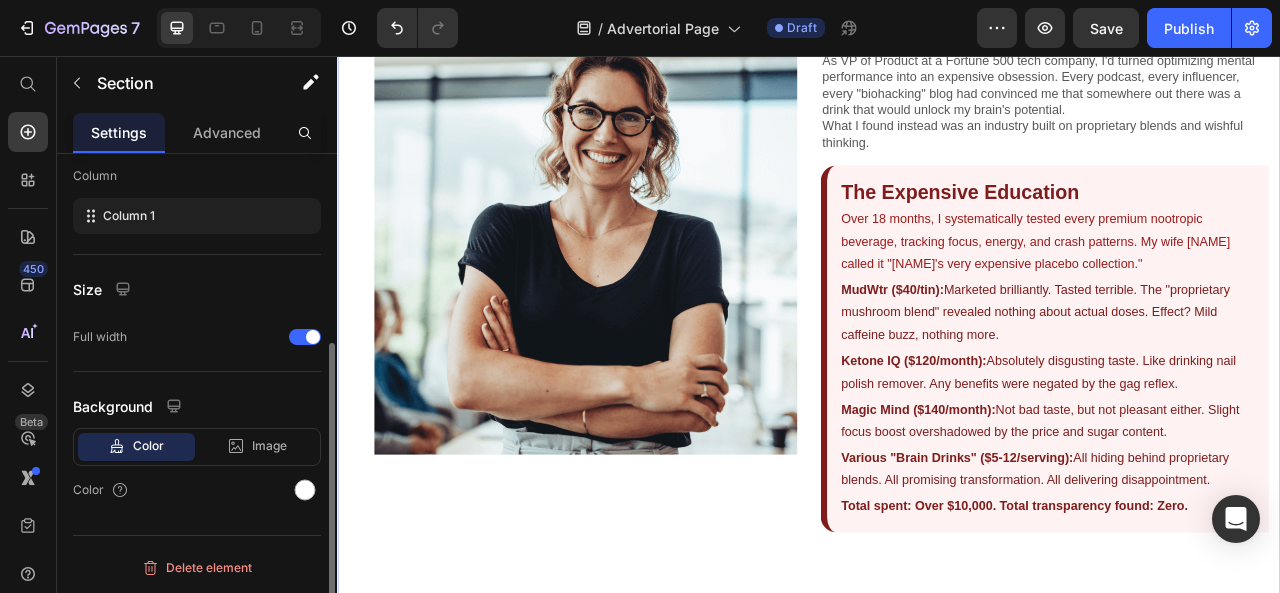 scroll, scrollTop: 0, scrollLeft: 0, axis: both 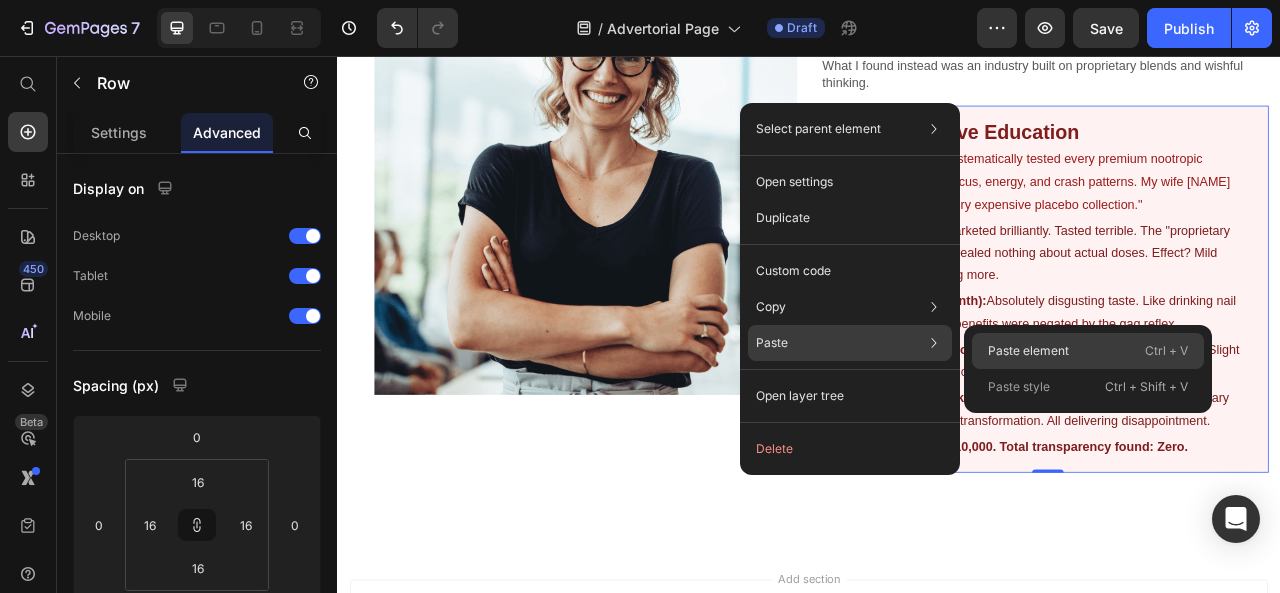 click on "Paste element" at bounding box center [1028, 351] 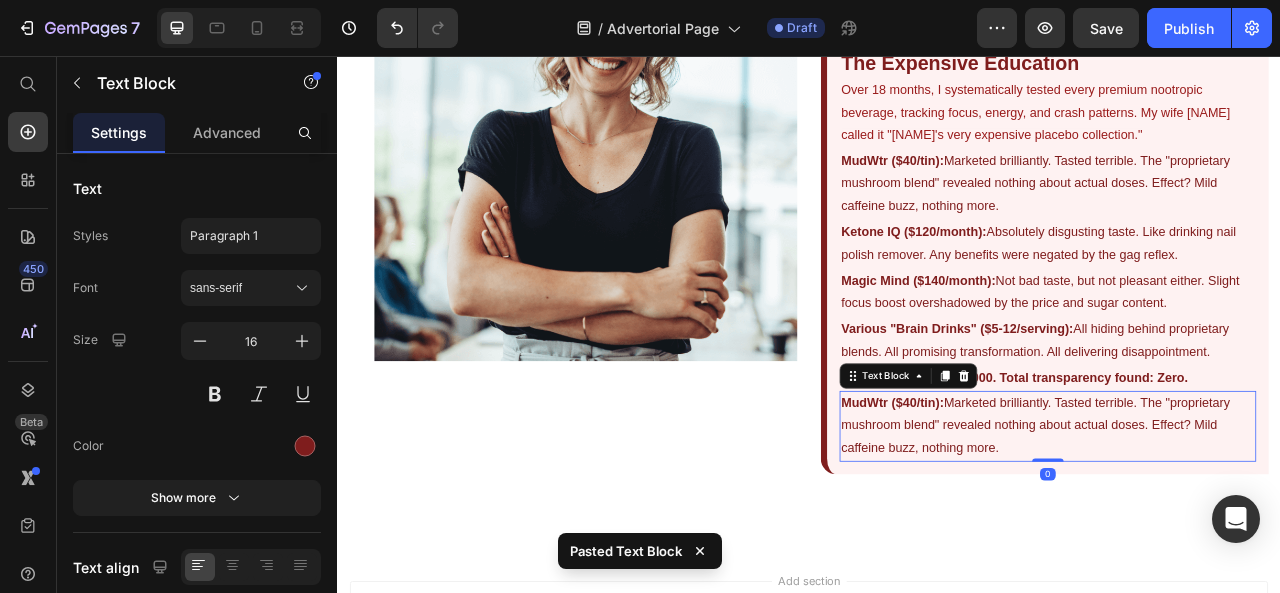 scroll, scrollTop: 1156, scrollLeft: 0, axis: vertical 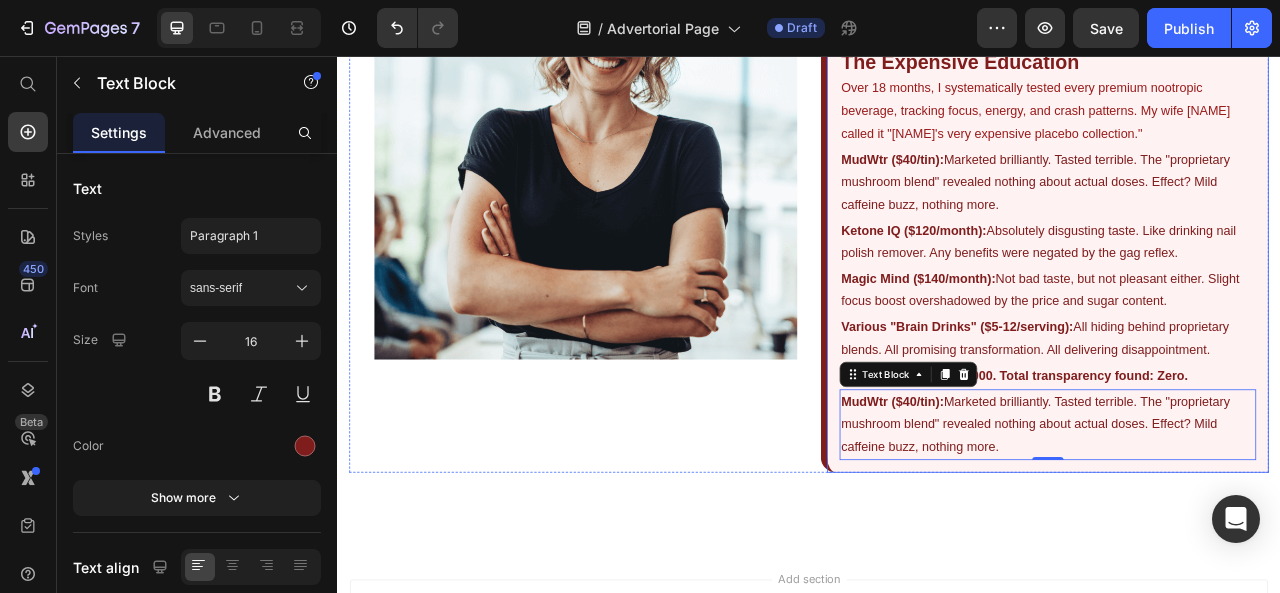 click on "⁠⁠⁠⁠⁠⁠⁠ The Expensive Education Heading Over 18 months, I systematically tested every premium nootropic beverage, tracking focus, energy, and crash patterns. My wife [NAME] called it "[NAME]'s very expensive placebo collection." Text Block MudWtr ($40/tin):   Marketed brilliantly. Tasted terrible. The "proprietary mushroom blend" revealed nothing about actual doses. Effect? Mild caffeine buzz, nothing more. Text Block Ketone IQ ($120/month):  Absolutely disgusting taste. Like drinking nail polish remover. Any benefits were negated by the gag reflex. Text Block Magic Mind ($140/month):  Not bad taste, but not pleasant either. Slight focus boost overshadowed by the price and sugar content. Text Block Various "Brain Drinks" ($5-12/serving):  All hiding behind proprietary blends. All promising transformation. All delivering disappointment. Text Block Total spent: Over $10,000. Total transparency found: Zero. Text Block MudWtr ($40/tin): Text Block   0 Row" at bounding box center [1237, 307] 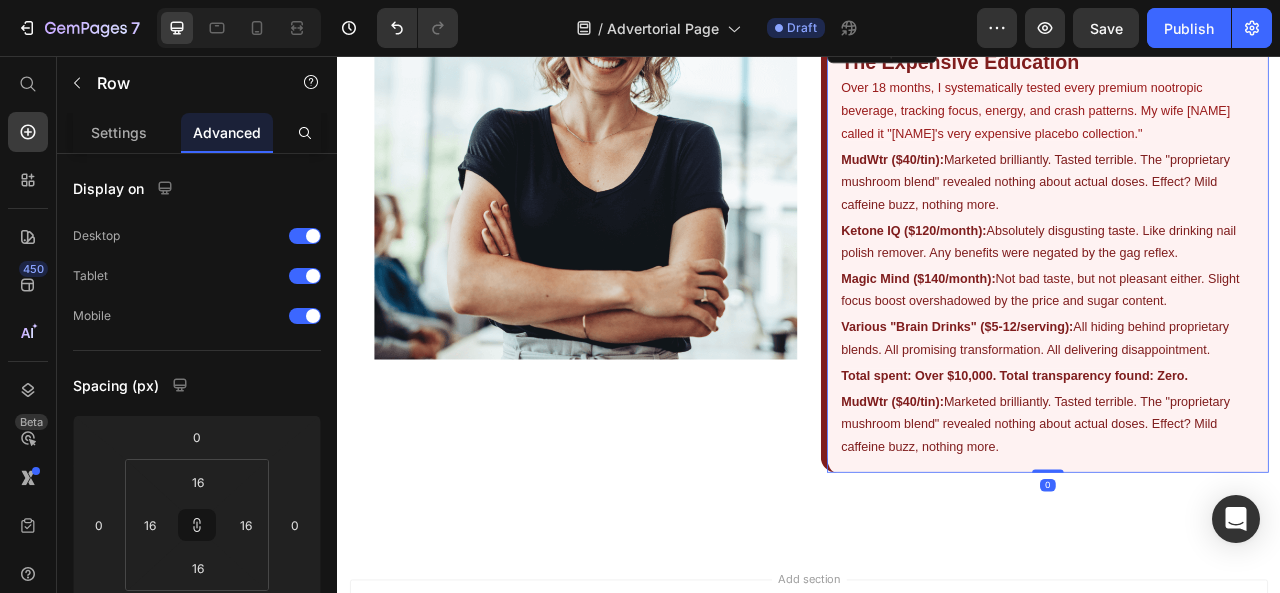 click on "⁠⁠⁠⁠⁠⁠⁠ The Expensive Education Heading Over 18 months, I systematically tested every premium nootropic beverage, tracking focus, energy, and crash patterns. My wife [NAME] called it "[NAME]'s very expensive placebo collection." Text Block MudWtr ($40/tin):   Marketed brilliantly. Tasted terrible. The "proprietary mushroom blend" revealed nothing about actual doses. Effect? Mild caffeine buzz, nothing more. Text Block Ketone IQ ($120/month):  Absolutely disgusting taste. Like drinking nail polish remover. Any benefits were negated by the gag reflex. Text Block Magic Mind ($140/month):  Not bad taste, but not pleasant either. Slight focus boost overshadowed by the price and sugar content. Text Block Various "Brain Drinks" ($5-12/serving):  All hiding behind proprietary blends. All promising transformation. All delivering disappointment. Text Block Total spent: Over $10,000. Total transparency found: Zero. Text Block MudWtr ($40/tin): Text Block Row   0" at bounding box center [1237, 307] 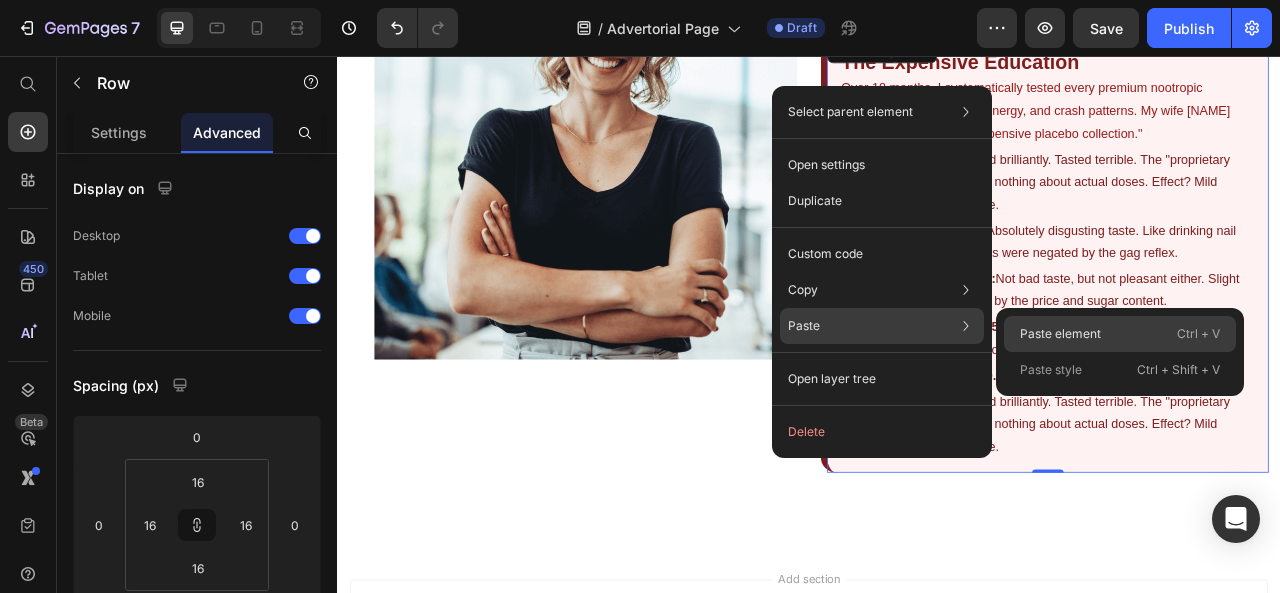 drag, startPoint x: 1056, startPoint y: 337, endPoint x: 853, endPoint y: 402, distance: 213.15253 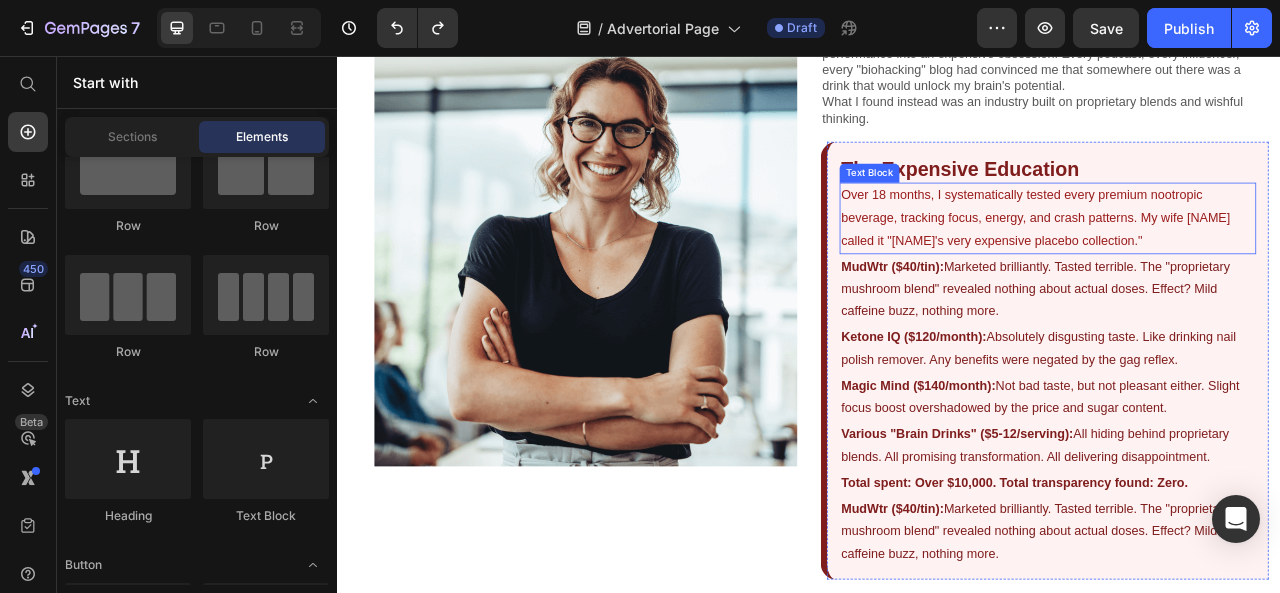 scroll, scrollTop: 1018, scrollLeft: 0, axis: vertical 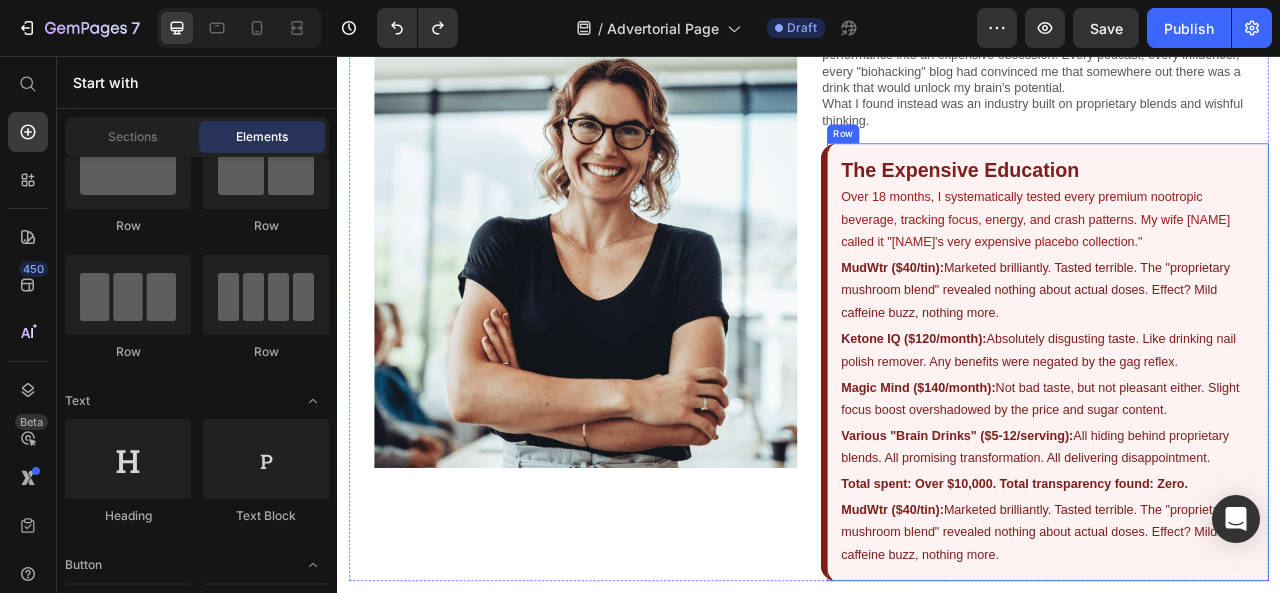 click on "⁠⁠⁠⁠⁠⁠⁠ The Expensive Education Heading Over 18 months, I systematically tested every premium nootropic beverage, tracking focus, energy, and crash patterns. My wife [NAME] called it "[NAME]'s very expensive placebo collection." Text Block MudWtr ($40/tin):   Marketed brilliantly. Tasted terrible. The "proprietary mushroom blend" revealed nothing about actual doses. Effect? Mild caffeine buzz, nothing more. Text Block Ketone IQ ($120/month):  Absolutely disgusting taste. Like drinking nail polish remover. Any benefits were negated by the gag reflex. Text Block Magic Mind ($140/month):  Not bad taste, but not pleasant either. Slight focus boost overshadowed by the price and sugar content. Text Block Various "Brain Drinks" ($5-12/serving):  All hiding behind proprietary blends. All promising transformation. All delivering disappointment. Text Block Total spent: Over $10,000. Total transparency found: Zero. Text Block MudWtr ($40/tin): Text Block Row" at bounding box center (1237, 445) 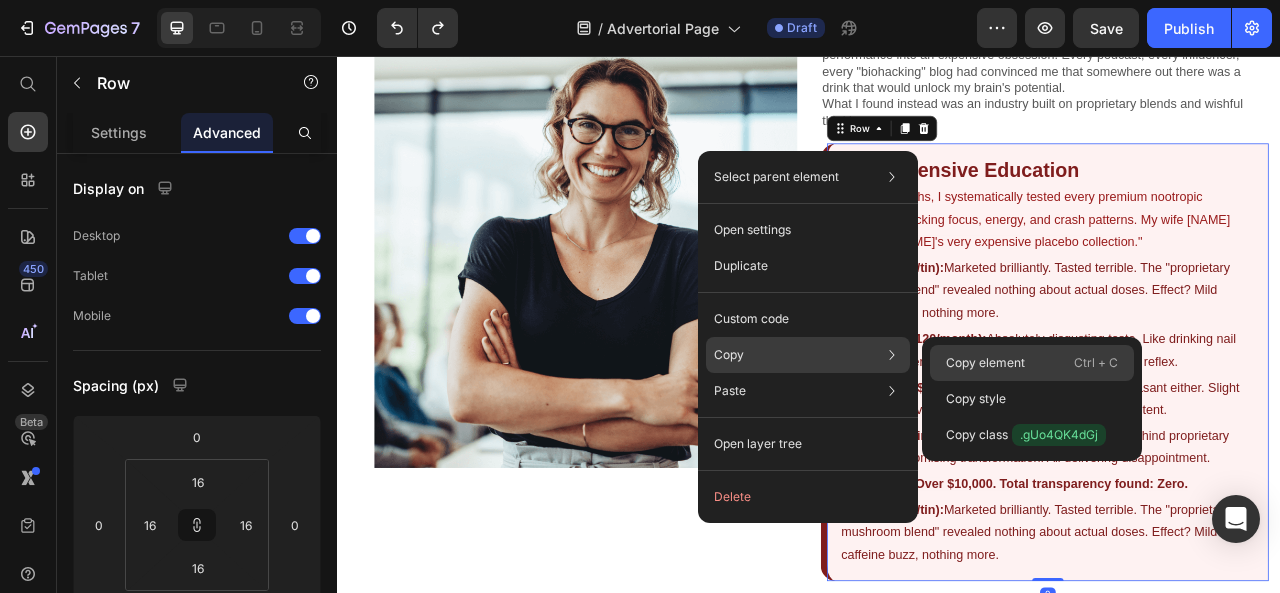 click on "Copy element" at bounding box center [985, 363] 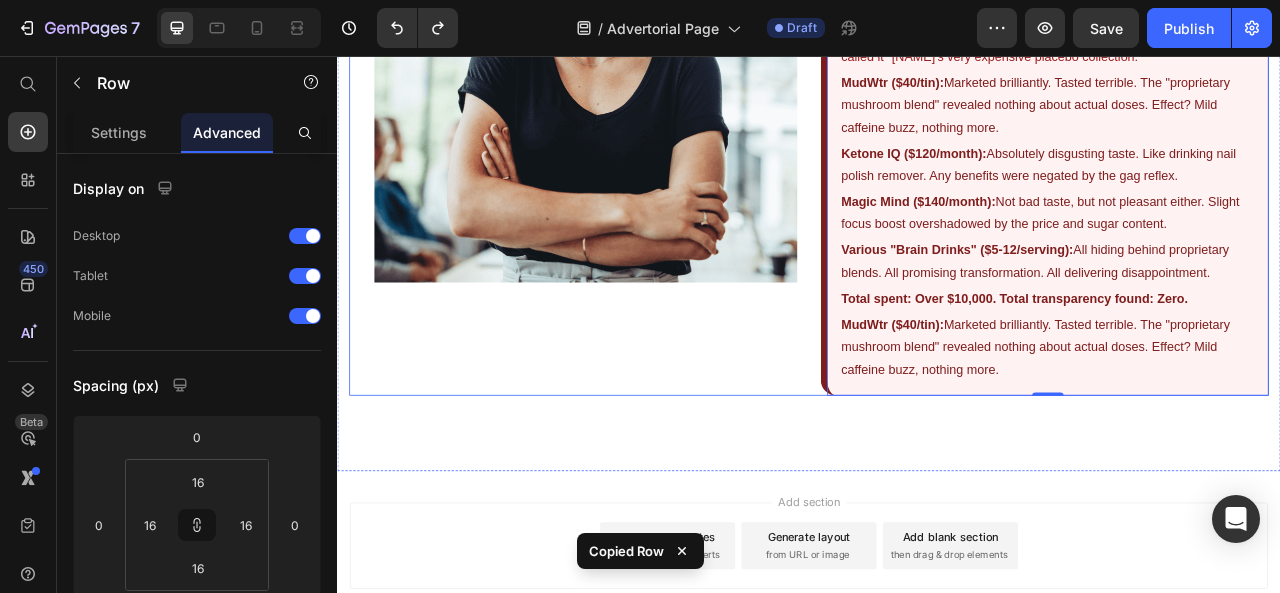 scroll, scrollTop: 1258, scrollLeft: 0, axis: vertical 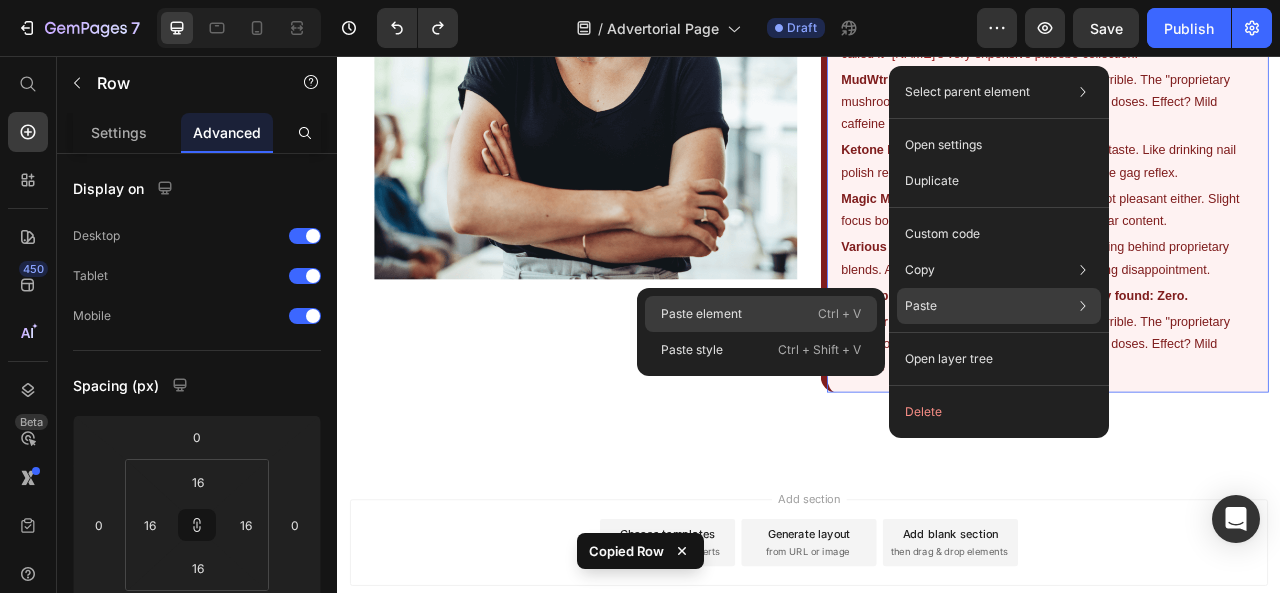 click on "Paste element  Ctrl + V" 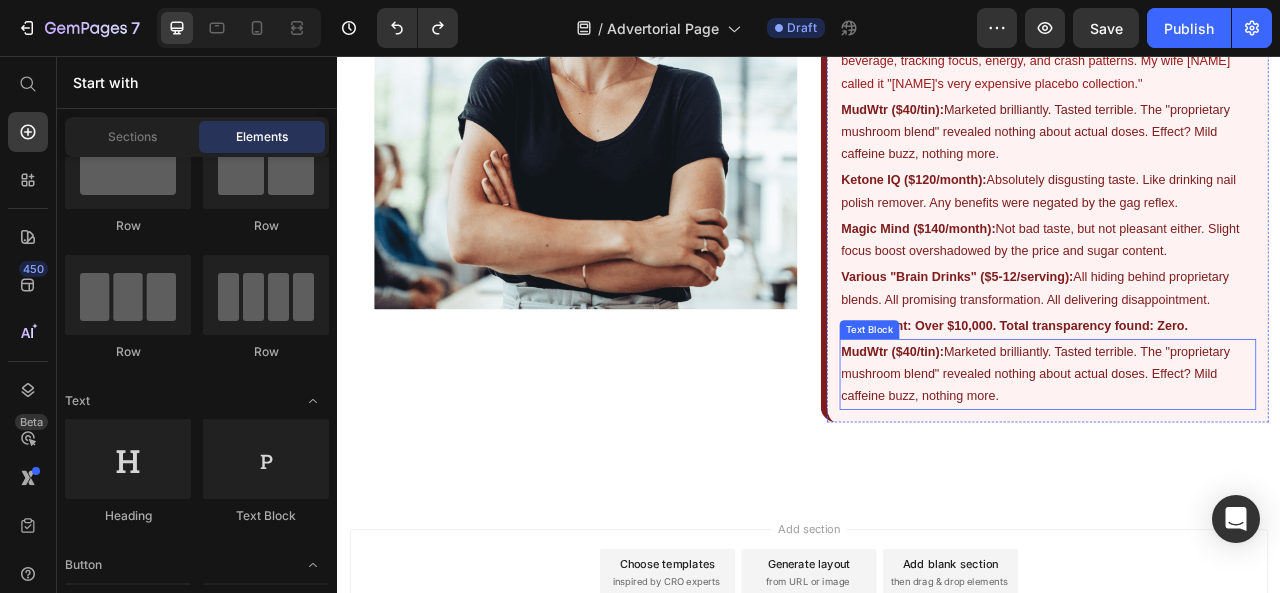 scroll, scrollTop: 1332, scrollLeft: 0, axis: vertical 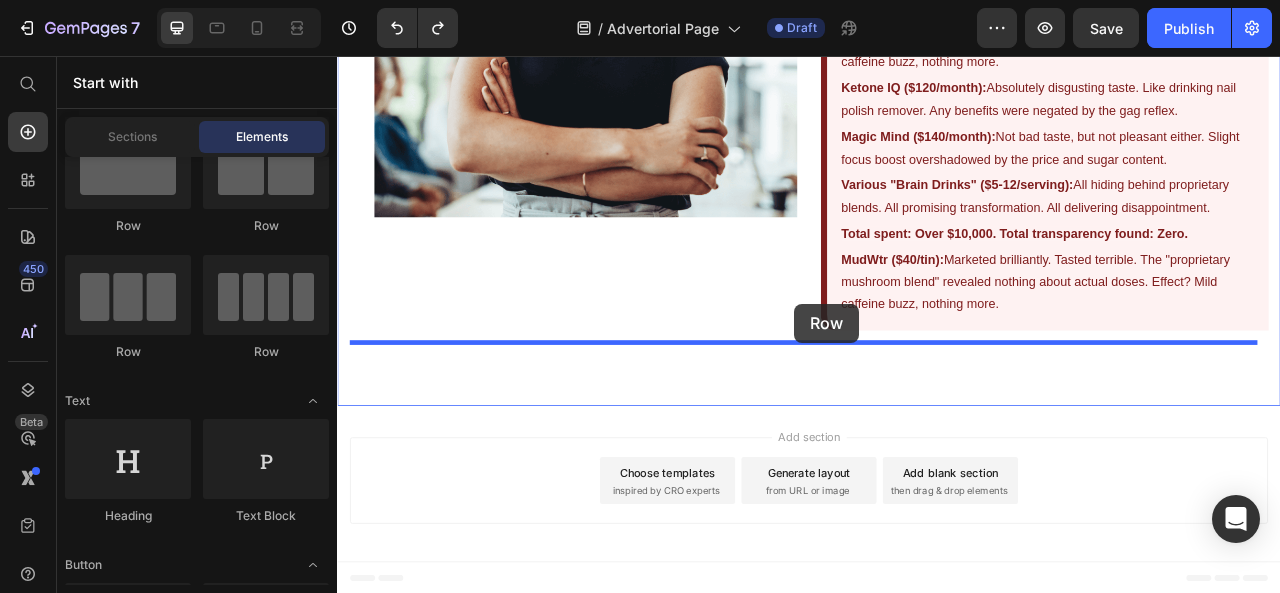 drag, startPoint x: 582, startPoint y: 249, endPoint x: 919, endPoint y: 371, distance: 358.4034 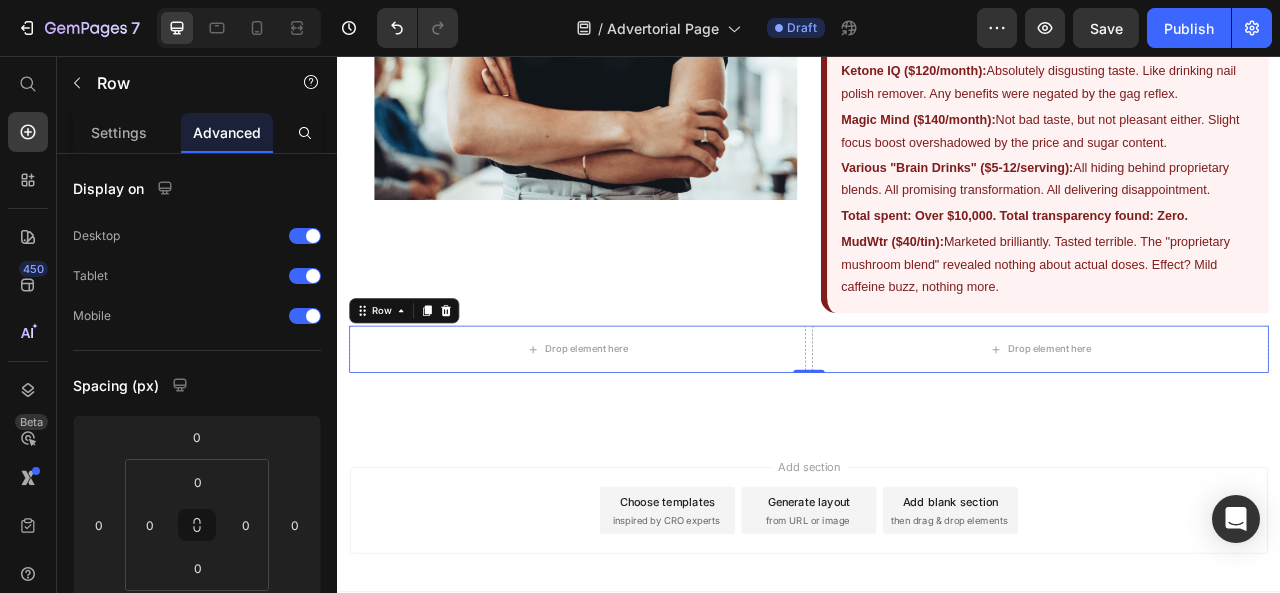 scroll, scrollTop: 1356, scrollLeft: 0, axis: vertical 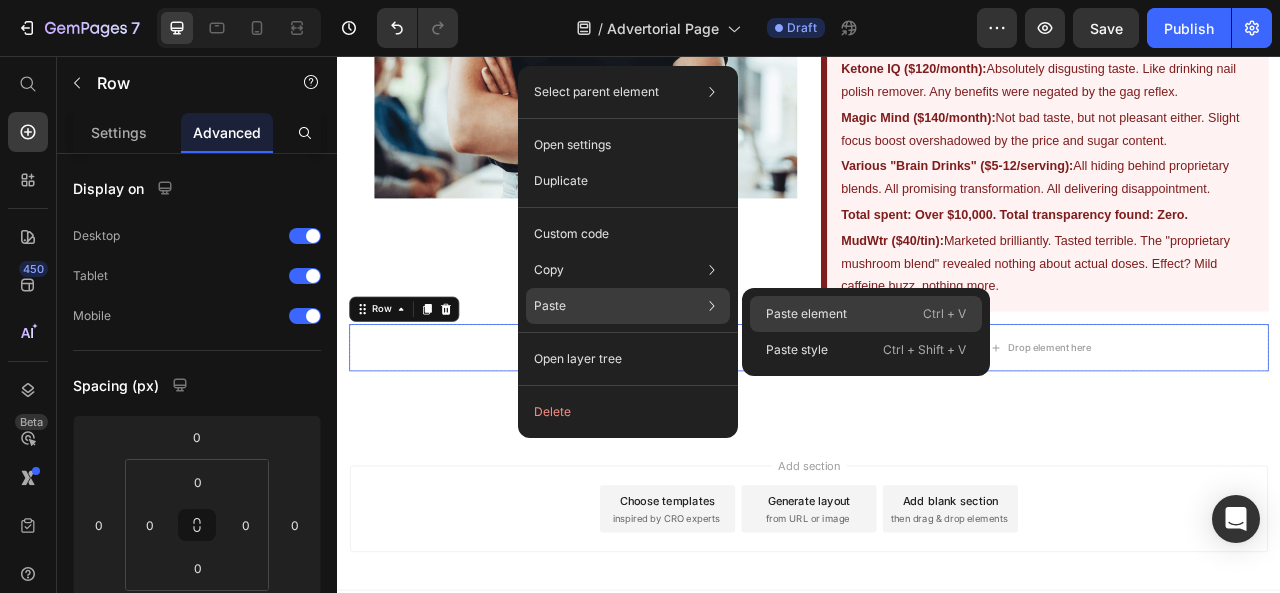click on "Paste element" at bounding box center [806, 314] 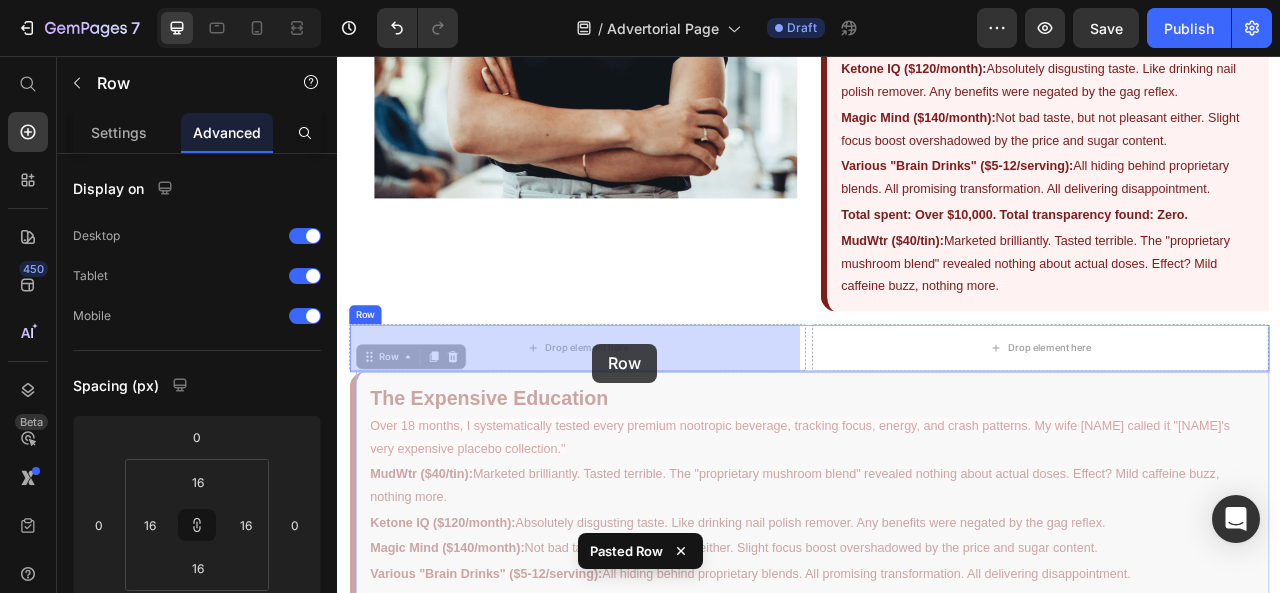 drag, startPoint x: 698, startPoint y: 463, endPoint x: 661, endPoint y: 422, distance: 55.226807 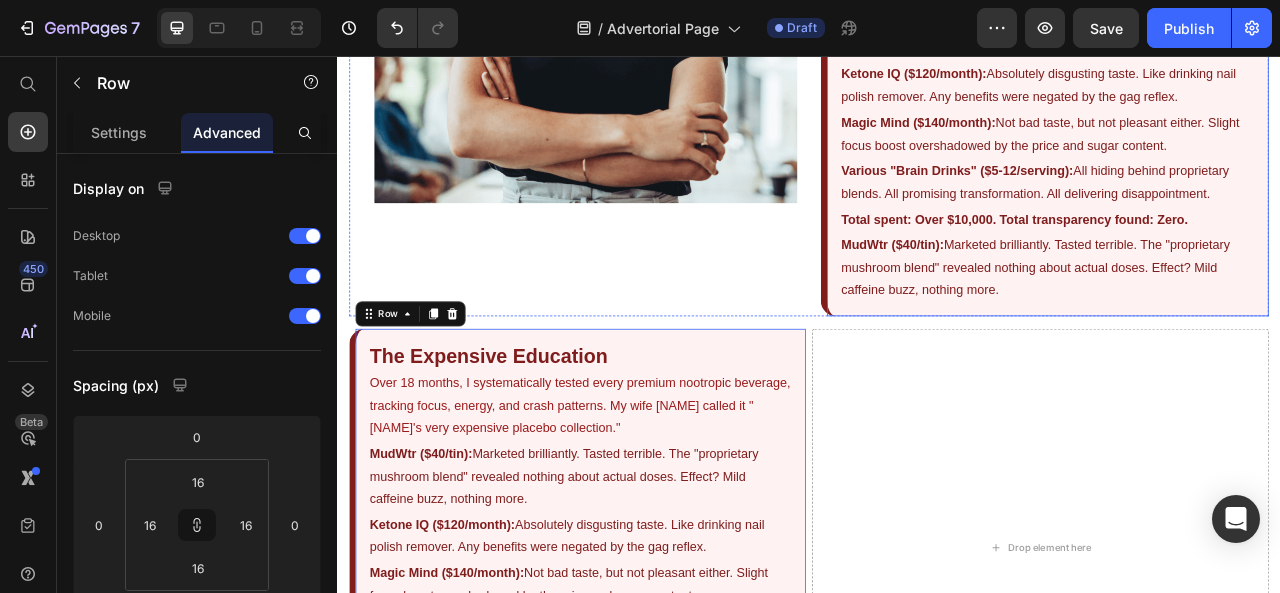 scroll, scrollTop: 1354, scrollLeft: 0, axis: vertical 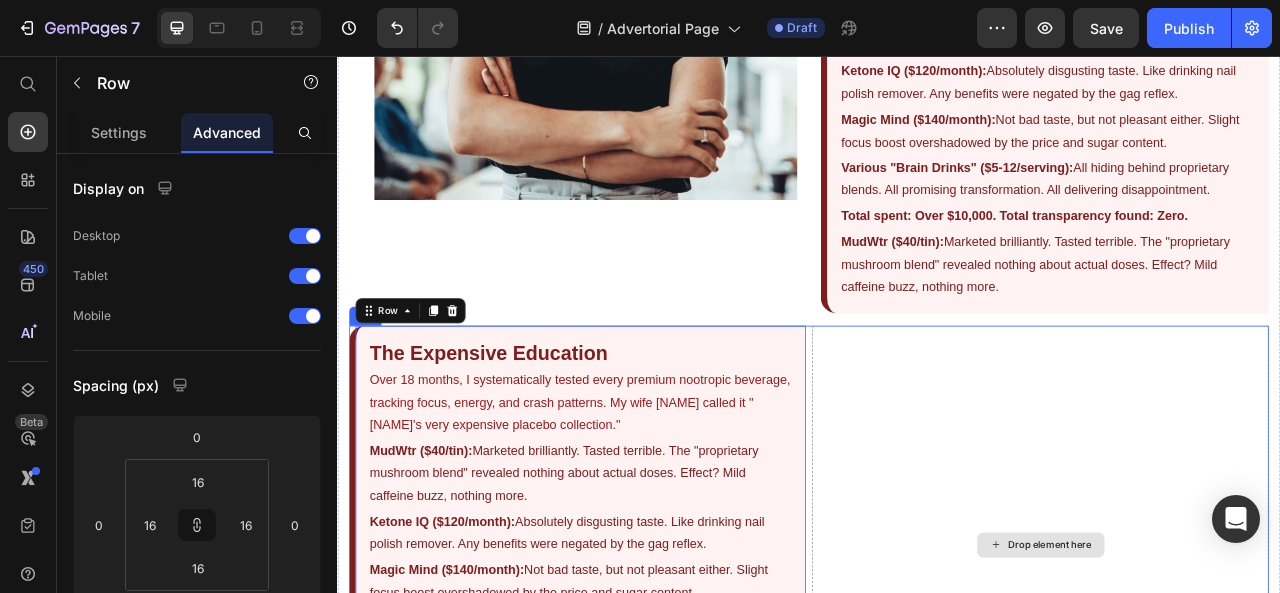 click on "Drop element here" at bounding box center [1244, 678] 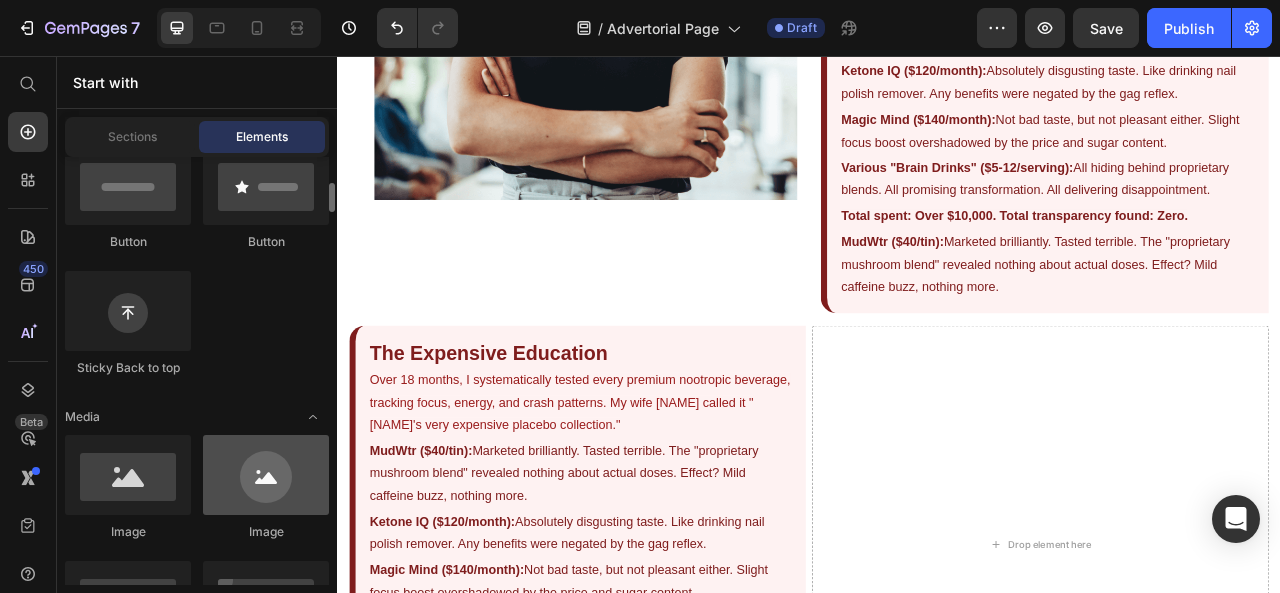 scroll, scrollTop: 518, scrollLeft: 0, axis: vertical 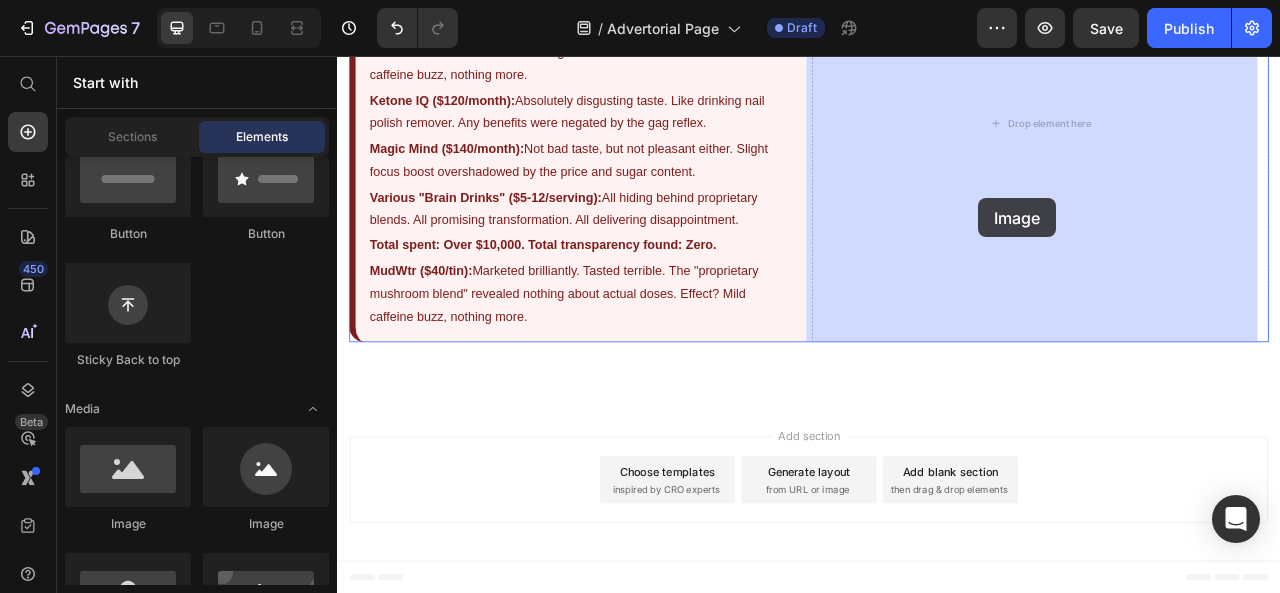 drag, startPoint x: 447, startPoint y: 533, endPoint x: 1153, endPoint y: 235, distance: 766.31586 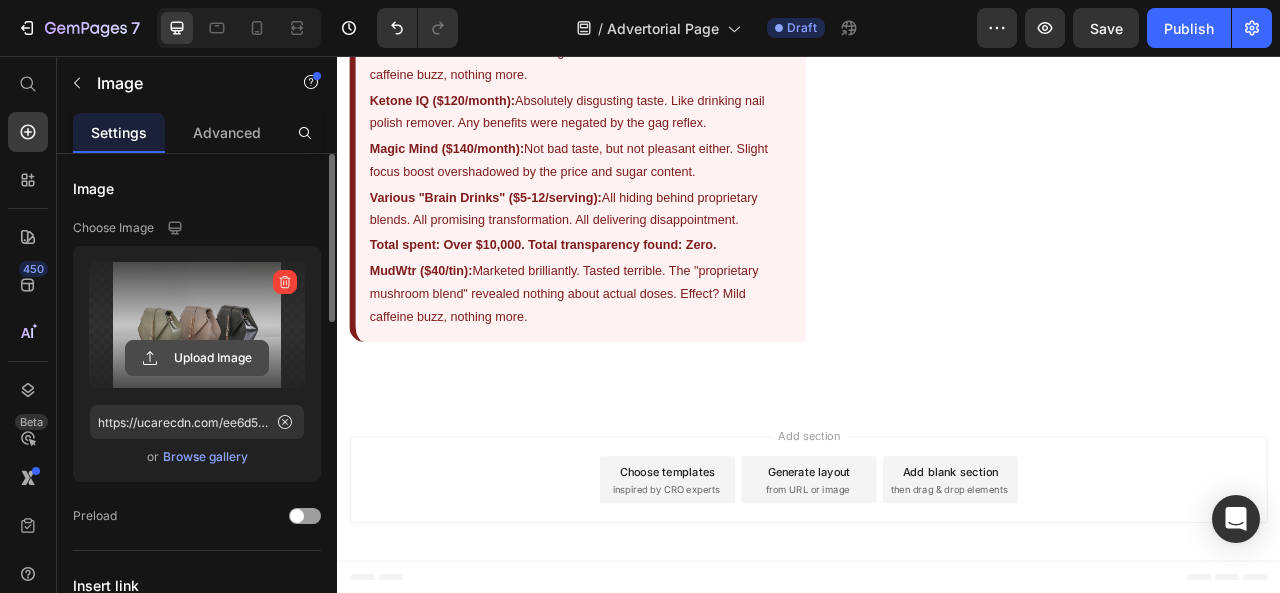click 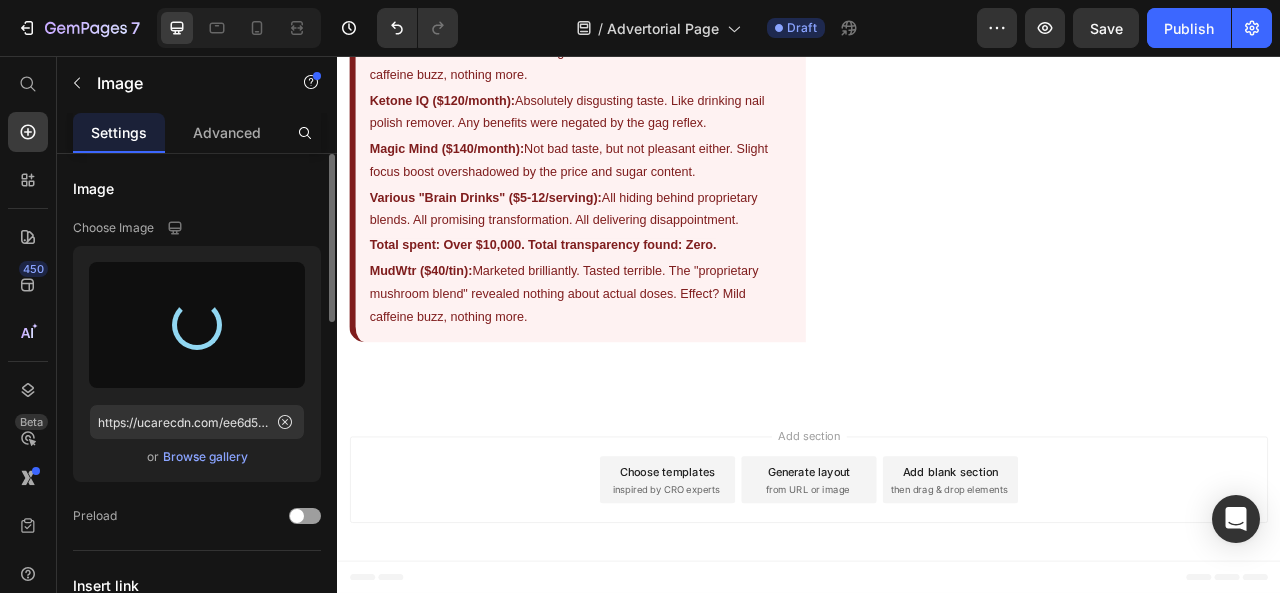 type on "https://cdn.shopify.com/s/files/1/0664/3751/3285/files/gempages_574935882583245668-28ba31de-8e60-4dde-8206-df4df21ff52d.jpg" 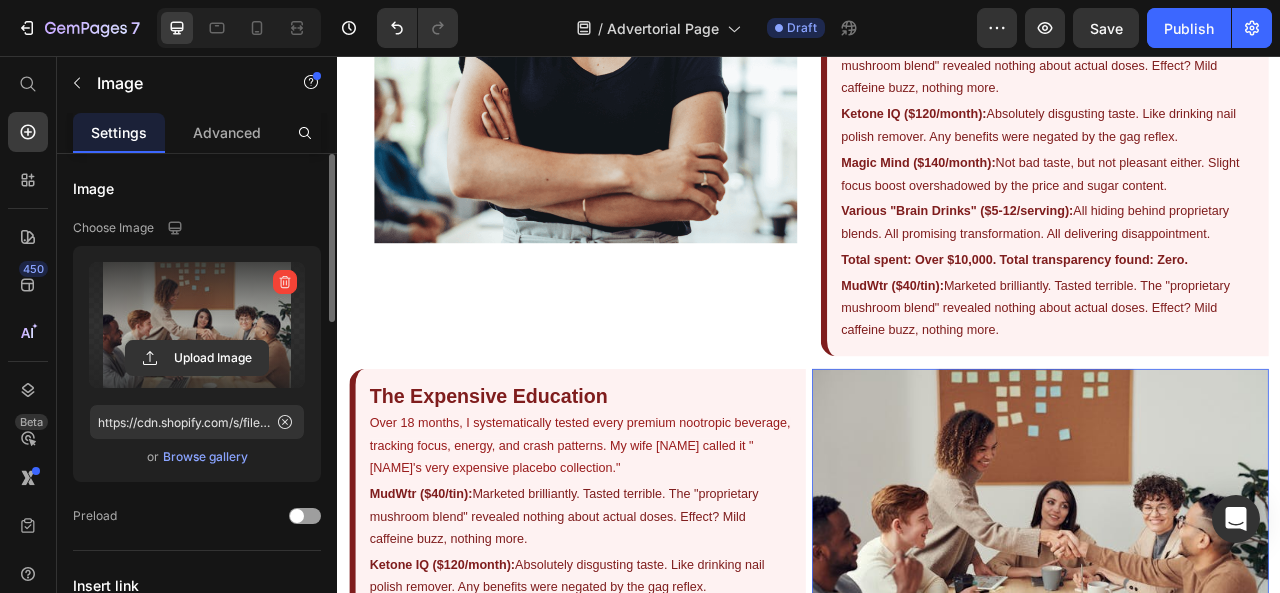 scroll, scrollTop: 1298, scrollLeft: 0, axis: vertical 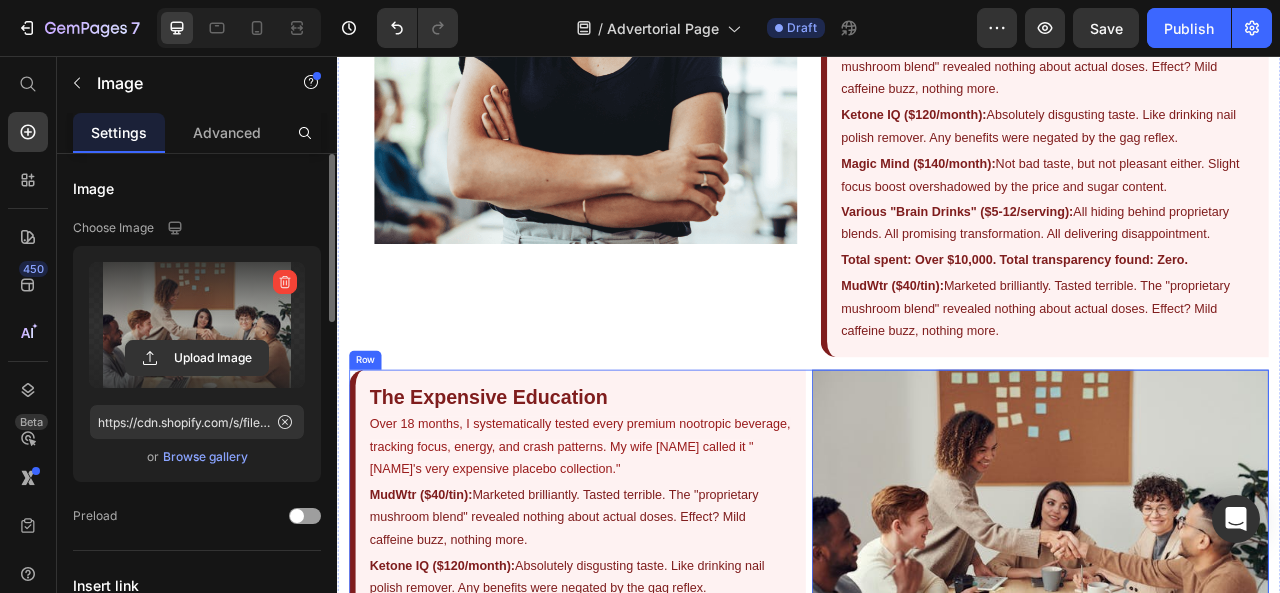 click on "The Expensive Education Heading Over 18 months, I systematically tested every premium nootropic beverage, tracking focus, energy, and crash patterns. My wife [NAME] called it "[NAME]'s very expensive placebo collection." Text Block MudWtr ($40/tin):   Marketed brilliantly. Tasted terrible. The "proprietary mushroom blend" revealed nothing about actual doses. Effect? Mild caffeine buzz, nothing more. Text Block Ketone IQ ($120/month):  Absolutely disgusting taste. Like drinking nail polish remover. Any benefits were negated by the gag reflex. Text Block Magic Mind ($140/month):  Not bad taste, but not pleasant either. Slight focus boost overshadowed by the price and sugar content. Text Block Various "Brain Drinks" ($5-12/serving):  All hiding behind proprietary blends. All promising transformation. All delivering disappointment. Text Block Total spent: Over $10,000. Total transparency found: Zero. Text Block MudWtr ($40/tin): Text Block Row Image   0 Row" at bounding box center (937, 733) 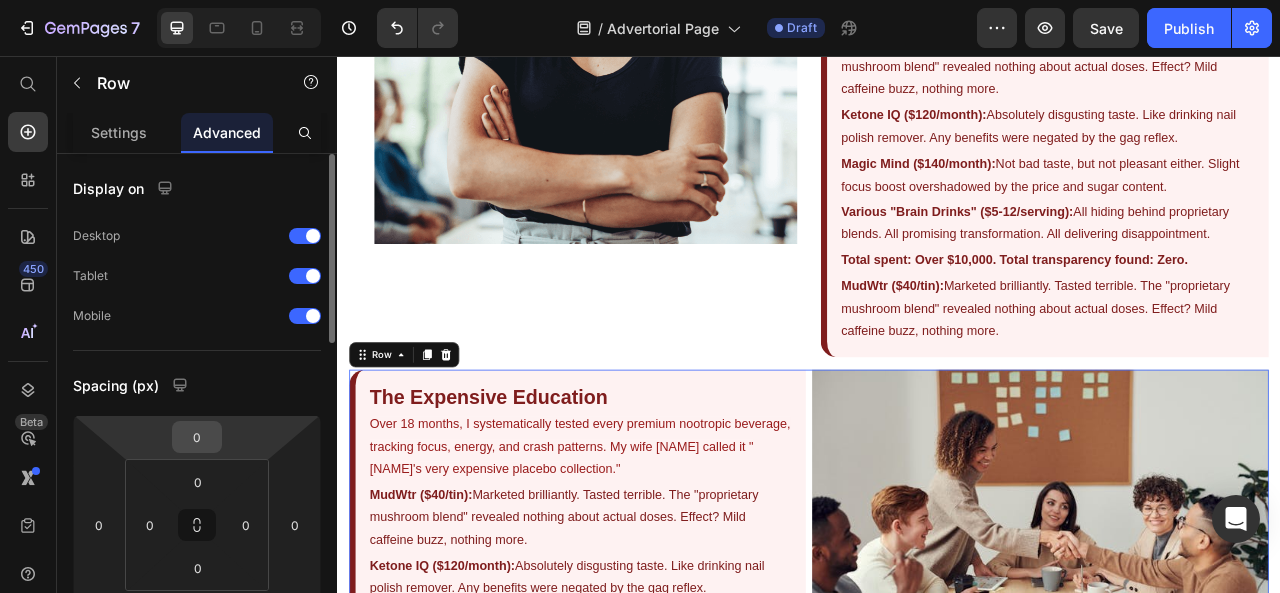 click on "0" at bounding box center [197, 437] 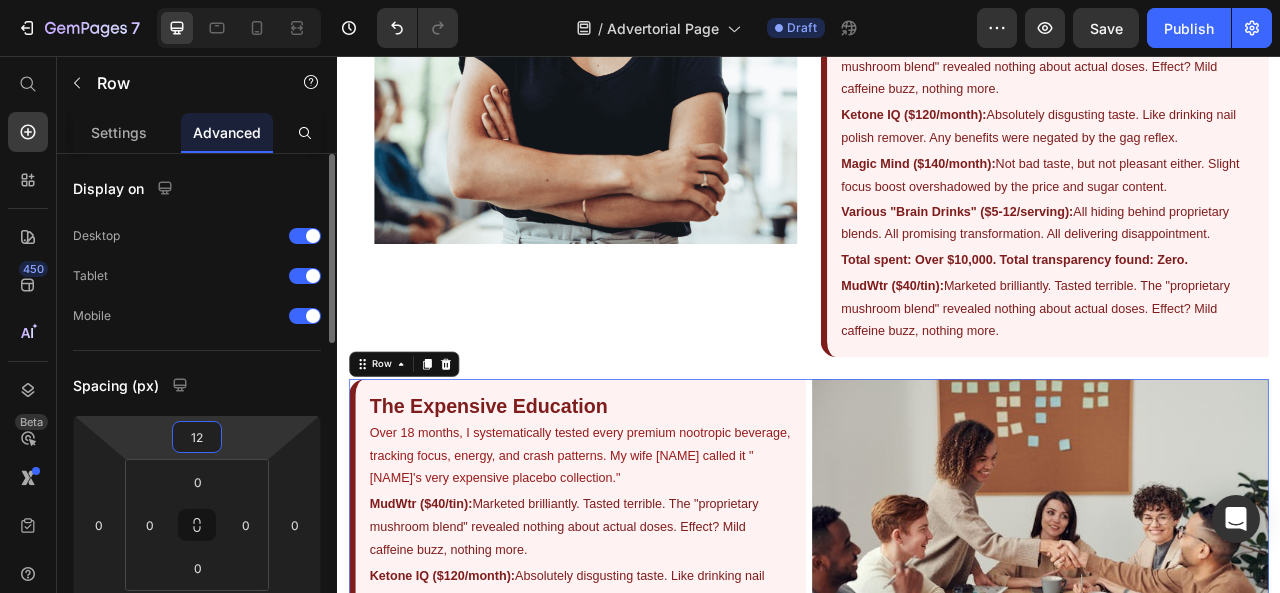 type on "13" 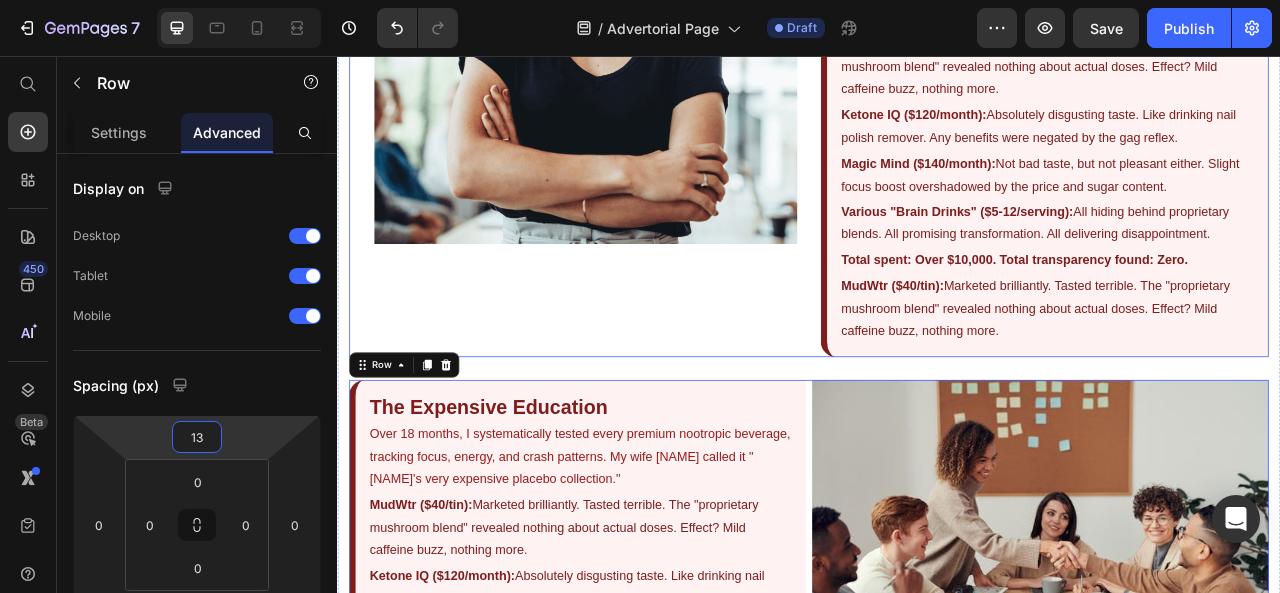 click on "Image" at bounding box center (637, 26) 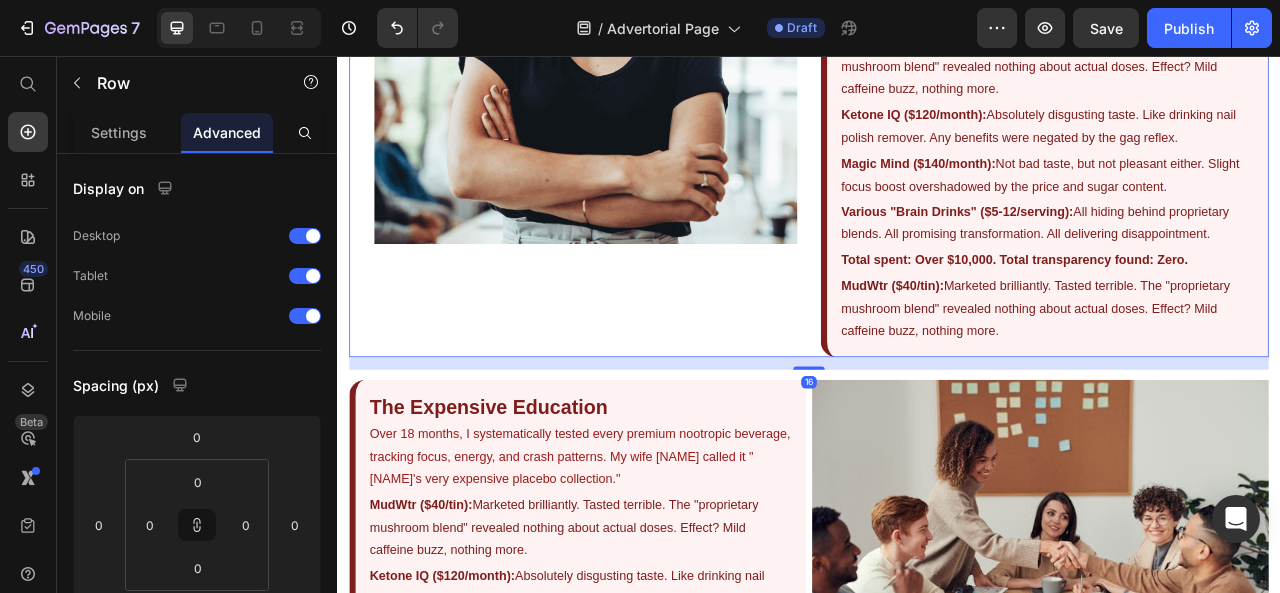 click on "16" at bounding box center [937, 447] 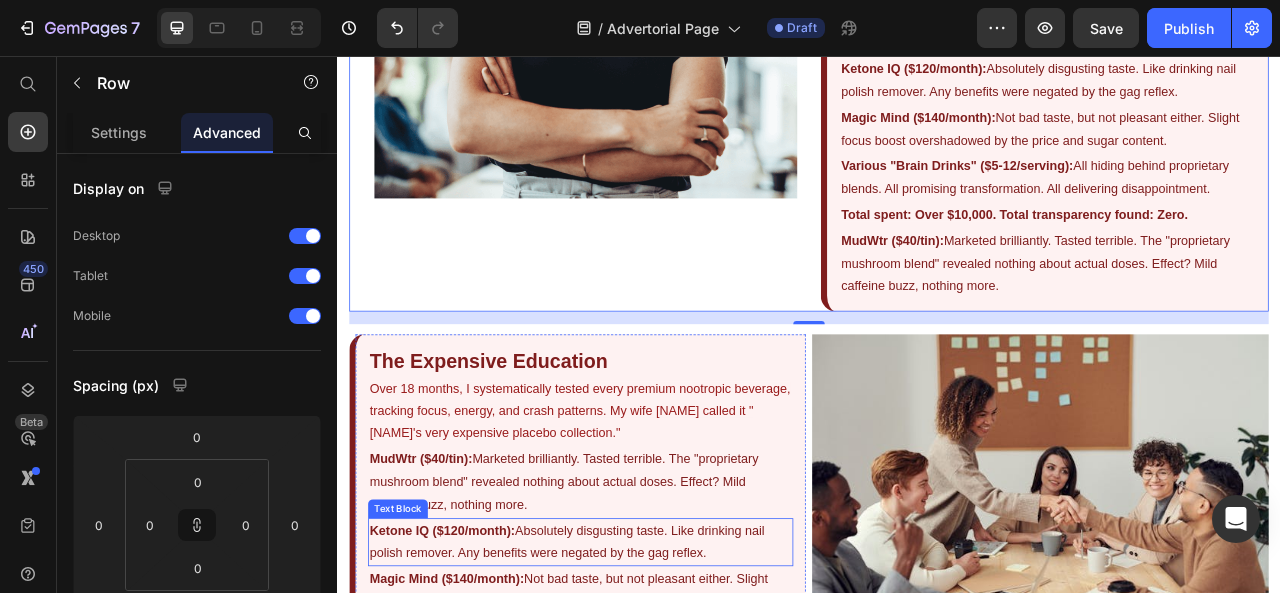 scroll, scrollTop: 1318, scrollLeft: 0, axis: vertical 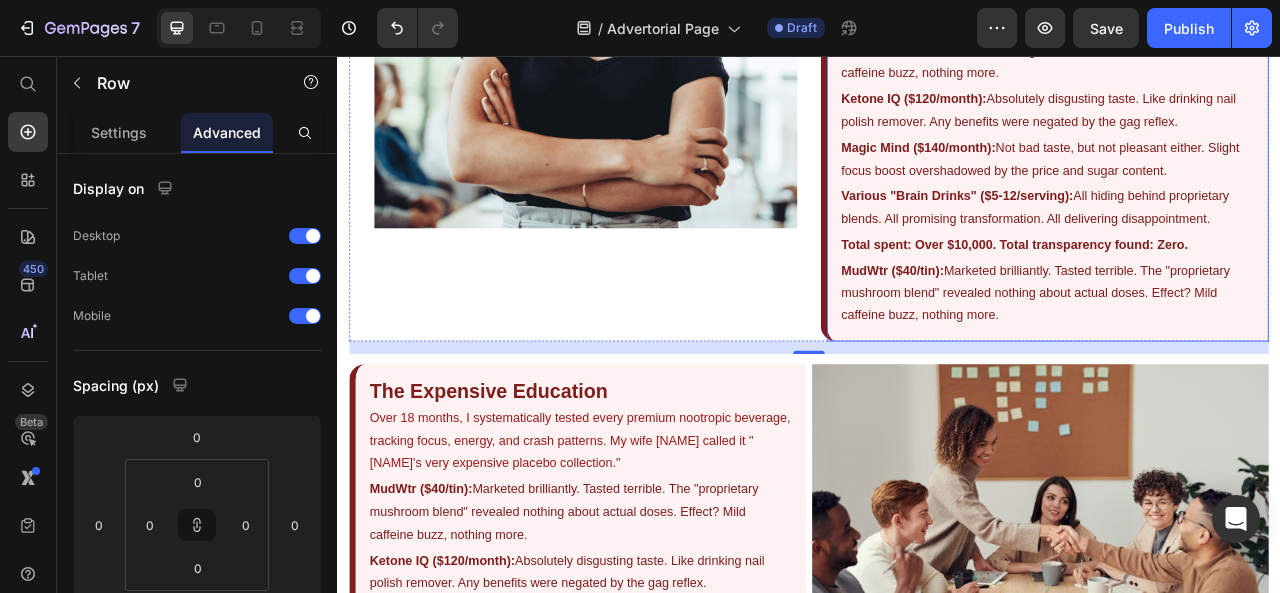 click on "⁠⁠⁠⁠⁠⁠⁠ The Expensive Education Heading Over 18 months, I systematically tested every premium nootropic beverage, tracking focus, energy, and crash patterns. My wife [NAME] called it "[NAME]'s very expensive placebo collection." Text Block MudWtr ($40/tin):   Marketed brilliantly. Tasted terrible. The "proprietary mushroom blend" revealed nothing about actual doses. Effect? Mild caffeine buzz, nothing more. Text Block Ketone IQ ($120/month):  Absolutely disgusting taste. Like drinking nail polish remover. Any benefits were negated by the gag reflex. Text Block Magic Mind ($140/month):  Not bad taste, but not pleasant either. Slight focus boost overshadowed by the price and sugar content. Text Block Various "Brain Drinks" ($5-12/serving):  All hiding behind proprietary blends. All promising transformation. All delivering disappointment. Text Block Total spent: Over $10,000. Total transparency found: Zero. Text Block MudWtr ($40/tin): Text Block Row" at bounding box center (1237, 140) 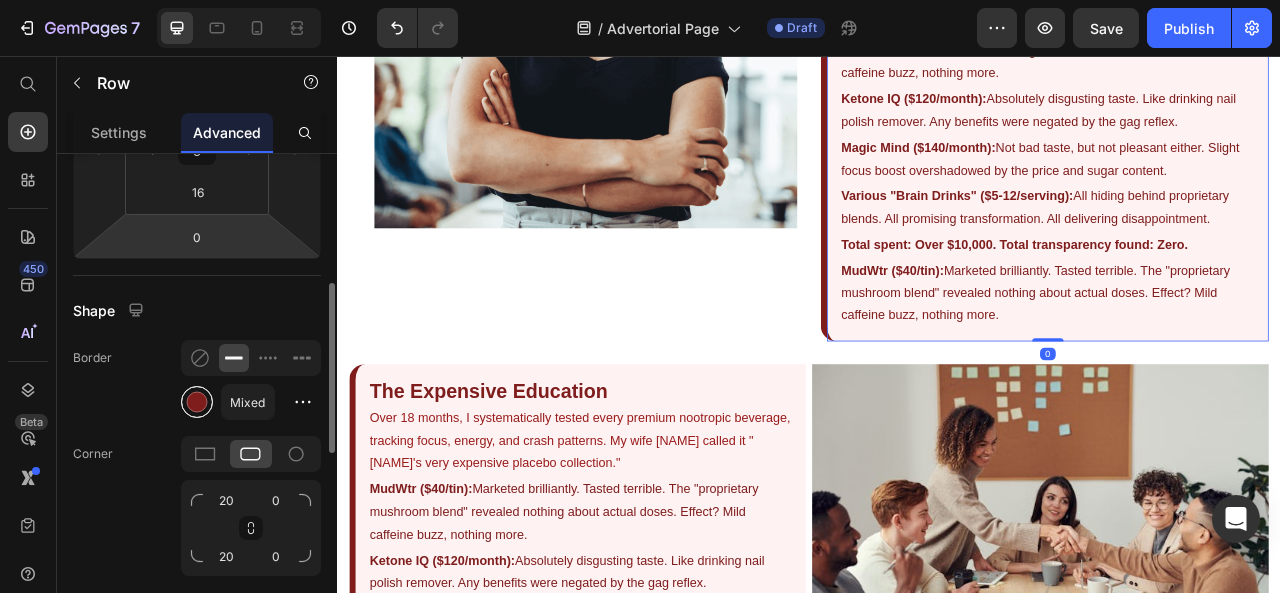 scroll, scrollTop: 402, scrollLeft: 0, axis: vertical 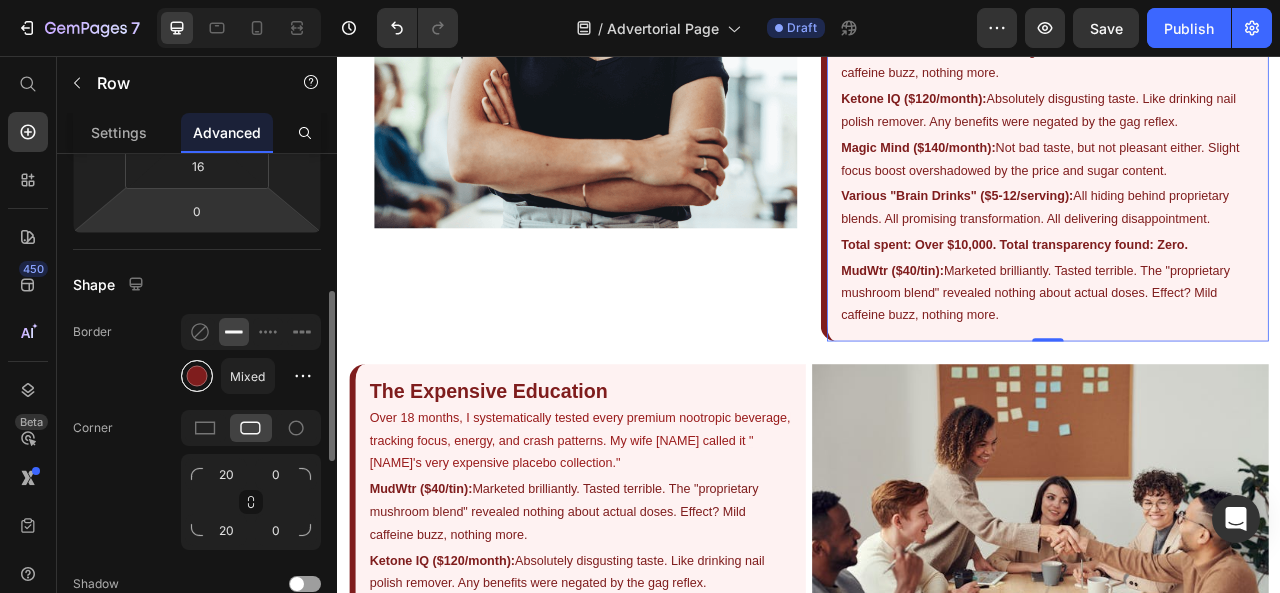 click at bounding box center [197, 376] 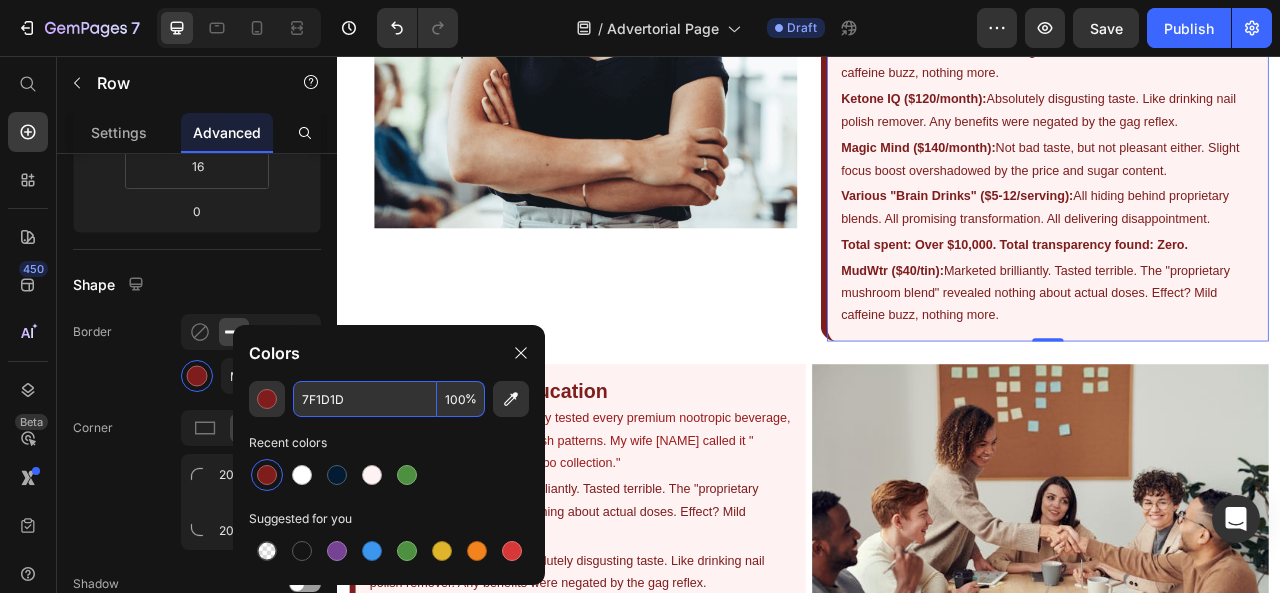 click on "7F1D1D" at bounding box center [365, 399] 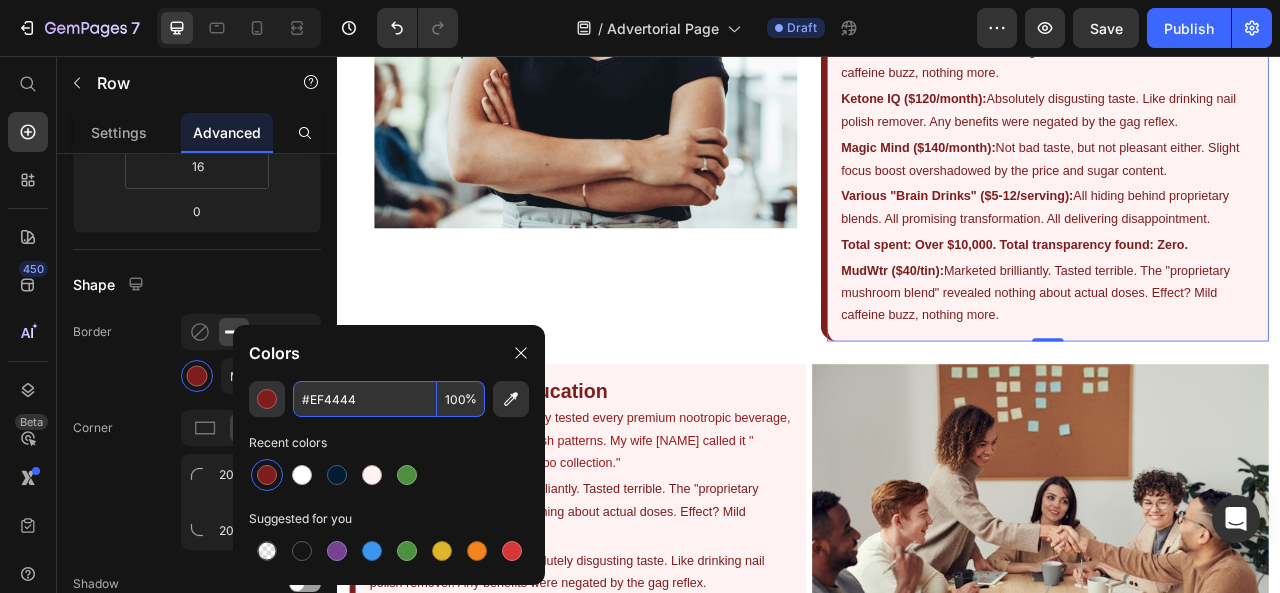 type on "EF4444" 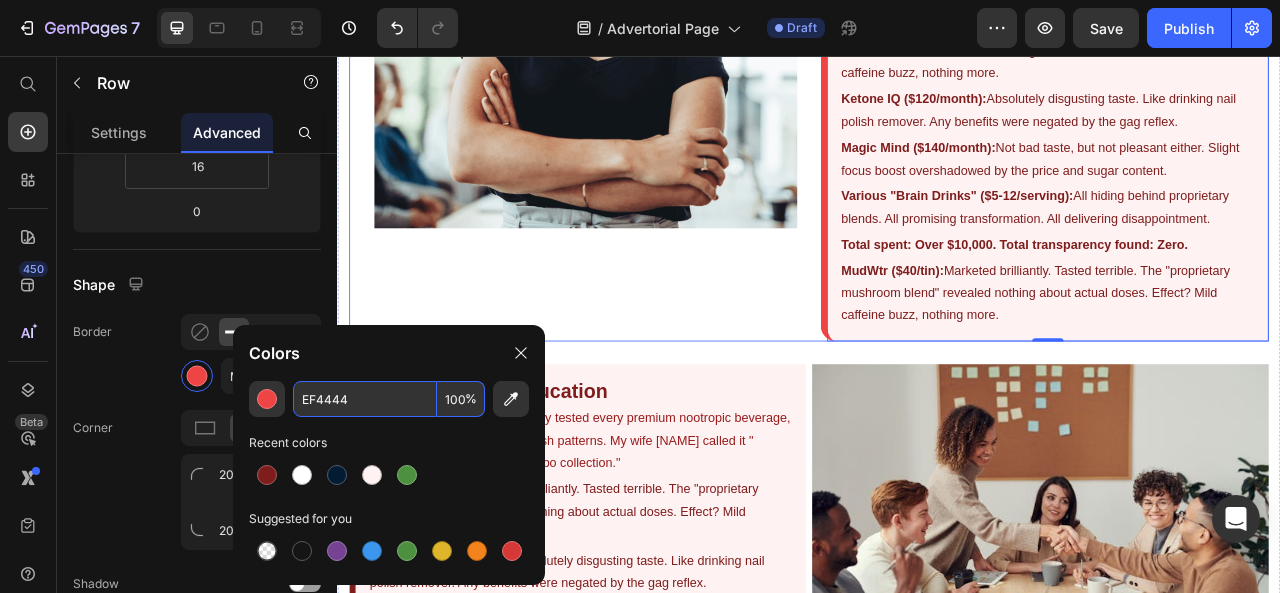 click on "Image" at bounding box center (637, 6) 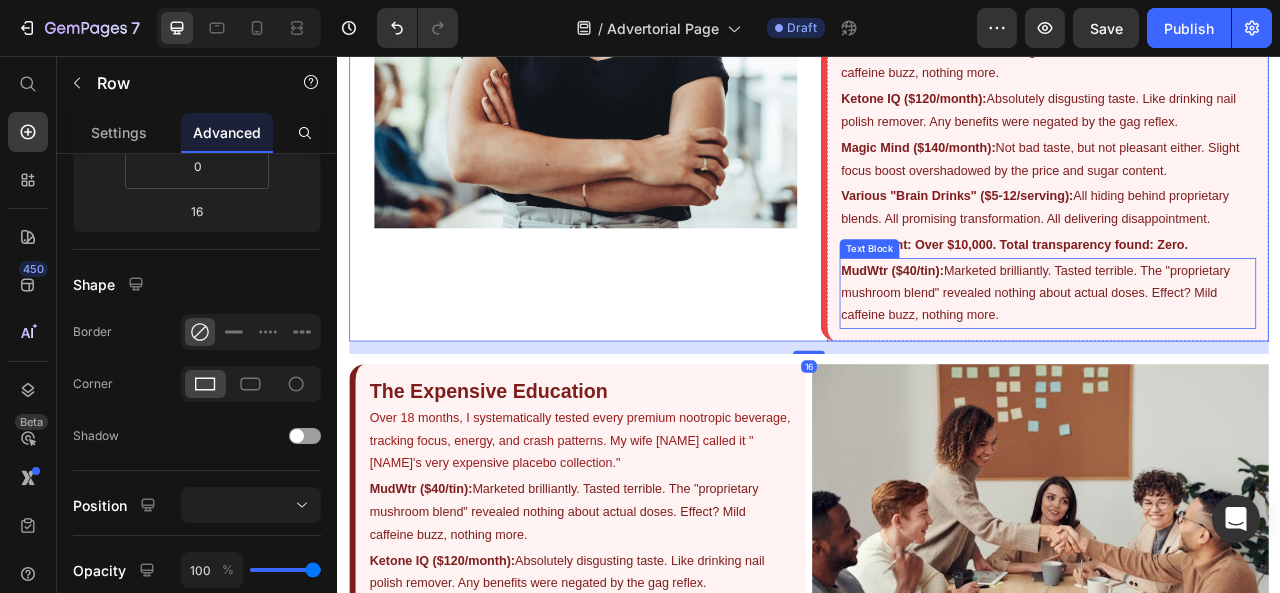 scroll, scrollTop: 402, scrollLeft: 0, axis: vertical 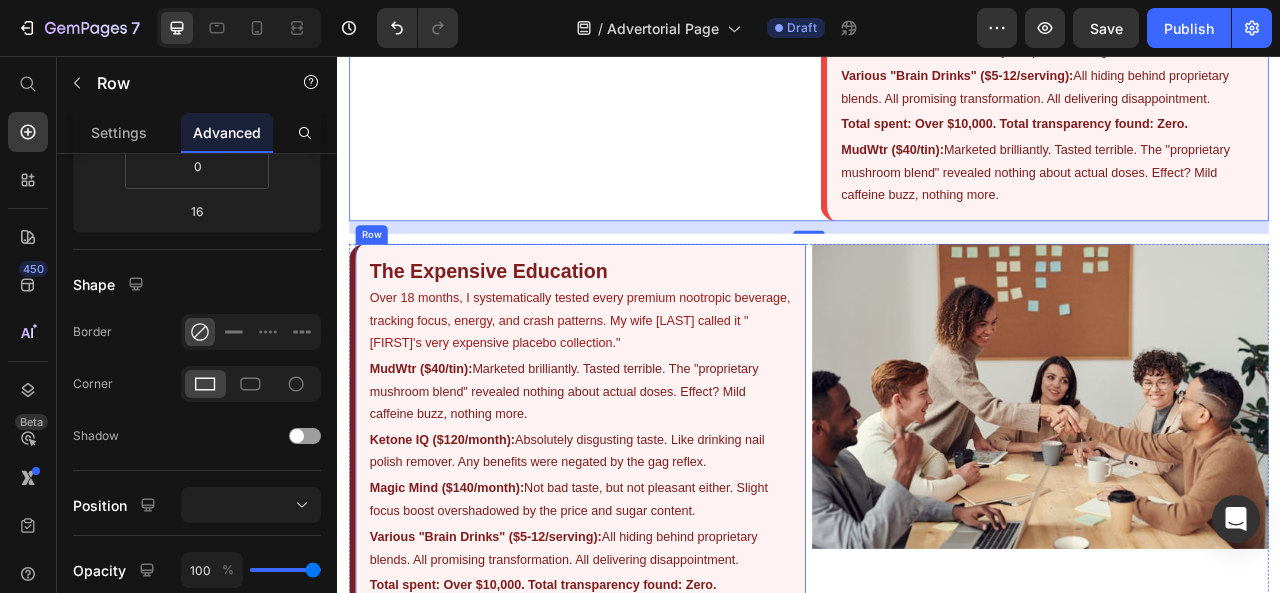 click on "The Expensive Education Heading Over 18 months, I systematically tested every premium nootropic beverage, tracking focus, energy, and crash patterns. My wife [LAST] called it "[FIRST]'s very expensive placebo collection." Text Block MudWtr ($40/tin):   Marketed brilliantly. Tasted terrible. The "proprietary mushroom blend" revealed nothing about actual doses. Effect? Mild caffeine buzz, nothing more. Text Block Ketone IQ ($120/month):  Absolutely disgusting taste. Like drinking nail polish remover. Any benefits were negated by the gag reflex. Text Block Magic Mind ($140/month):  Not bad taste, but not pleasant either. Slight focus boost overshadowed by the price and sugar content. Text Block Various "Brain Drinks" ($5-12/serving):  All hiding behind proprietary blends. All promising transformation. All delivering disappointment. Text Block Total spent: Over $10,000. Total transparency found: Zero. Text Block MudWtr ($40/tin): Text Block Row" at bounding box center [642, 573] 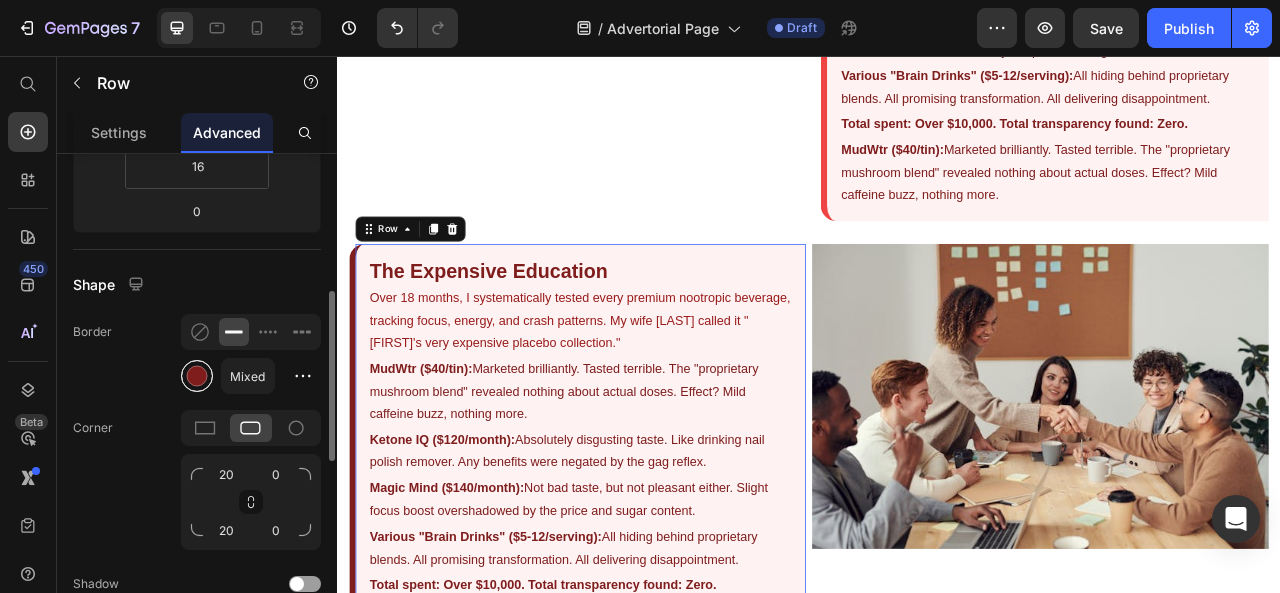 click at bounding box center (197, 376) 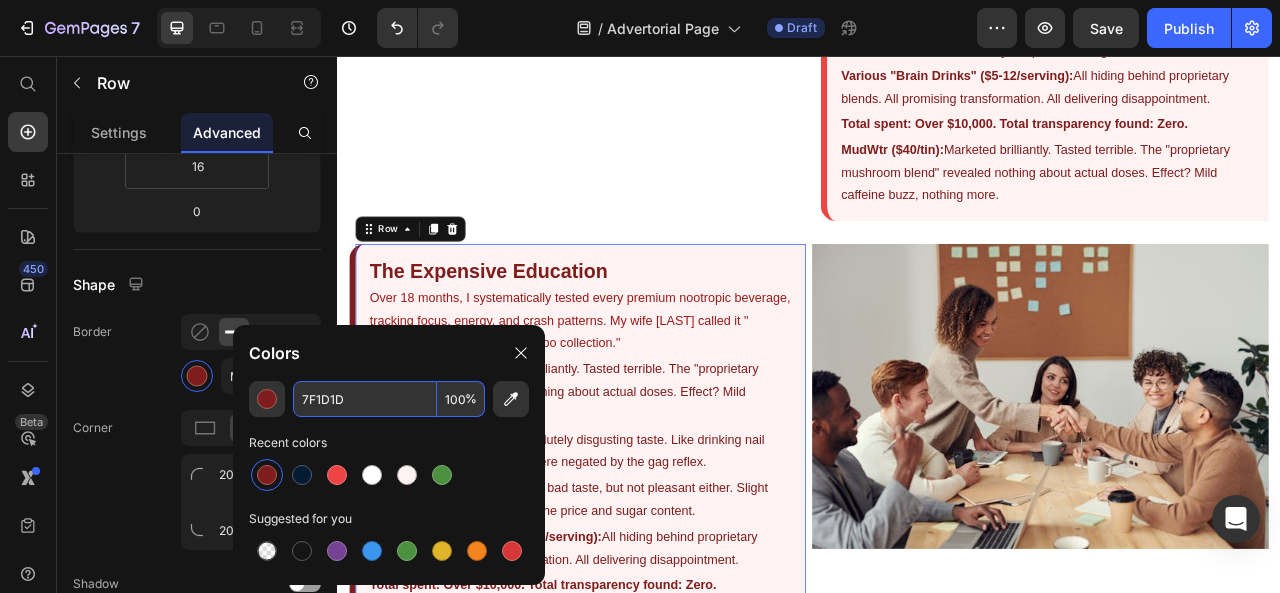 click on "7F1D1D" at bounding box center [365, 399] 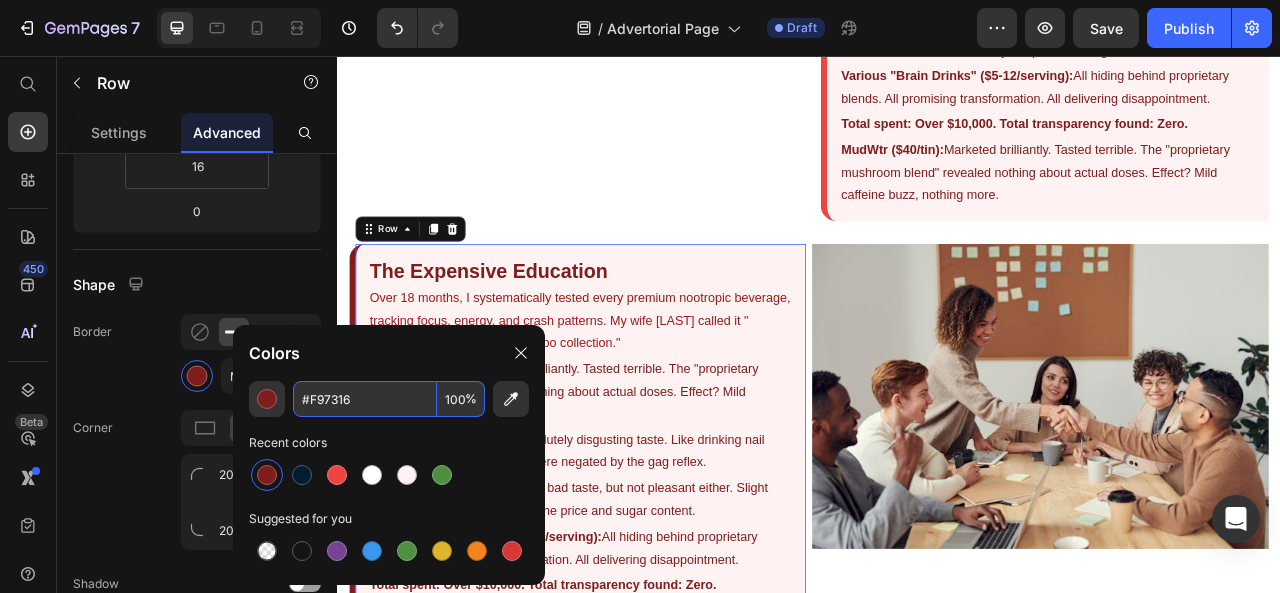 type on "F97316" 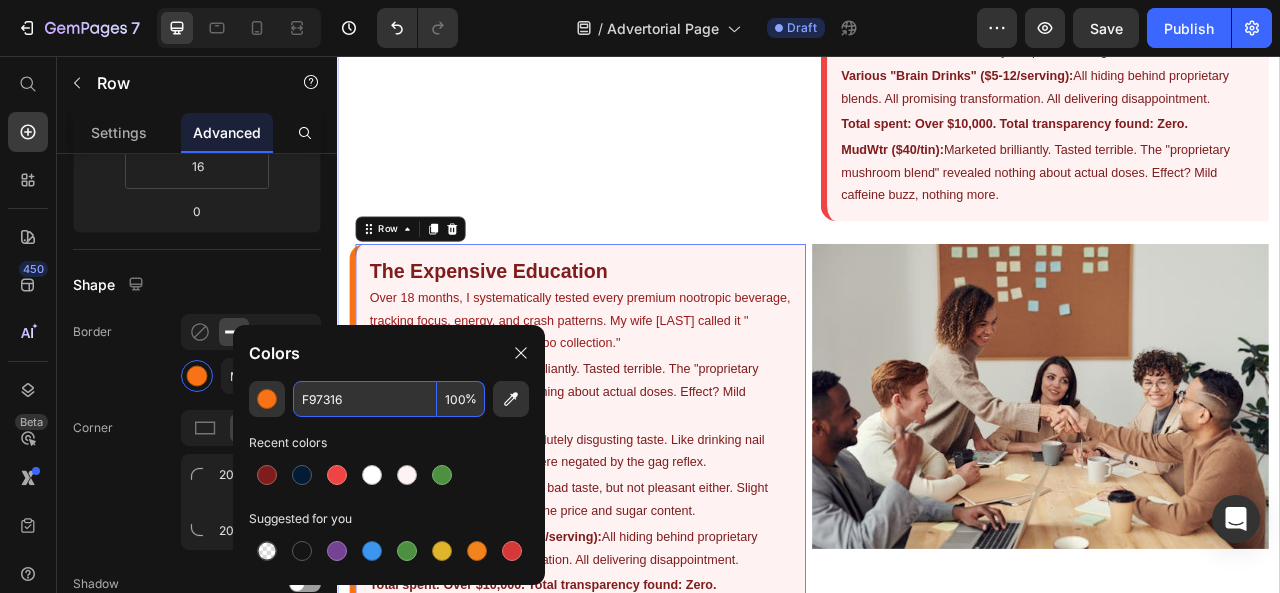 click on "⁠⁠⁠⁠⁠⁠⁠ The moment I knew I'd been fooled? Standing in my kitchen, calculator in hand, realizing my "mushroom coffee" contained roughly 0.0001% actual mushrooms. Heading As VP of Product at a Fortune 500 tech company, I'd turned optimizing mental performance into an expensive obsession. Every podcast, every influencer, every "biohacking" blog had convinced me that somewhere out there was a drink that would unlock my brain's potential. What I found instead was an industry built on proprietary blends and wishful thinking. Text Block ⁠⁠⁠⁠⁠⁠⁠ The Expensive Education Heading Over 18 months, I systematically tested every premium nootropic beverage, tracking focus, energy, and crash patterns. My wife [NAME] called it "[NAME]'s very expensive placebo collection." Text Block MudWtr ($40/tin):   Marketed brilliantly. Tasted terrible. The "proprietary mushroom blend" revealed nothing about actual doses. Effect? Mild caffeine buzz, nothing more. Text Block Ketone IQ ($120/month): Text Block Row" at bounding box center [937, 146] 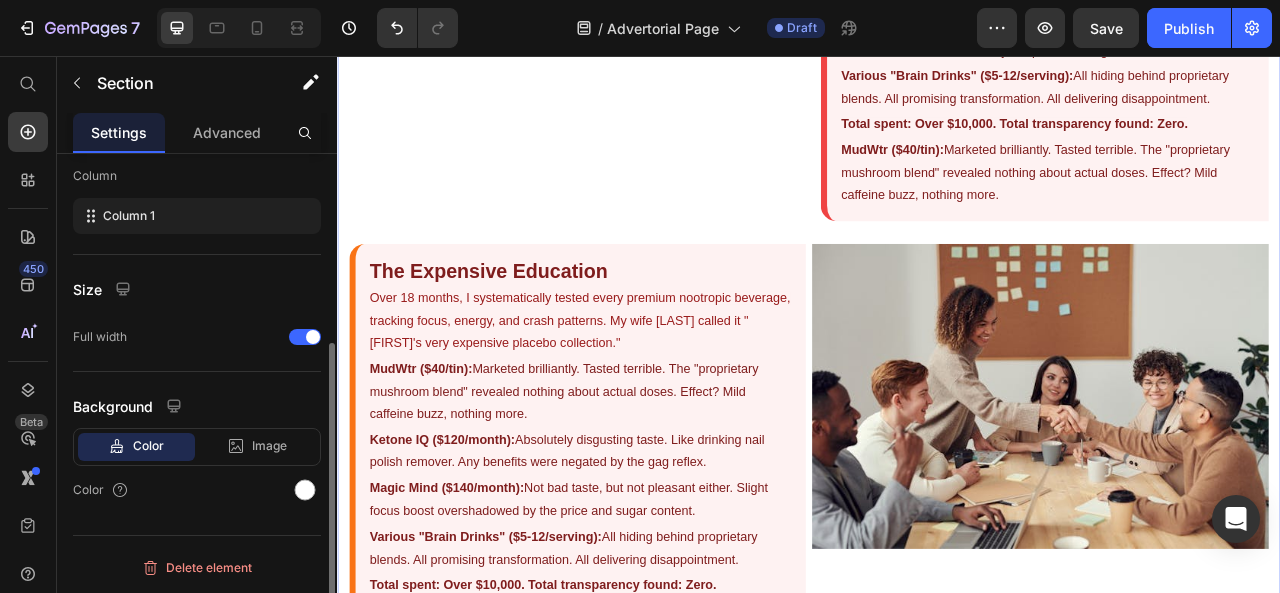 scroll, scrollTop: 0, scrollLeft: 0, axis: both 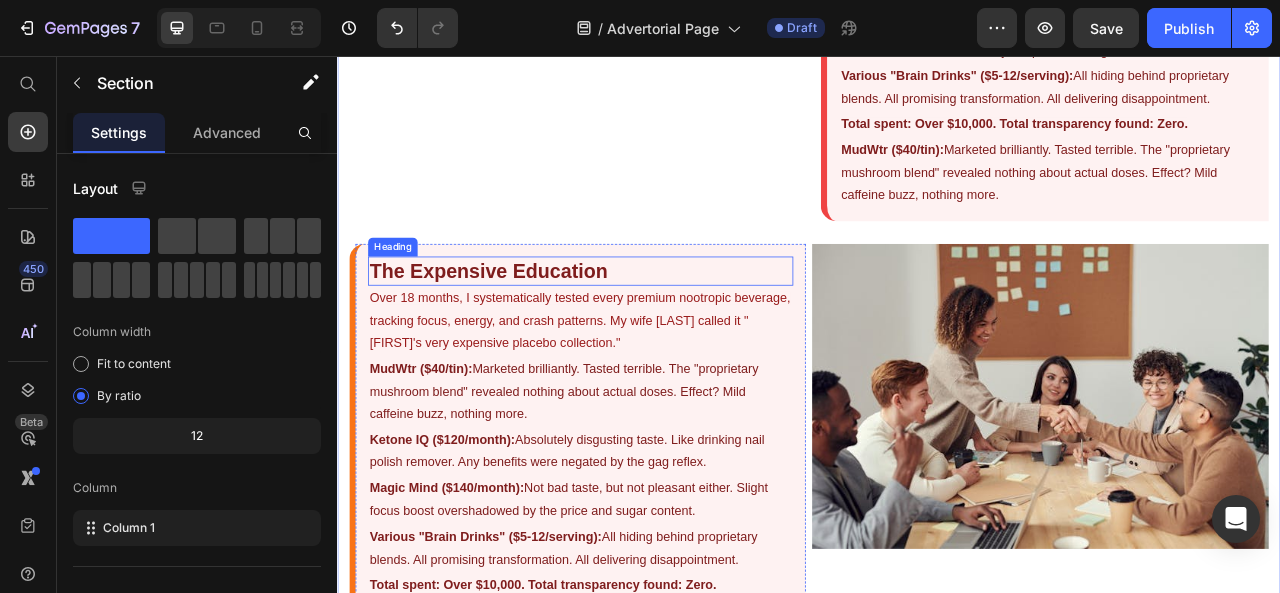 click on "The Expensive Education" at bounding box center (646, 329) 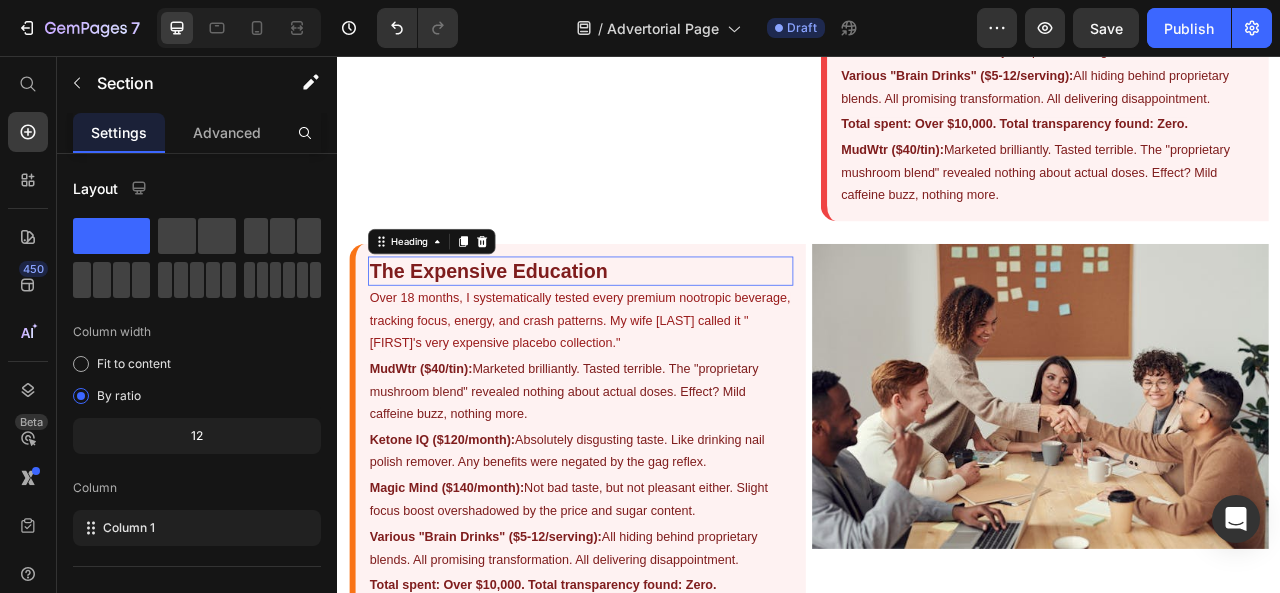 click on "The Expensive Education" at bounding box center (529, 329) 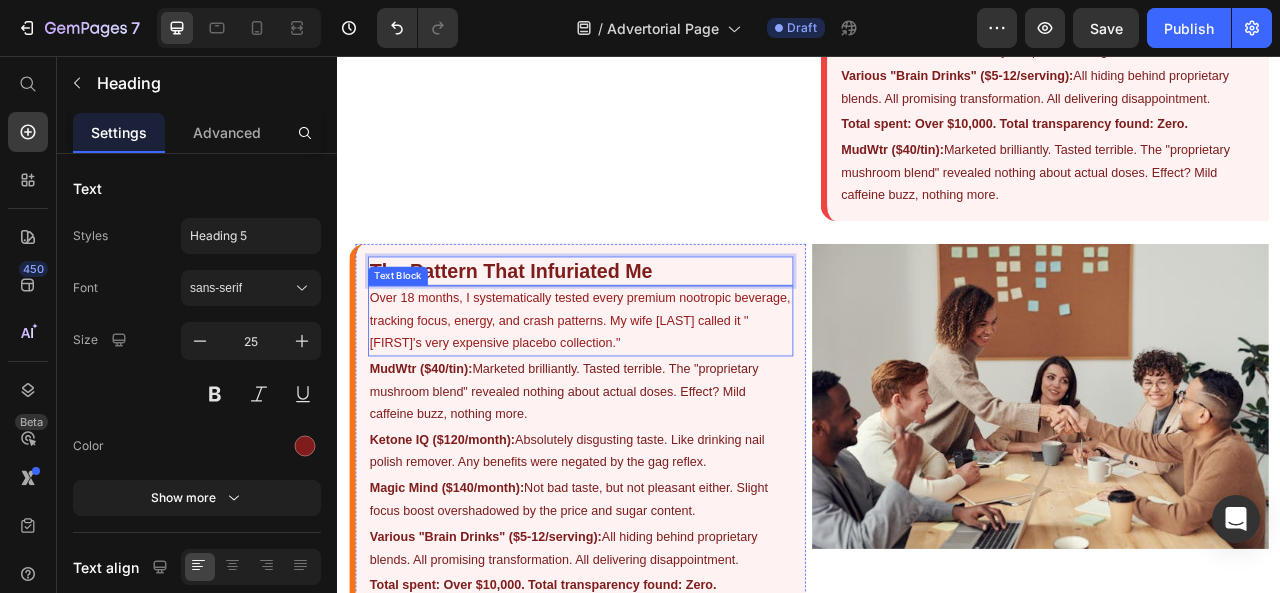 click on "Over 18 months, I systematically tested every premium nootropic beverage, tracking focus, energy, and crash patterns. My wife [NAME] called it "[NAME]'s very expensive placebo collection."" at bounding box center (645, 392) 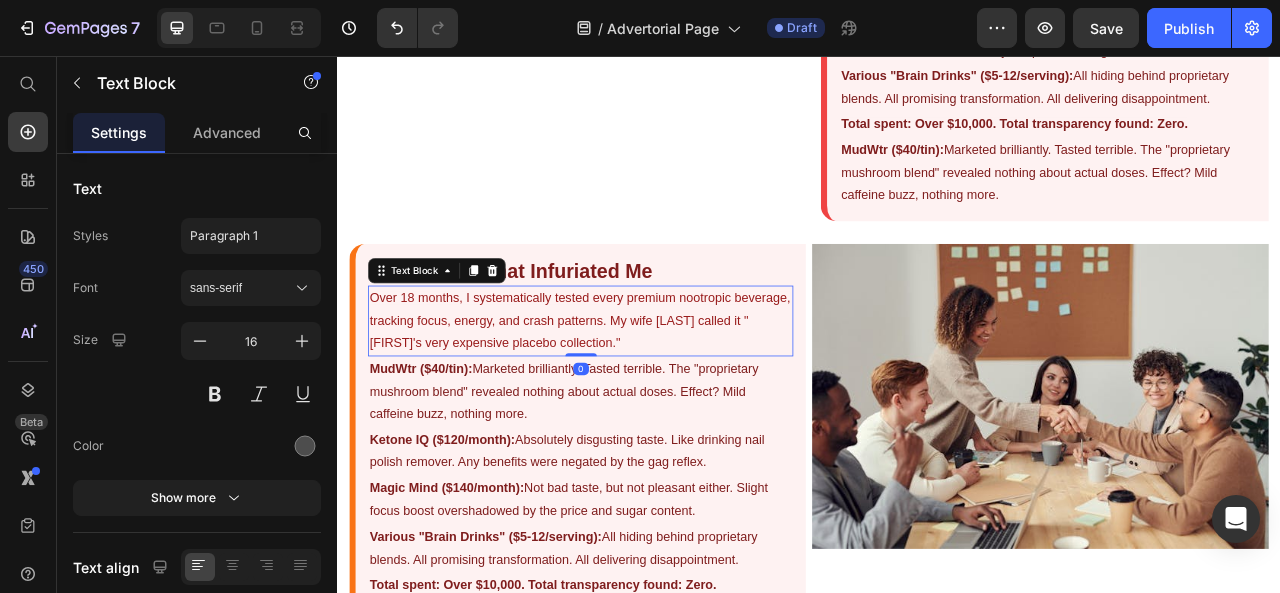 click on "Over 18 months, I systematically tested every premium nootropic beverage, tracking focus, energy, and crash patterns. My wife [NAME] called it "[NAME]'s very expensive placebo collection."" at bounding box center (645, 392) 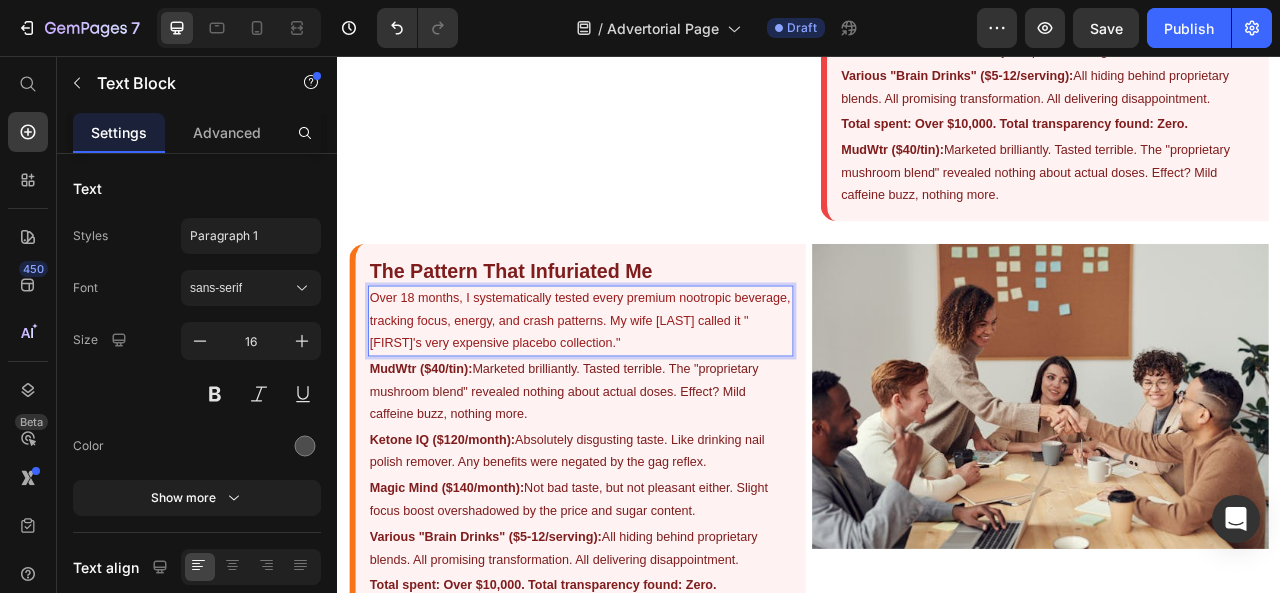click on "Over 18 months, I systematically tested every premium nootropic beverage, tracking focus, energy, and crash patterns. My wife [NAME] called it "[NAME]'s very expensive placebo collection."" at bounding box center [645, 392] 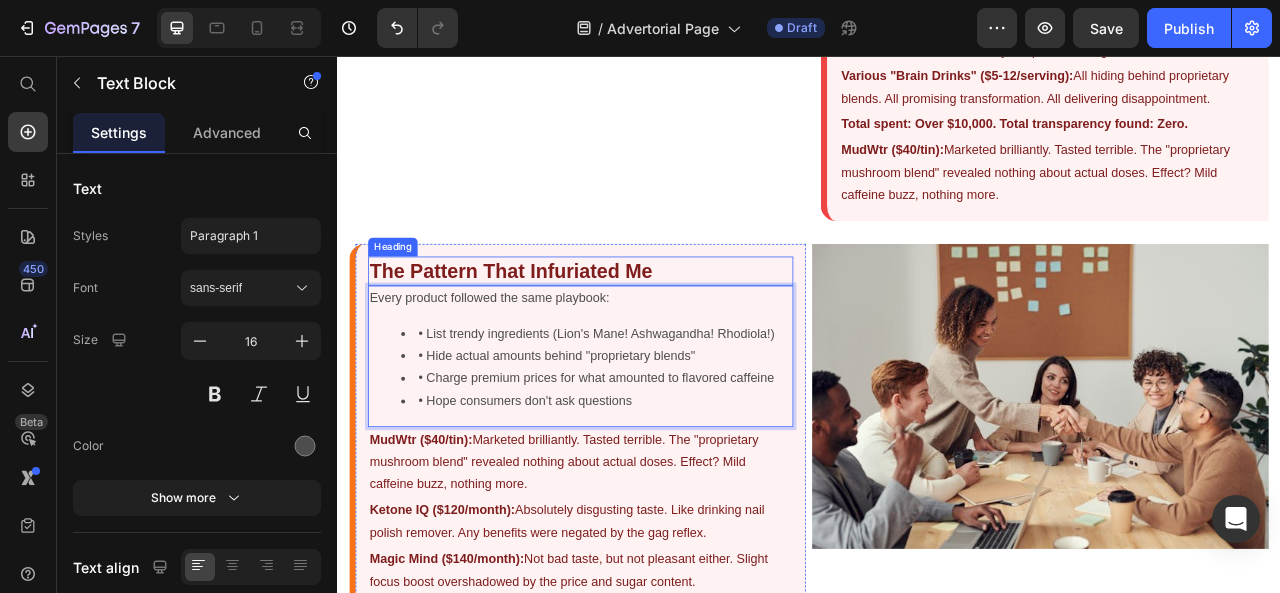 click on "⁠⁠⁠⁠⁠⁠⁠ The Pattern That Infuriated Me" at bounding box center (646, 329) 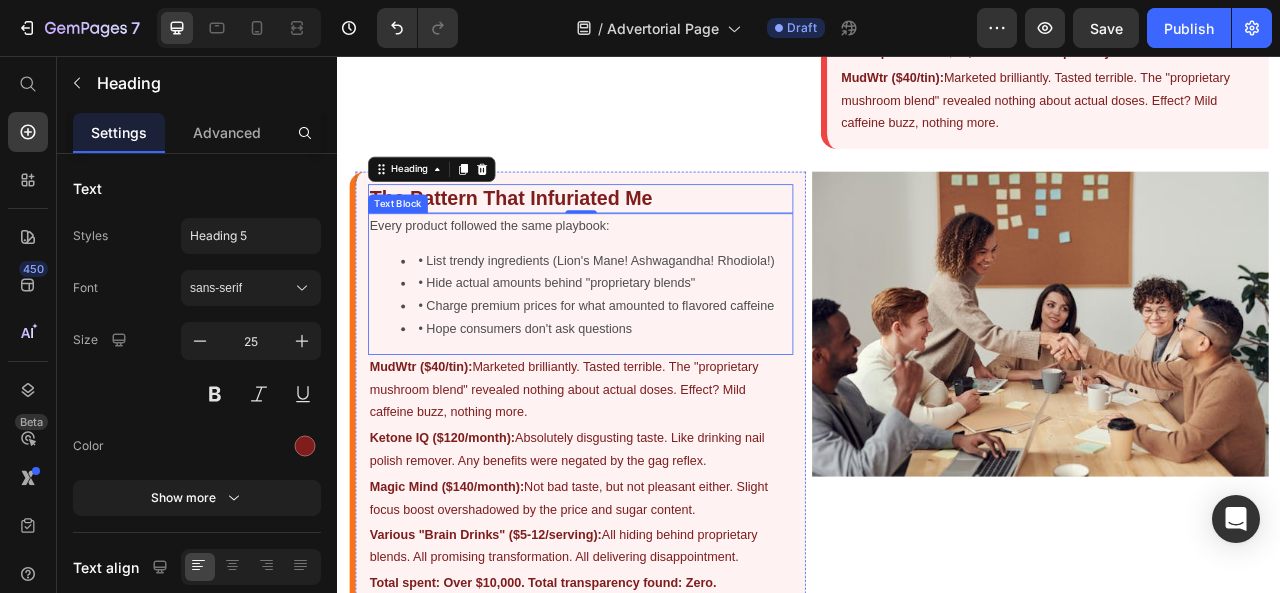 scroll, scrollTop: 1609, scrollLeft: 0, axis: vertical 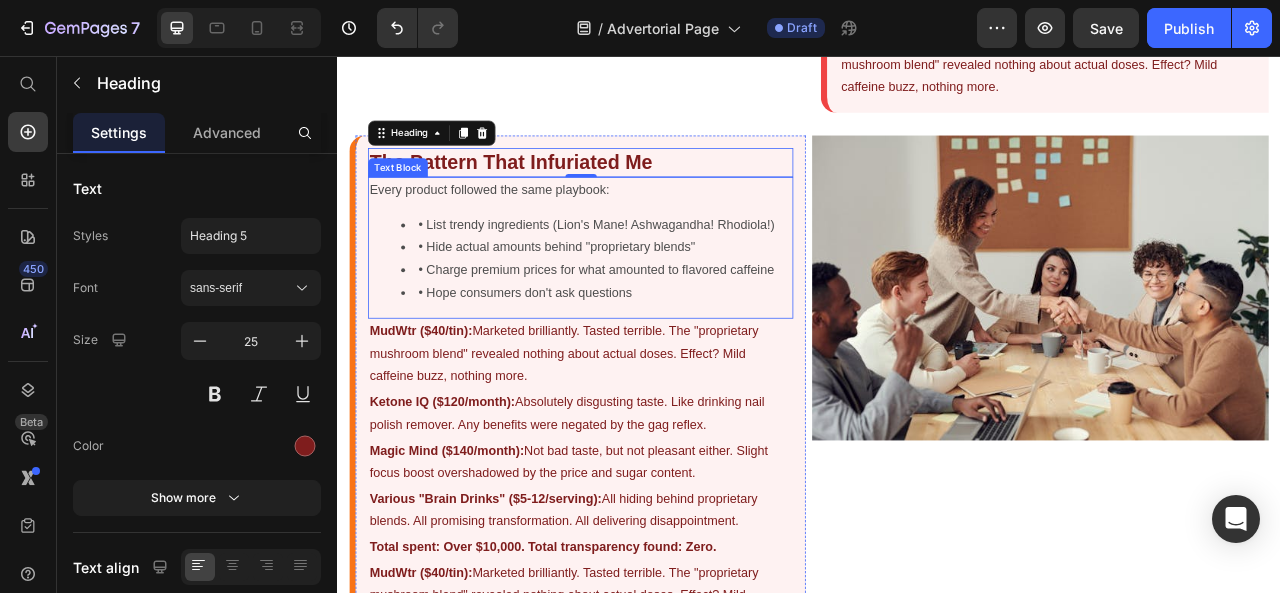 click on "• List trendy ingredients (Lion's Mane! Ashwagandha! Rhodiola!)" at bounding box center [666, 271] 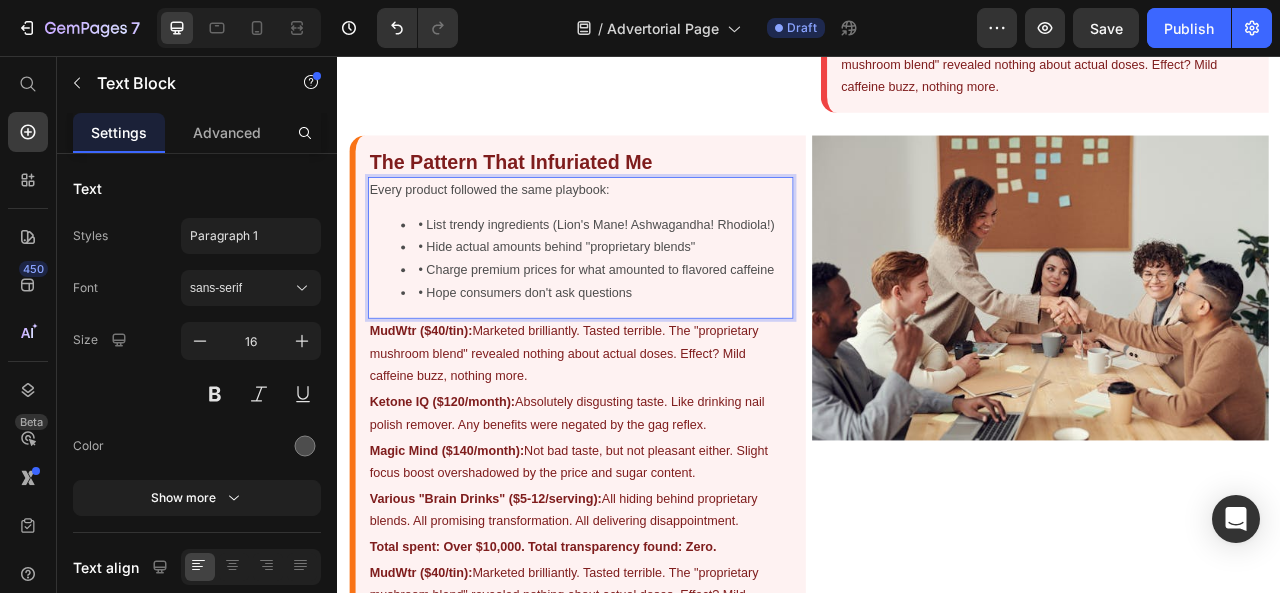 click on "• List trendy ingredients (Lion's Mane! Ashwagandha! Rhodiola!)" at bounding box center (666, 271) 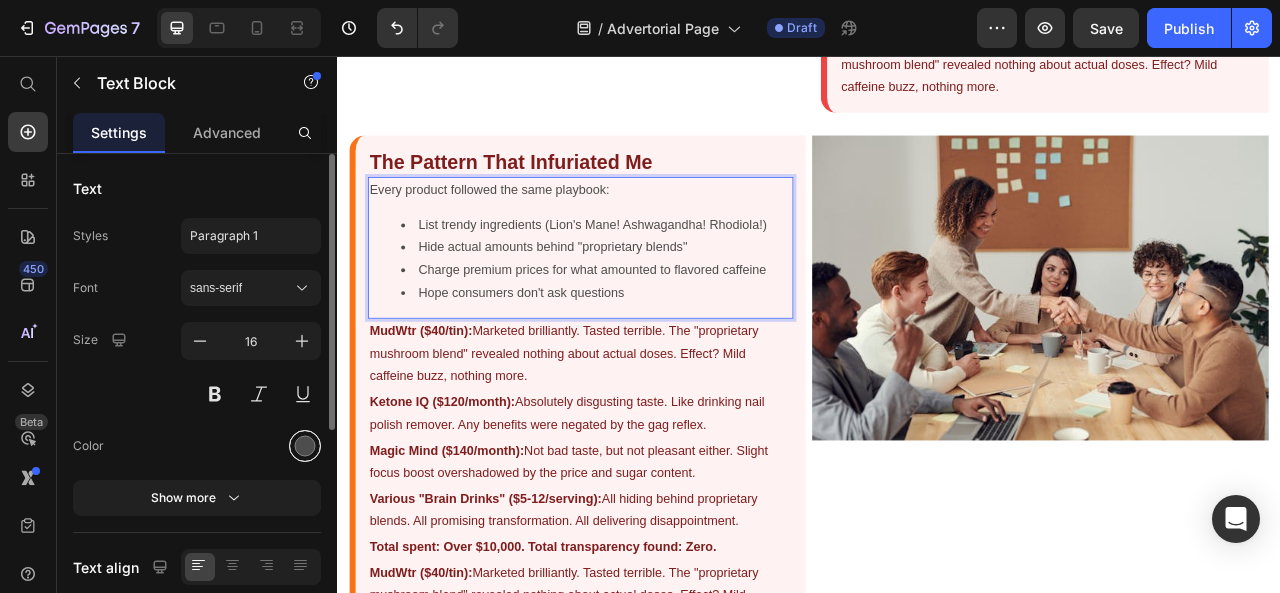 click at bounding box center (305, 446) 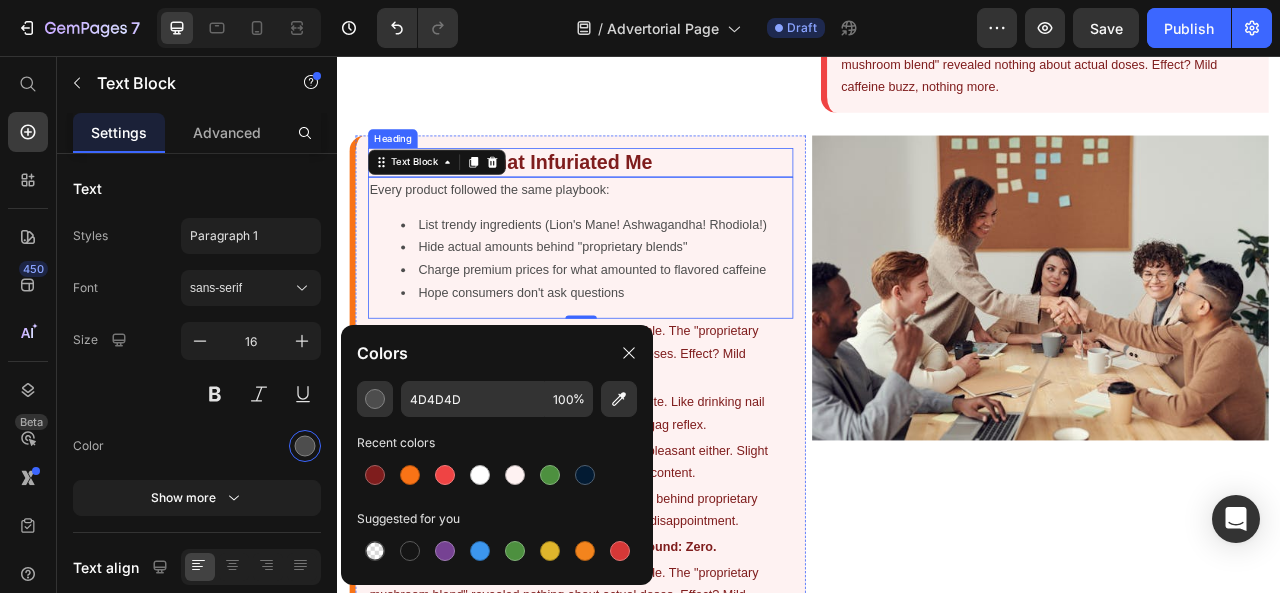 click on "The Pattern That Infuriated Me" at bounding box center [558, 191] 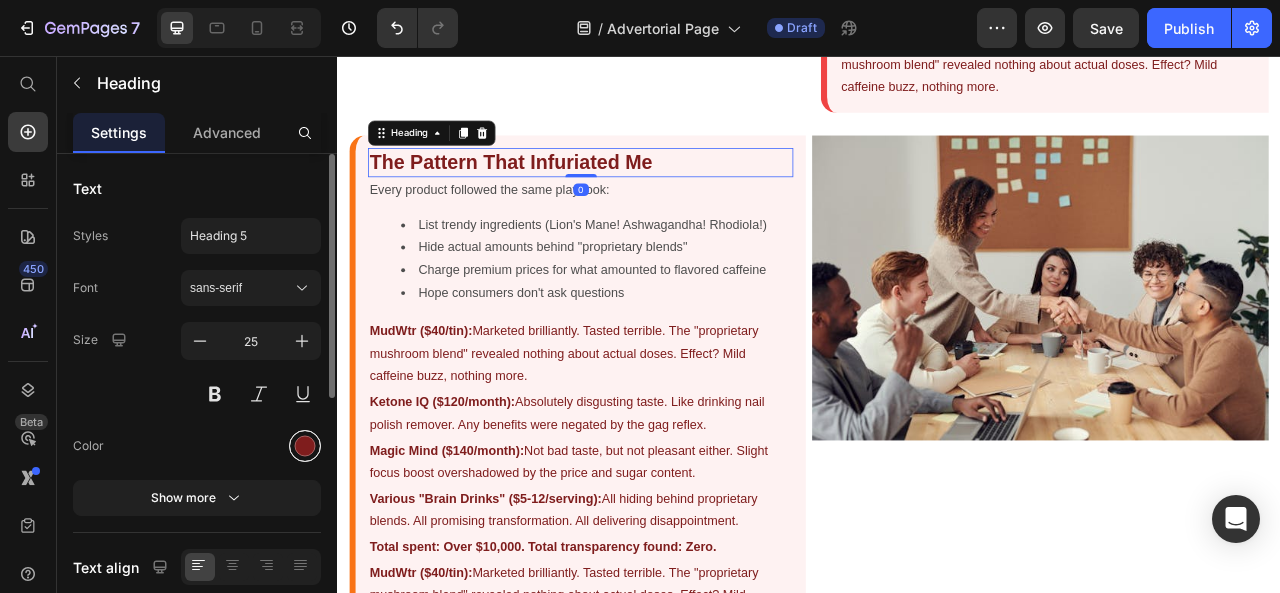 click at bounding box center (305, 446) 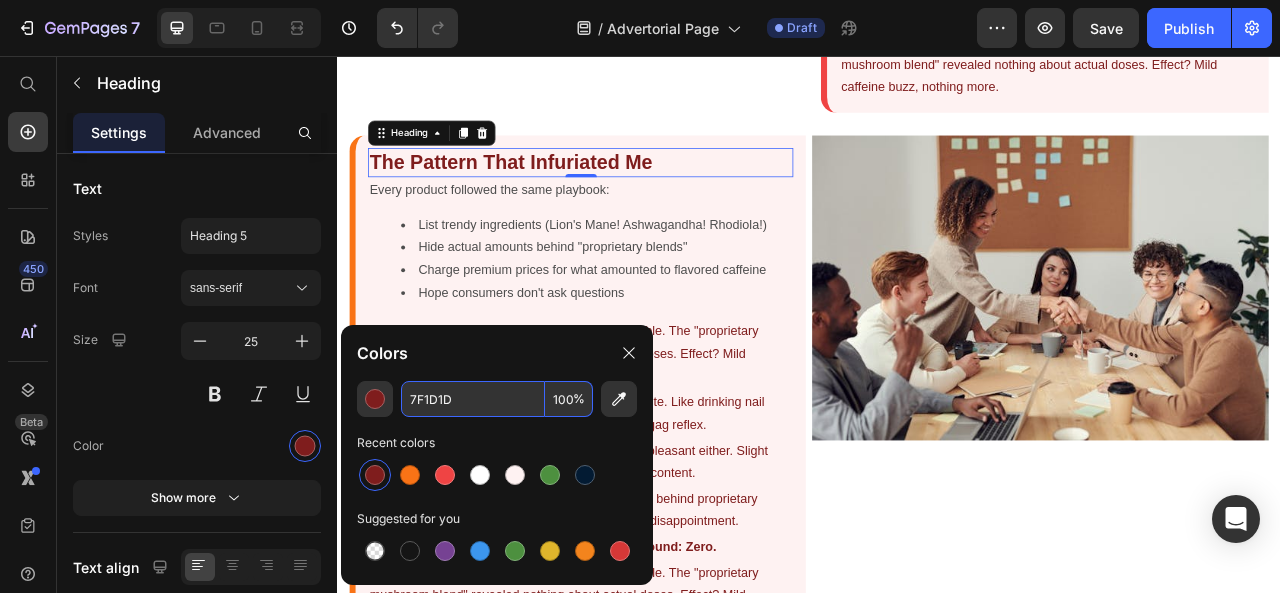 click on "7F1D1D" at bounding box center [473, 399] 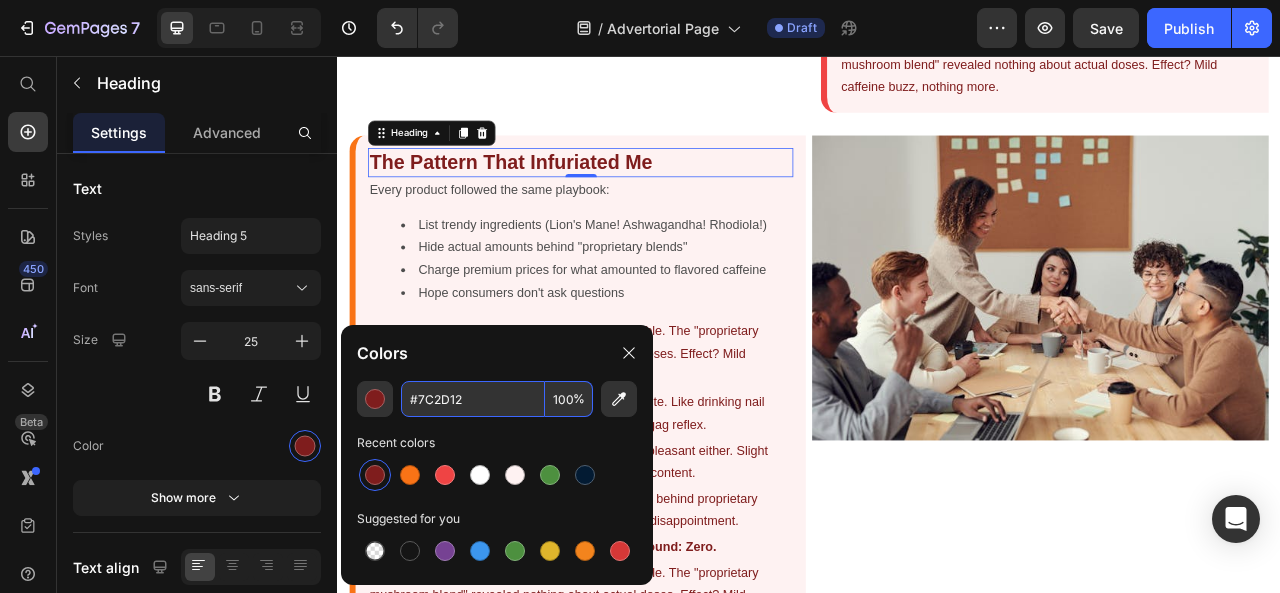 type on "7C2D12" 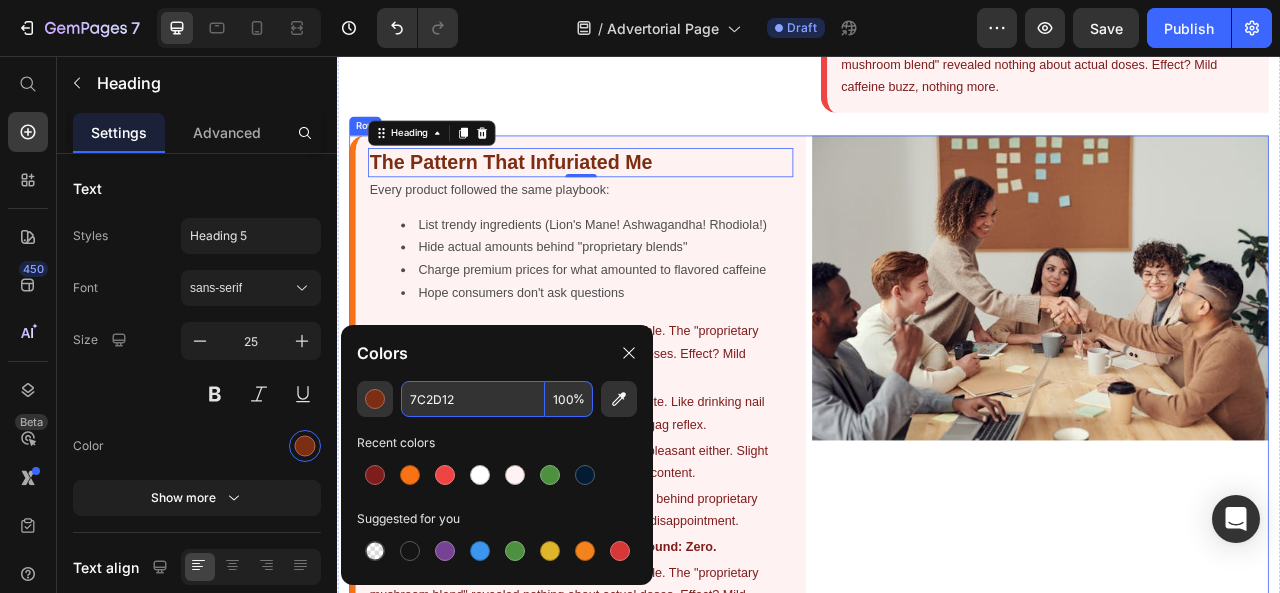 click on "Image" at bounding box center [1231, 480] 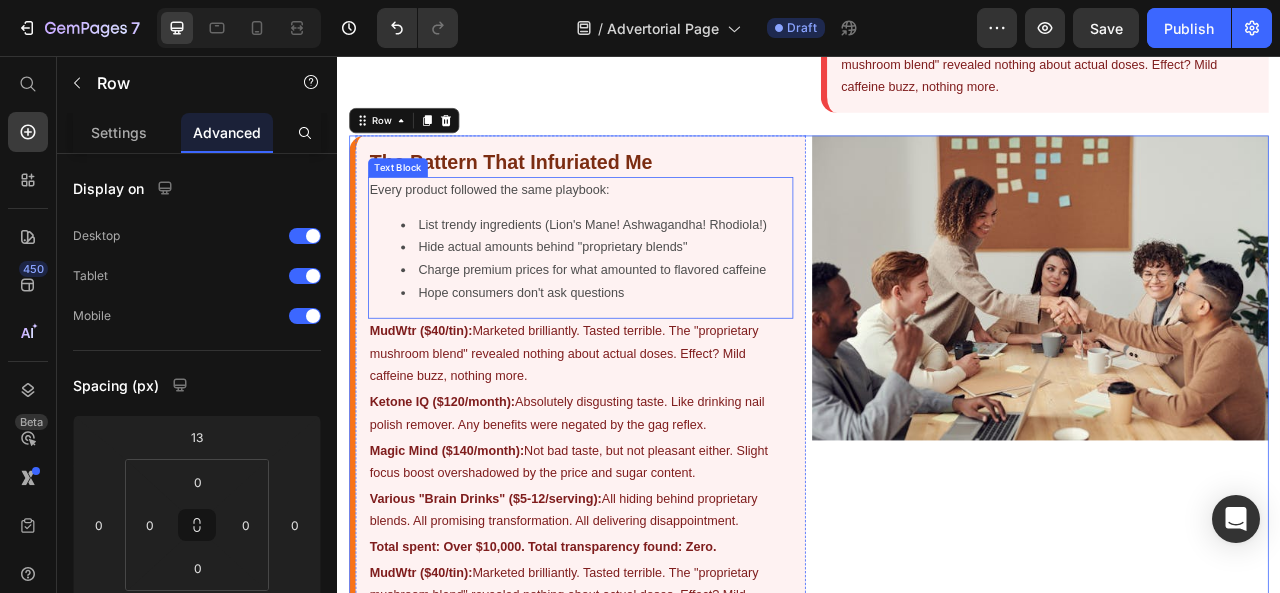 click on "Every product followed the same playbook: List trendy ingredients (Lion's Mane! Ashwagandha! Rhodiola!) Hide actual amounts behind "proprietary blends" Charge premium prices for what amounted to flavored caffeine Hope consumers don't ask questions" at bounding box center [646, 300] 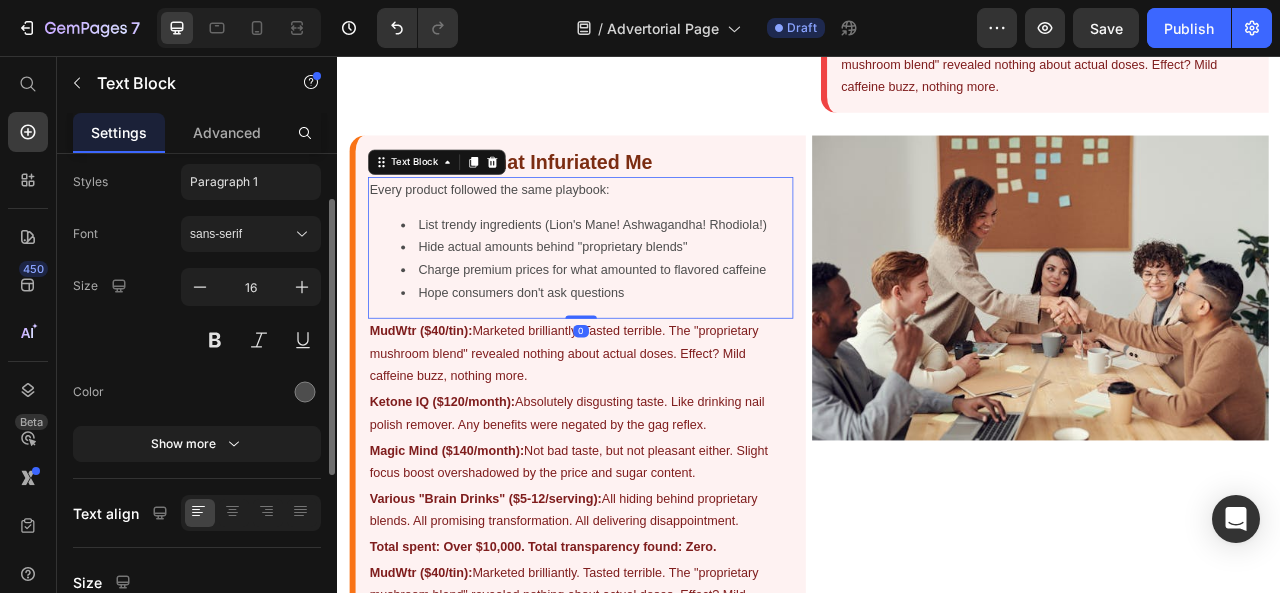 scroll, scrollTop: 64, scrollLeft: 0, axis: vertical 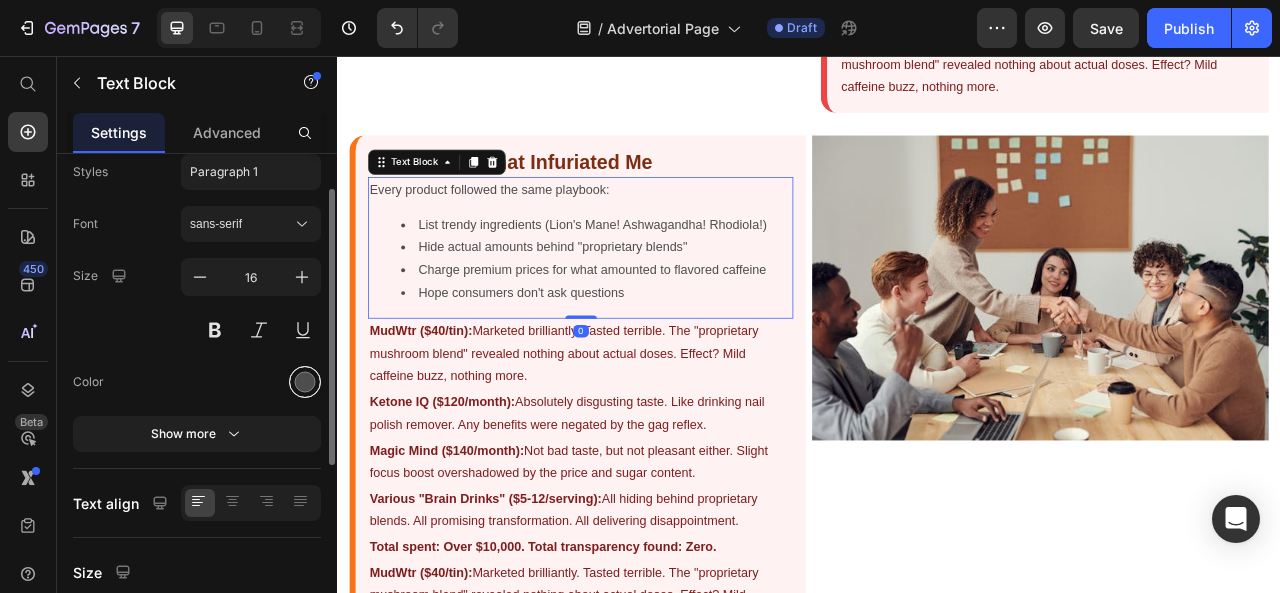 click at bounding box center [305, 382] 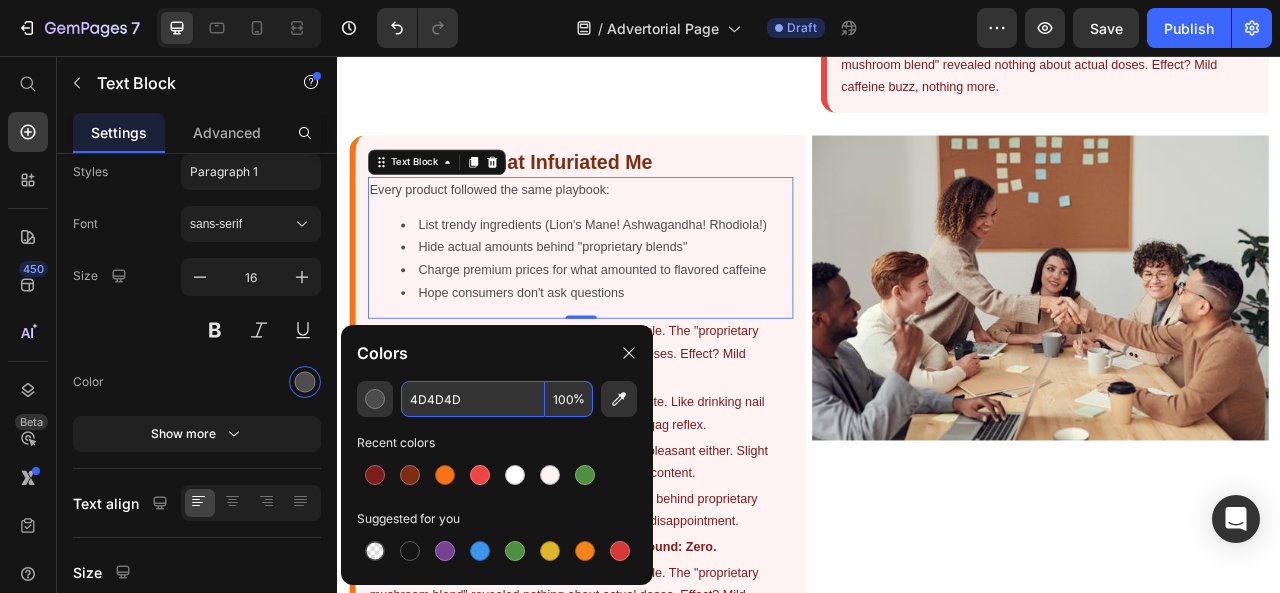 click on "4D4D4D" at bounding box center [473, 399] 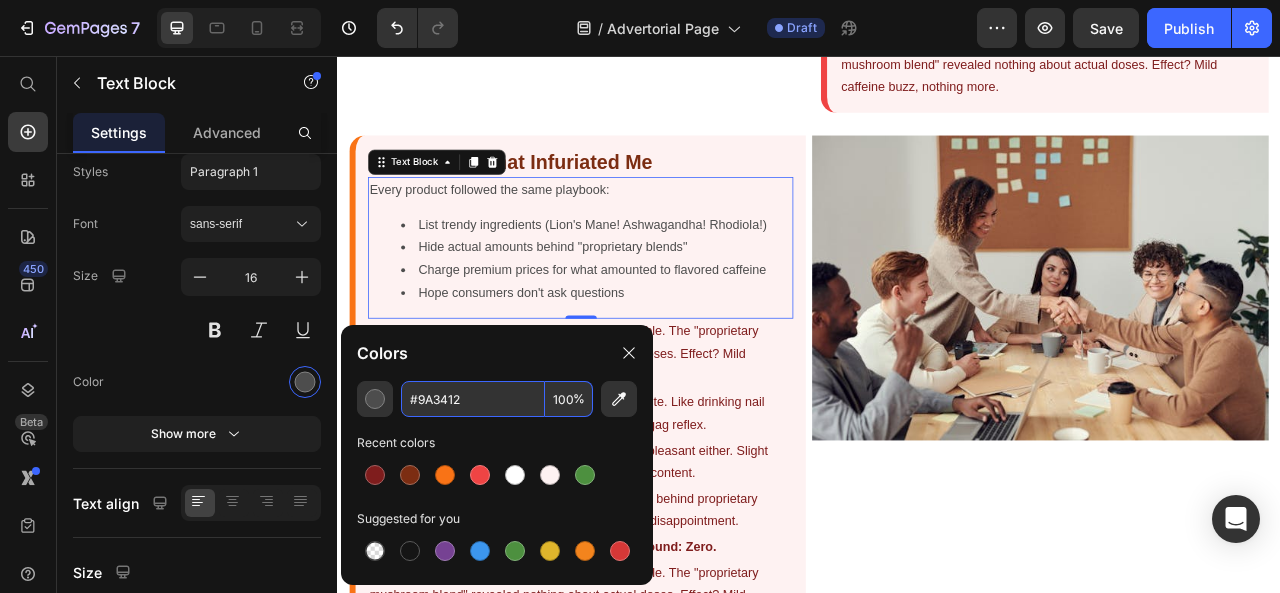 type on "9A3412" 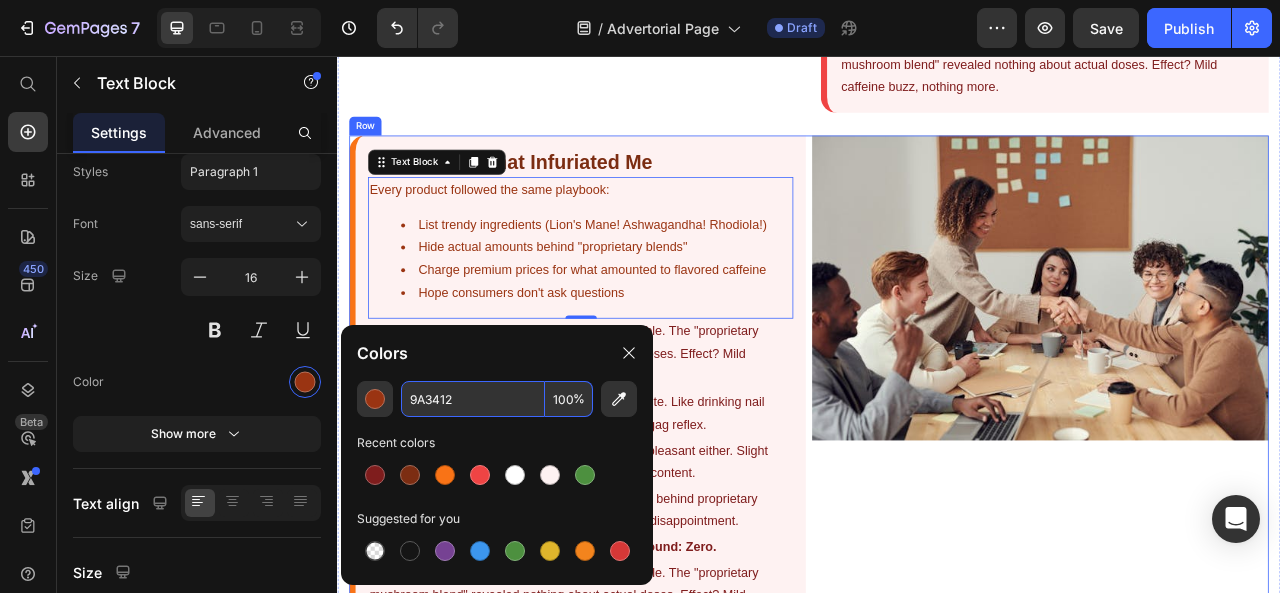 click on "Image" at bounding box center [1231, 480] 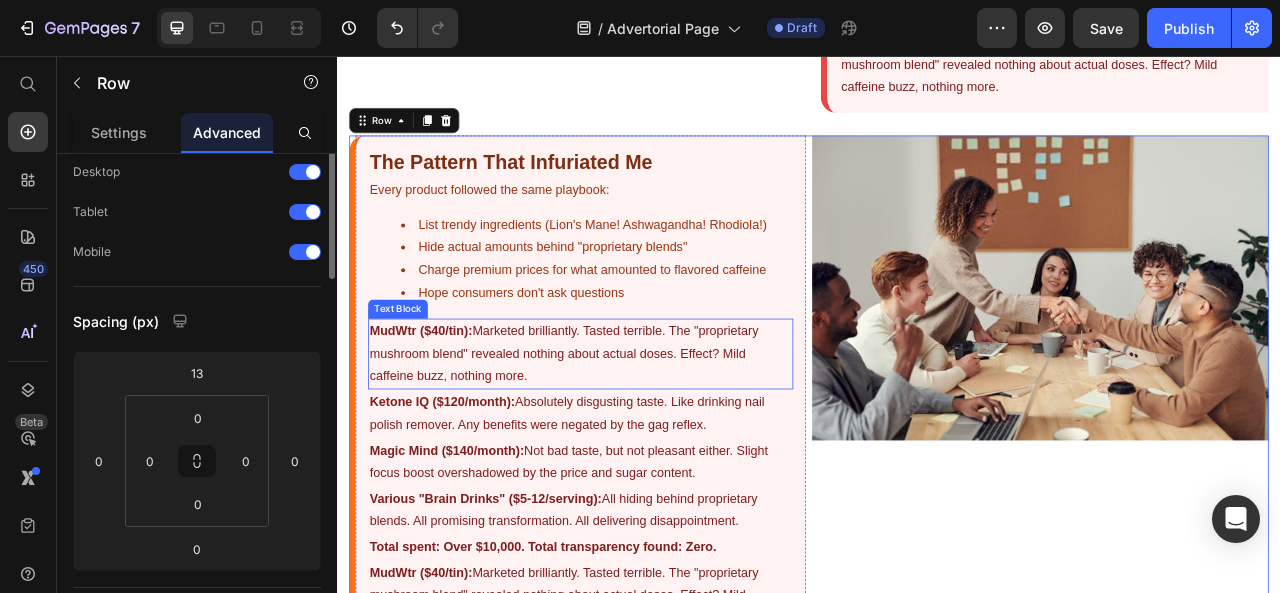 scroll, scrollTop: 0, scrollLeft: 0, axis: both 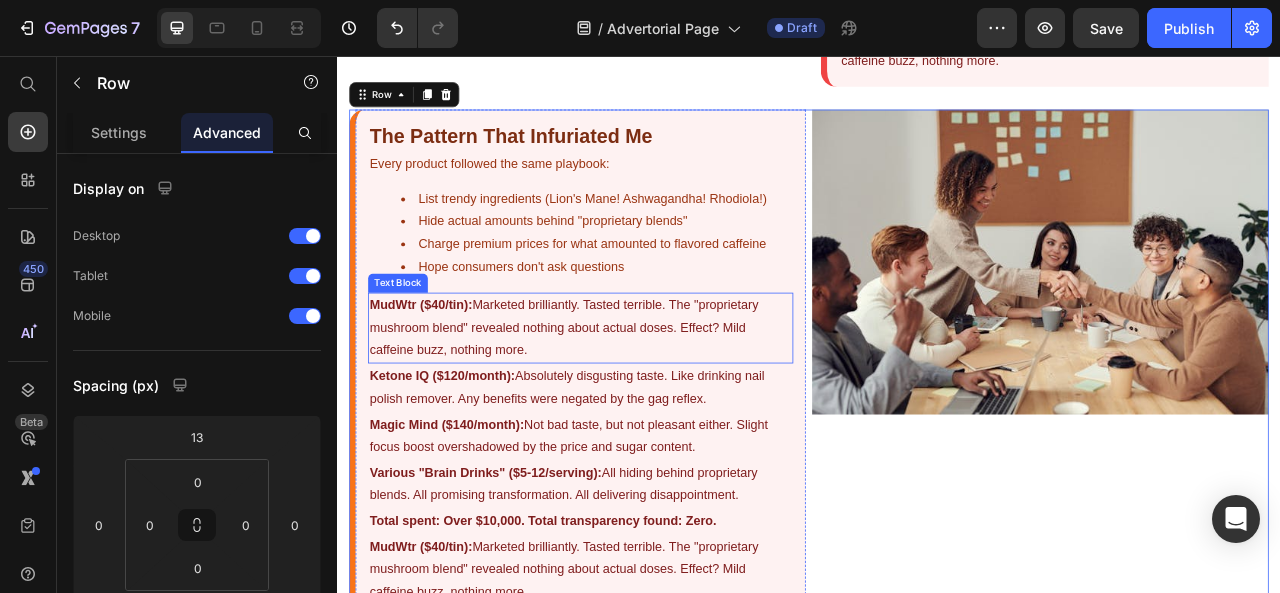 click on "MudWtr ($40/tin):   Marketed brilliantly. Tasted terrible. The "proprietary mushroom blend" revealed nothing about actual doses. Effect? Mild caffeine buzz, nothing more." at bounding box center [646, 402] 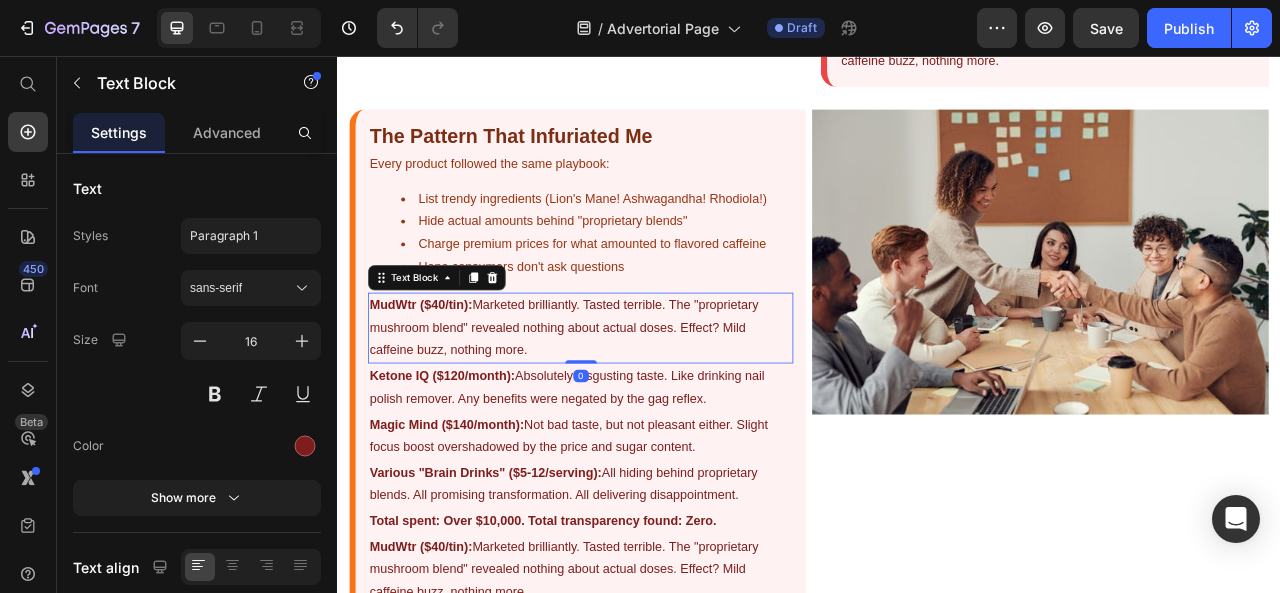 click on "MudWtr ($40/tin):   Marketed brilliantly. Tasted terrible. The "proprietary mushroom blend" revealed nothing about actual doses. Effect? Mild caffeine buzz, nothing more." at bounding box center (646, 402) 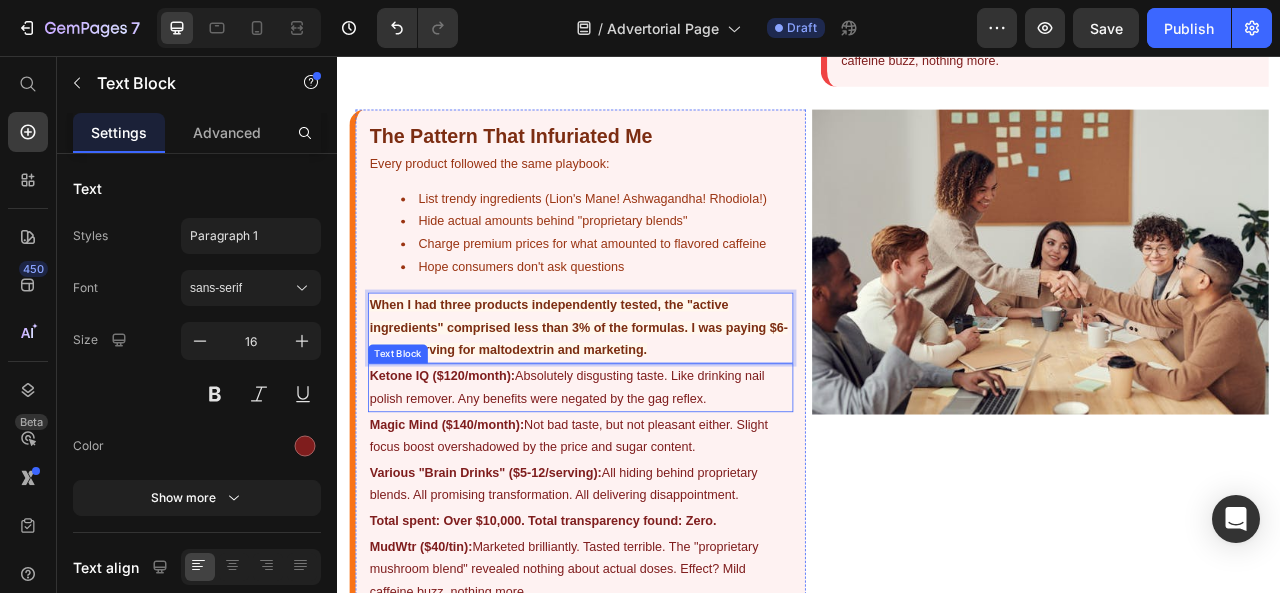 click on "Ketone IQ ($120/month):" at bounding box center (470, 462) 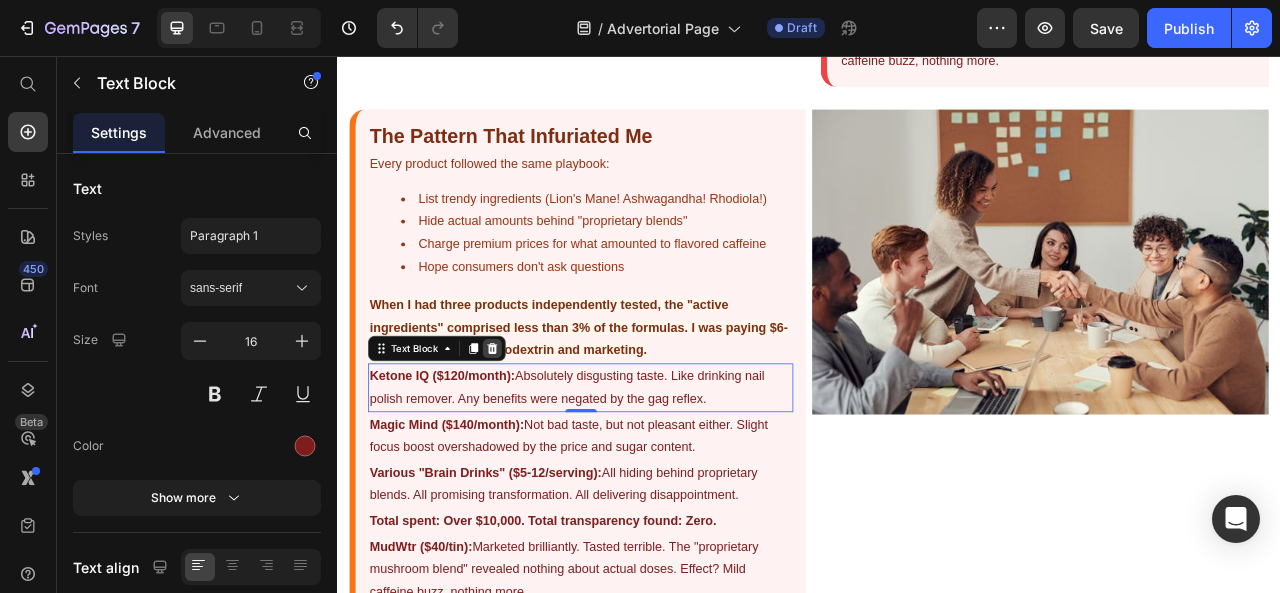 click 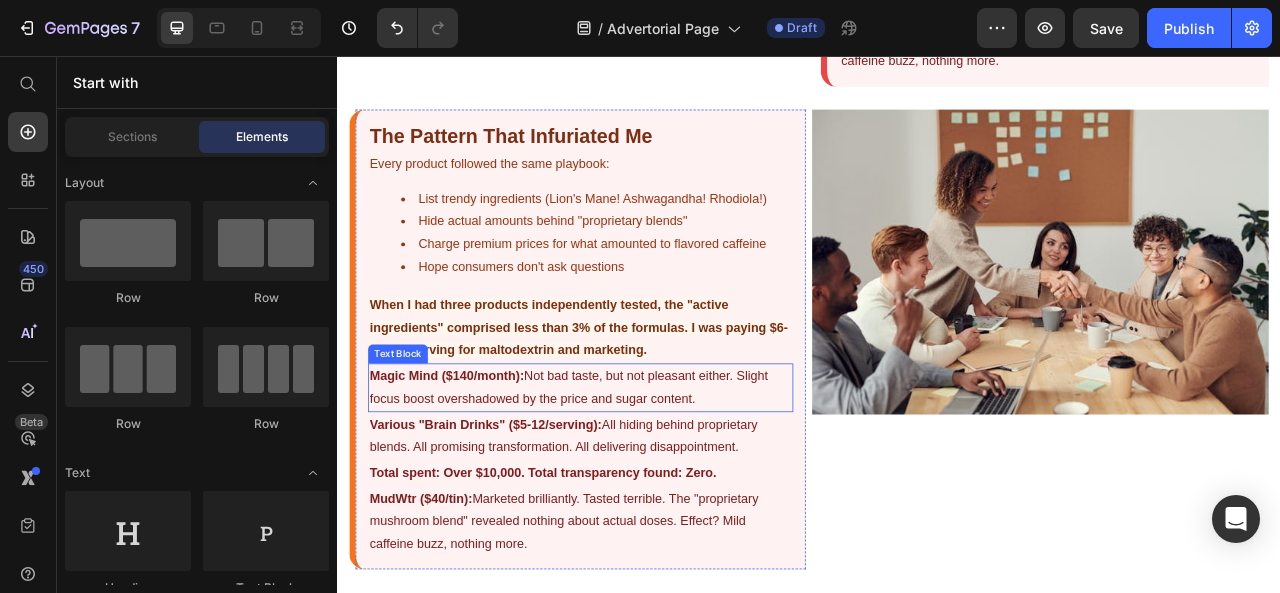 click on "Magic Mind ($140/month):  Not bad taste, but not pleasant either. Slight focus boost overshadowed by the price and sugar content." at bounding box center (646, 478) 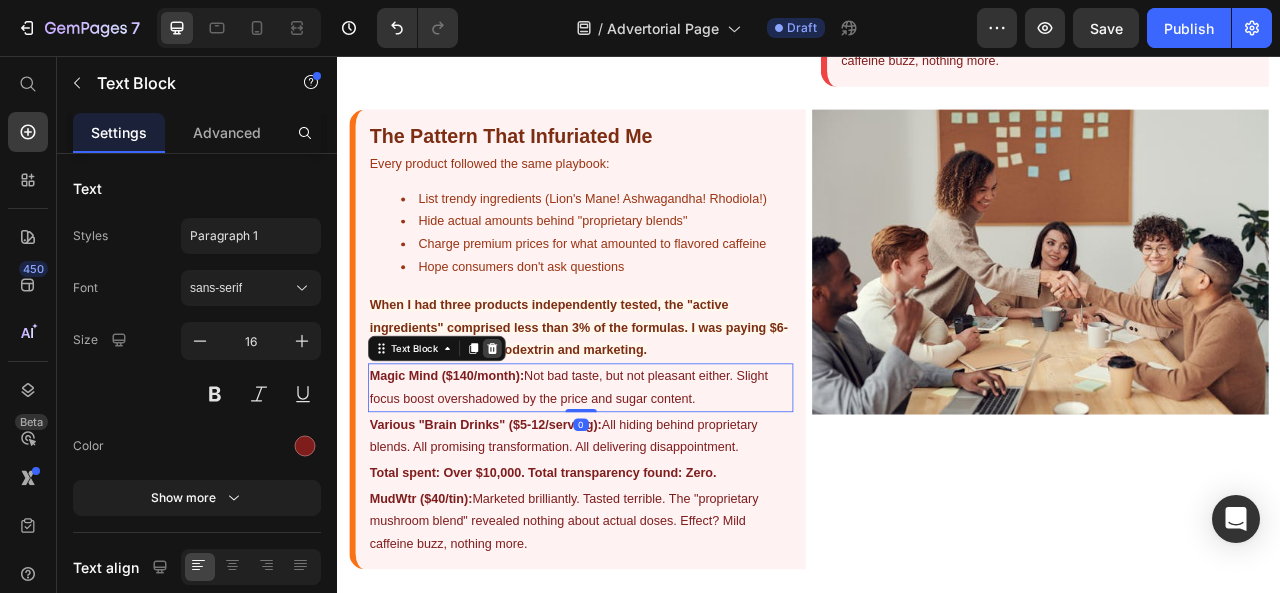 click 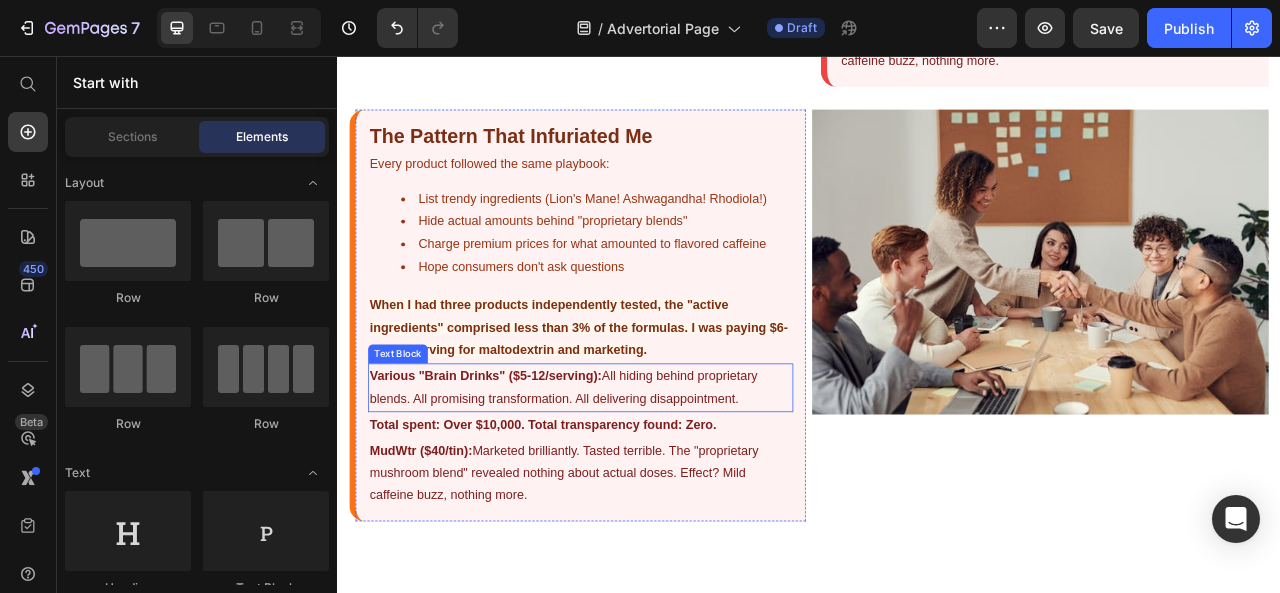 click on "Various "Brain Drinks" ($5-12/serving):  All hiding behind proprietary blends. All promising transformation. All delivering disappointment." at bounding box center (646, 478) 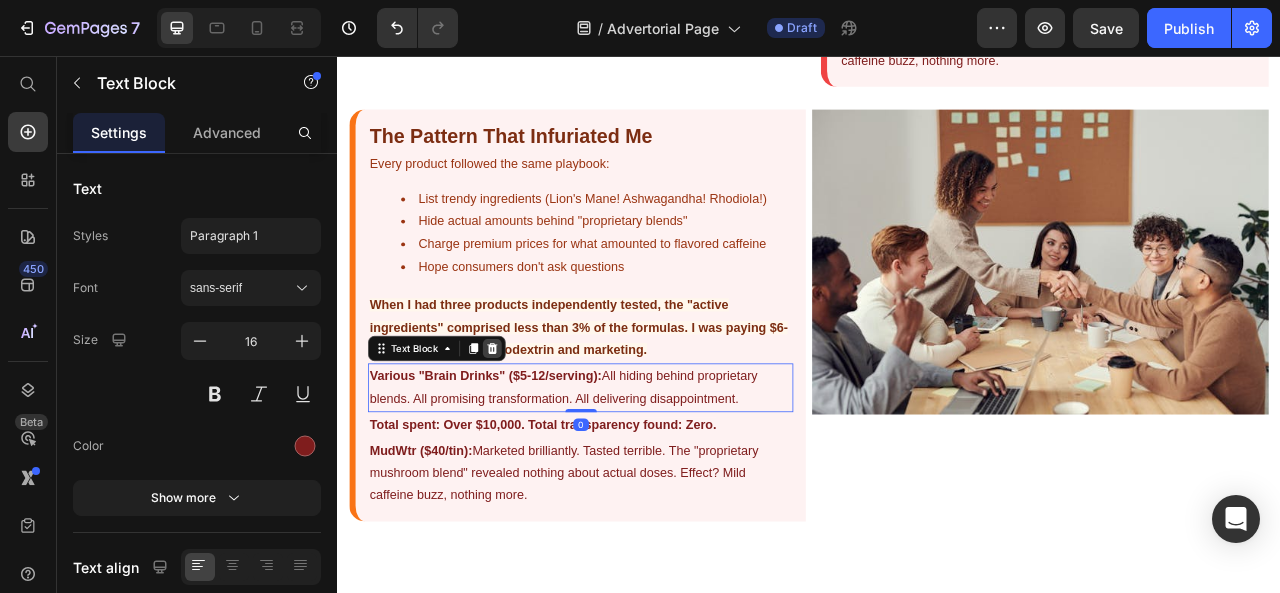 click at bounding box center (534, 428) 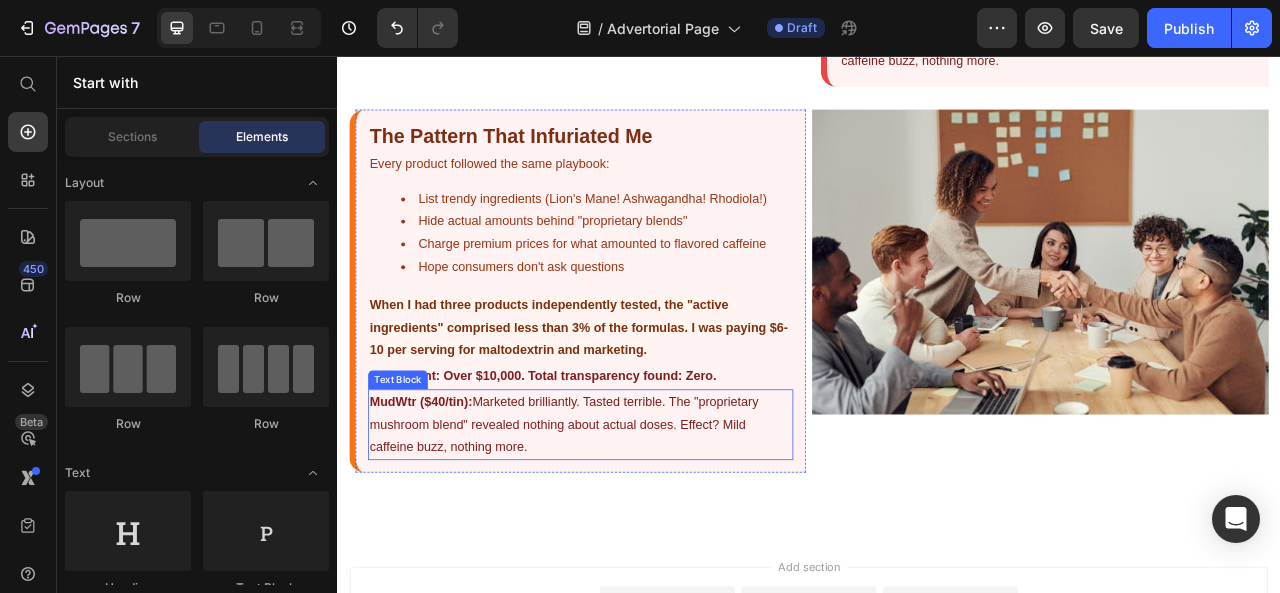 click on "MudWtr ($40/tin):   Marketed brilliantly. Tasted terrible. The "proprietary mushroom blend" revealed nothing about actual doses. Effect? Mild caffeine buzz, nothing more." at bounding box center (646, 525) 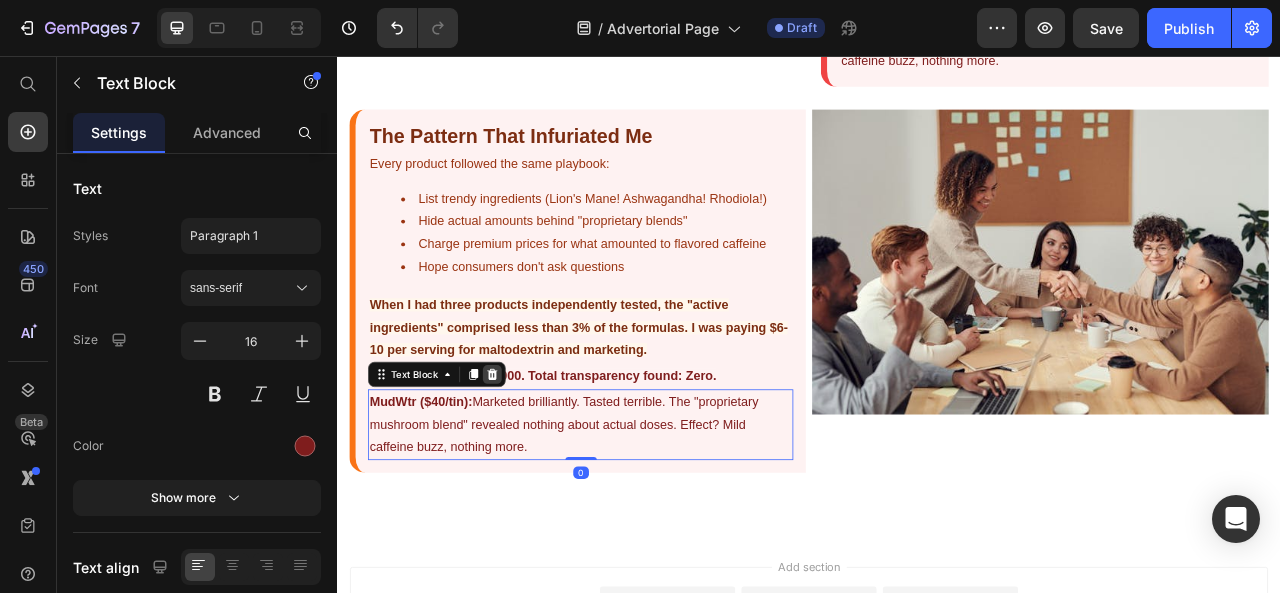 click 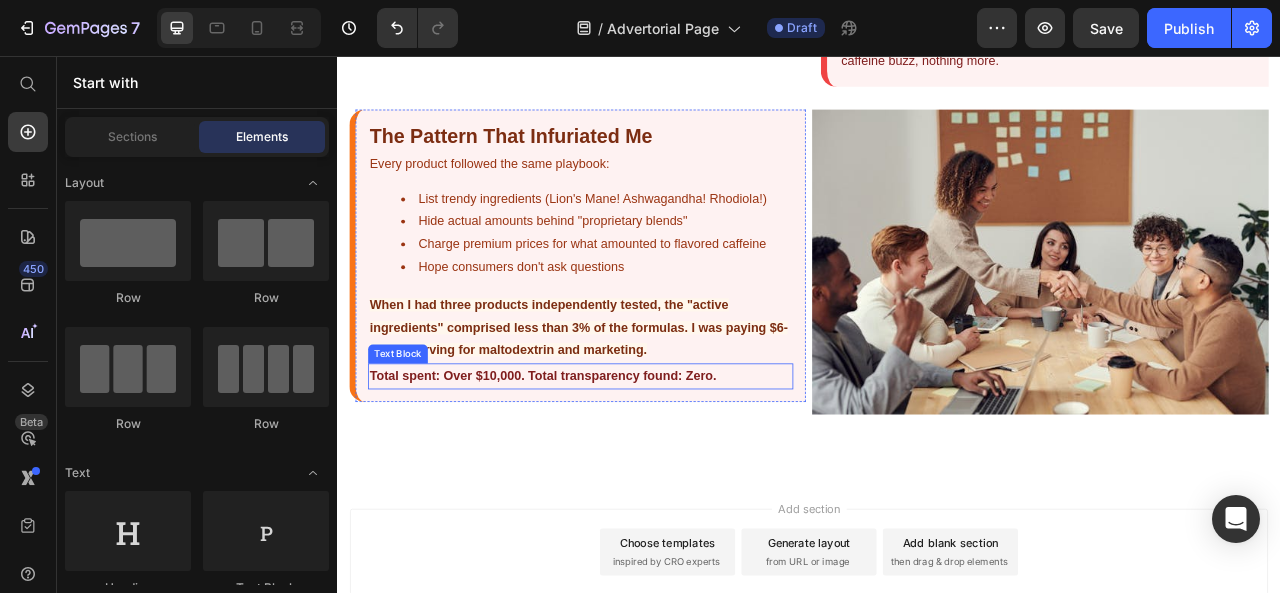 click on "Total spent: Over $10,000. Total transparency found: Zero." at bounding box center (598, 462) 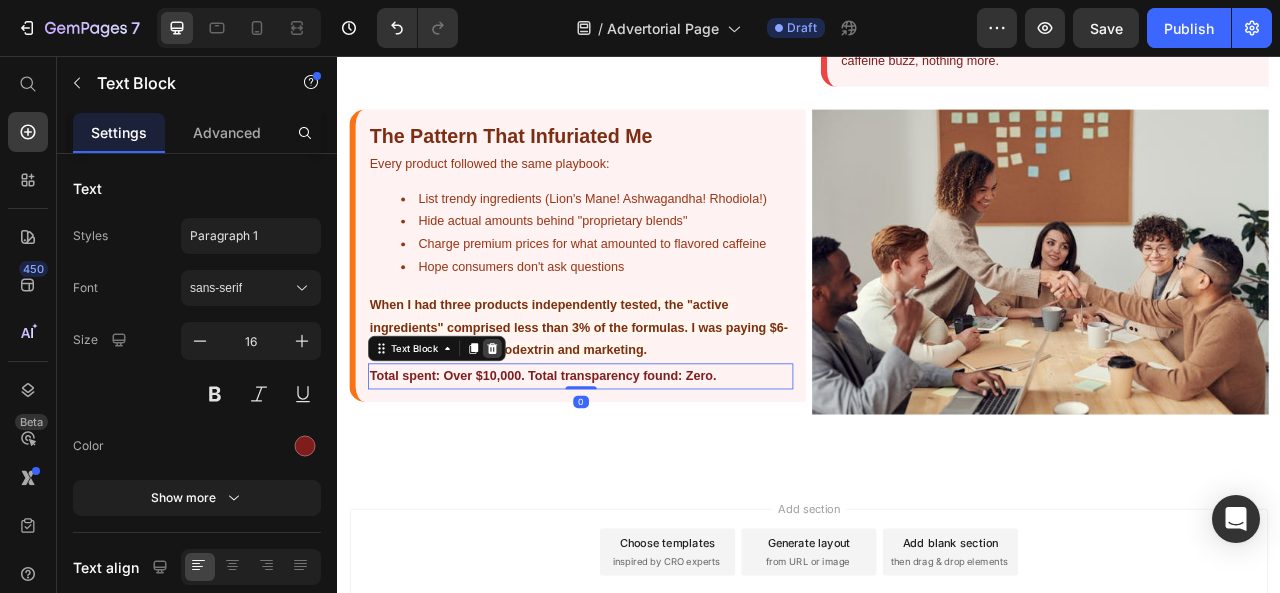 click 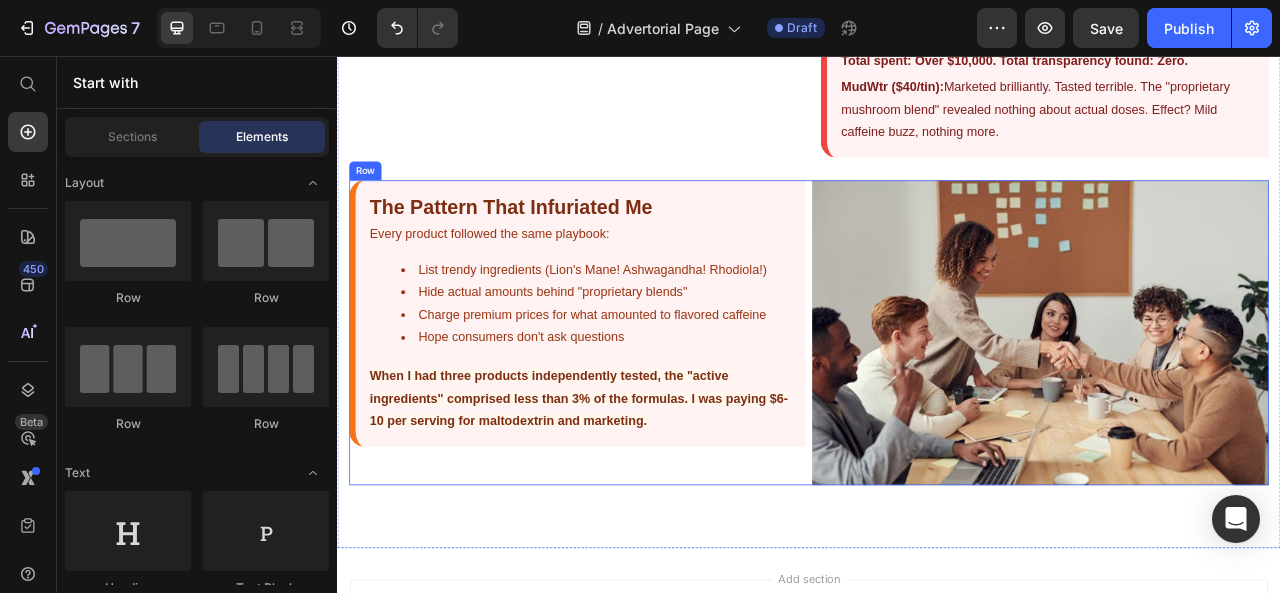 scroll, scrollTop: 1550, scrollLeft: 0, axis: vertical 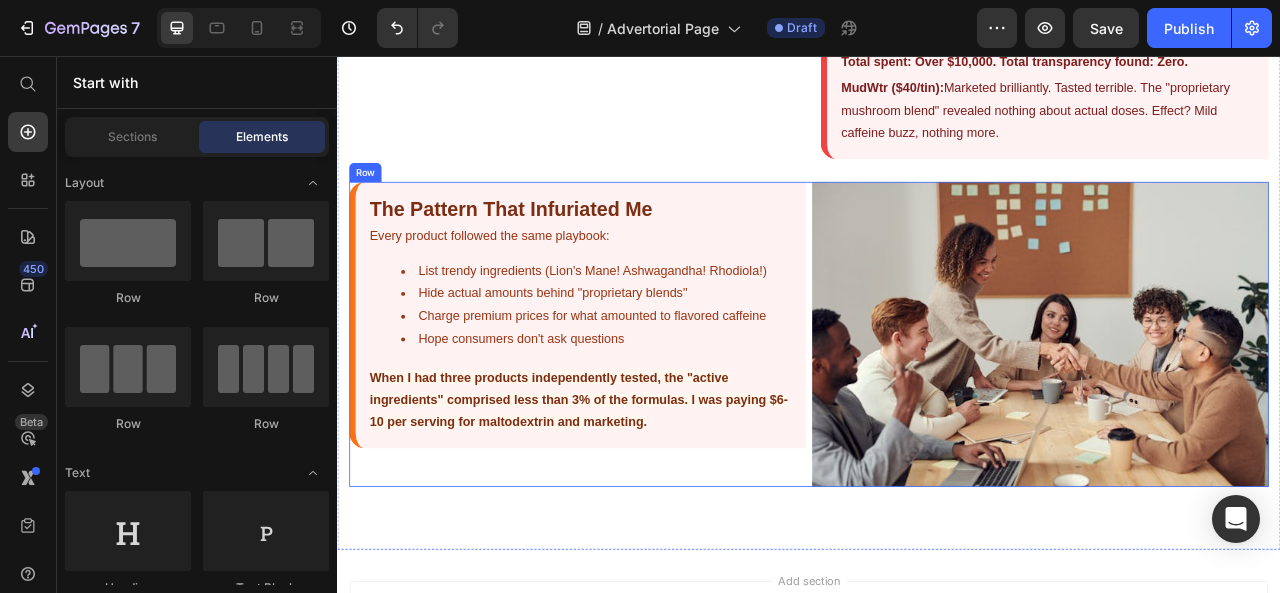 click on "⁠⁠⁠⁠⁠⁠⁠ The Pattern That Infuriated Me Heading Every product followed the same playbook: List trendy ingredients (Lion's Mane! Ashwagandha! Rhodiola!) Hide actual amounts behind "proprietary blends" Charge premium prices for what amounted to flavored caffeine Hope consumers don't ask questions Text Block When I had three products independently tested, the "active ingredients" comprised less than 3% of the formulas. I was paying $6-10 per serving for maltodextrin and marketing. Text Block Row Image Row" at bounding box center [937, 409] 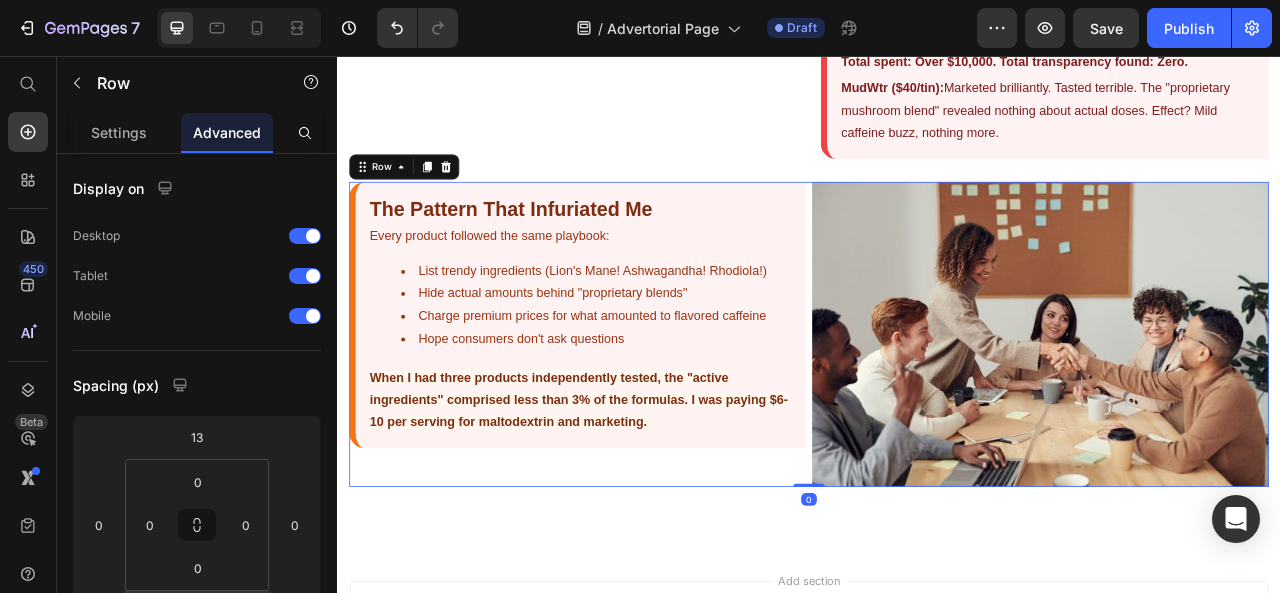 scroll, scrollTop: 805, scrollLeft: 0, axis: vertical 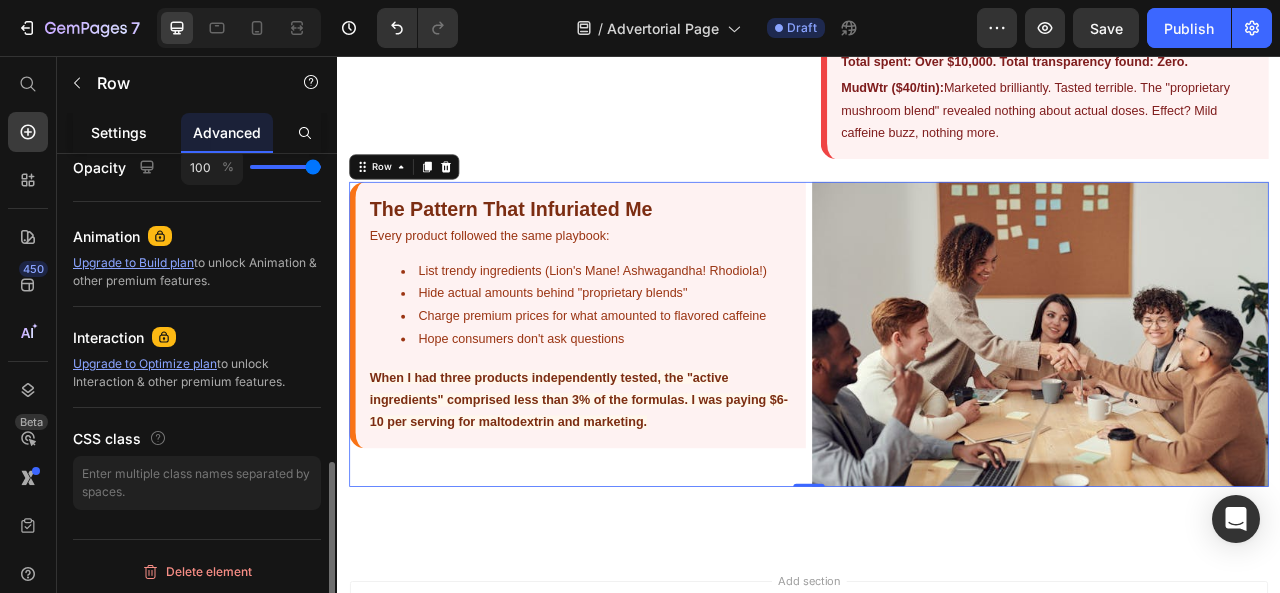 click on "Settings" at bounding box center [119, 132] 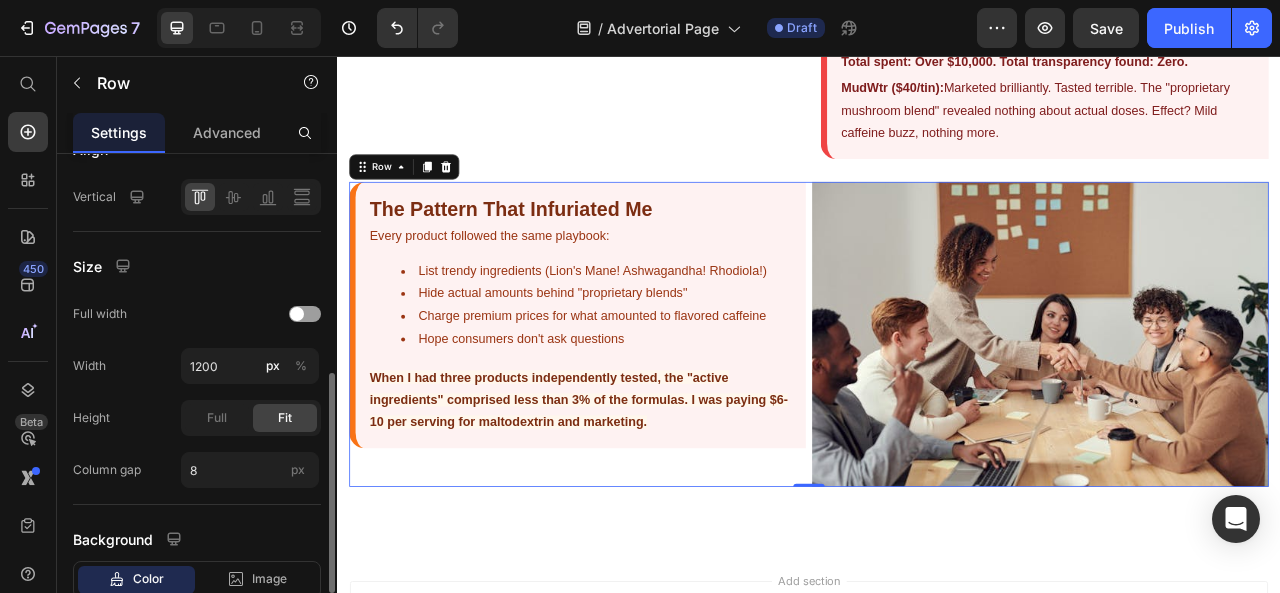 scroll, scrollTop: 483, scrollLeft: 0, axis: vertical 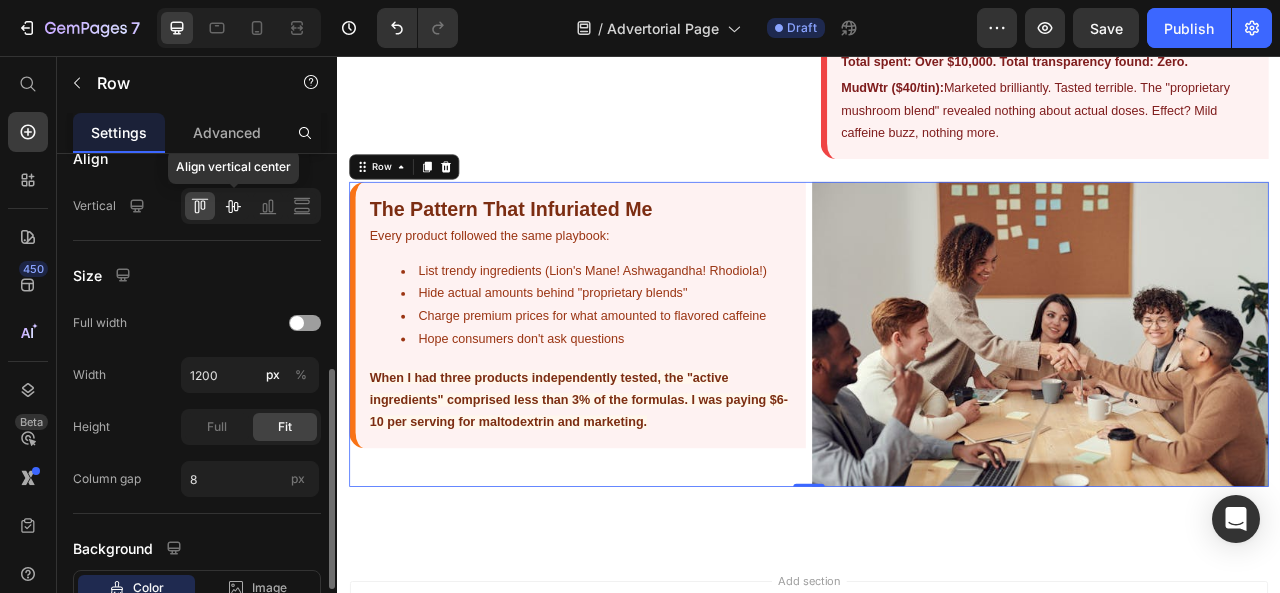 click 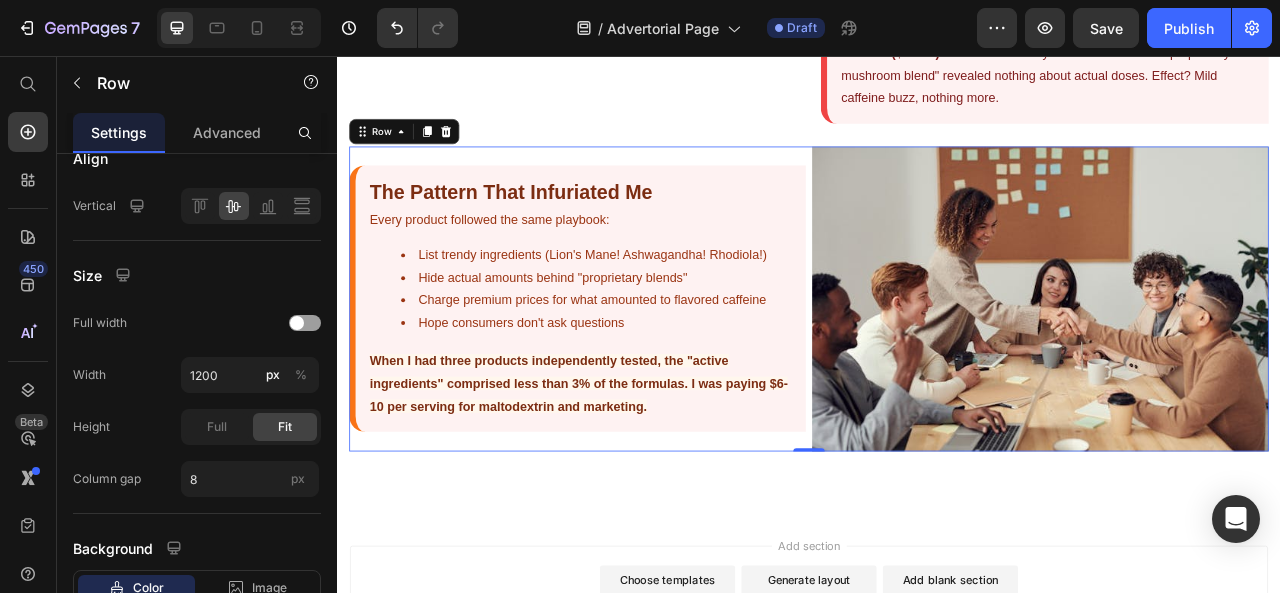 scroll, scrollTop: 1596, scrollLeft: 0, axis: vertical 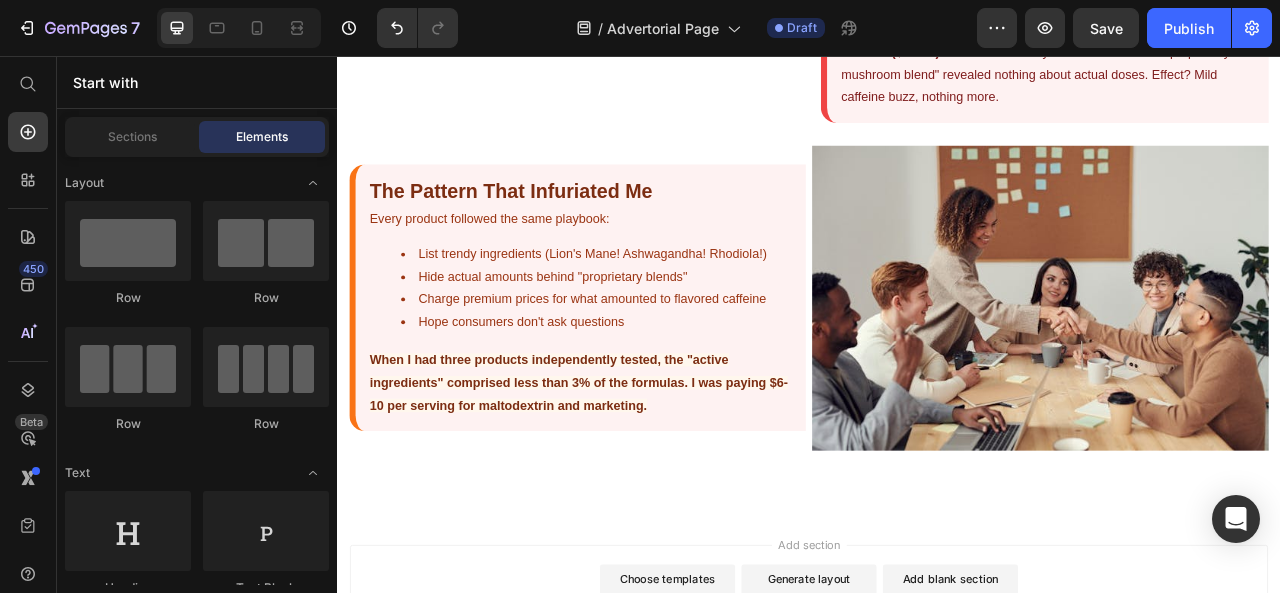click on "Add section Choose templates inspired by CRO experts Generate layout from URL or image Add blank section then drag & drop elements" at bounding box center [937, 737] 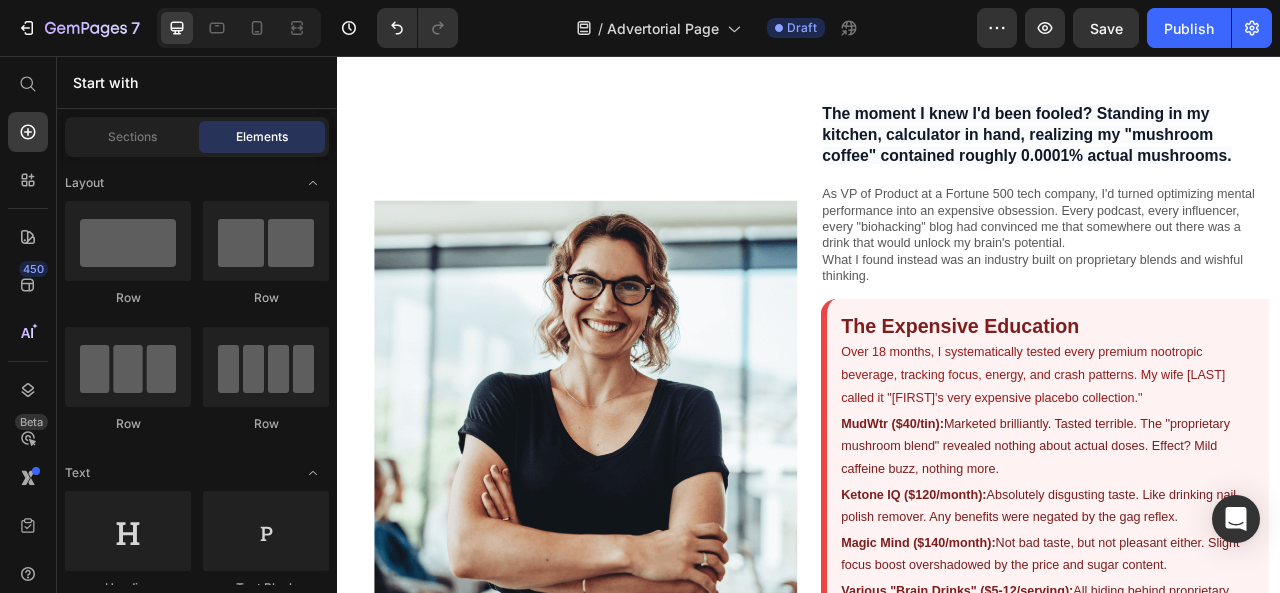 scroll, scrollTop: 735, scrollLeft: 0, axis: vertical 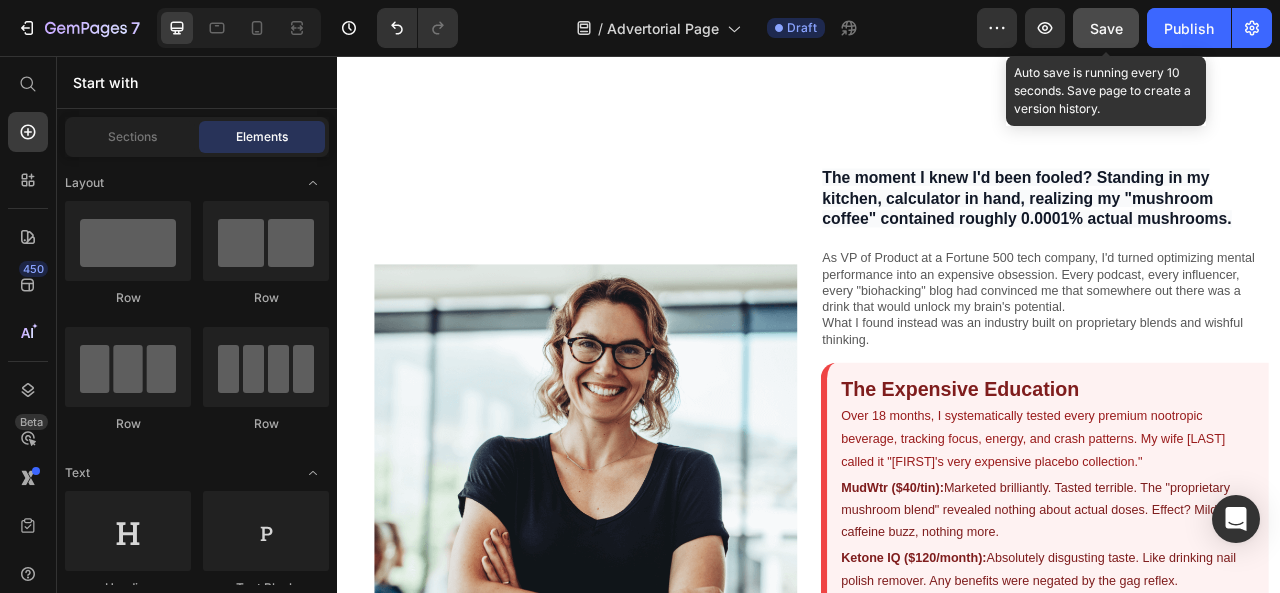click on "Save" at bounding box center [1106, 28] 